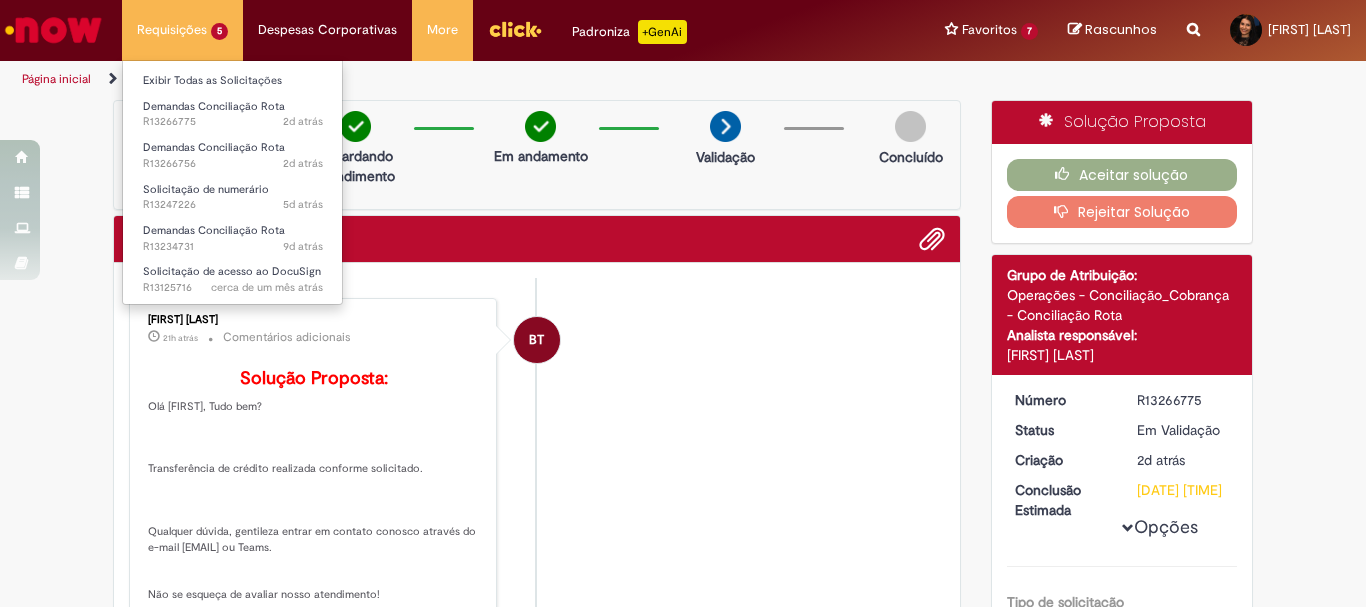 scroll, scrollTop: 0, scrollLeft: 0, axis: both 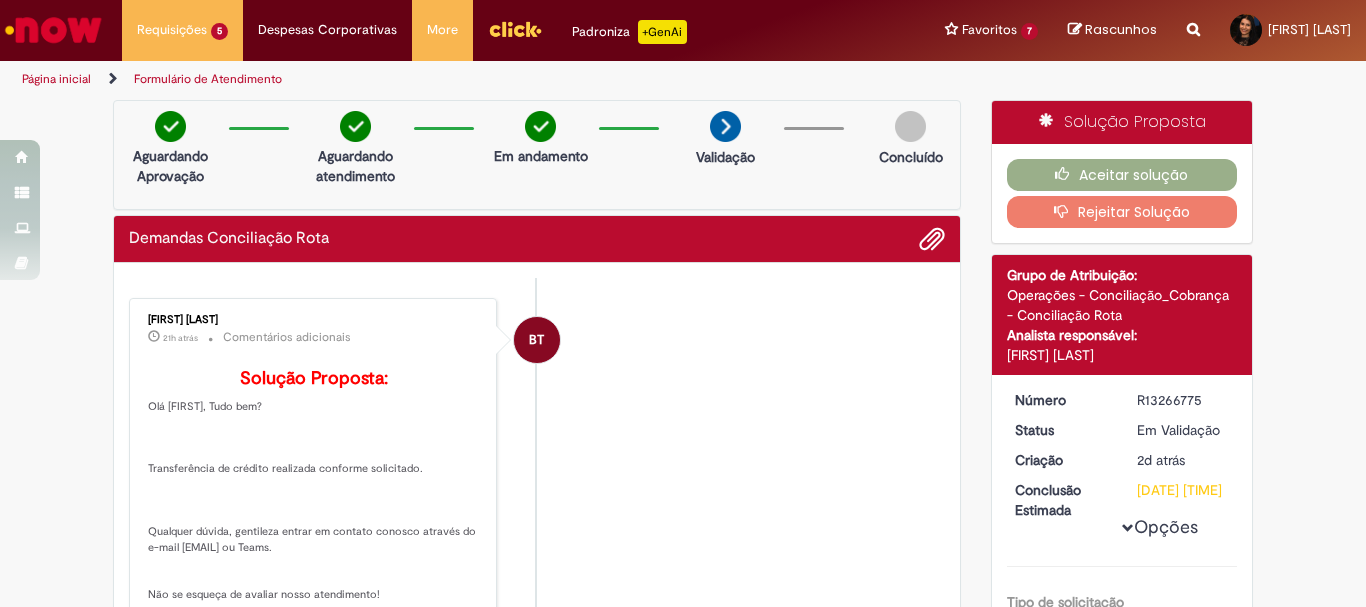 click on "BT
Bianca Teles
21h atrás 21 horas atrás     Comentários adicionais
Solução Proposta:
Olá Liliam, Tudo bem?
Transferência de crédito realizada conforme solicitado.
Qualquer dúvida, gentileza entrar em contato conosco através do e-mail opconcdd@ambev.com.br ou Teams.
Não se esqueça de avaliar nosso atendimento!
Seu feedback é muito importante" at bounding box center (537, 474) 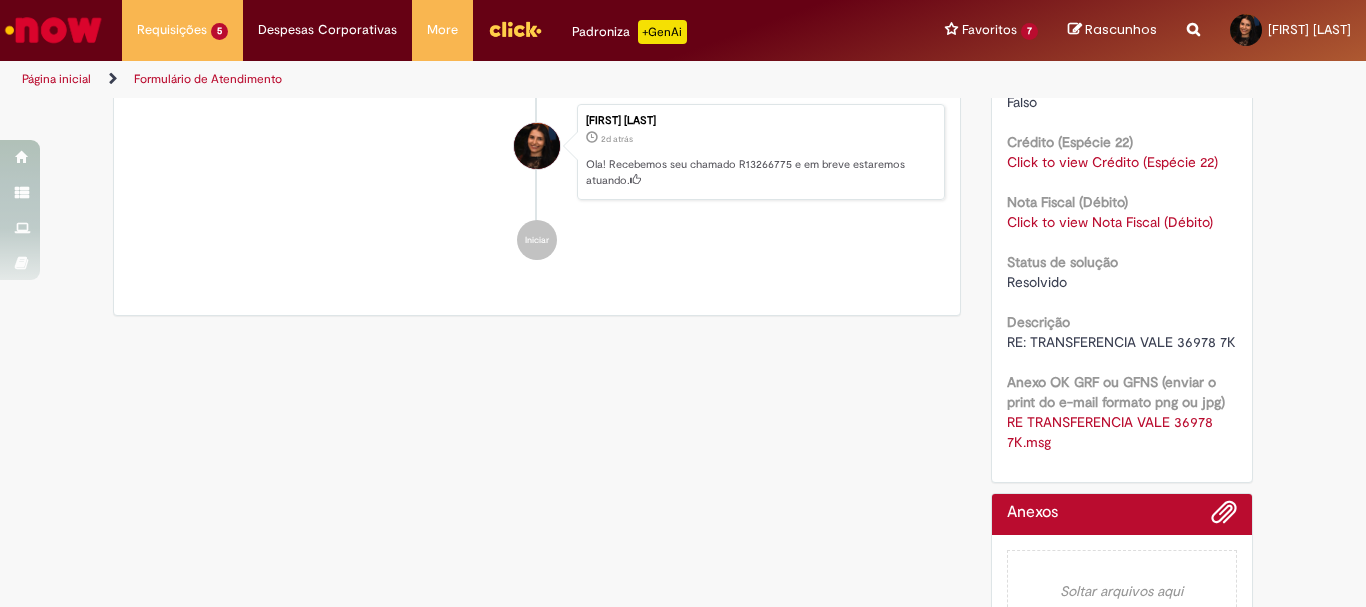 scroll, scrollTop: 600, scrollLeft: 0, axis: vertical 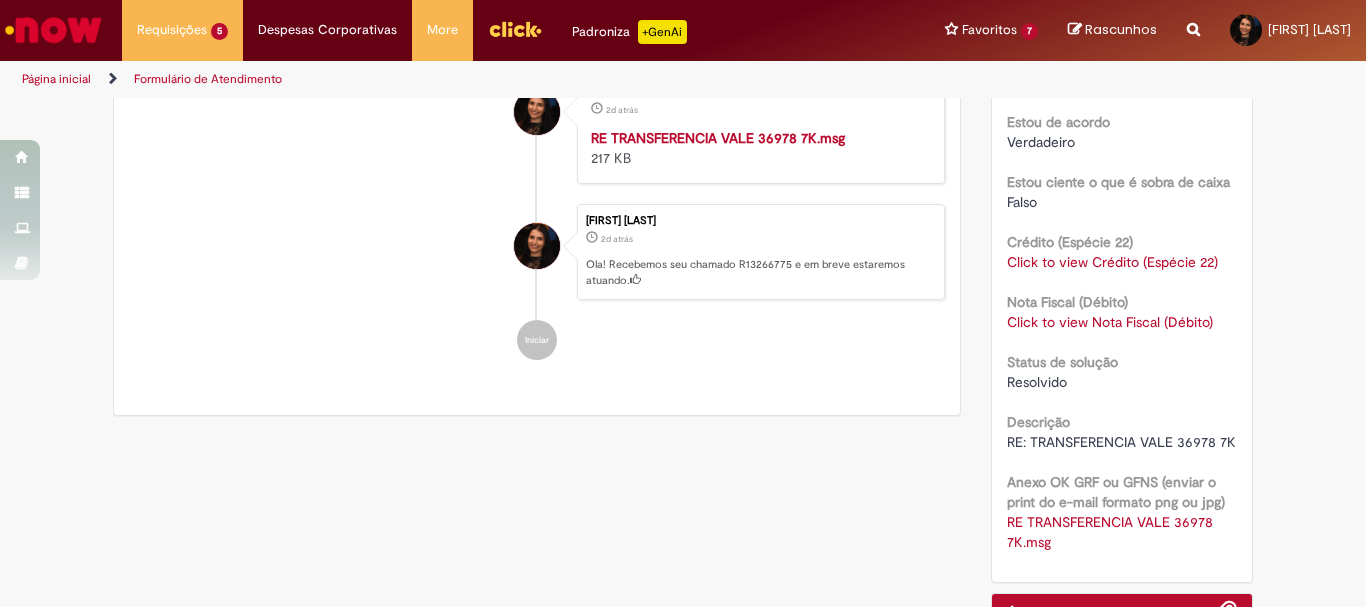 click on "BT
Bianca Teles
21h atrás 21 horas atrás     Comentários adicionais
Solução Proposta:
Olá Liliam, Tudo bem?
Transferência de crédito realizada conforme solicitado.
Qualquer dúvida, gentileza entrar em contato conosco através do e-mail opconcdd@ambev.com.br ou Teams.
Não se esqueça de avaliar nosso atendimento!
Seu feedback é muito importante
Liliam Karla Kupfer Jose
2d atrás 2 dias atrás
RE TRANSFERENCIA VALE 36978 7K.msg  217 KB" at bounding box center [537, 29] 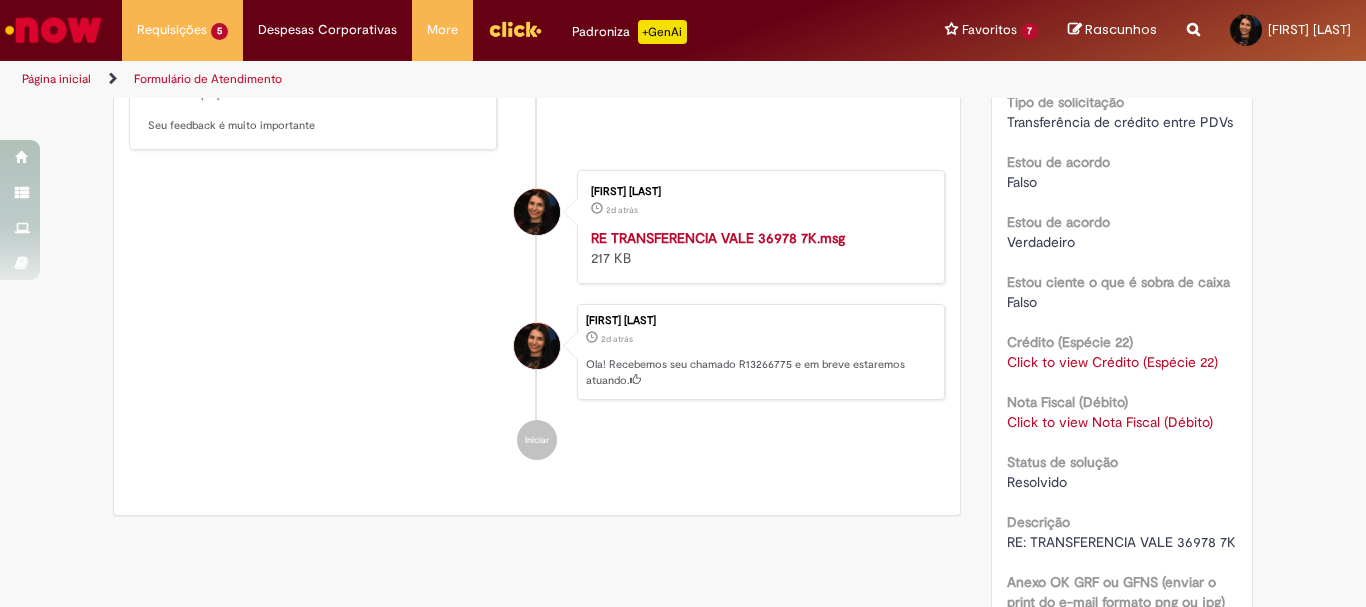 scroll, scrollTop: 600, scrollLeft: 0, axis: vertical 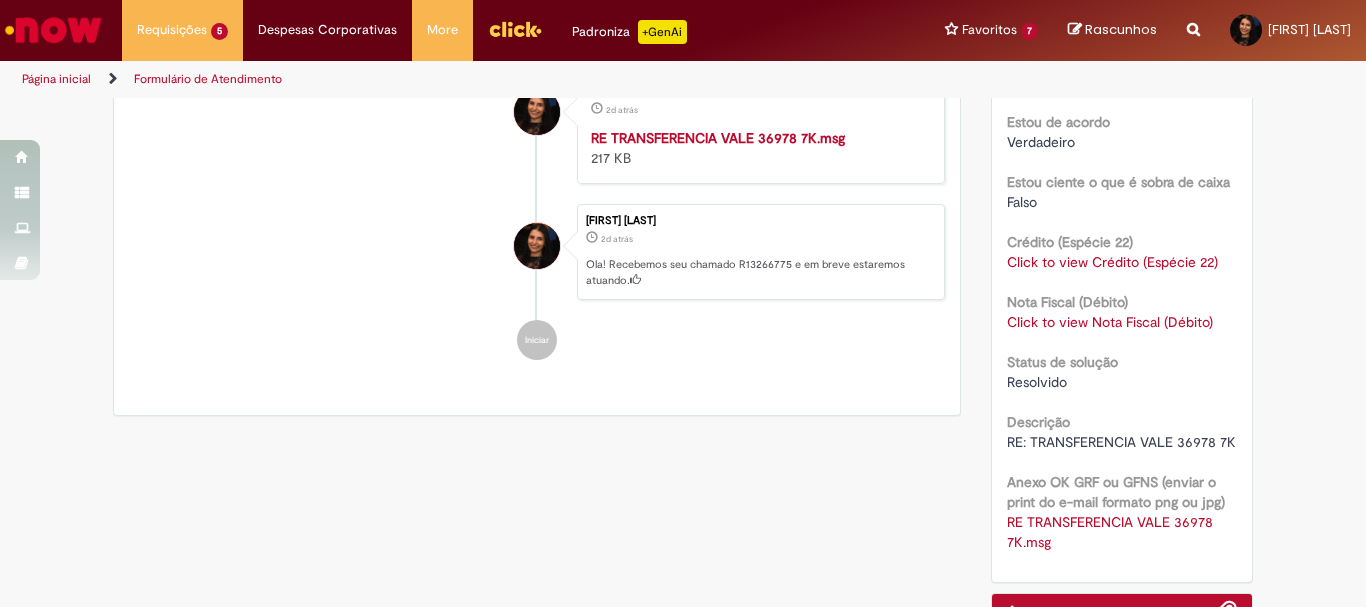 click on "Click to view Nota Fiscal (Débito)" at bounding box center [1110, 322] 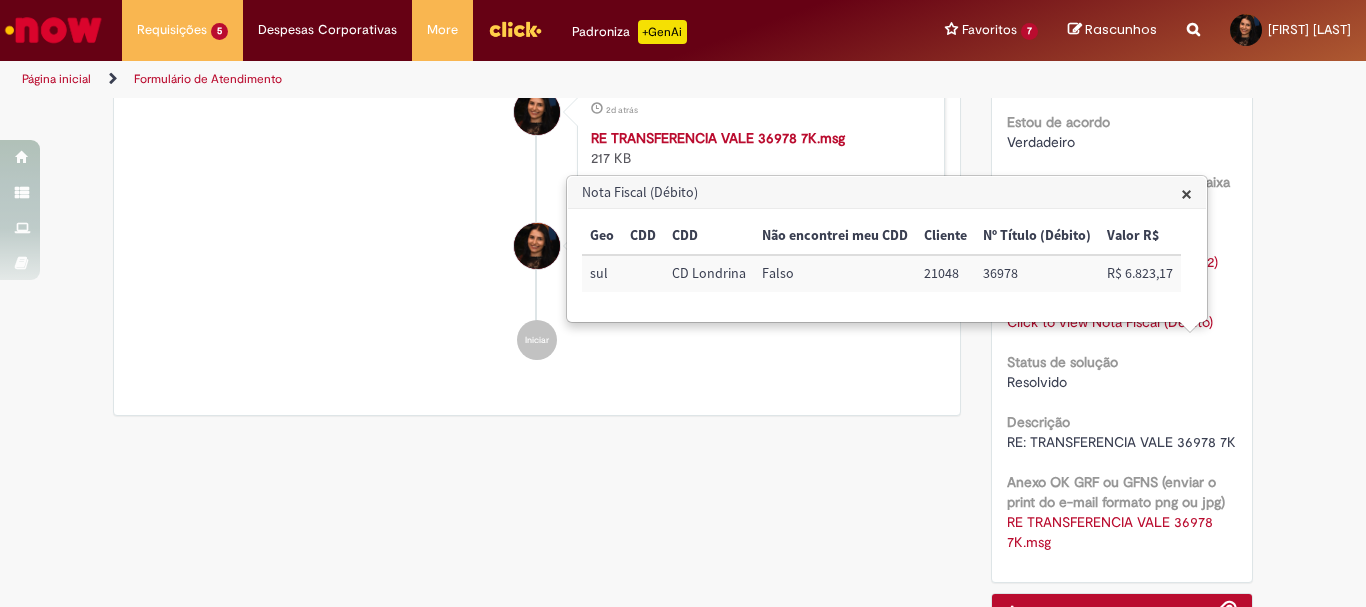 click on "×" at bounding box center (1186, 193) 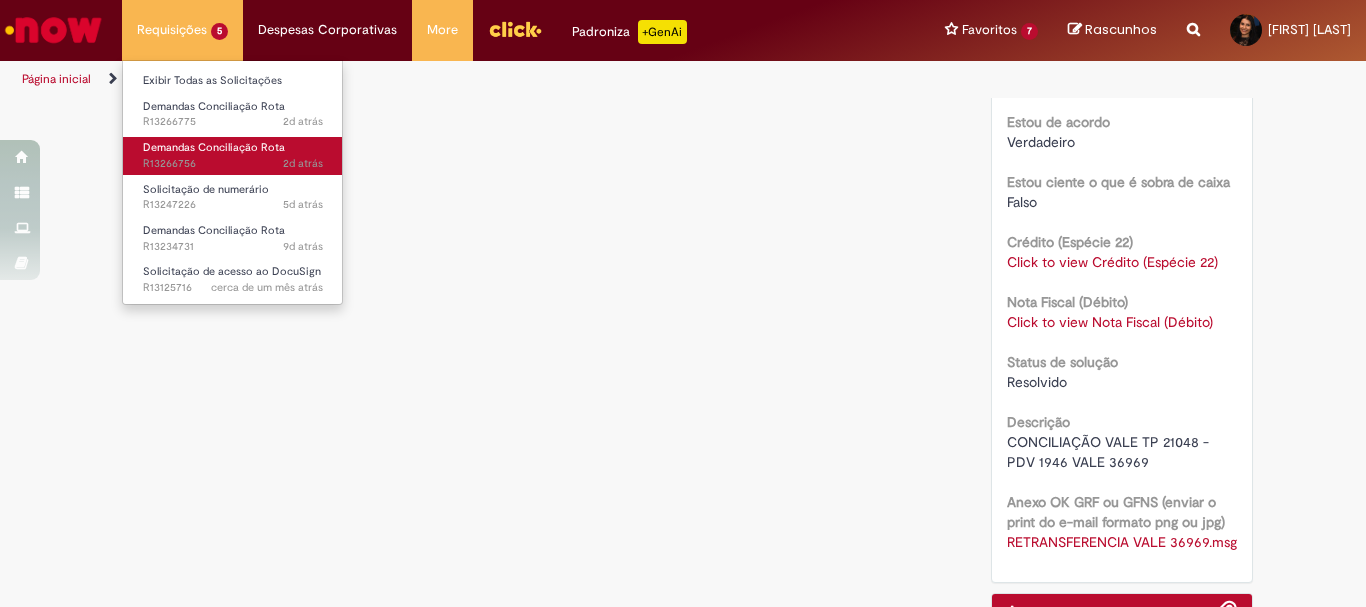 scroll, scrollTop: 0, scrollLeft: 0, axis: both 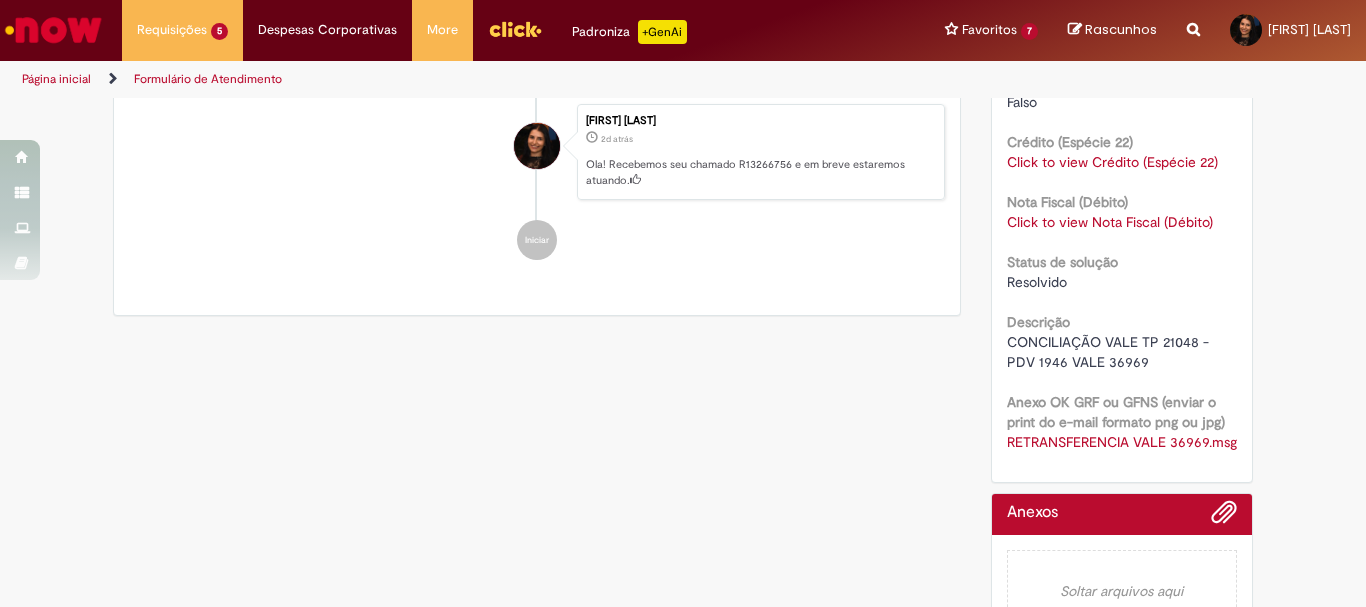 click on "Solução Proposta
Aceitar solução   Rejeitar Solução
Detalhes do tíquete
Grupo de Atribuição:
Operações - Conciliação_Cobrança - Conciliação Rota
Analista responsável:
Bianca Teles
Número
R13266756
Status
Em Validação
Criação
2d atrás 2 dias atrás
Conclusão Estimada
11/07/2025 10:00:00
Opções
Tipo de solicitação
Transferência de crédito entre PDVs
Estou de acordo
Falso
Estou de acordo
Verdadeiro
Estou ciente o que é sobra de caixa
Falso
Crédito (Espécie 22)
Click to view Crédito (Espécie 22)" at bounding box center (1122, 29) 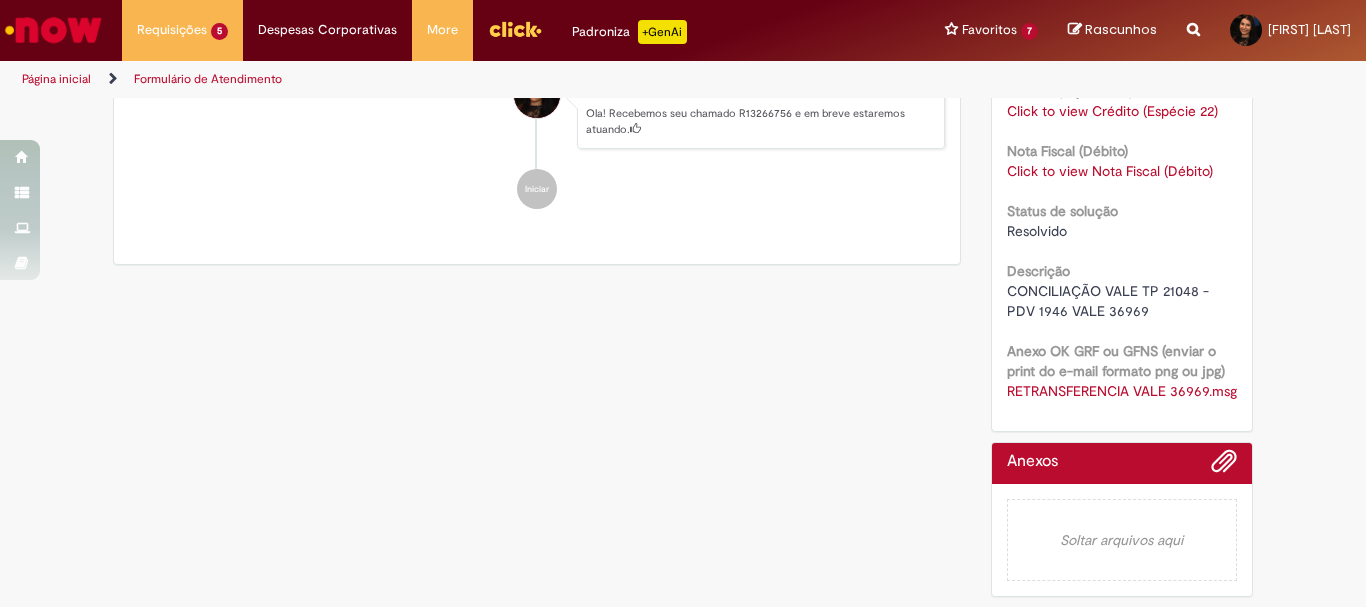 scroll, scrollTop: 691, scrollLeft: 0, axis: vertical 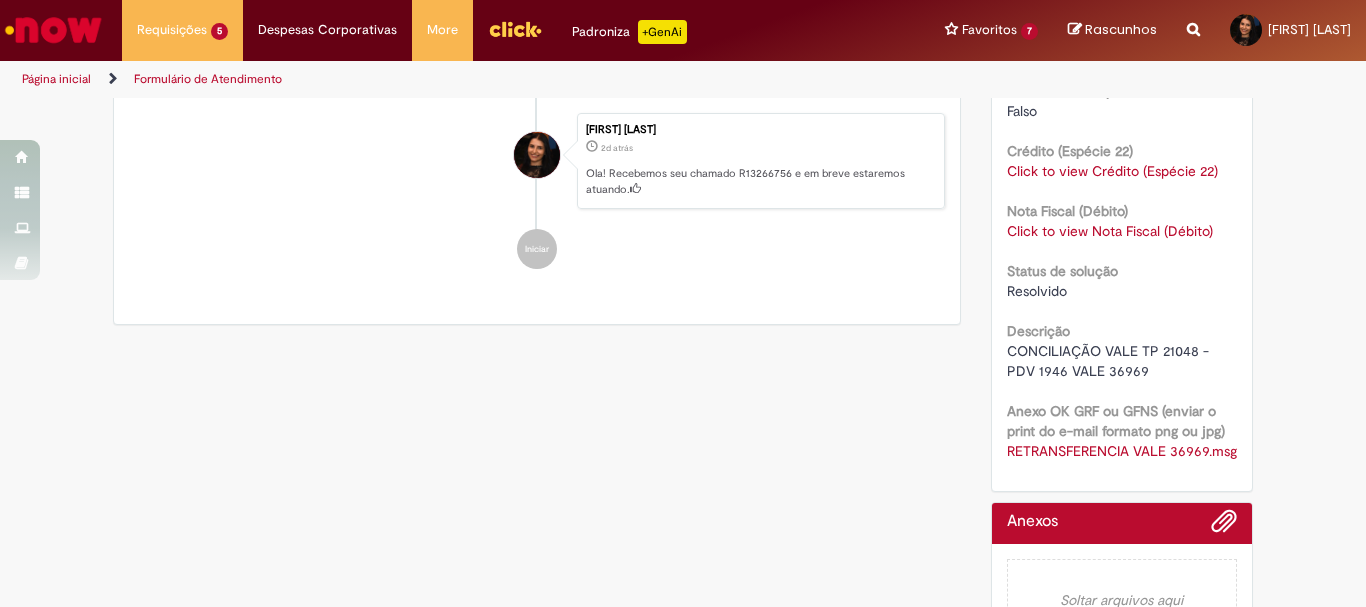 click on "Click to view Nota Fiscal (Débito)" at bounding box center (1110, 231) 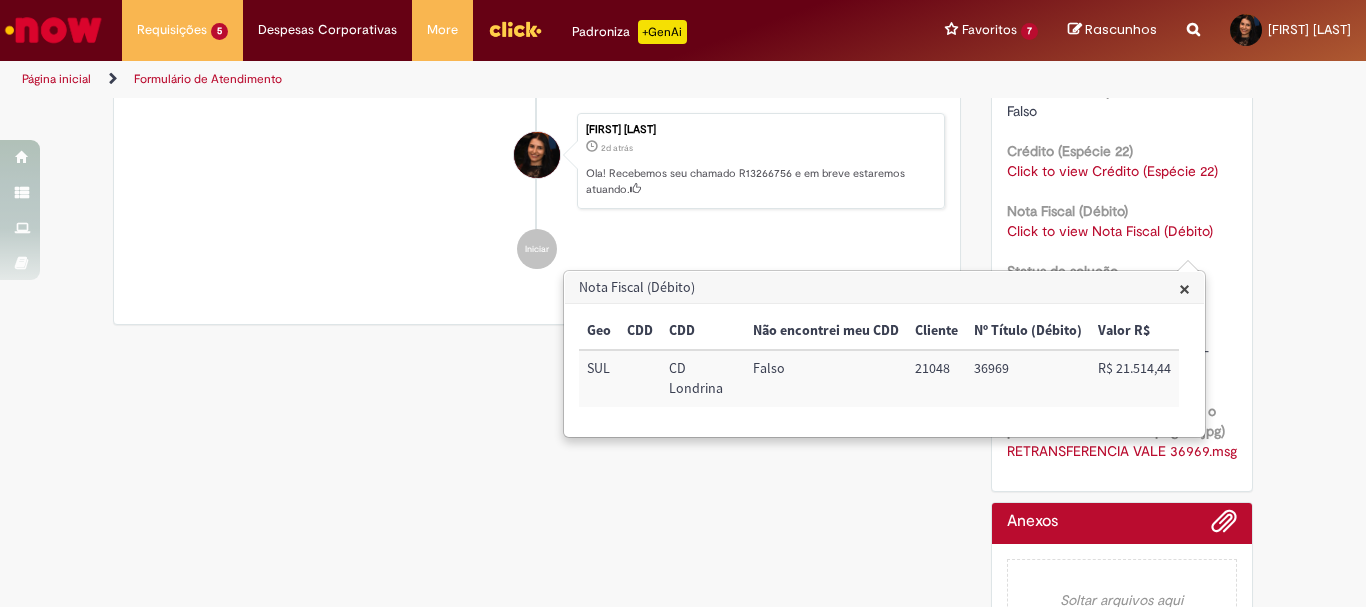 click on "Verificar Código de Barras
Aguardando Aprovação
Aguardando atendimento
Em andamento
Validação
Concluído
Demandas Conciliação Rota
Enviar
BT
Bianca Teles
22h atrás 22 horas atrás     Comentários adicionais
Solução Proposta:" at bounding box center [683, 38] 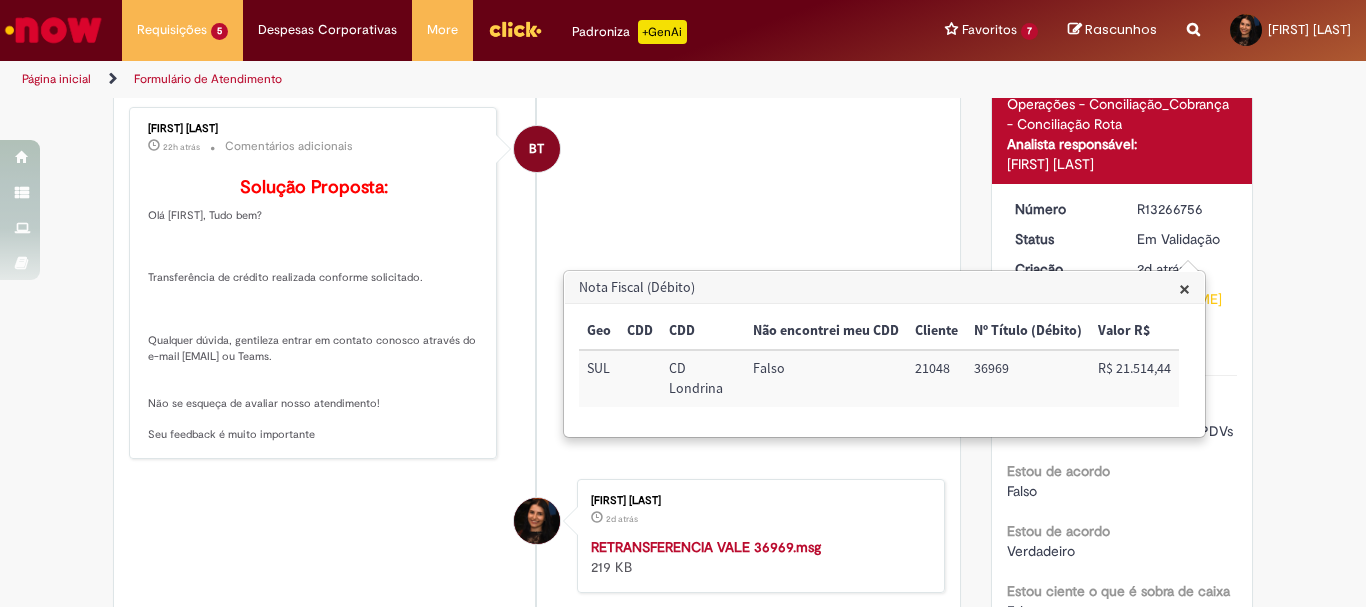 scroll, scrollTop: 0, scrollLeft: 0, axis: both 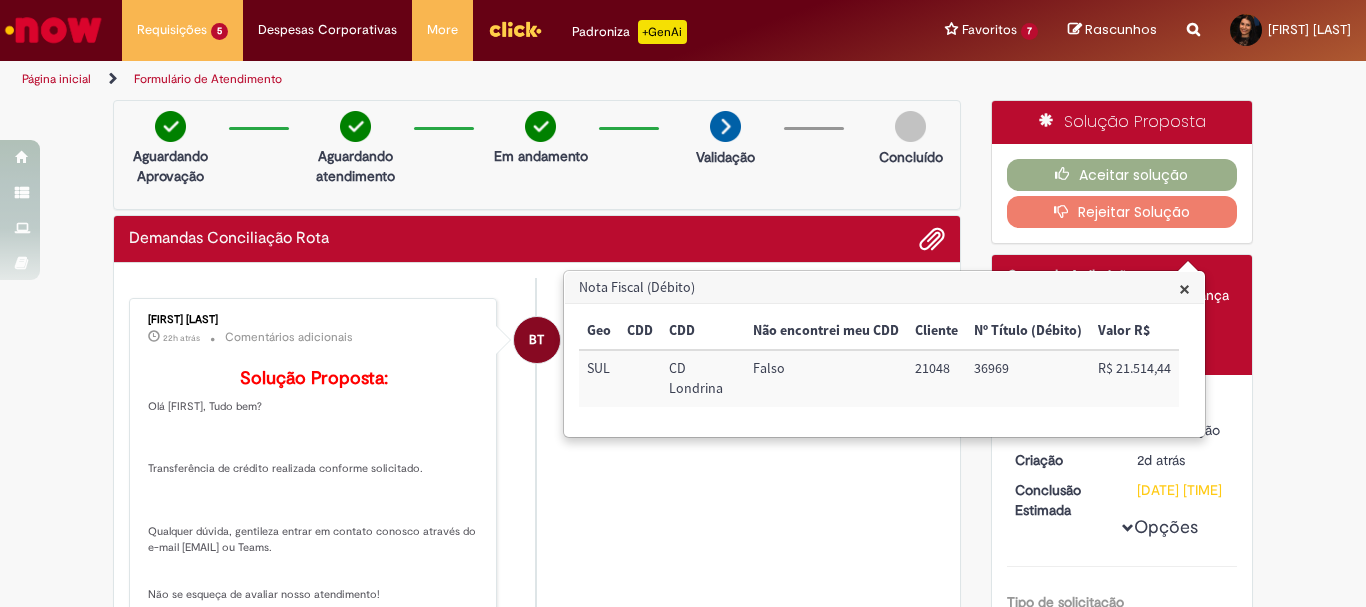 click on "Número
R13266756
Status
Em Validação
Criação
2d atrás 2 dias atrás
Conclusão Estimada
11/07/2025 10:00:00
Opções
Tipo de solicitação
Transferência de crédito entre PDVs
Estou de acordo
Falso
Estou de acordo
Verdadeiro
Estou ciente o que é sobra de caixa
Falso
Crédito (Espécie 22)
Click to view Crédito (Espécie 22)   Click to view Crédito (Espécie 22)
Nota Fiscal (Débito)
Click to view Nota Fiscal (Débito)   Click to view Nota Fiscal (Débito)
Status de solução
Resolvido
Descrição
CONCILIAÇÃO VALE TP 21048 - PDV 1946 VALE 36969" at bounding box center (1122, 778) 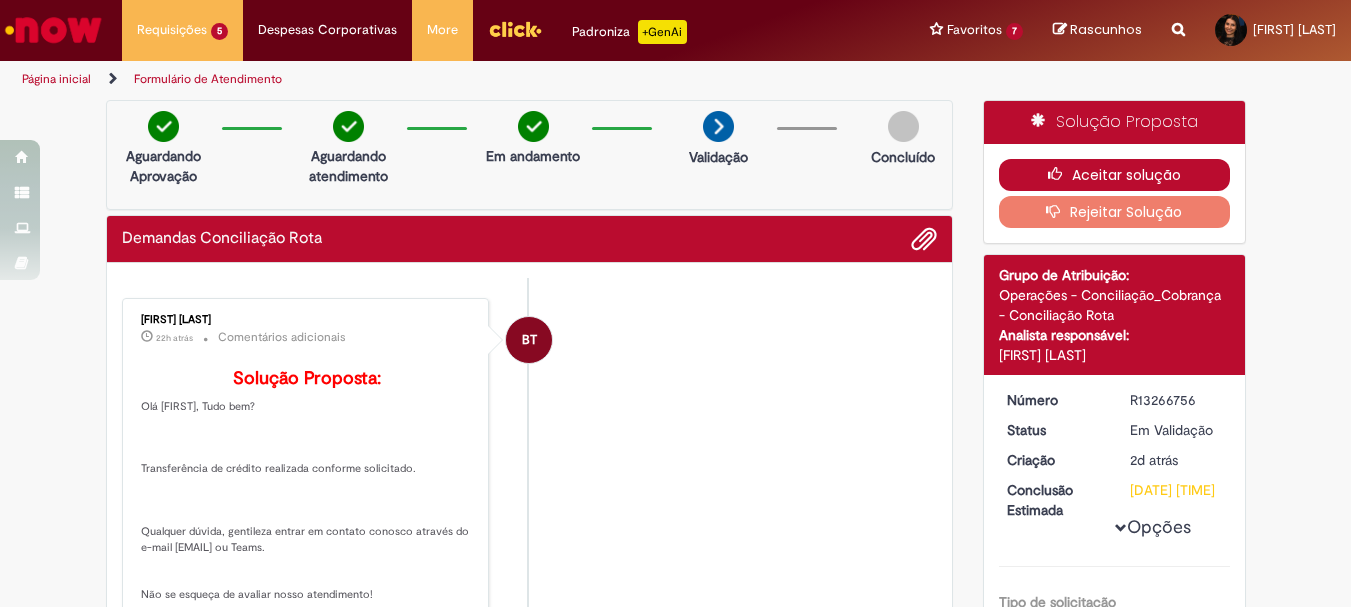 click on "Aceitar solução" at bounding box center [1114, 175] 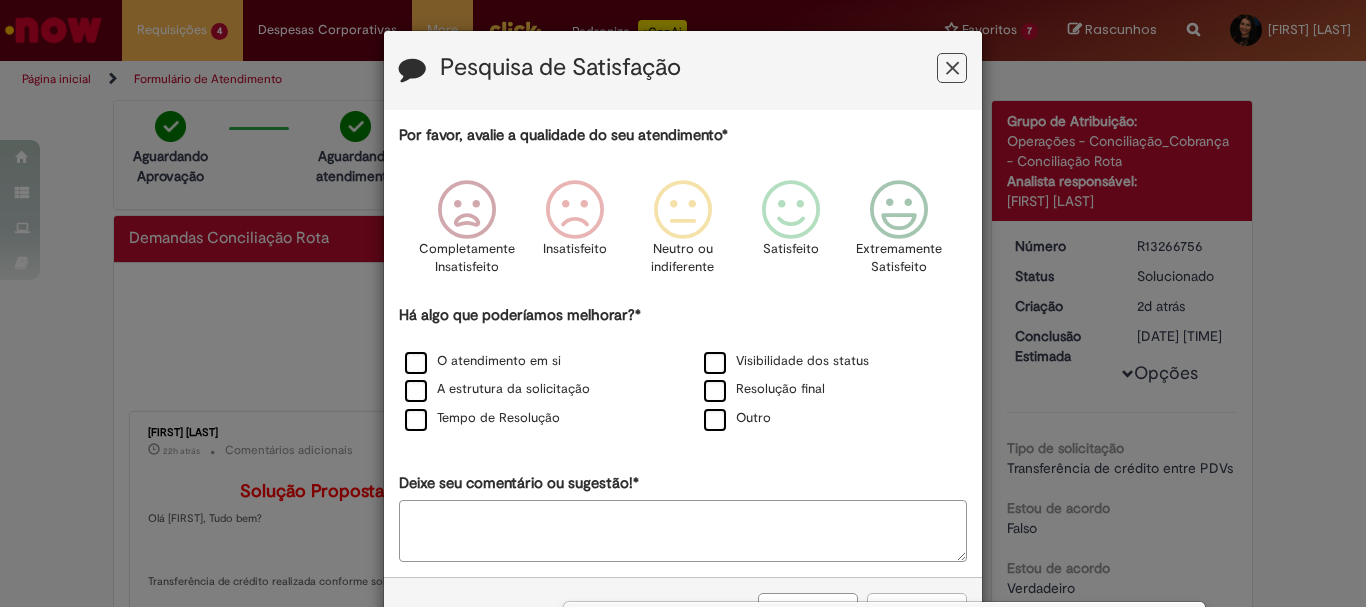 drag, startPoint x: 947, startPoint y: 61, endPoint x: 915, endPoint y: 61, distance: 32 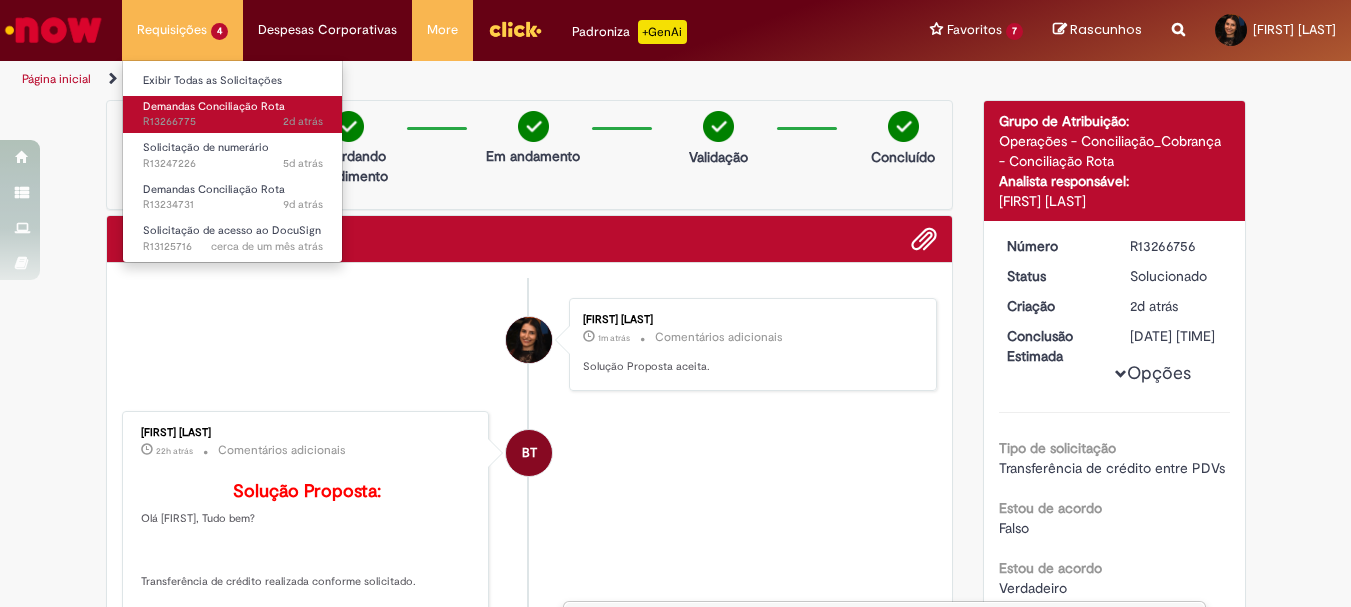 click on "Demandas Conciliação Rota" at bounding box center (214, 106) 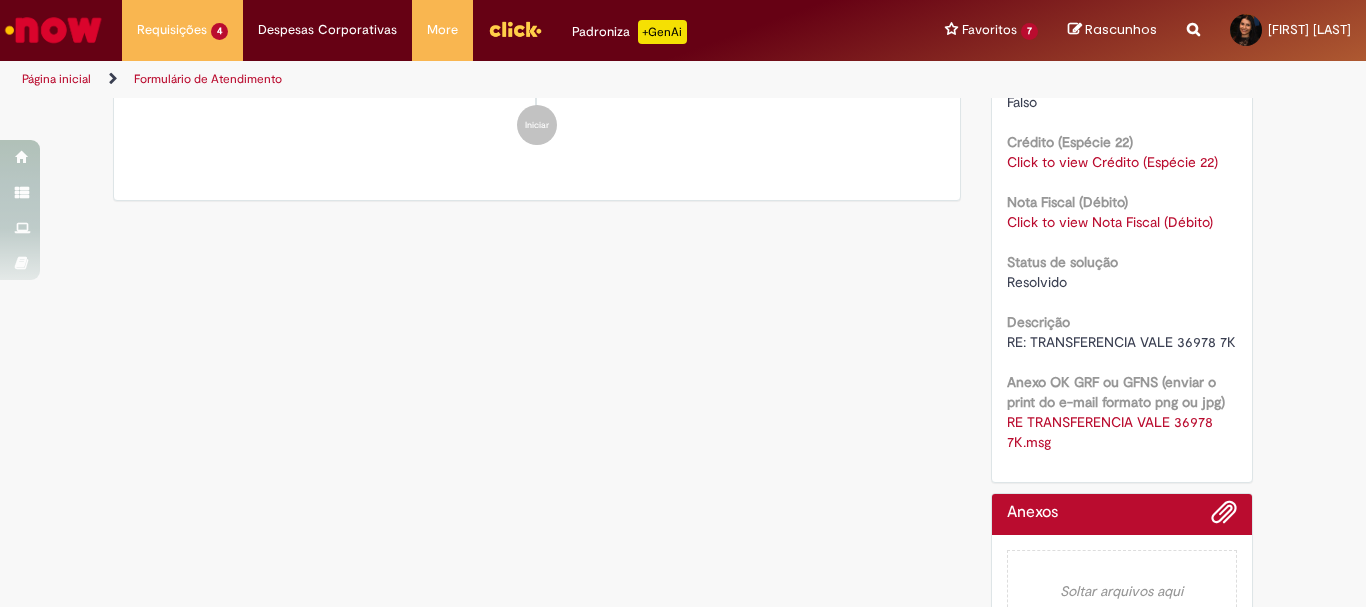 scroll, scrollTop: 771, scrollLeft: 0, axis: vertical 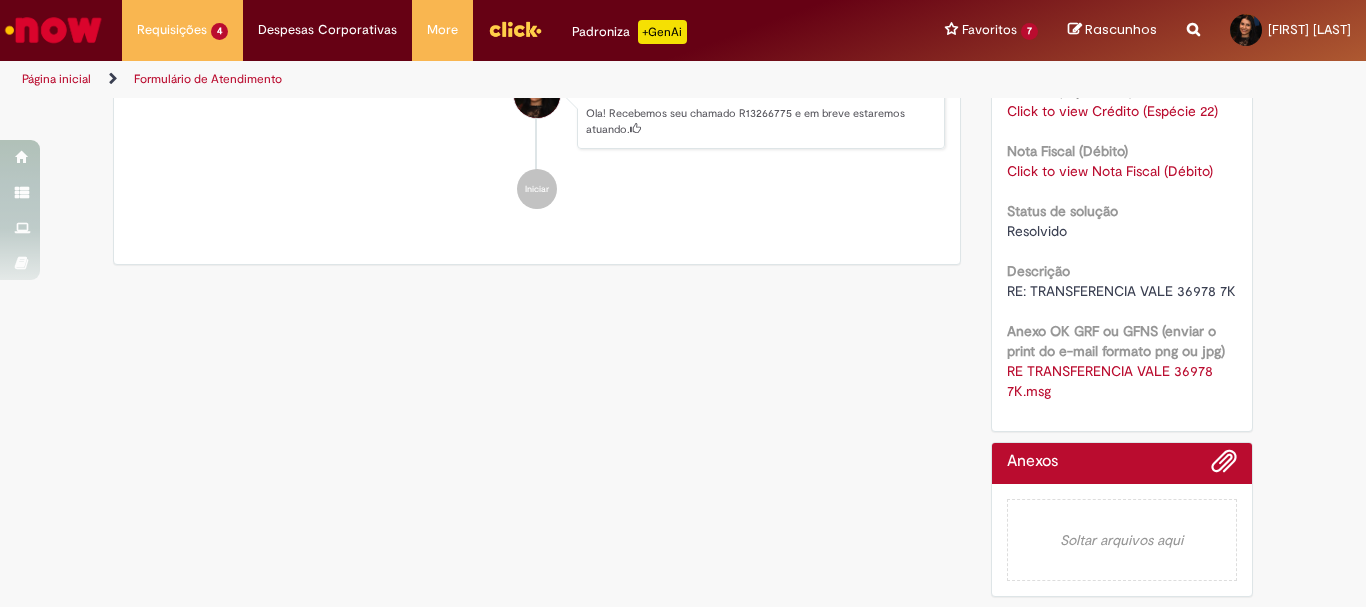 click on "Click to view Nota Fiscal (Débito)" at bounding box center (1110, 171) 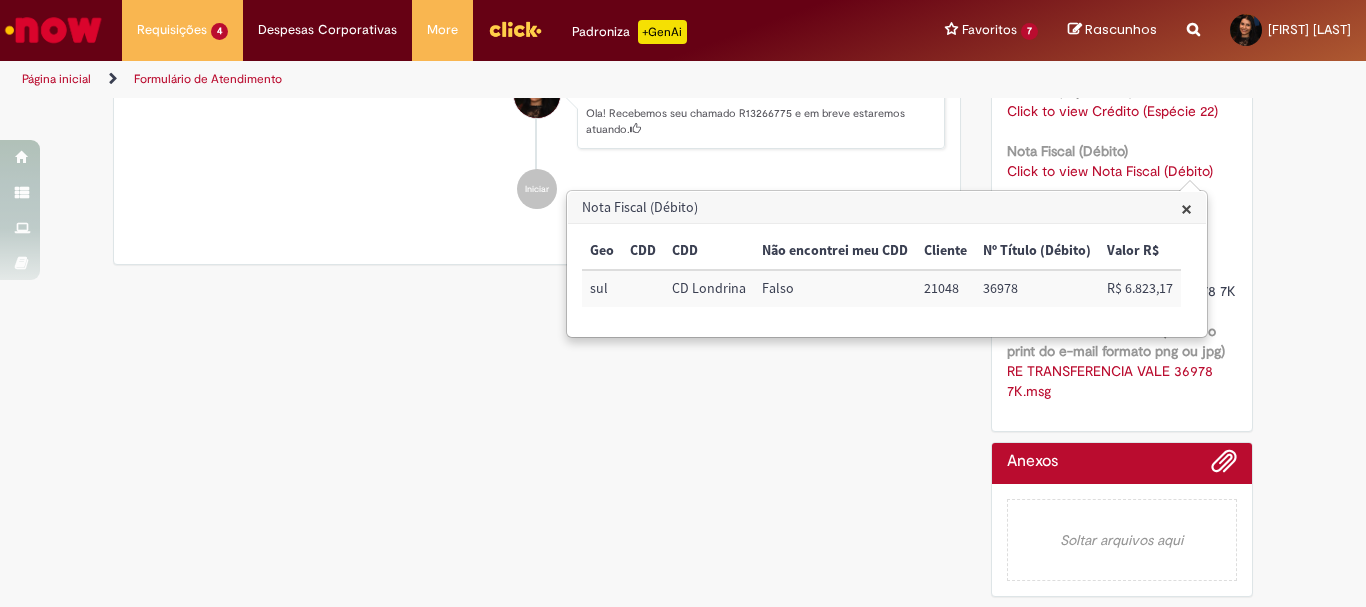 click on "21048" at bounding box center [945, 288] 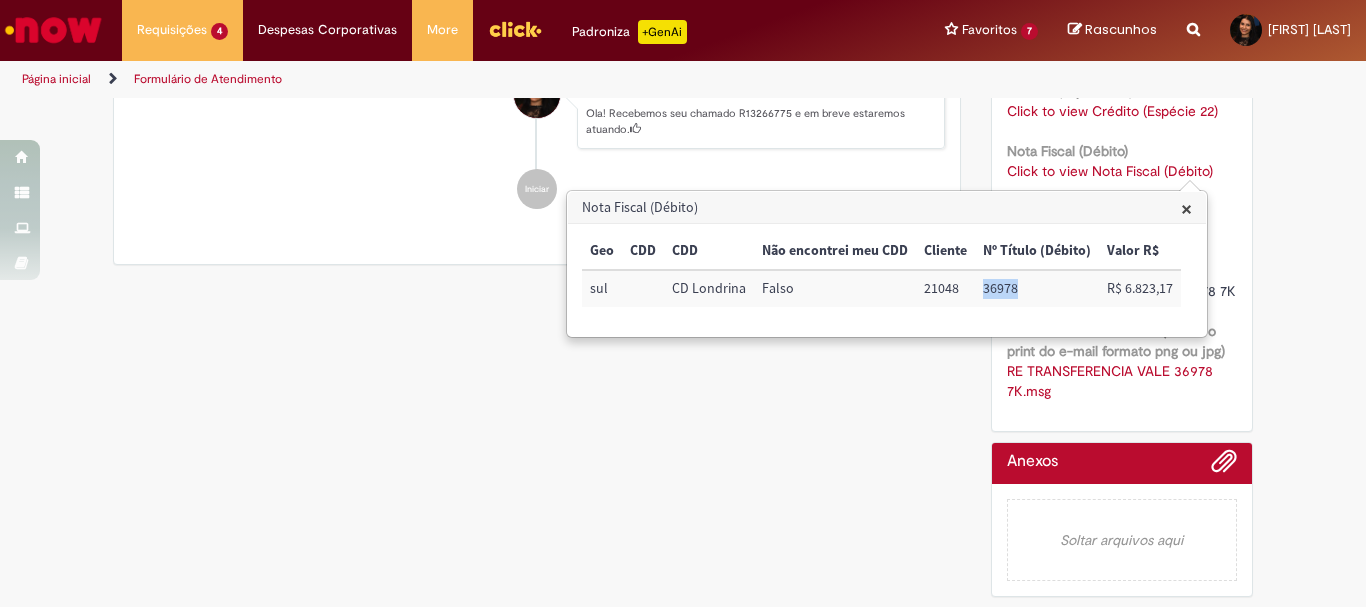 copy on "36978" 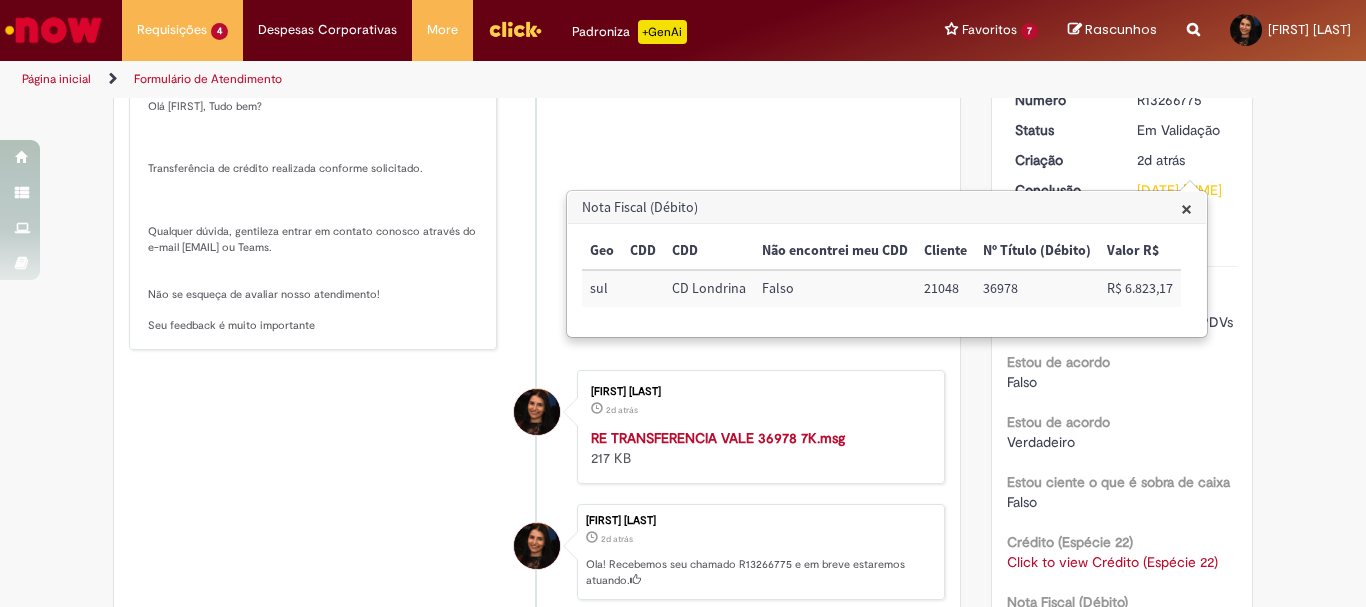 scroll, scrollTop: 400, scrollLeft: 0, axis: vertical 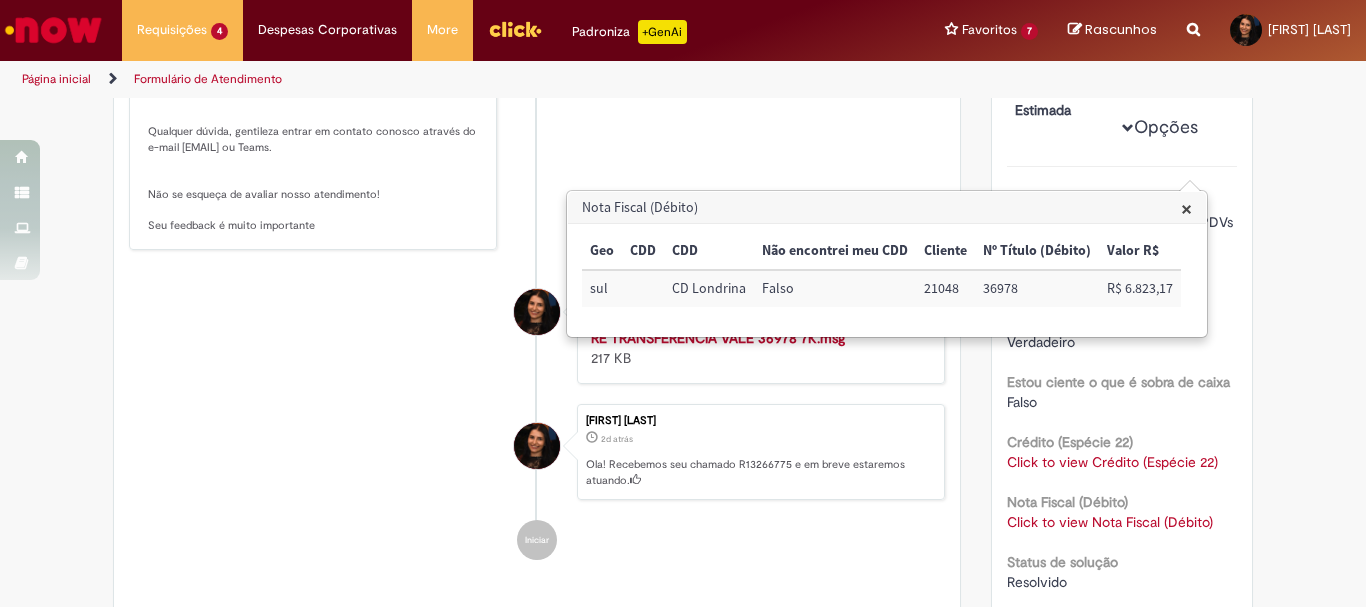 click on "Click to view Crédito (Espécie 22)" at bounding box center [1112, 462] 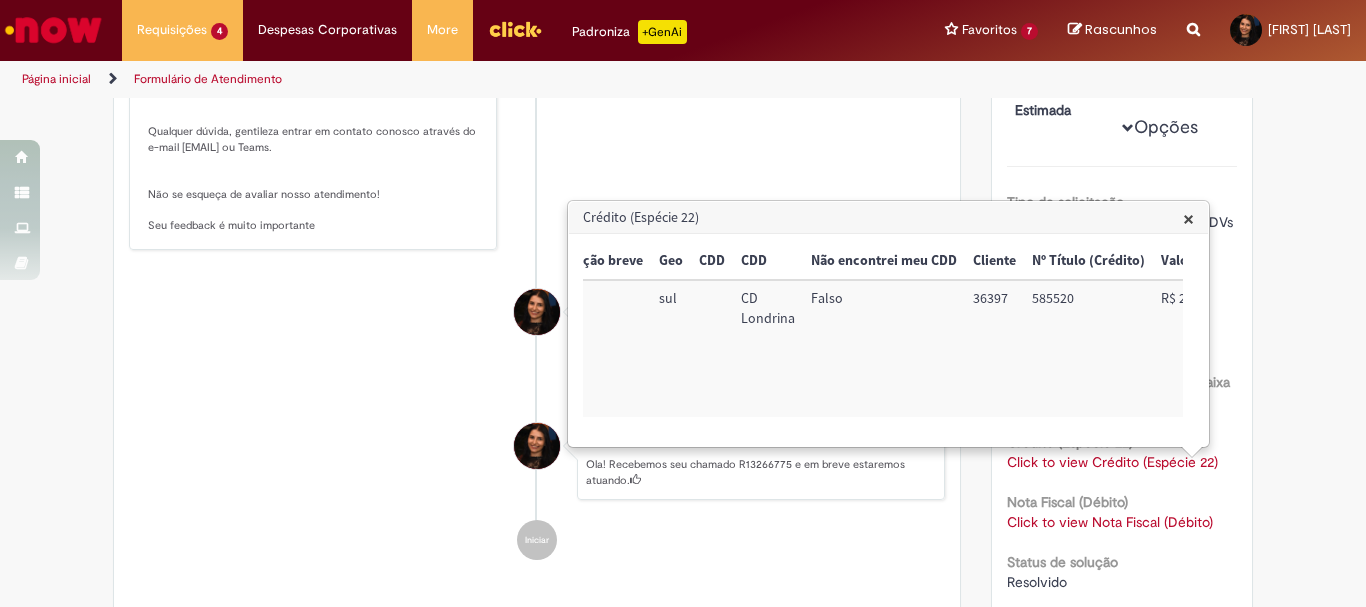 scroll, scrollTop: 0, scrollLeft: 200, axis: horizontal 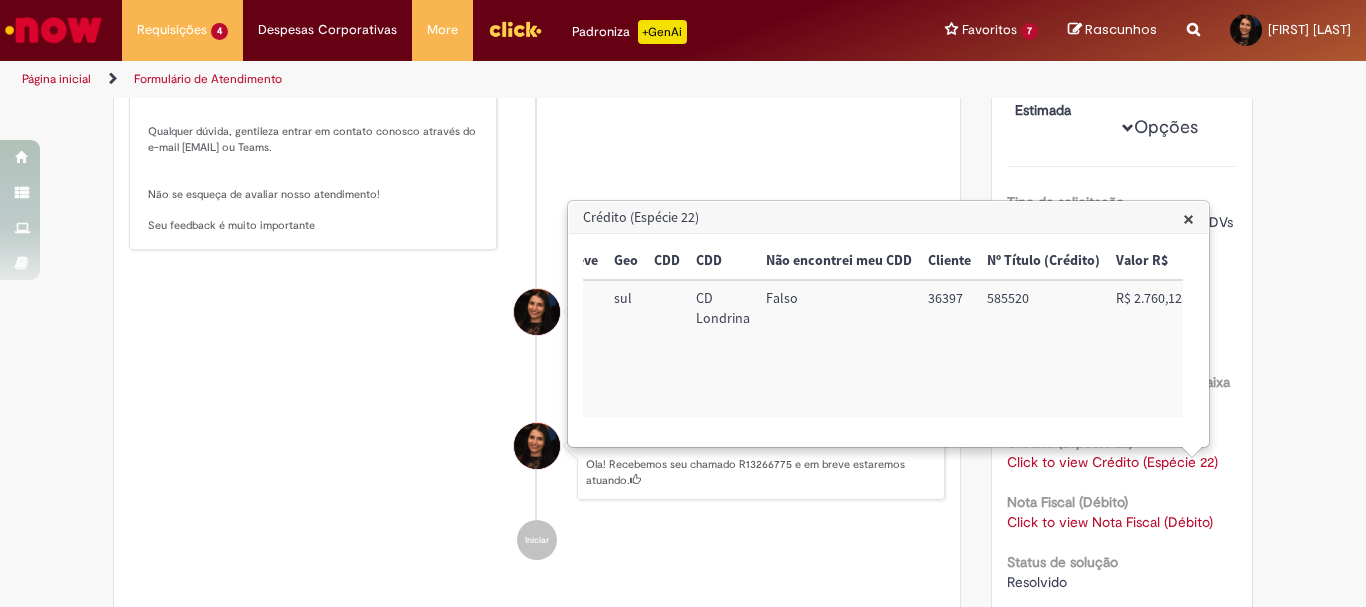 click on "Click to view Nota Fiscal (Débito)" at bounding box center [1110, 522] 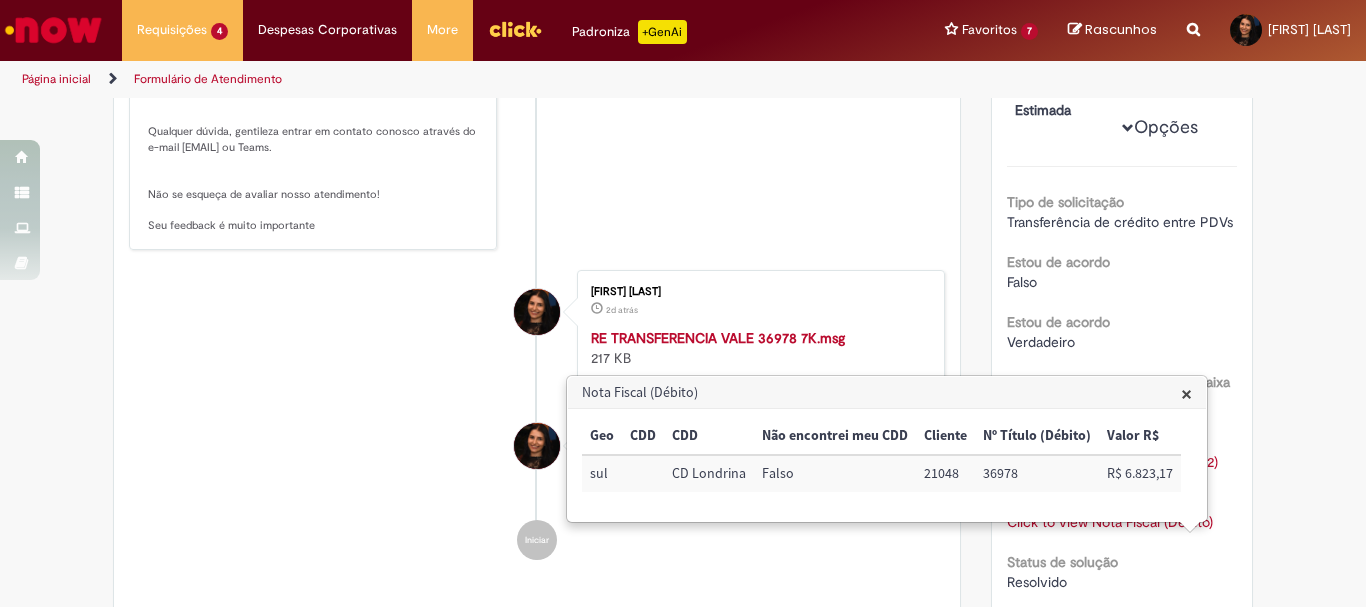 click on "Verificar Código de Barras
Aguardando Aprovação
Aguardando atendimento
Em andamento
Validação
Concluído
Demandas Conciliação Rota
Enviar
BT
Bianca Teles
21h atrás 21 horas atrás     Comentários adicionais
Solução Proposta:" at bounding box center (683, 329) 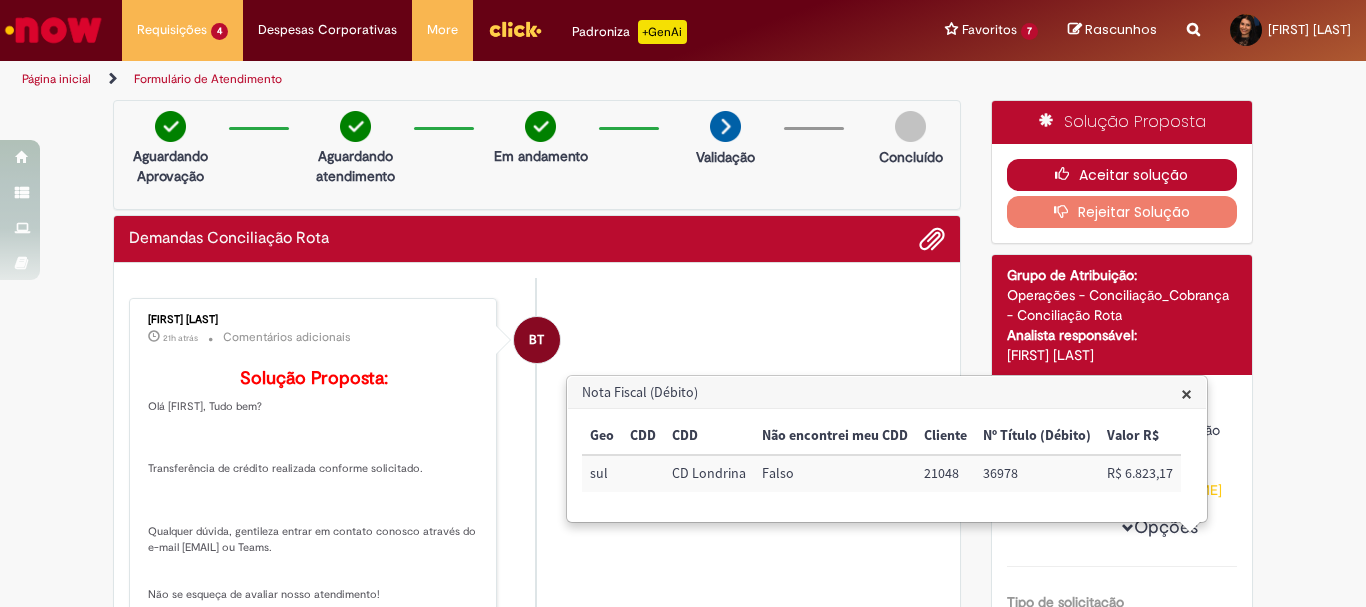 click on "Aceitar solução" at bounding box center [1122, 175] 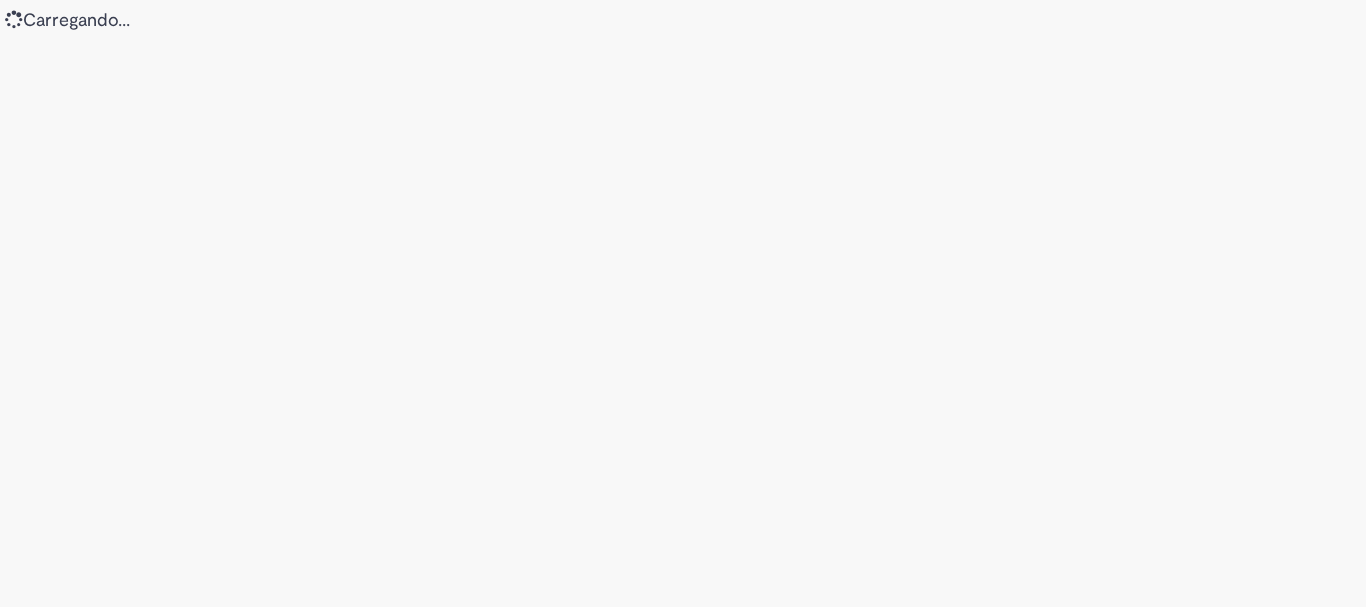 scroll, scrollTop: 0, scrollLeft: 0, axis: both 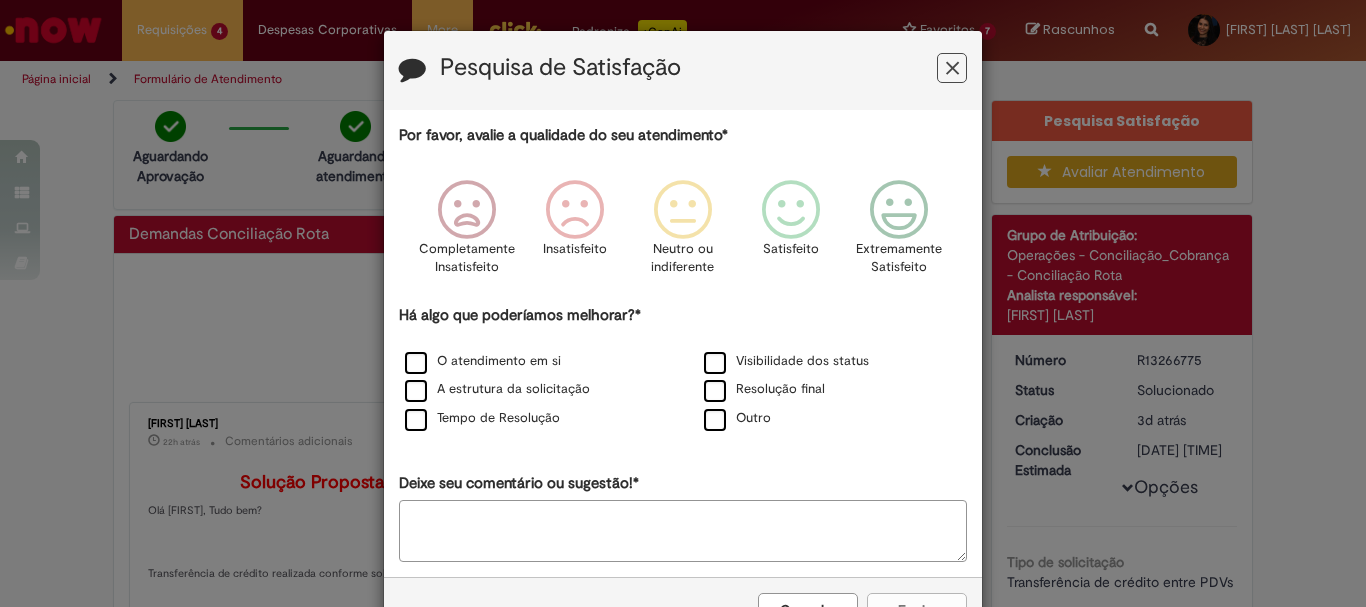 click at bounding box center (952, 68) 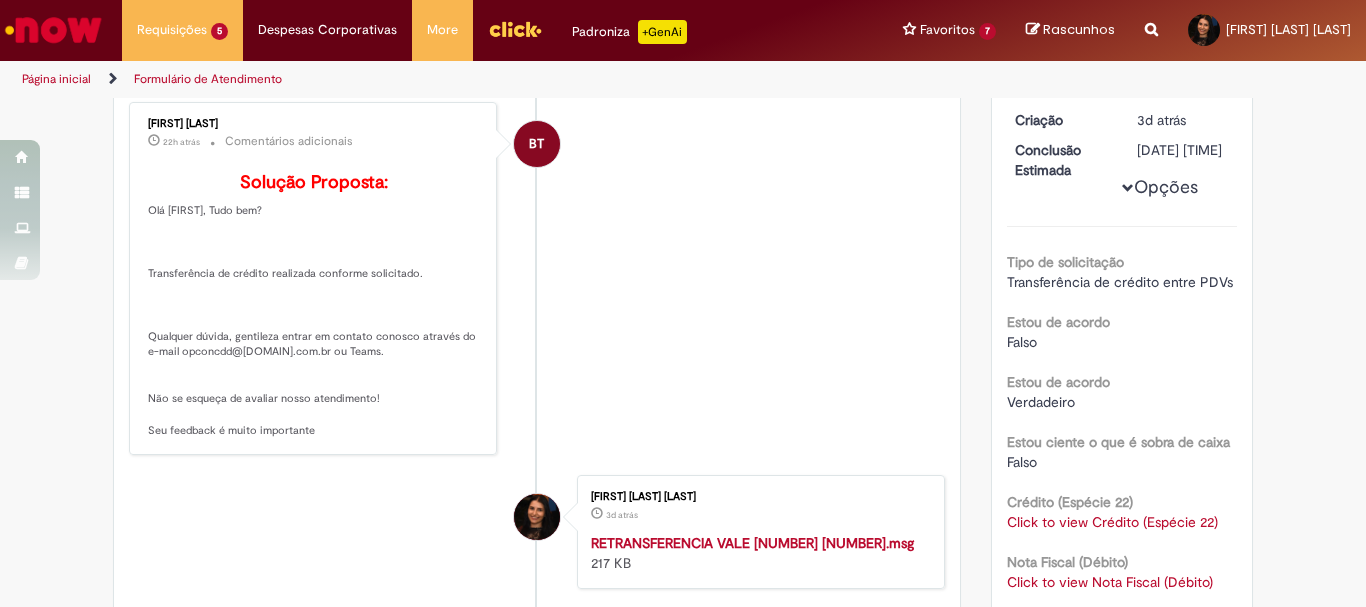 scroll, scrollTop: 0, scrollLeft: 0, axis: both 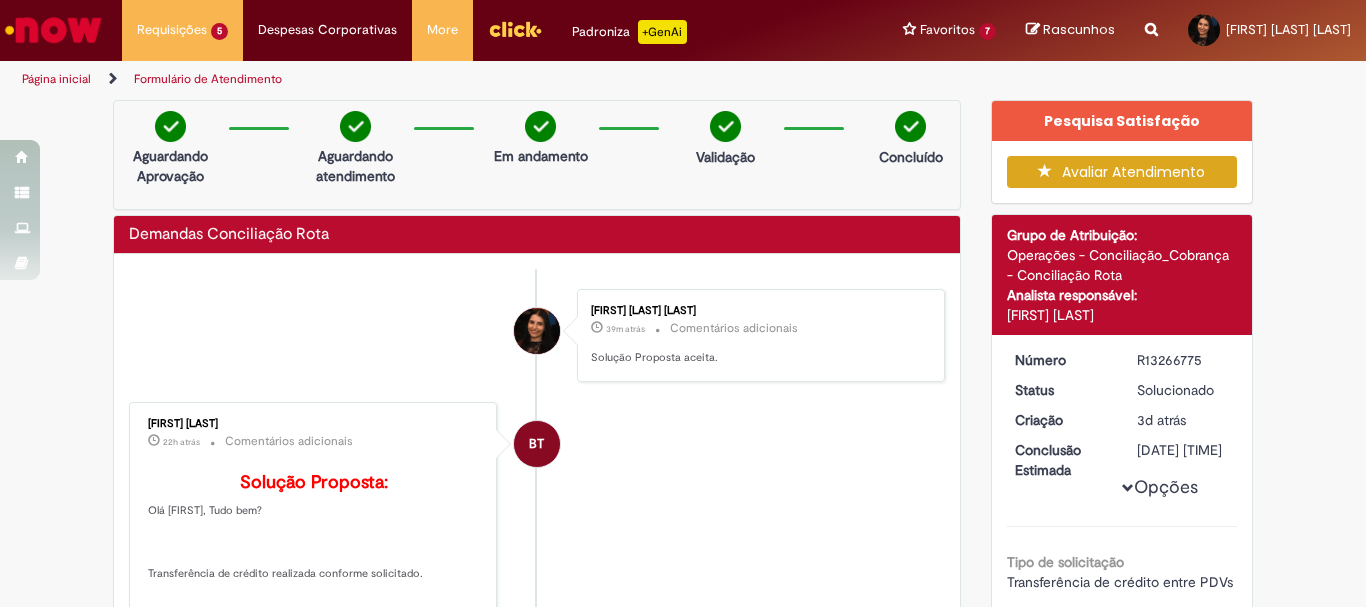click on "Avaliar Atendimento" at bounding box center [1122, 172] 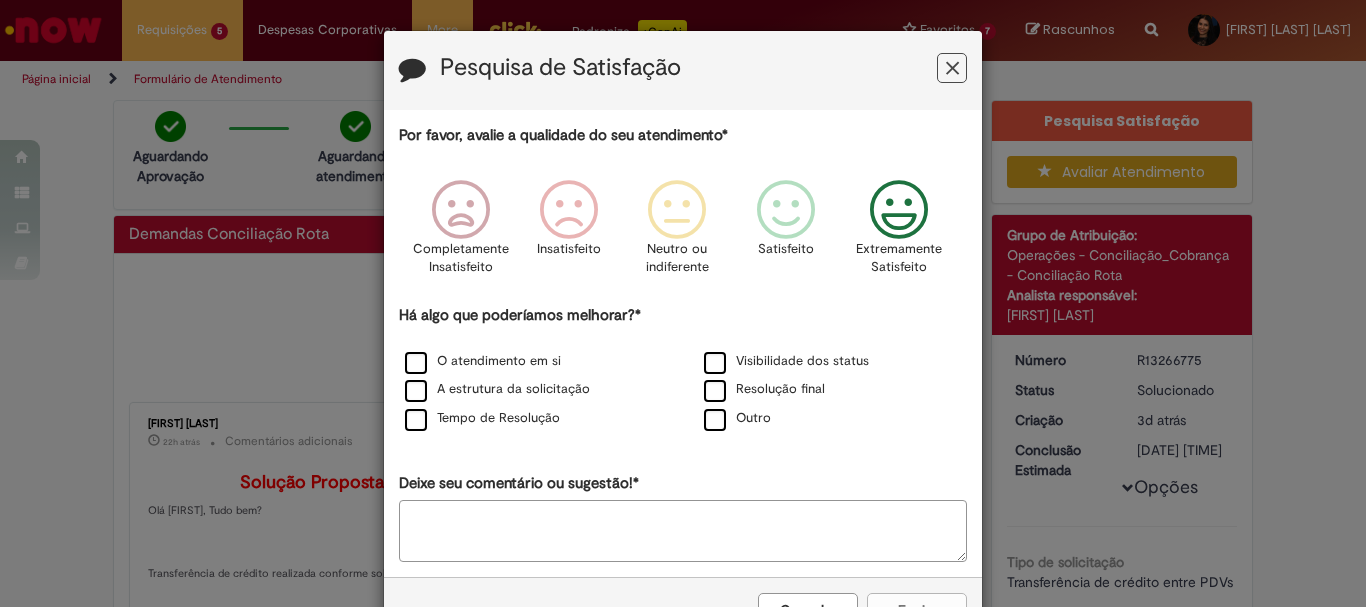 click at bounding box center (899, 210) 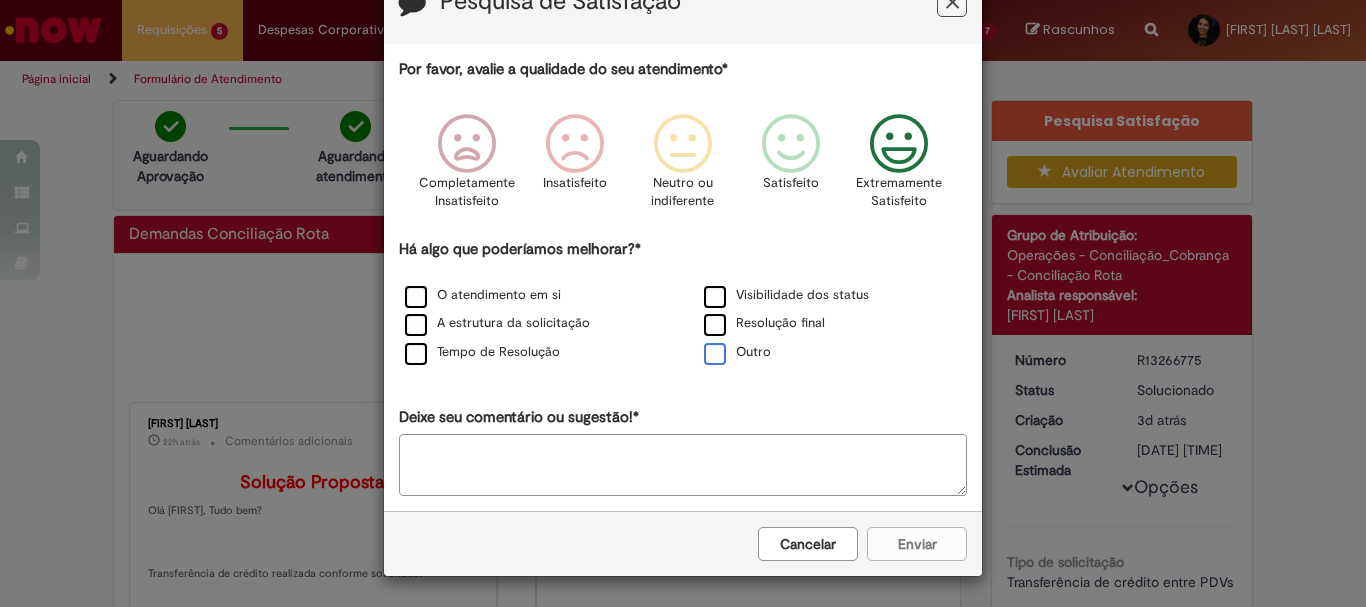 click on "Outro" at bounding box center (737, 352) 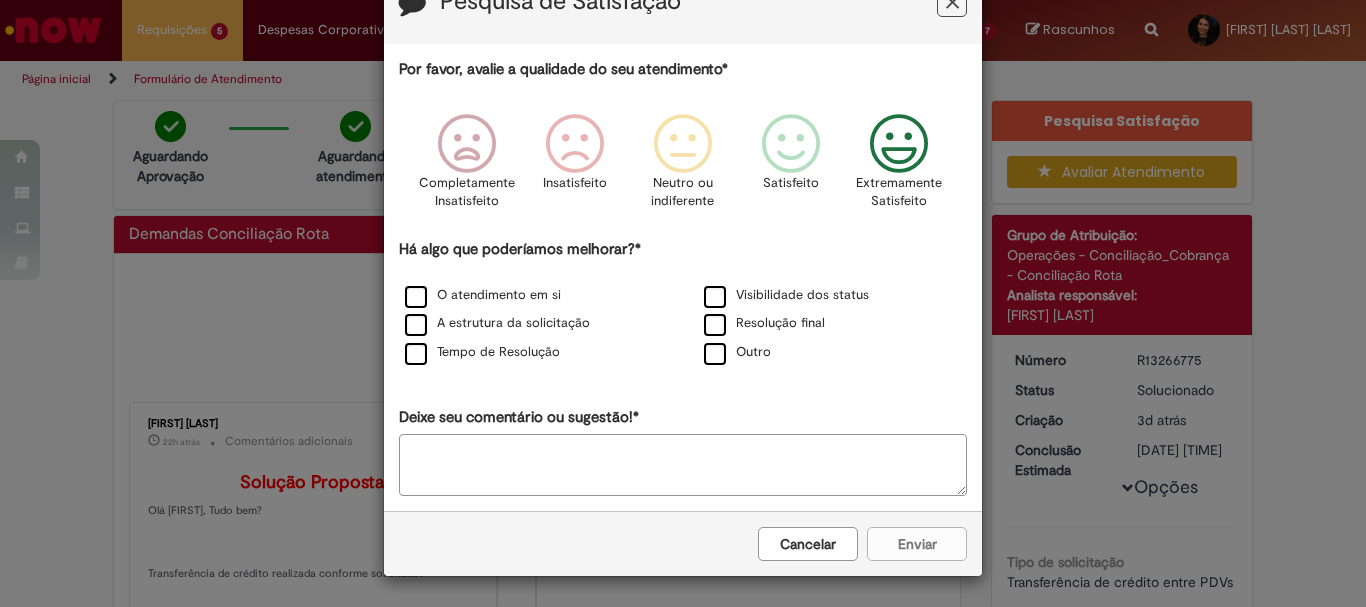 click on "Cancelar   Enviar" at bounding box center [683, 543] 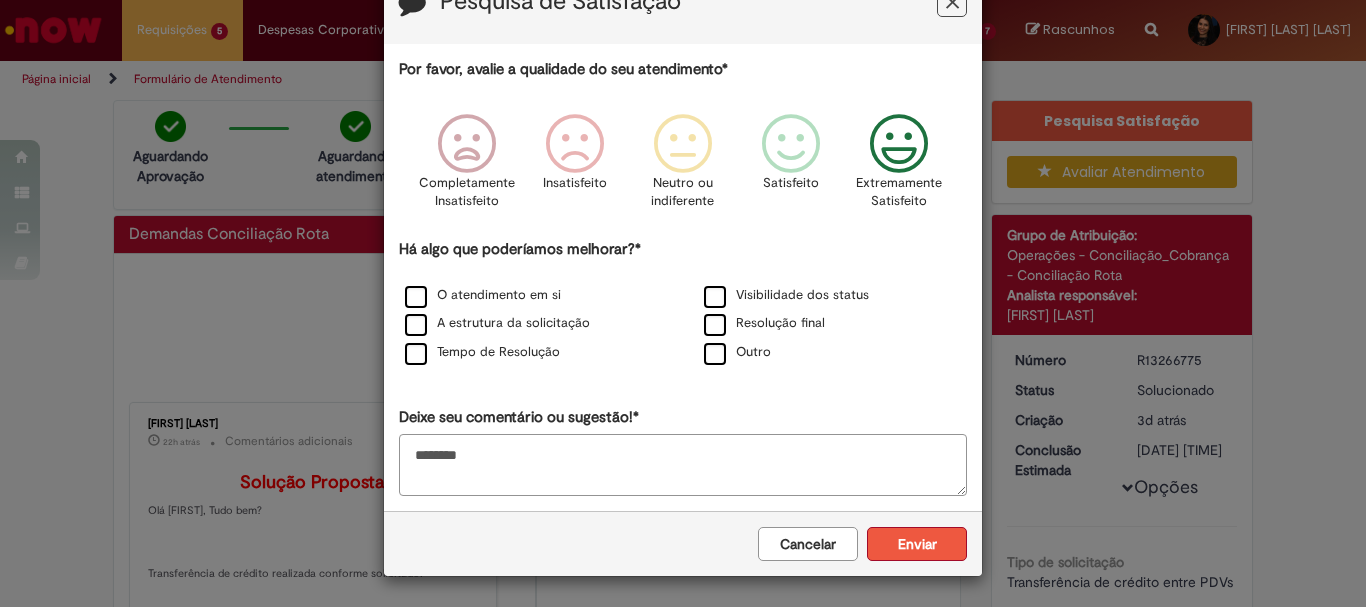 type on "********" 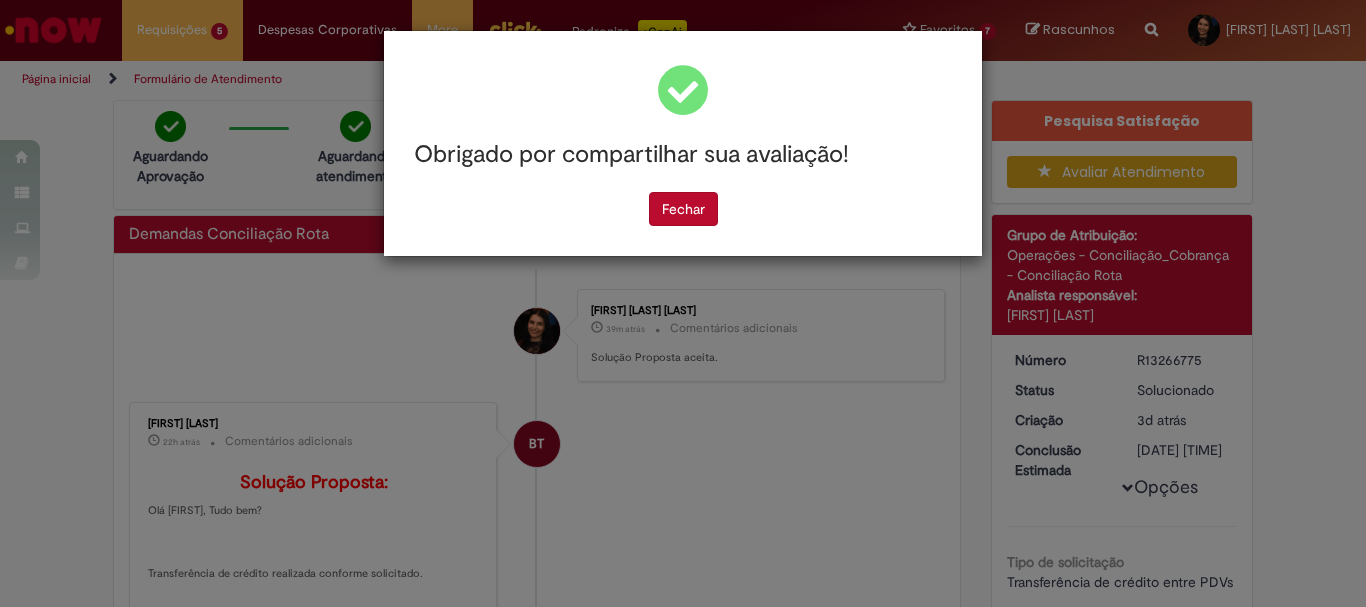 scroll, scrollTop: 0, scrollLeft: 0, axis: both 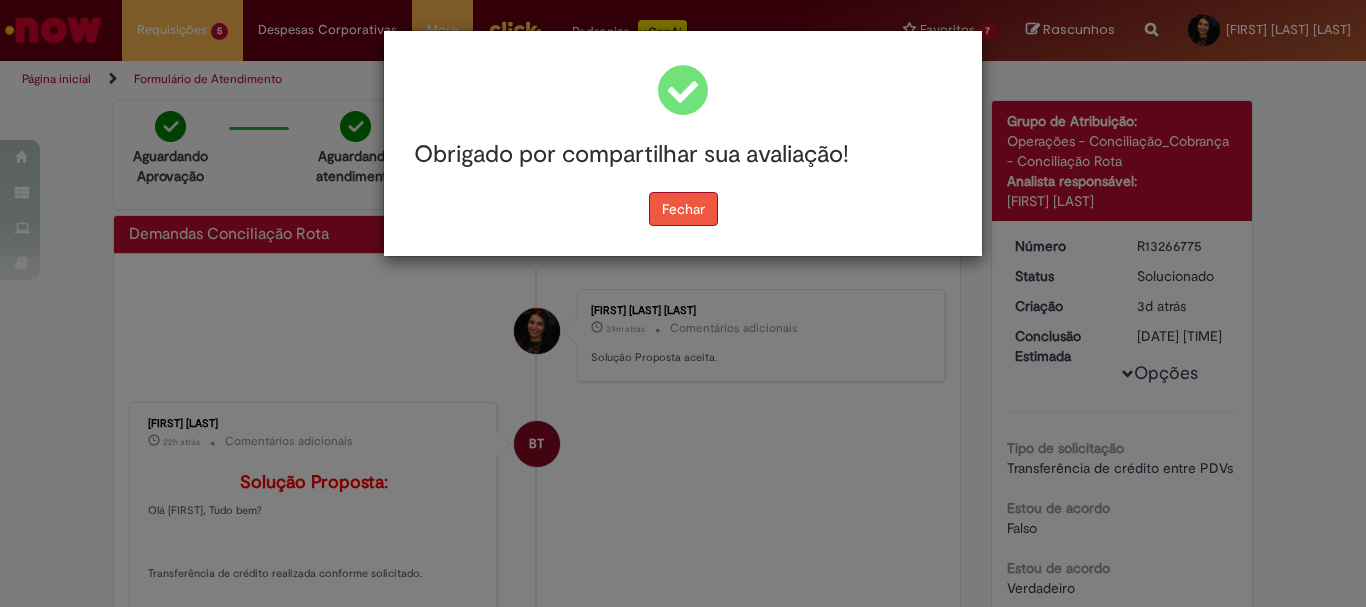 click on "Fechar" at bounding box center (683, 209) 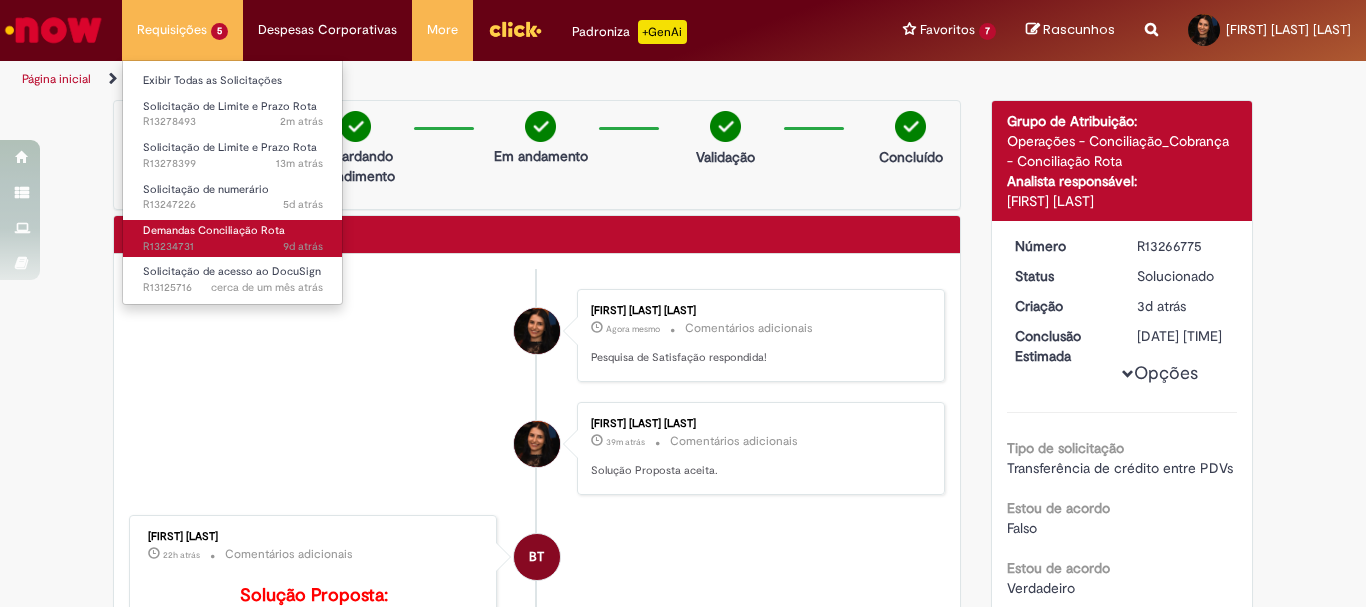 click on "Demandas Conciliação Rota" at bounding box center (214, 230) 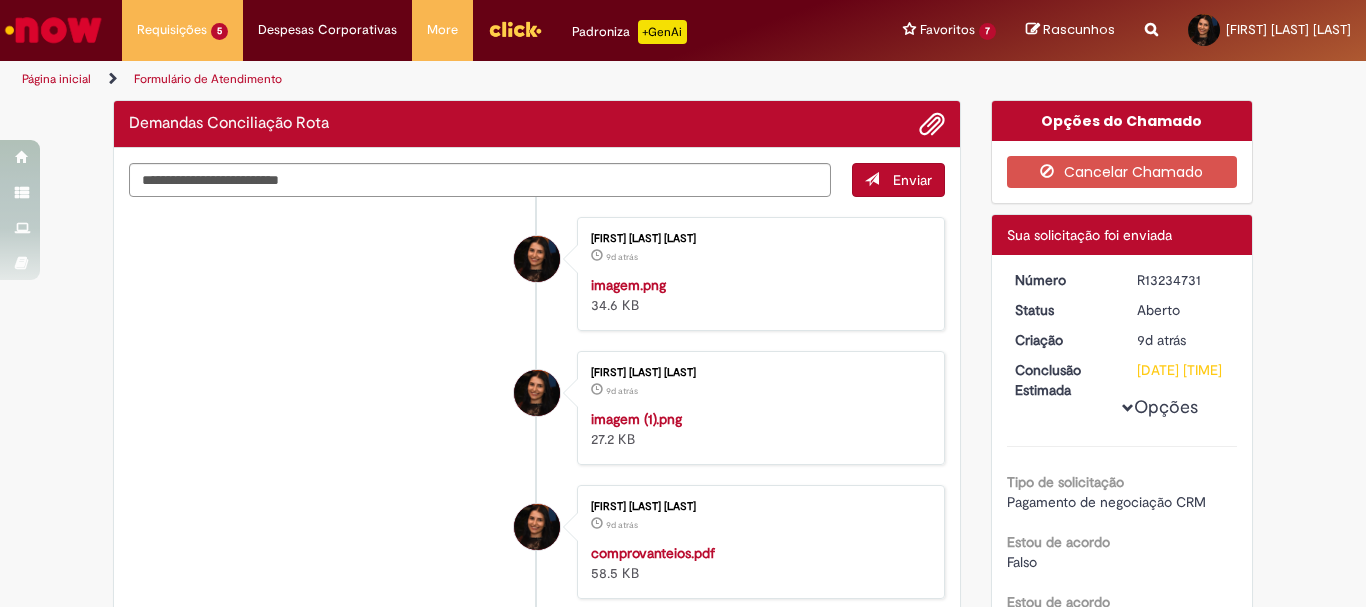 scroll, scrollTop: 100, scrollLeft: 0, axis: vertical 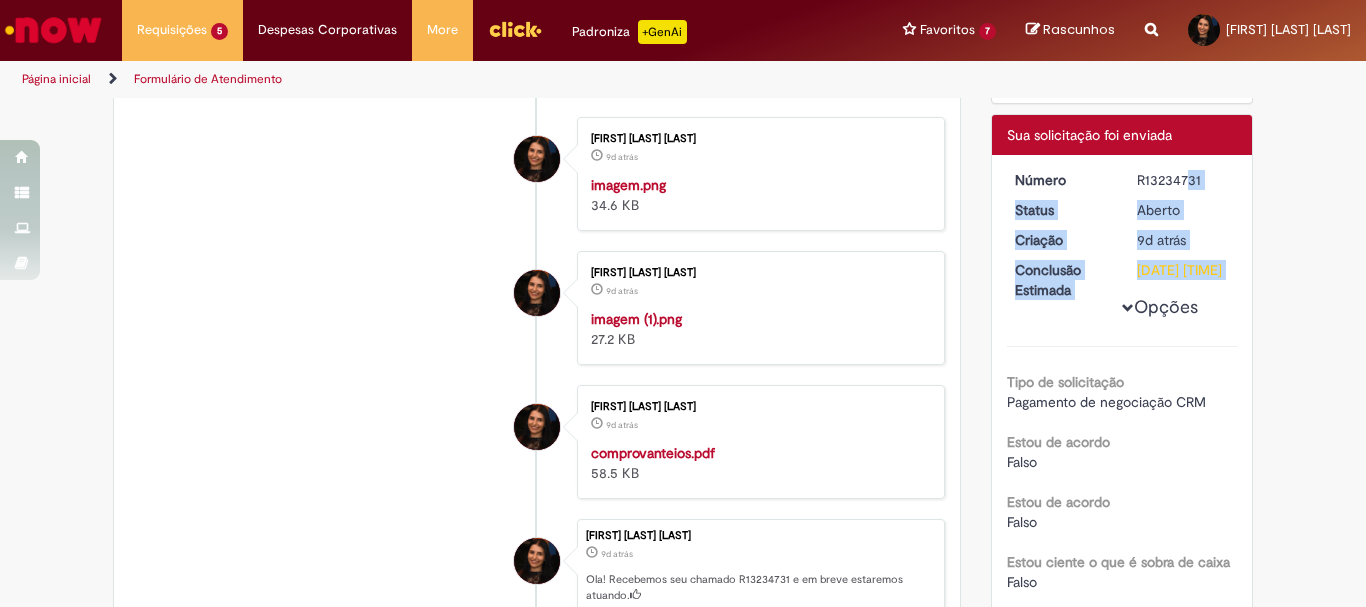 drag, startPoint x: 1201, startPoint y: 188, endPoint x: 1136, endPoint y: 186, distance: 65.03076 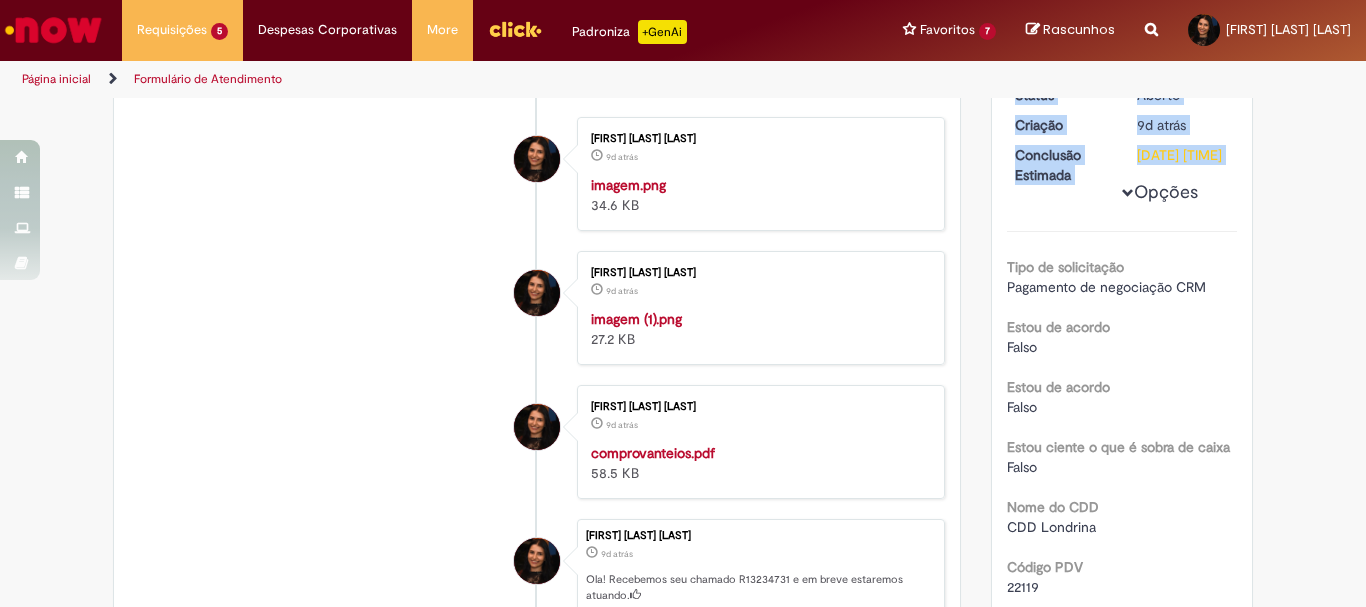 click on "Opções
Tipo de solicitação
Pagamento de negociação CRM
Estou de acordo
Falso
Estou de acordo
Falso
Estou ciente o que é sobra de caixa
Falso
Nome do CDD
CDD Londrina
Código PDV
22119
Número Acordo
0
Número do título/NFe
0
Descrição
PDV pagou a renegociação dos titulos abaixo. Comprovante em anexo.
503028
503029
503030
503031
Anexo Comprovante de Pagamento
comprovanteios.pdf" at bounding box center [1122, 506] 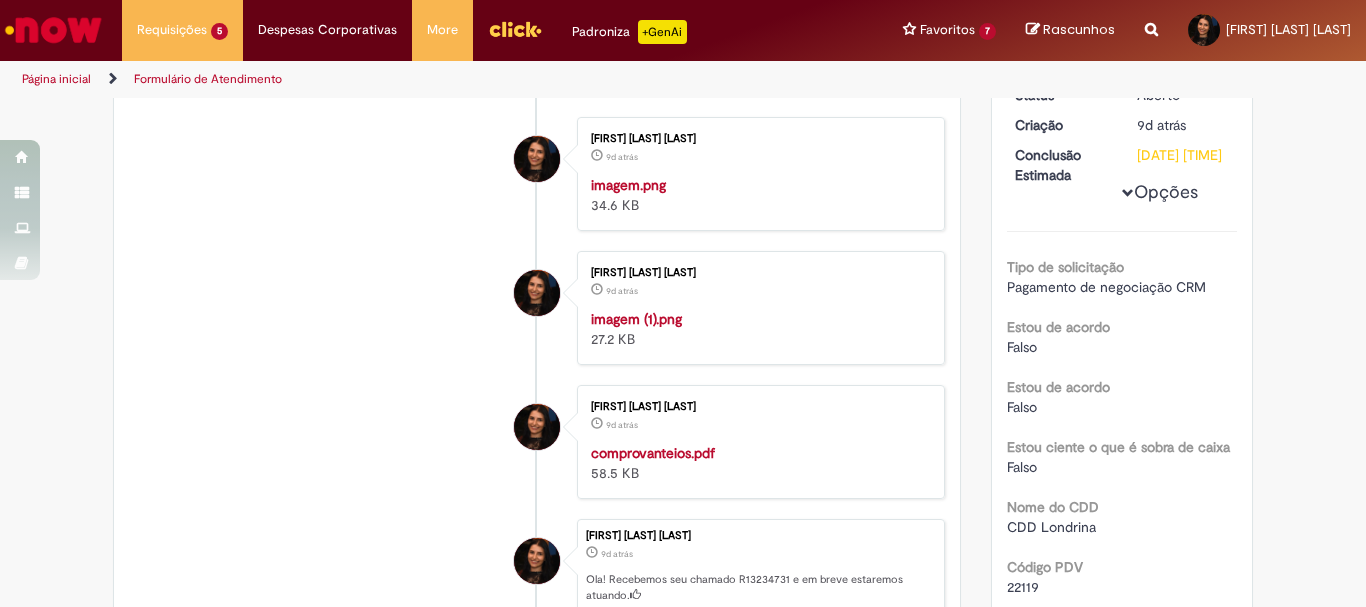 scroll, scrollTop: 0, scrollLeft: 0, axis: both 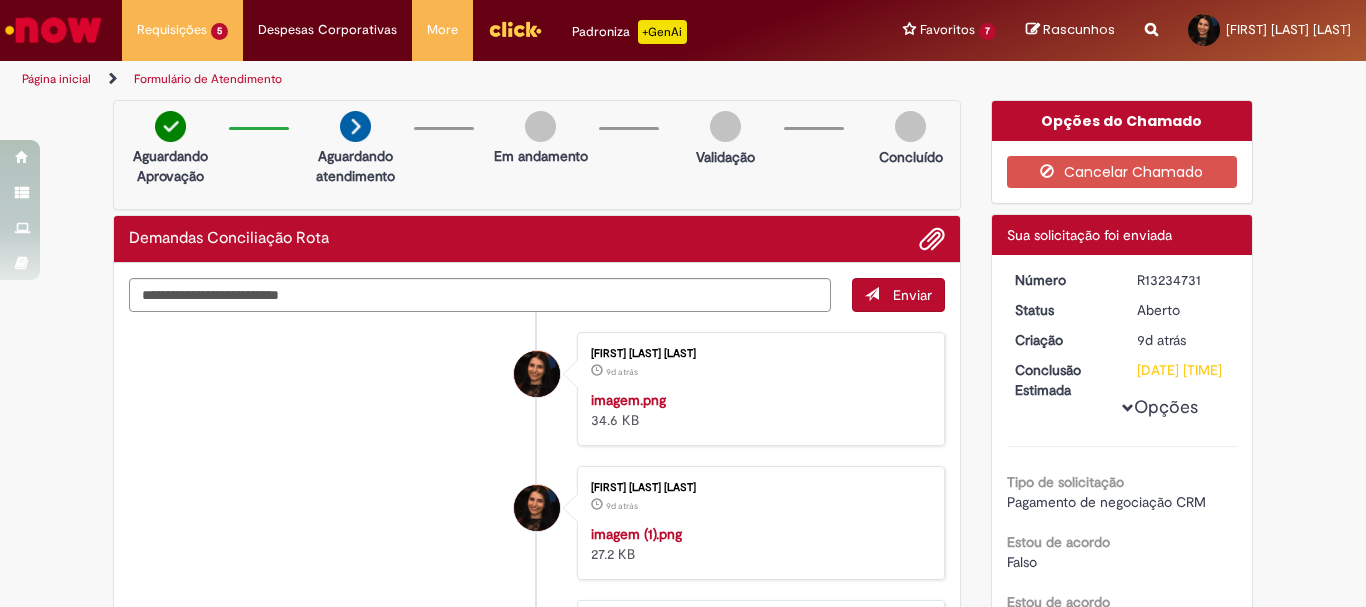 click on "R13234731" at bounding box center [1183, 280] 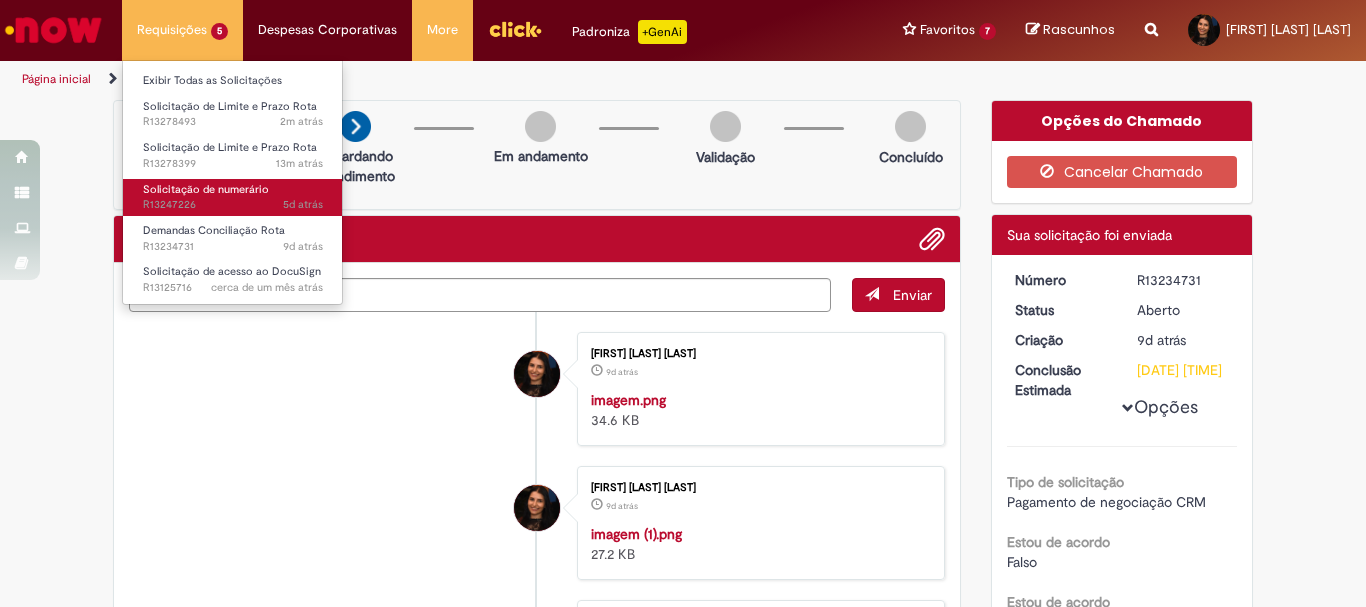 click on "Solicitação de numerário" at bounding box center [206, 189] 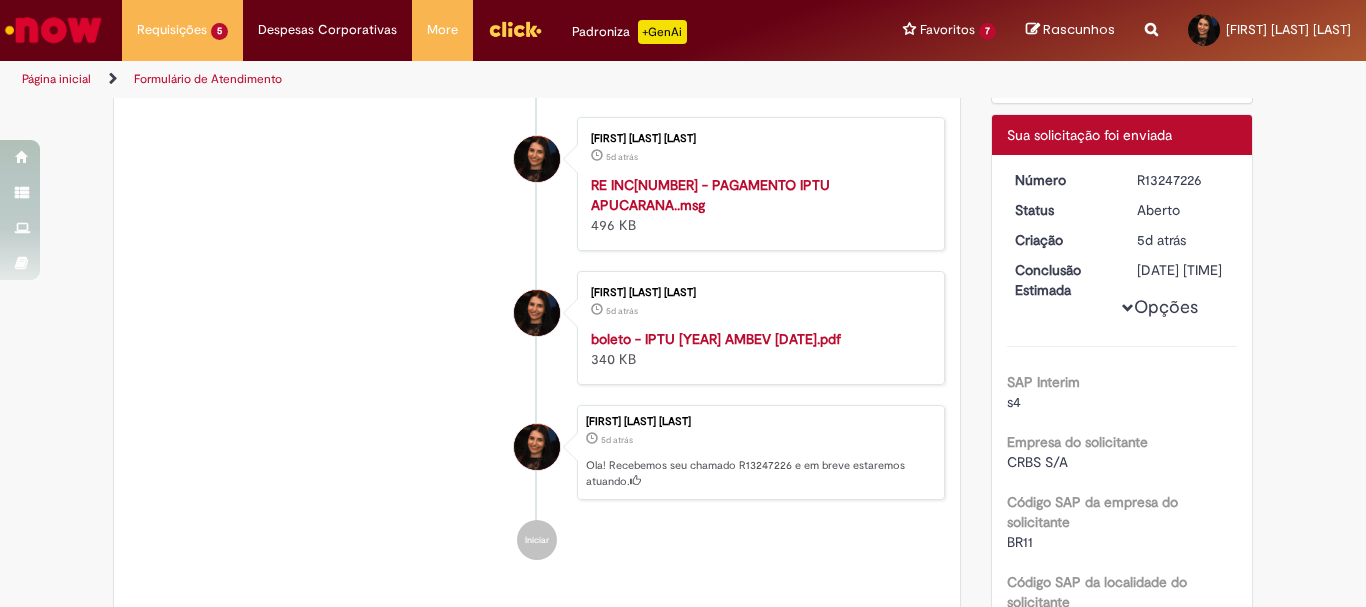scroll, scrollTop: 0, scrollLeft: 0, axis: both 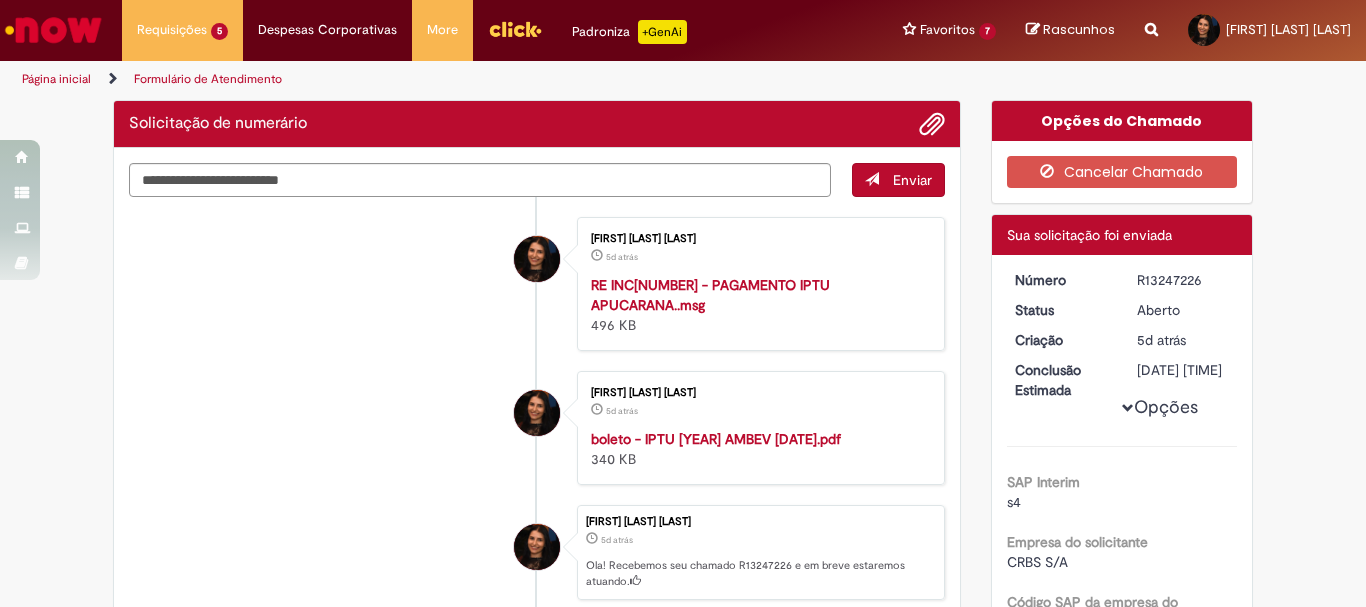 click on "R13247226" at bounding box center [1183, 280] 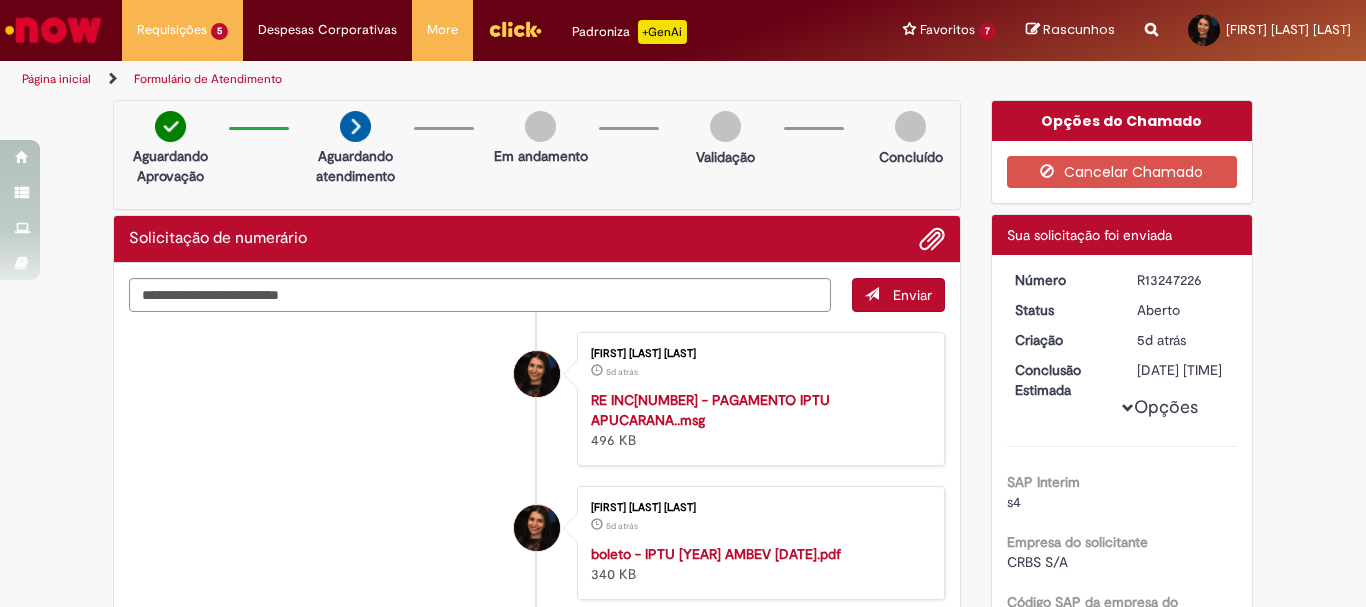 copy on "R13247226" 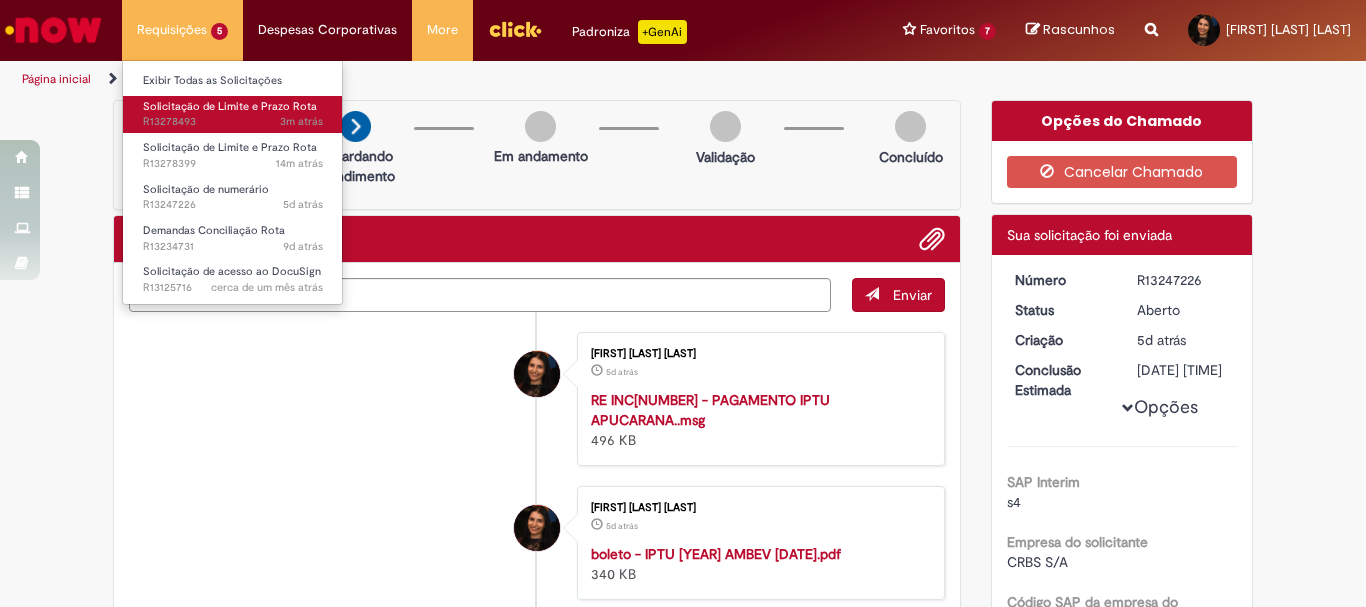 click on "Solicitação de Limite e Prazo Rota
3m atrás 3 minutos atrás  R13278493" at bounding box center (233, 114) 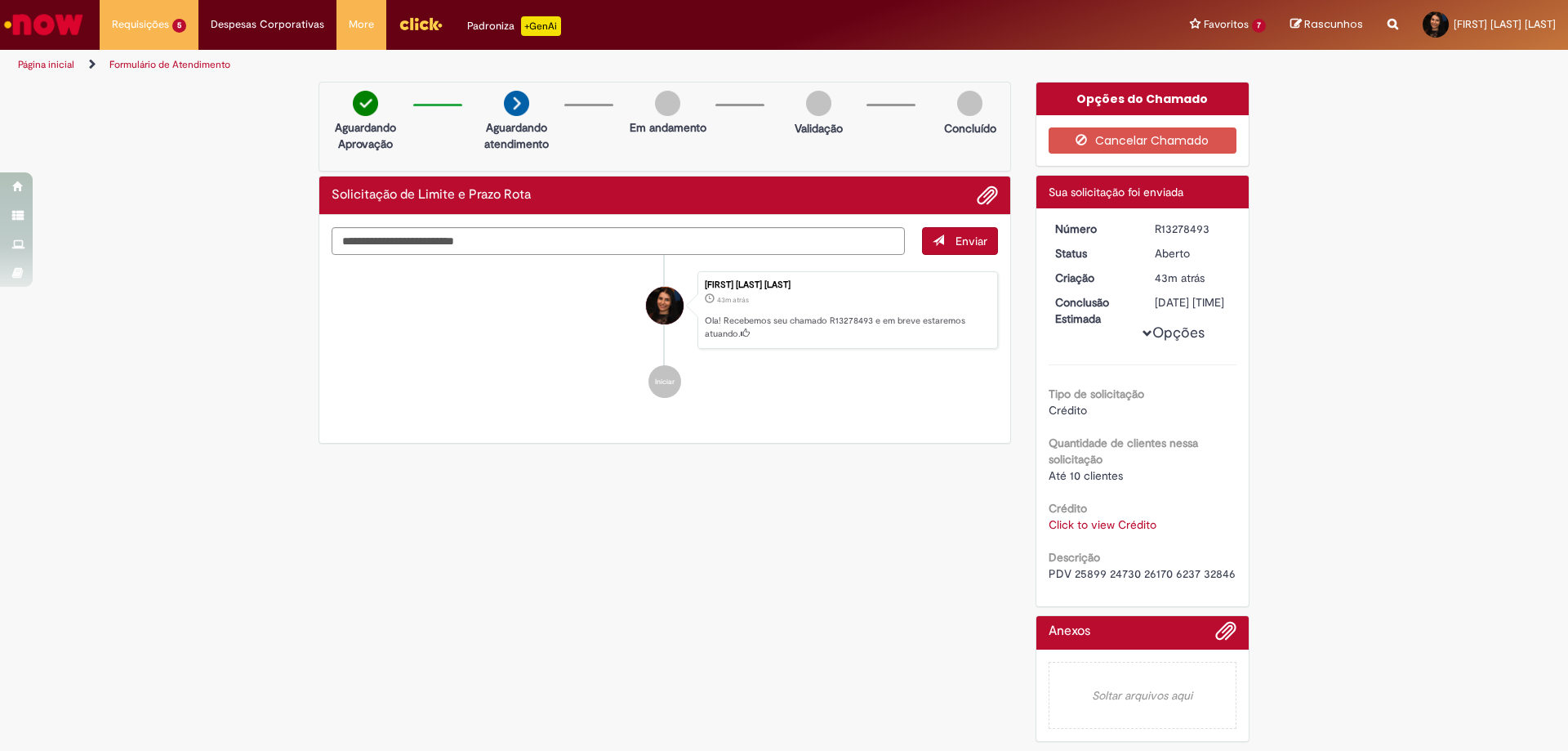 click at bounding box center [665, 451] 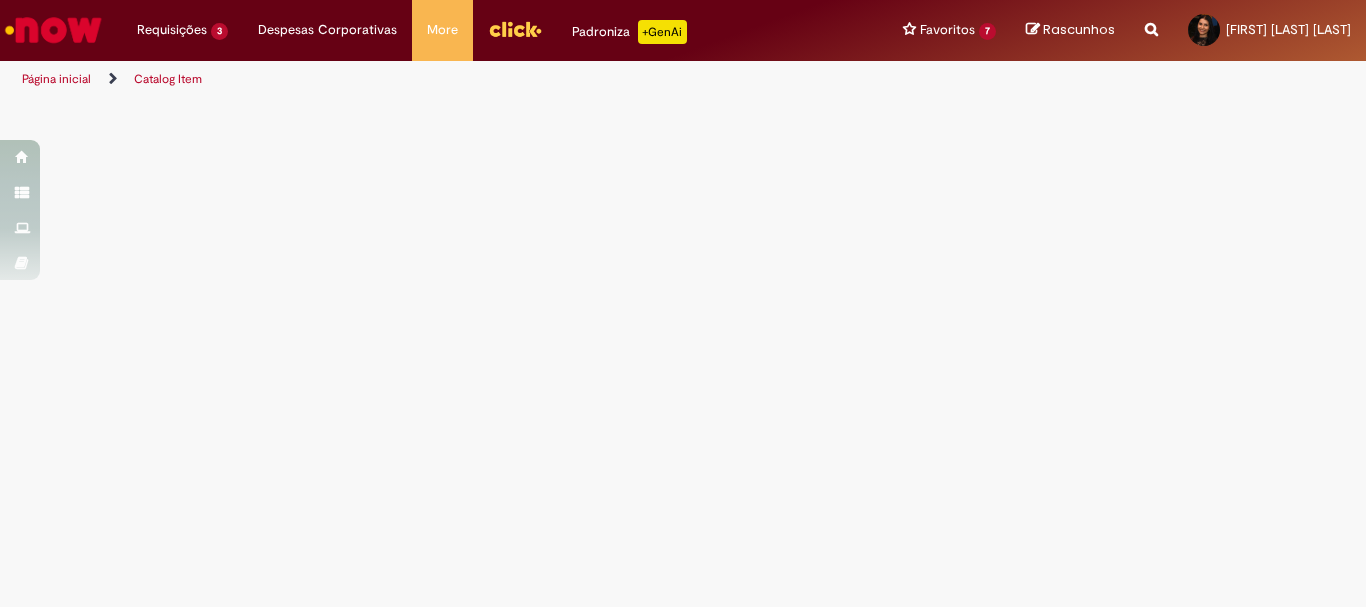 scroll, scrollTop: 0, scrollLeft: 0, axis: both 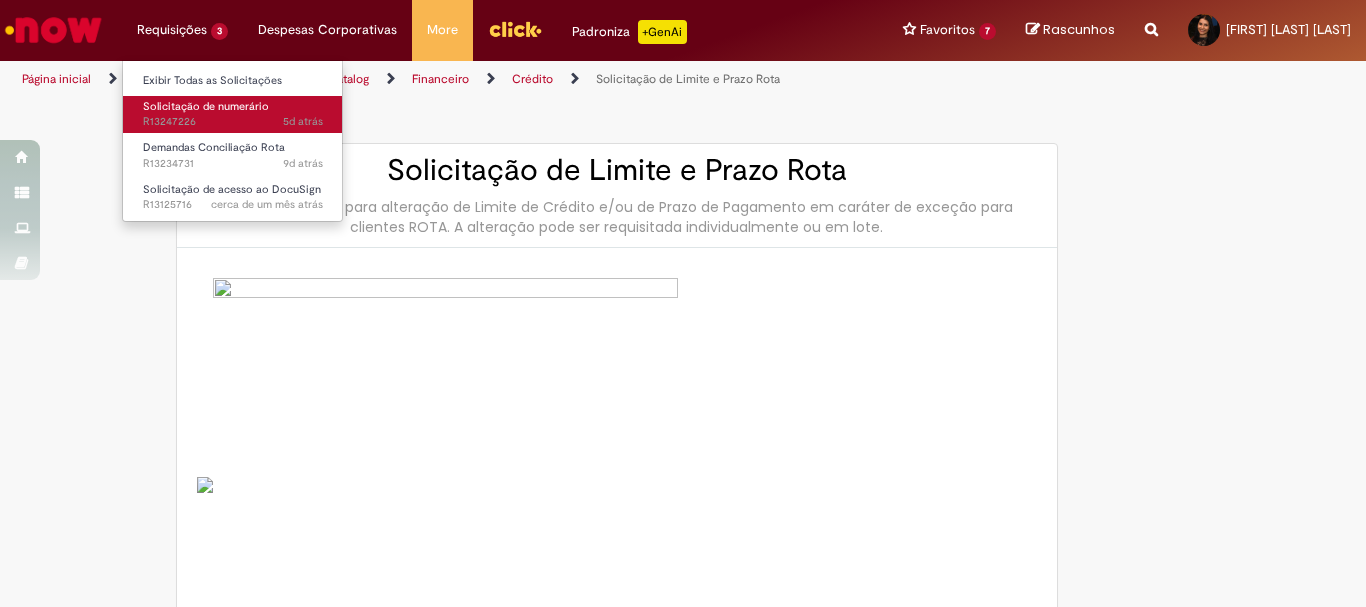 type on "********" 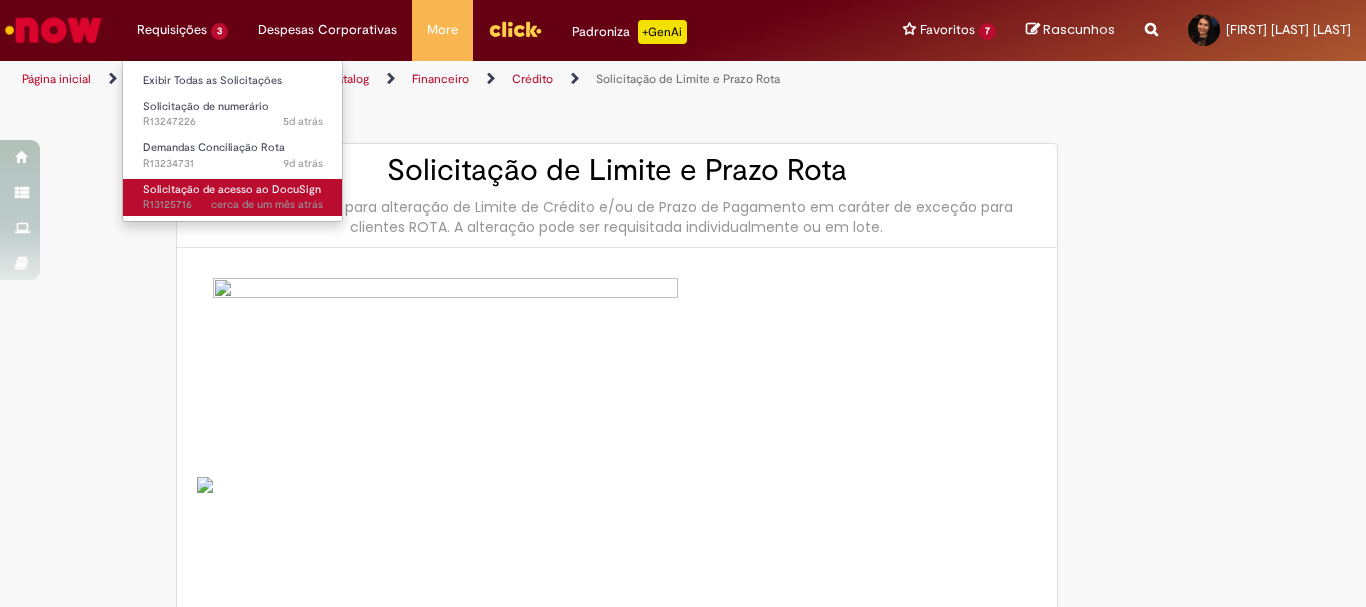 type on "**********" 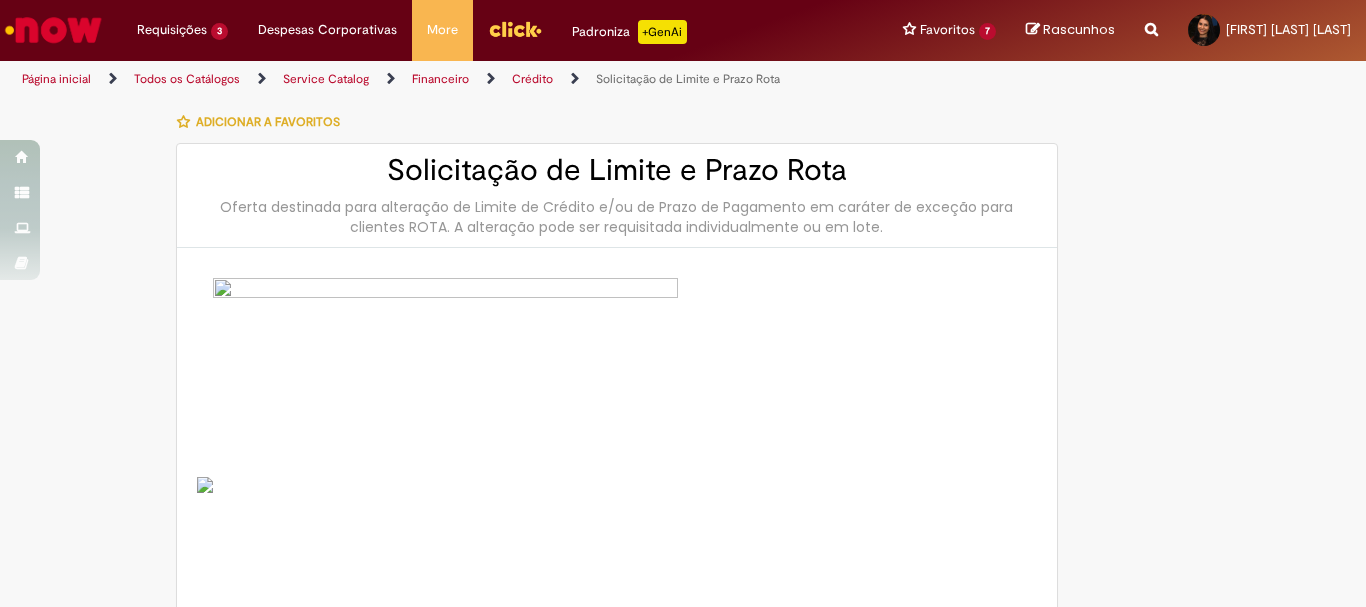 type on "**********" 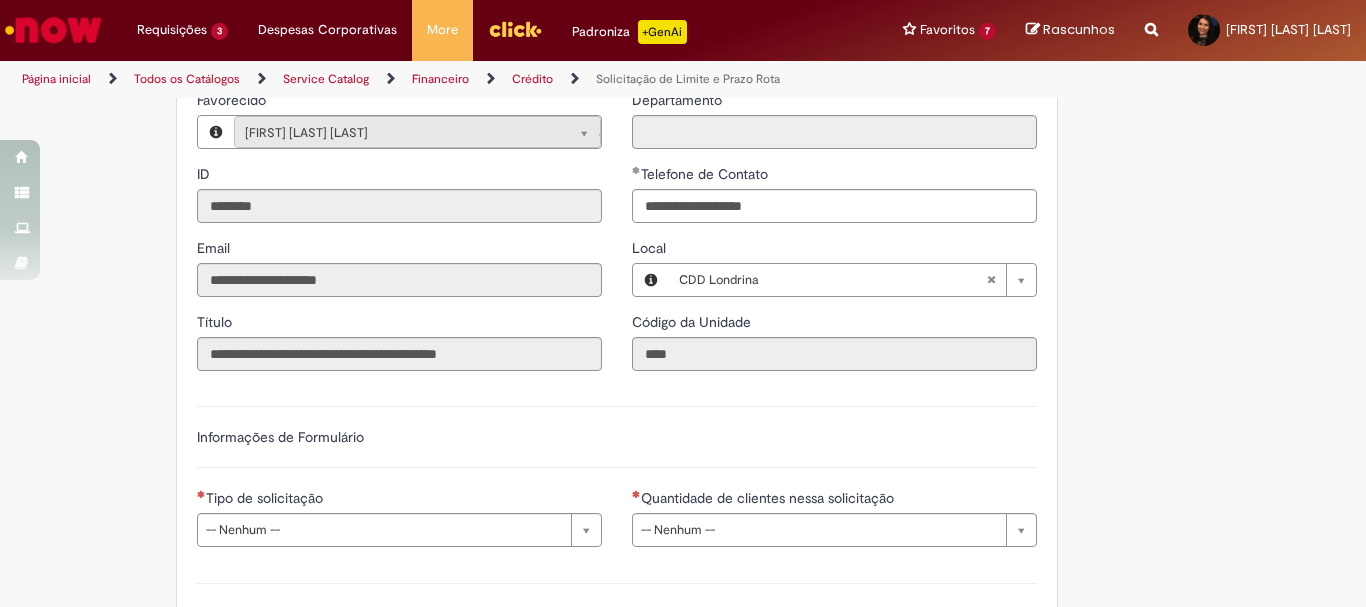 scroll, scrollTop: 900, scrollLeft: 0, axis: vertical 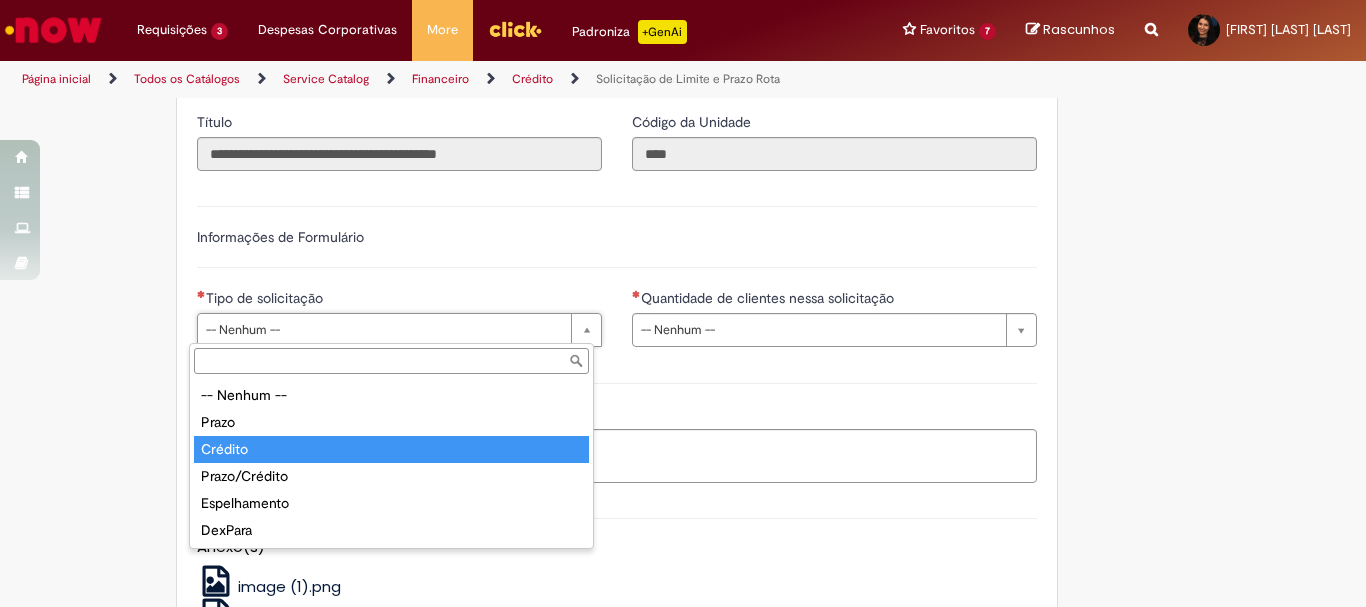 type on "*******" 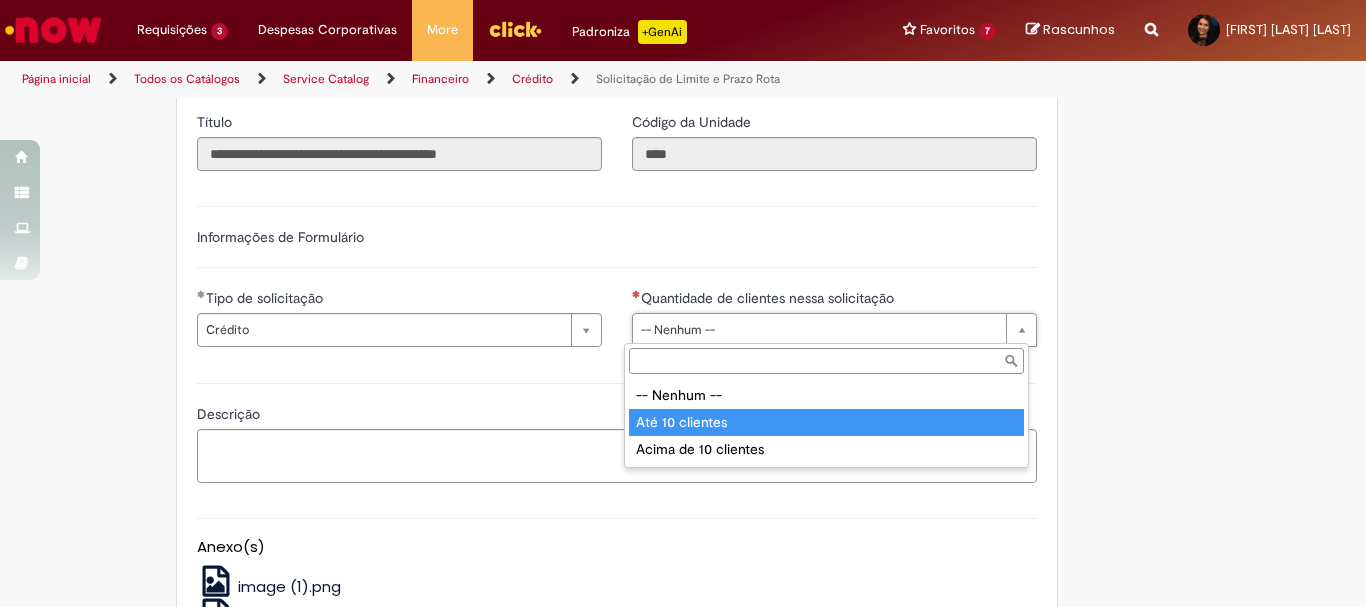 type on "**********" 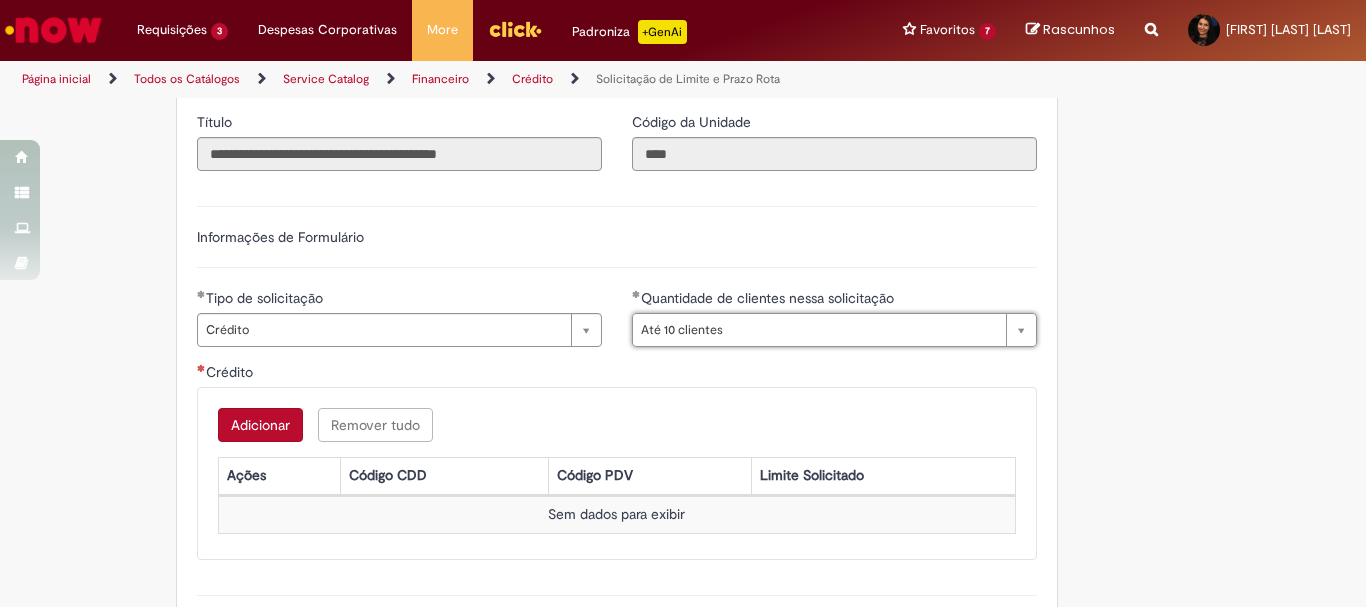 click on "Adicionar" at bounding box center [260, 425] 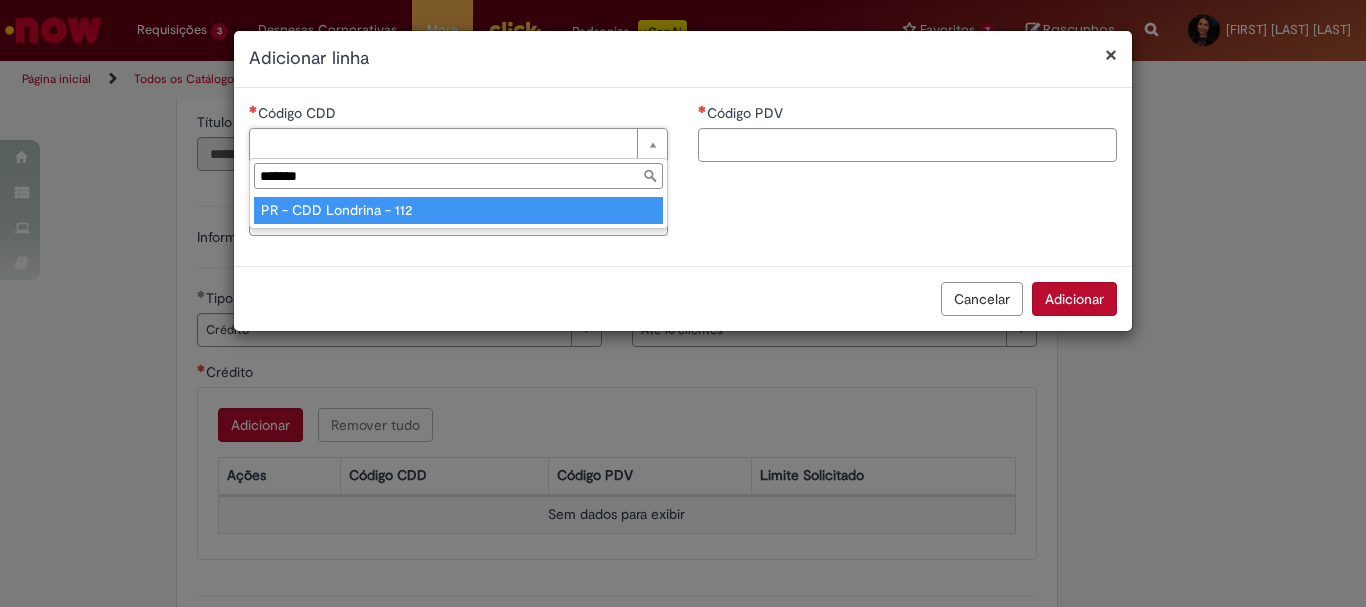 type on "*******" 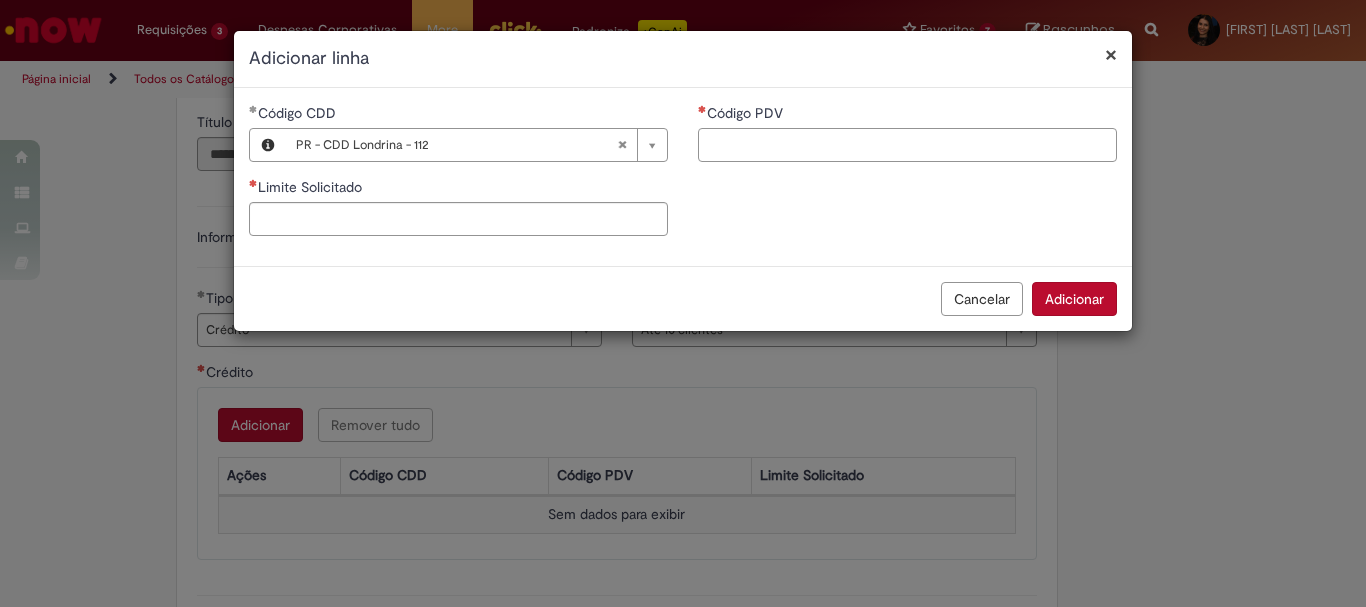 paste on "*****" 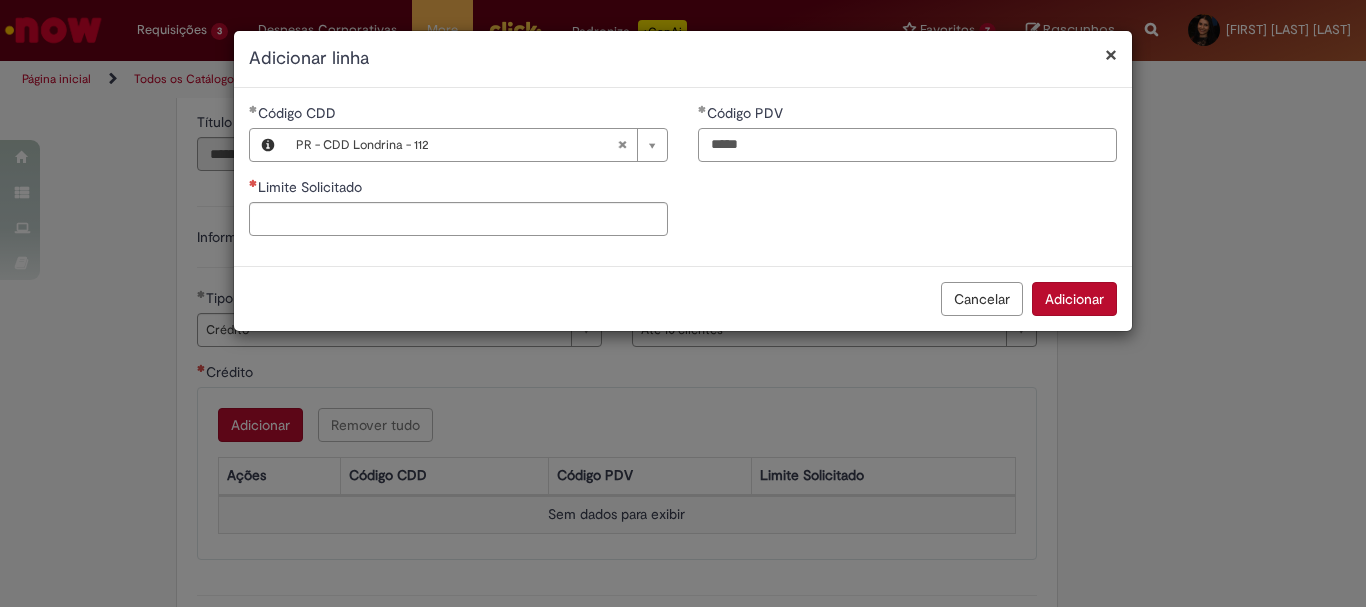 type on "*****" 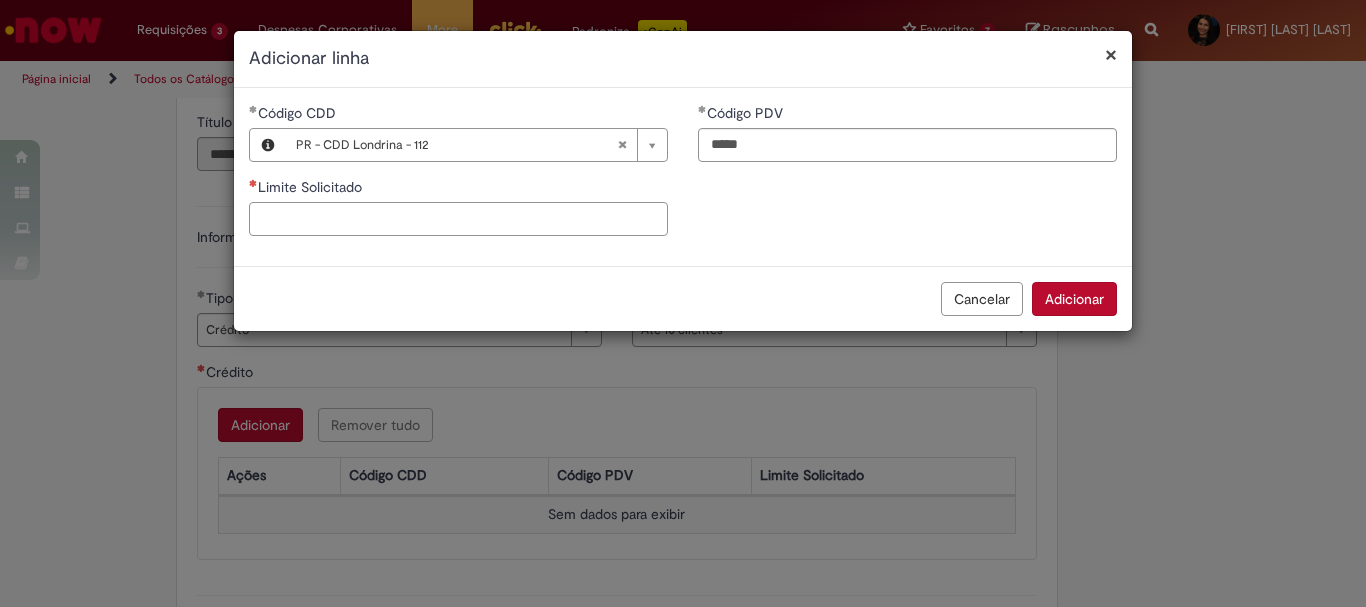 click on "Limite Solicitado" at bounding box center [458, 219] 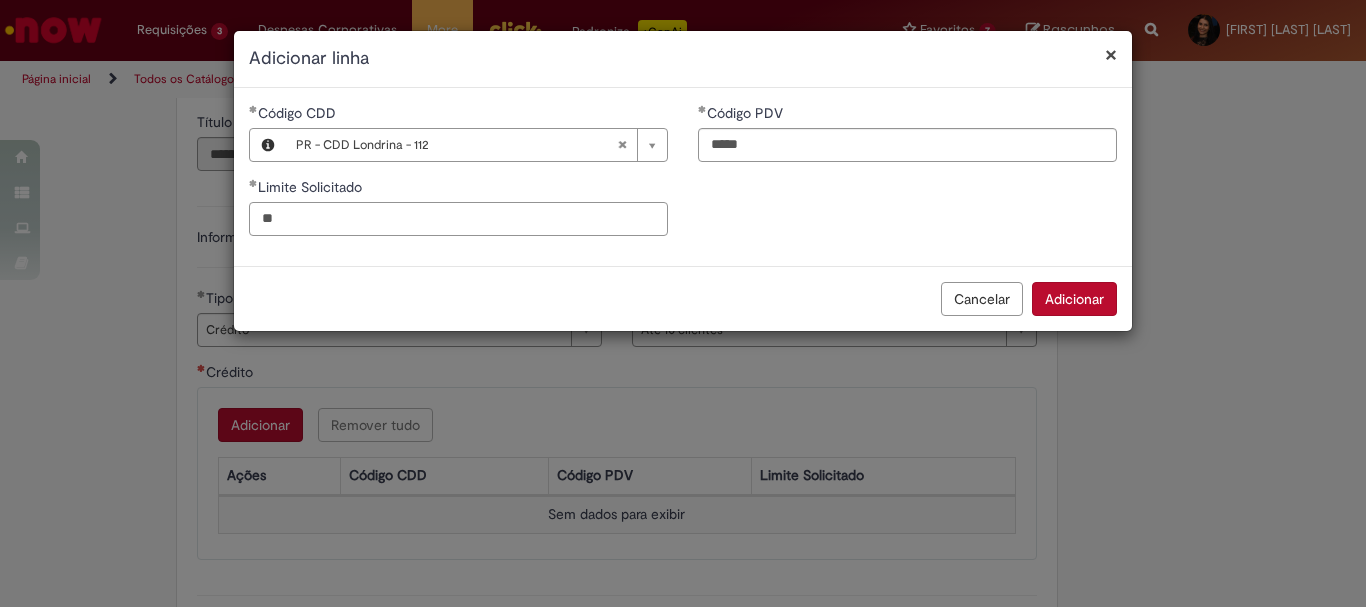 type on "*" 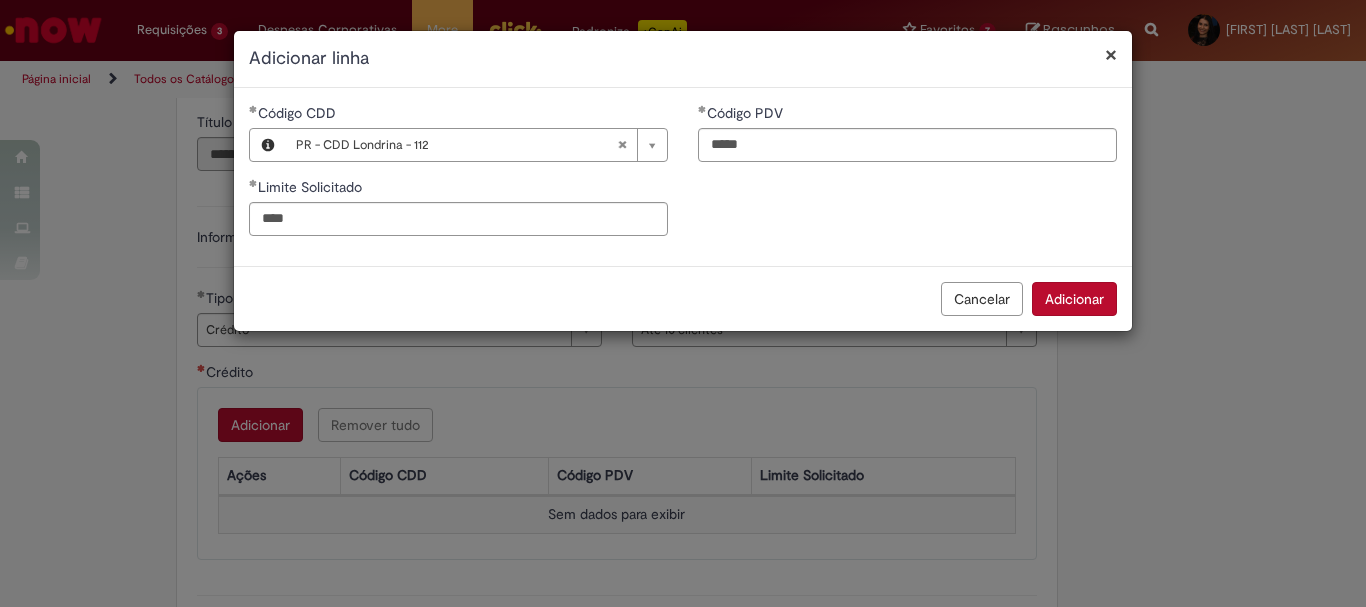 type on "********" 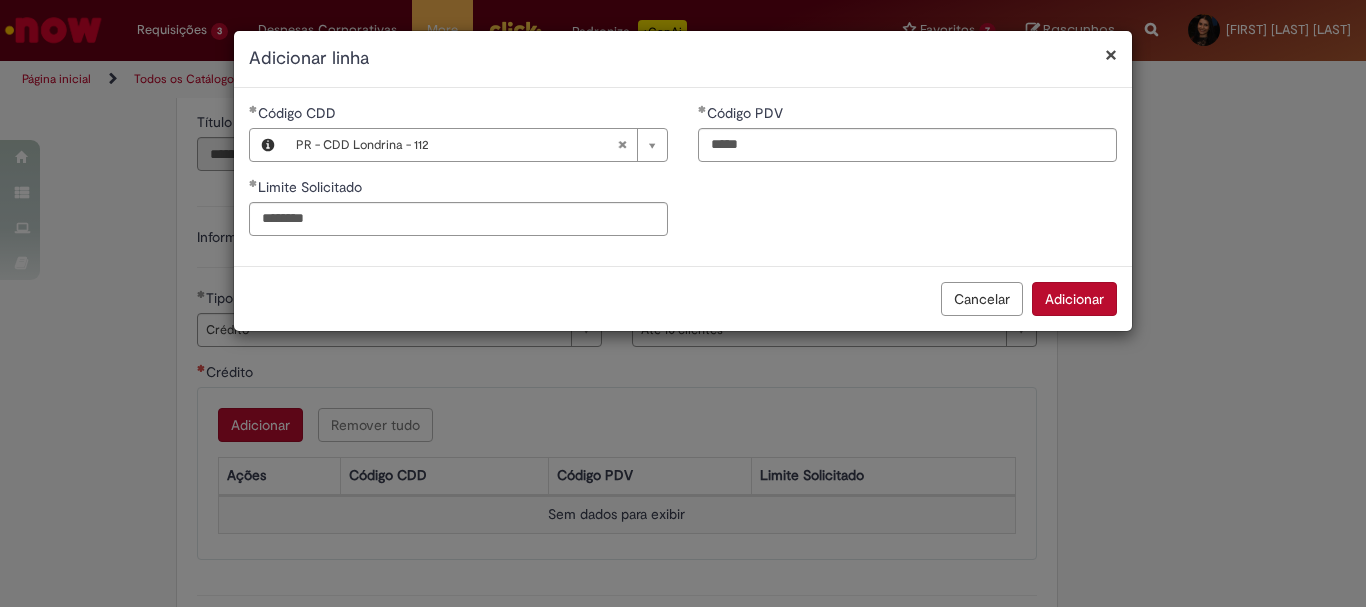 click on "**********" at bounding box center [683, 177] 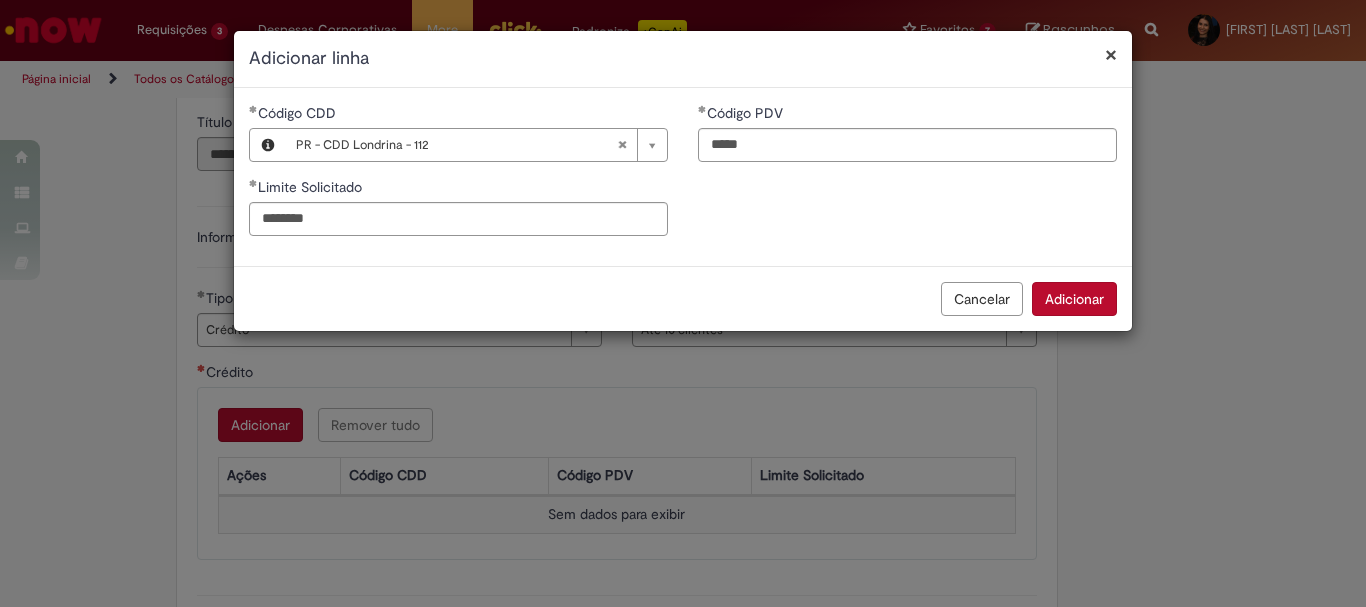 click on "Adicionar" at bounding box center [1074, 299] 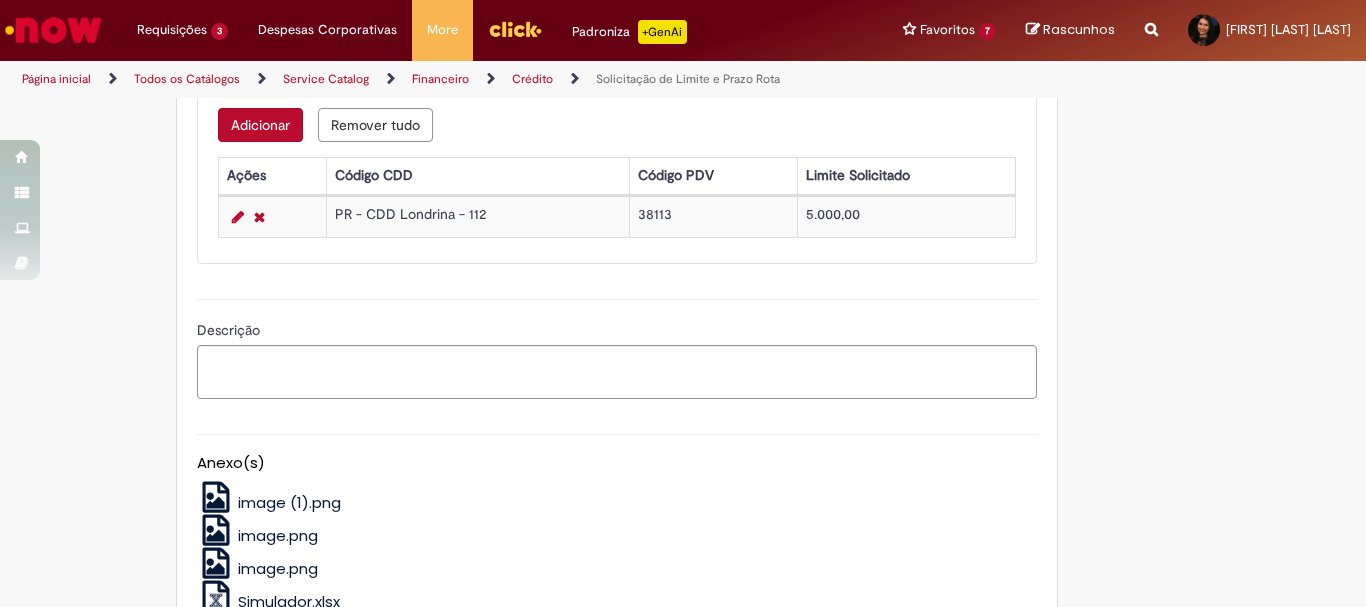 scroll, scrollTop: 1300, scrollLeft: 0, axis: vertical 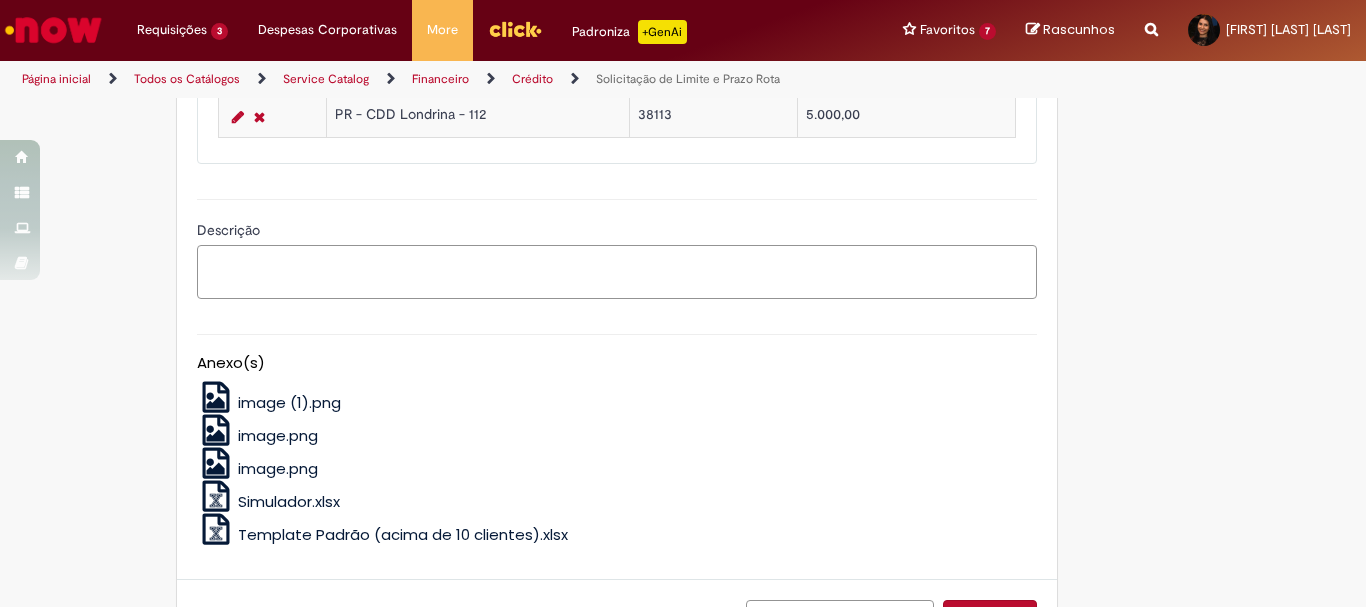 click on "Descrição" at bounding box center [617, 272] 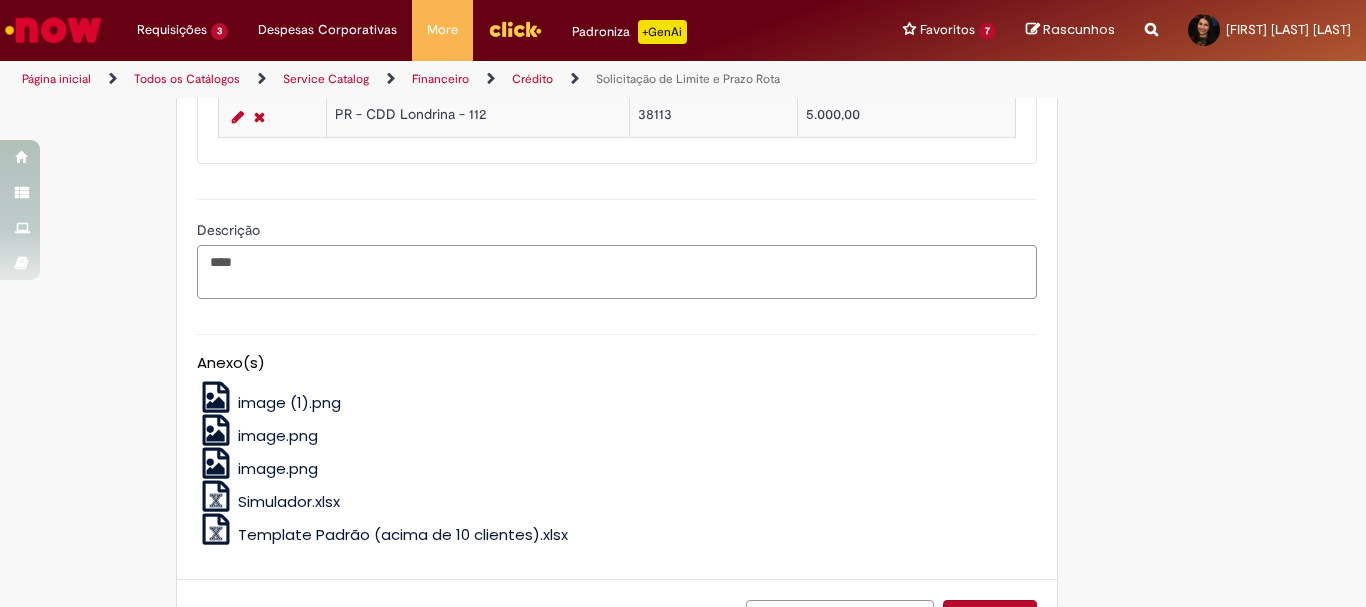 paste on "******" 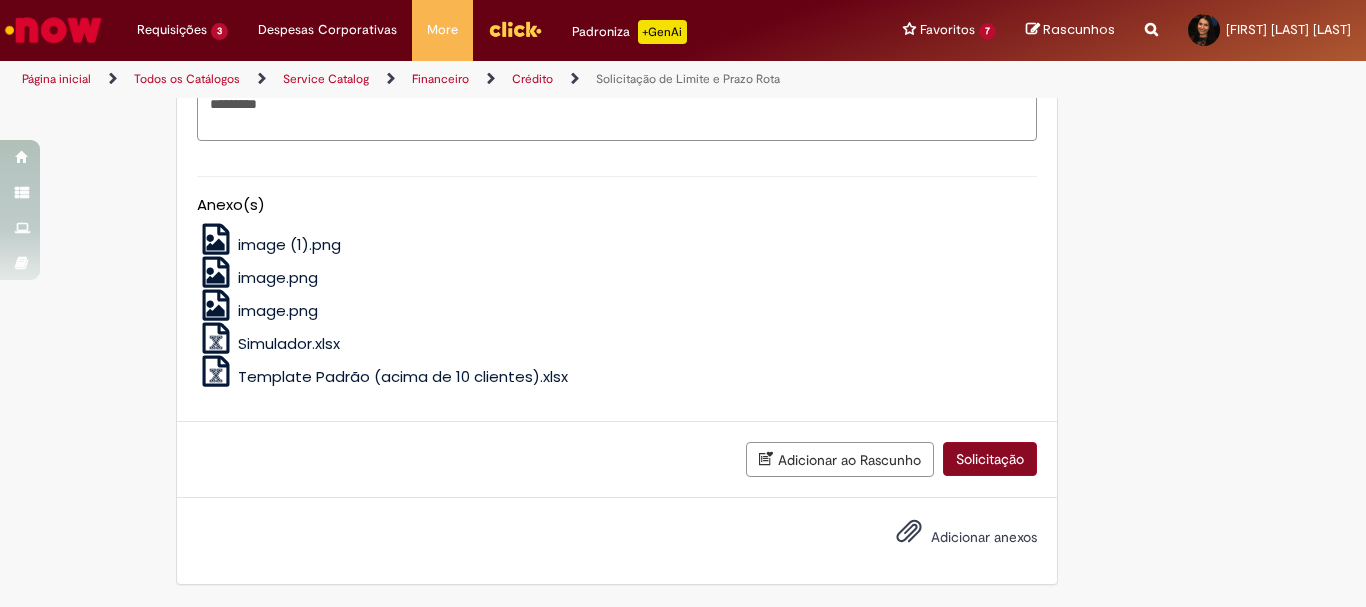 type on "*********" 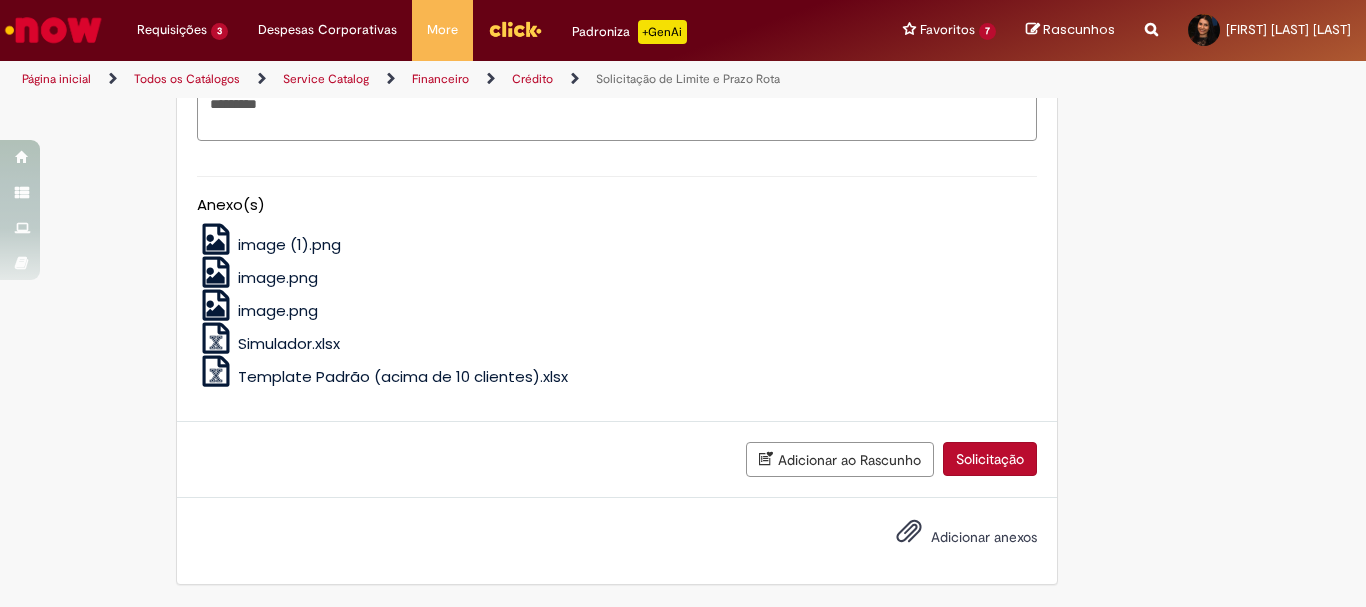click on "Solicitação" at bounding box center (990, 459) 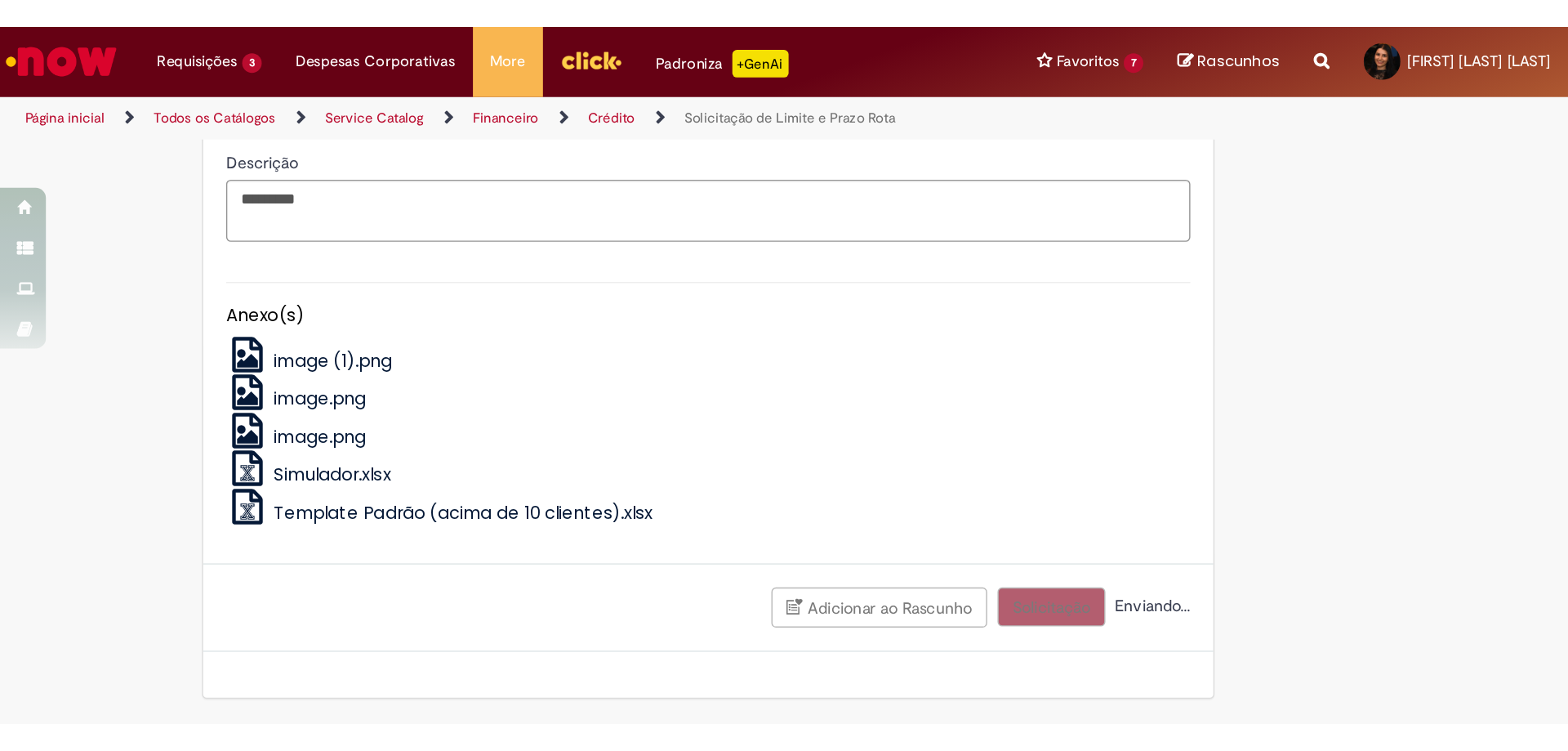 scroll, scrollTop: 1154, scrollLeft: 0, axis: vertical 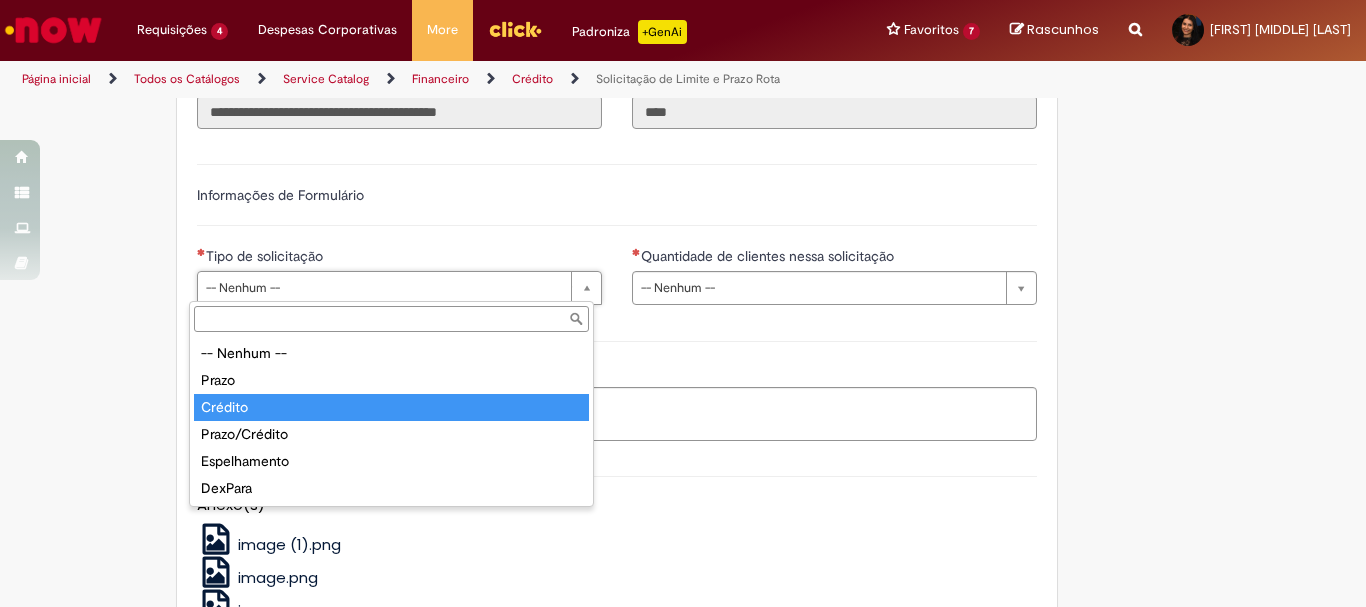 type on "*******" 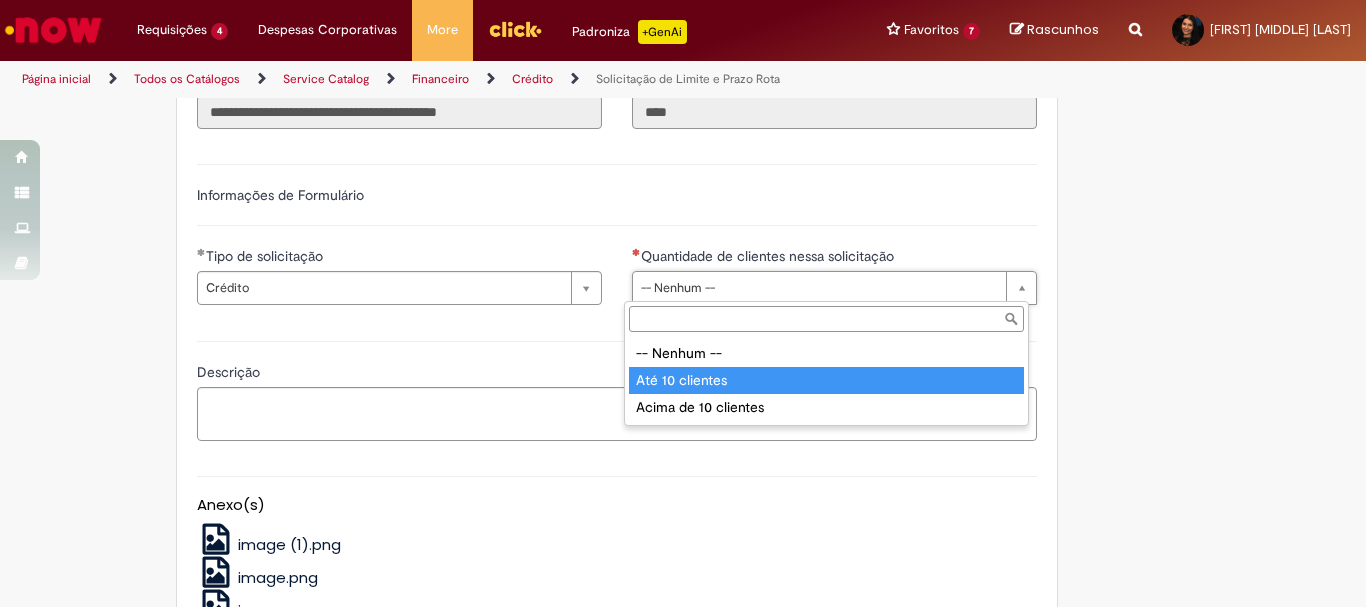 type on "**********" 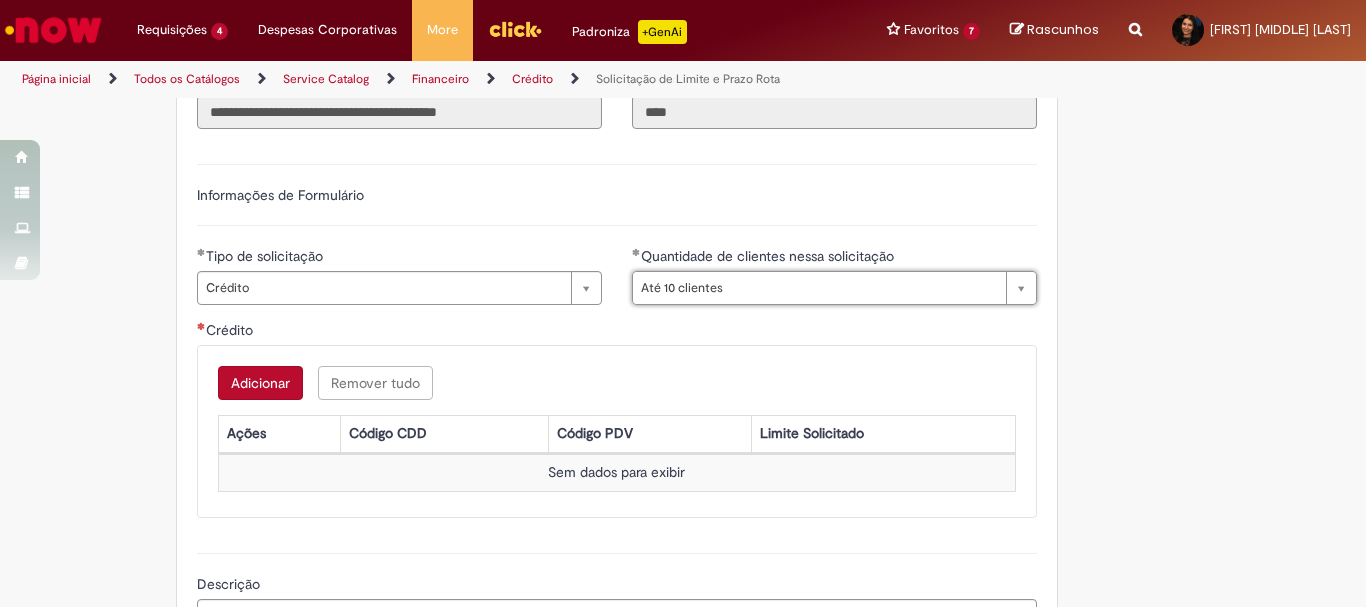 click on "Adicionar" at bounding box center (260, 383) 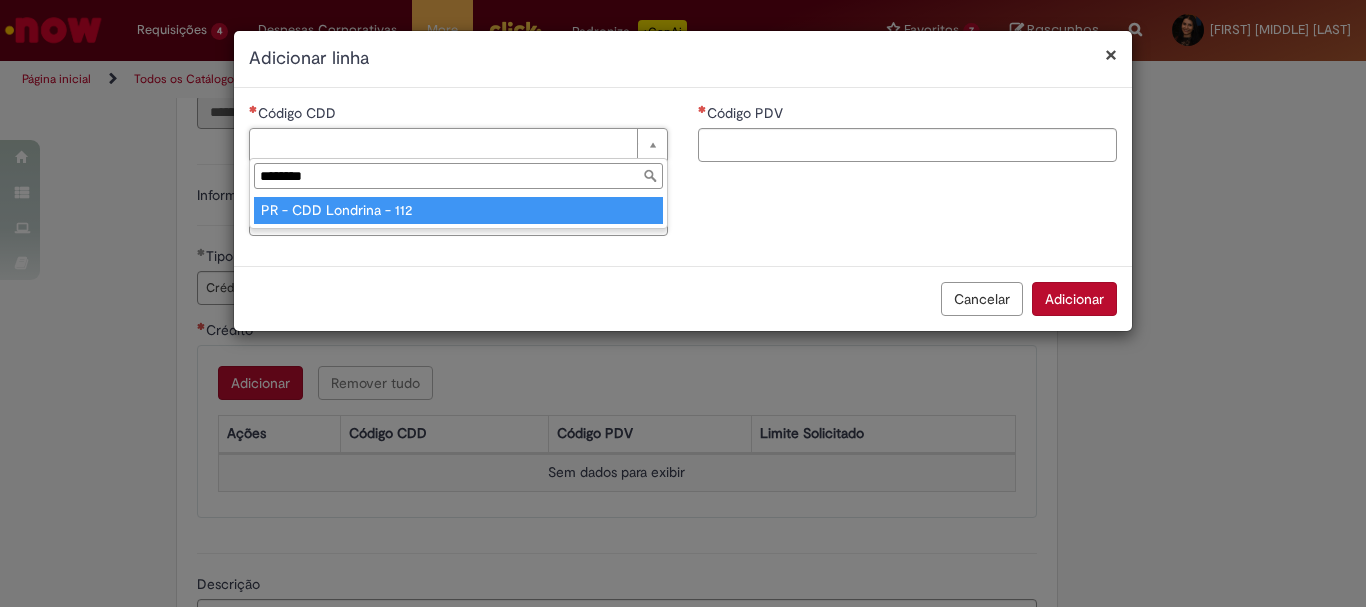 type on "********" 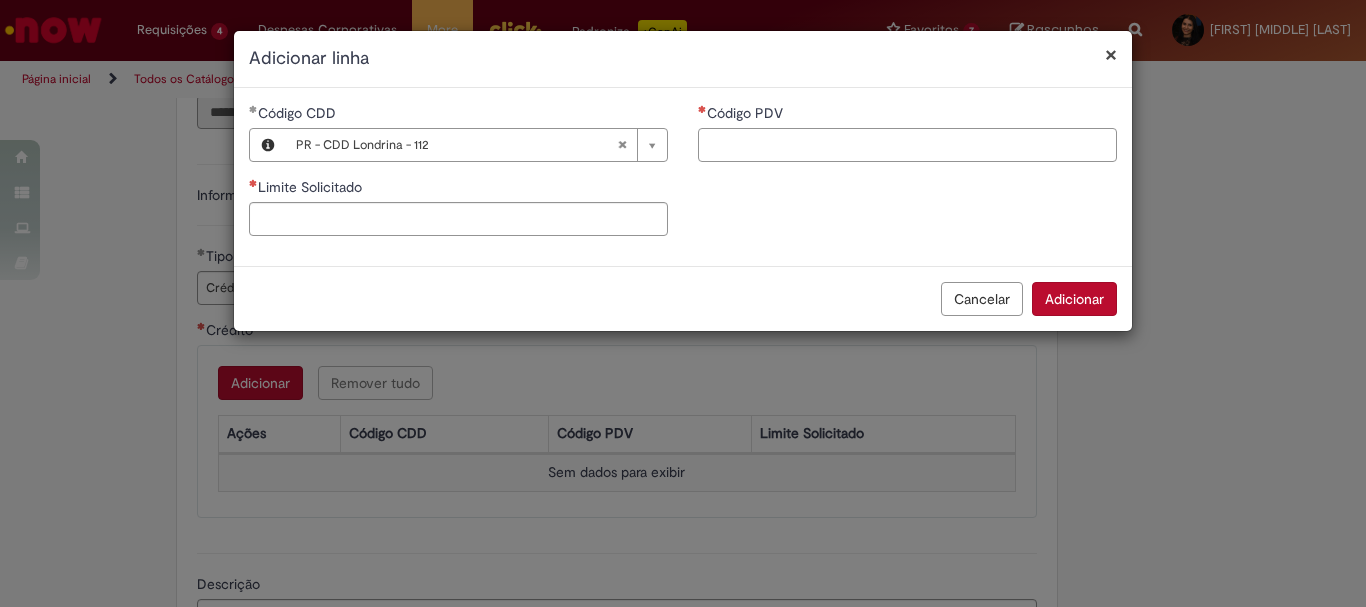 click on "Código PDV" at bounding box center (907, 145) 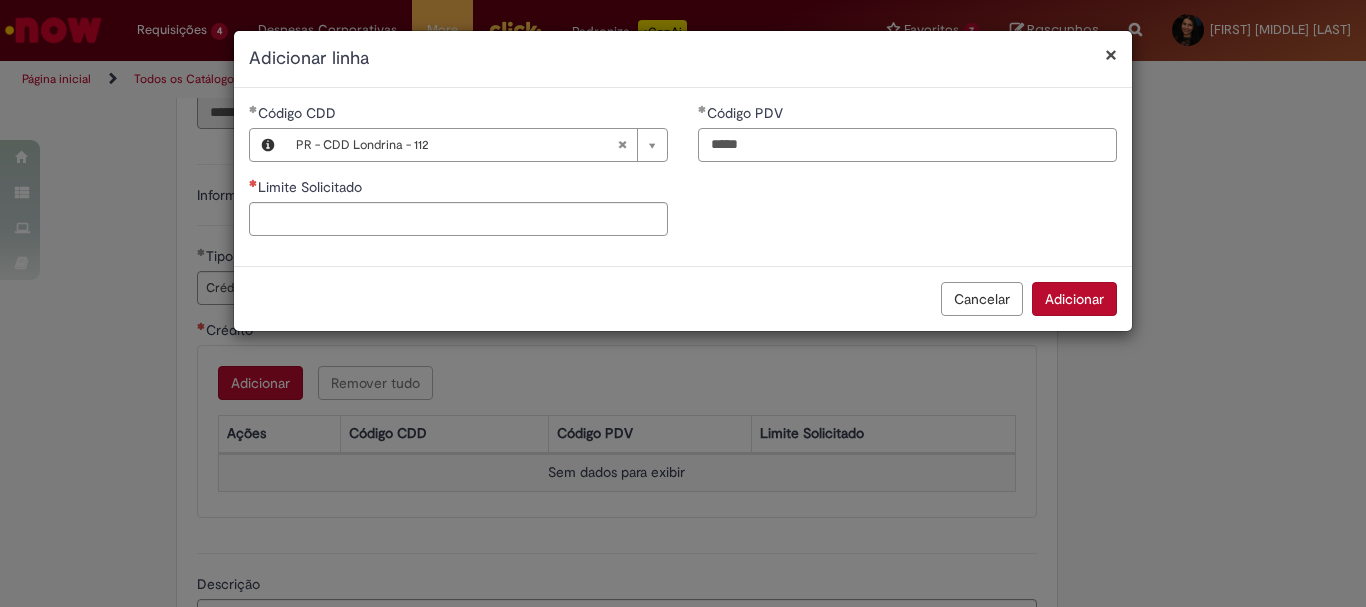 type on "*****" 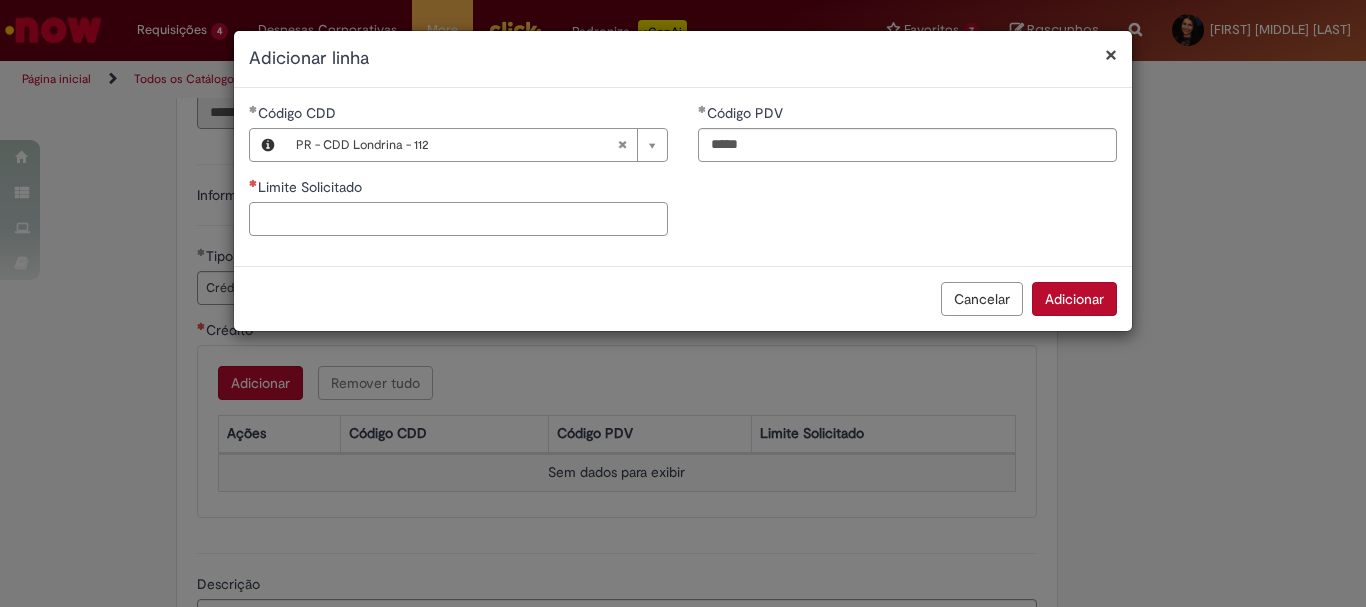 click on "Limite Solicitado" at bounding box center (458, 219) 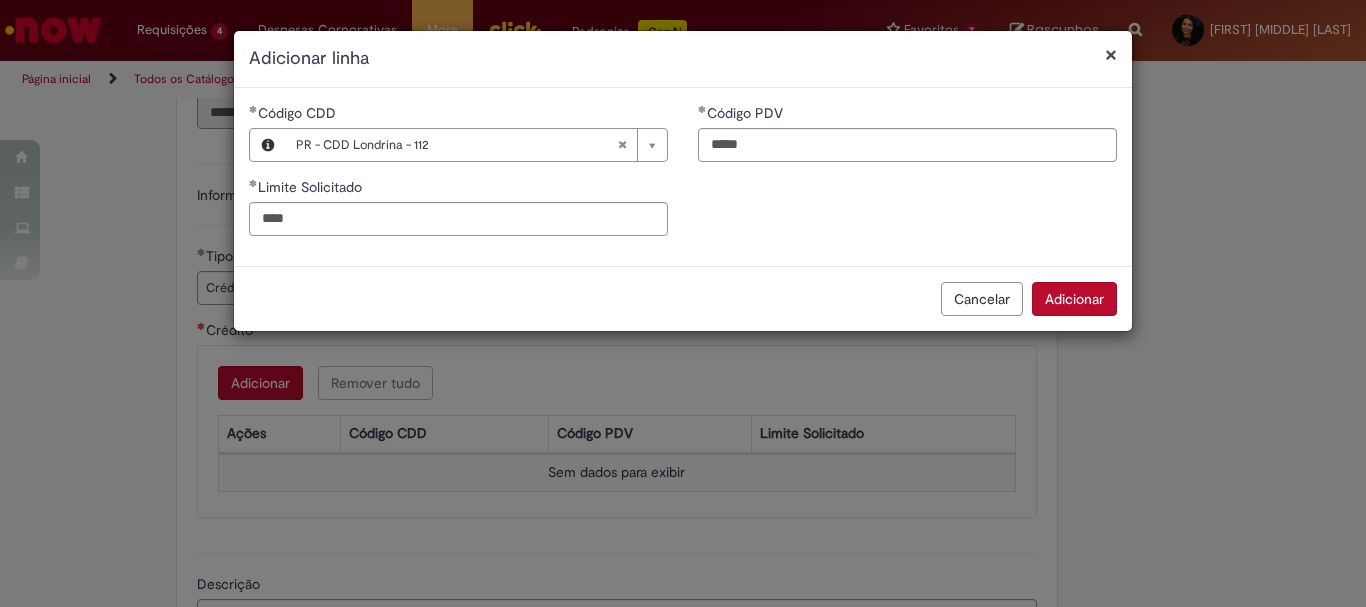 type on "********" 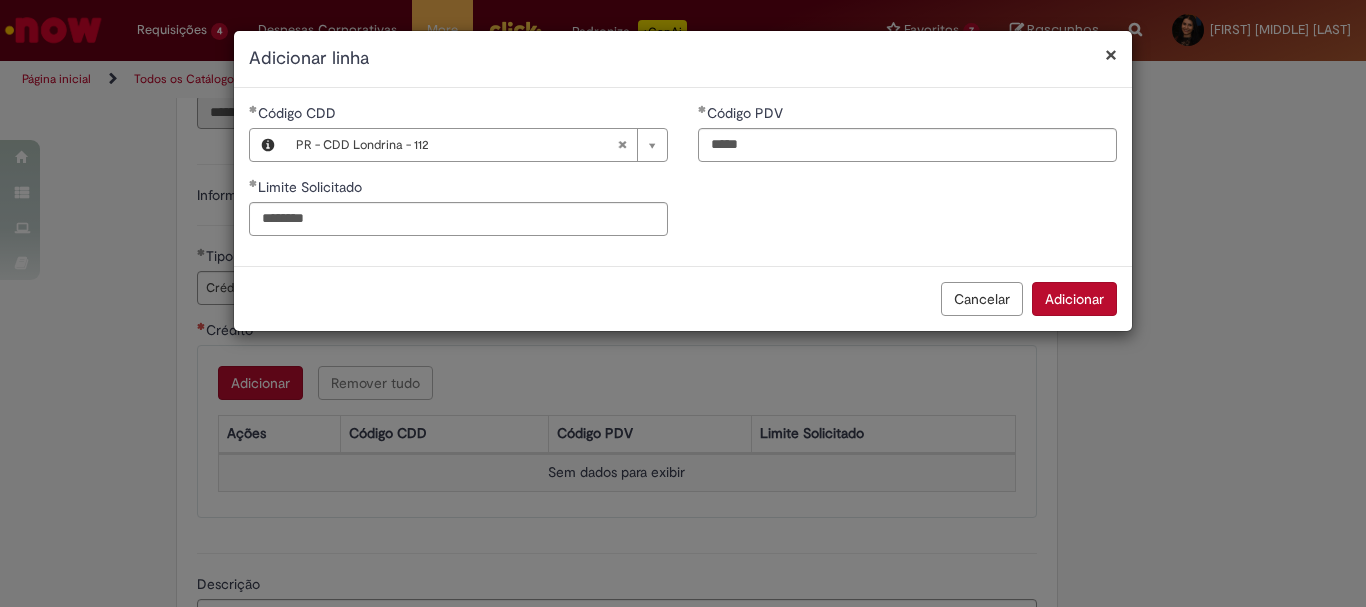 click on "**********" at bounding box center (683, 177) 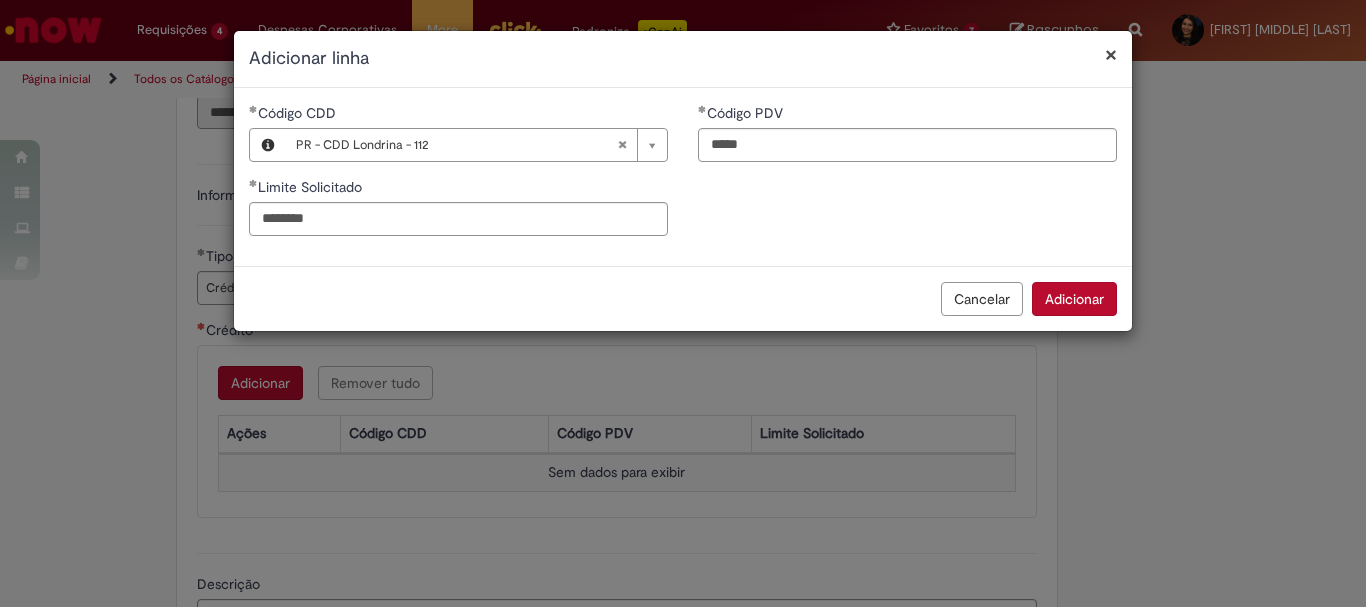 click on "Adicionar" at bounding box center [1074, 299] 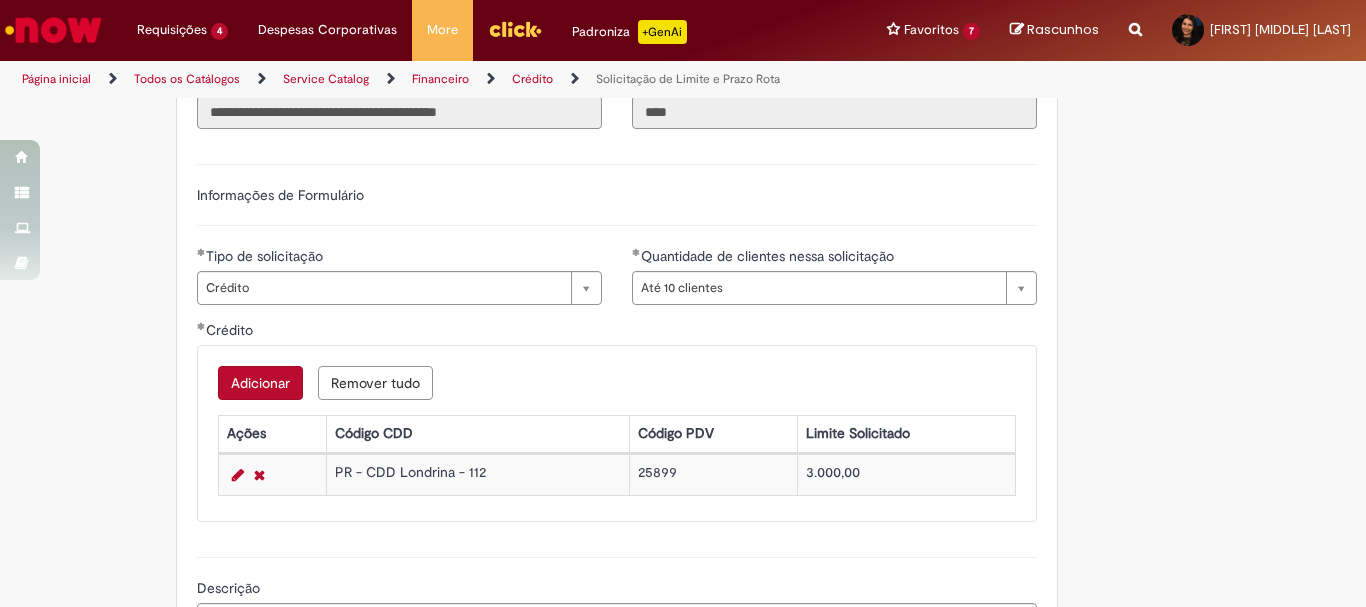 scroll, scrollTop: 1042, scrollLeft: 0, axis: vertical 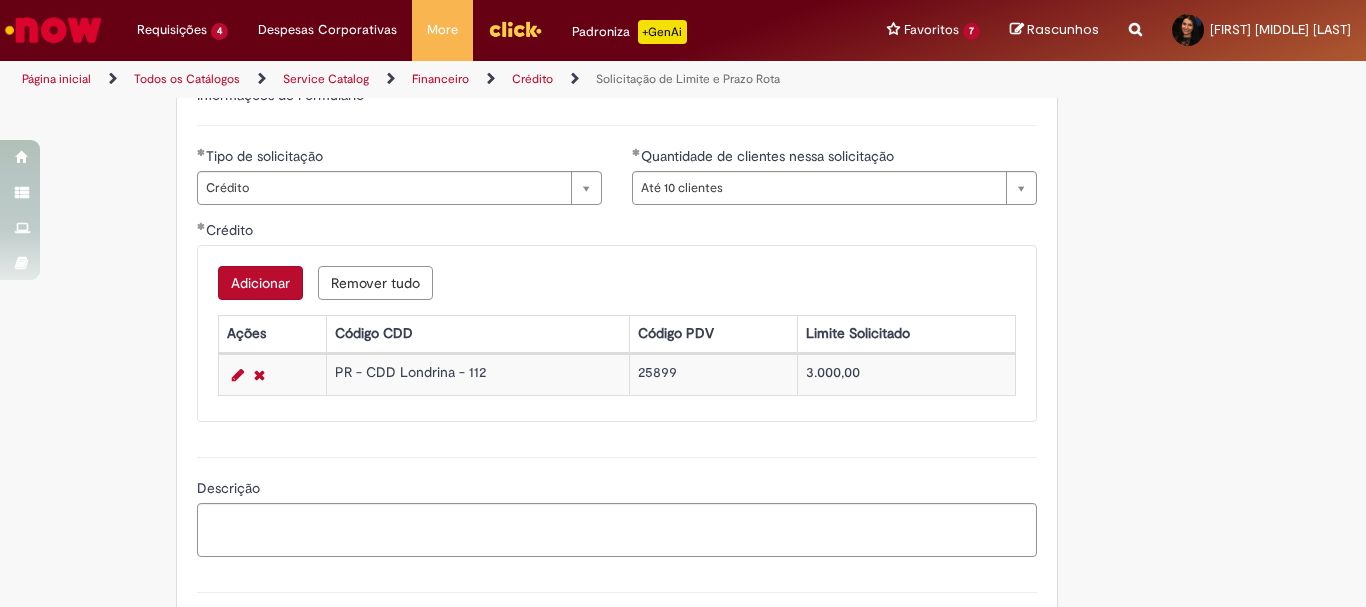 click on "Adicionar" at bounding box center [260, 283] 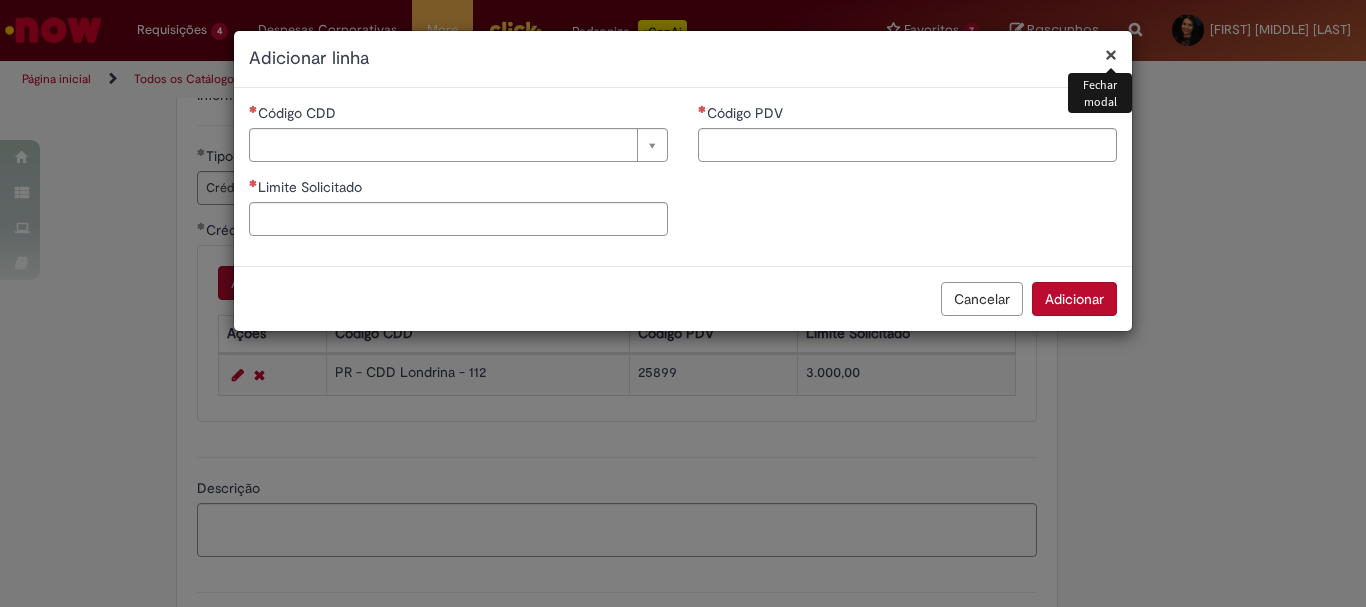 click on "Código CDD" at bounding box center (299, 113) 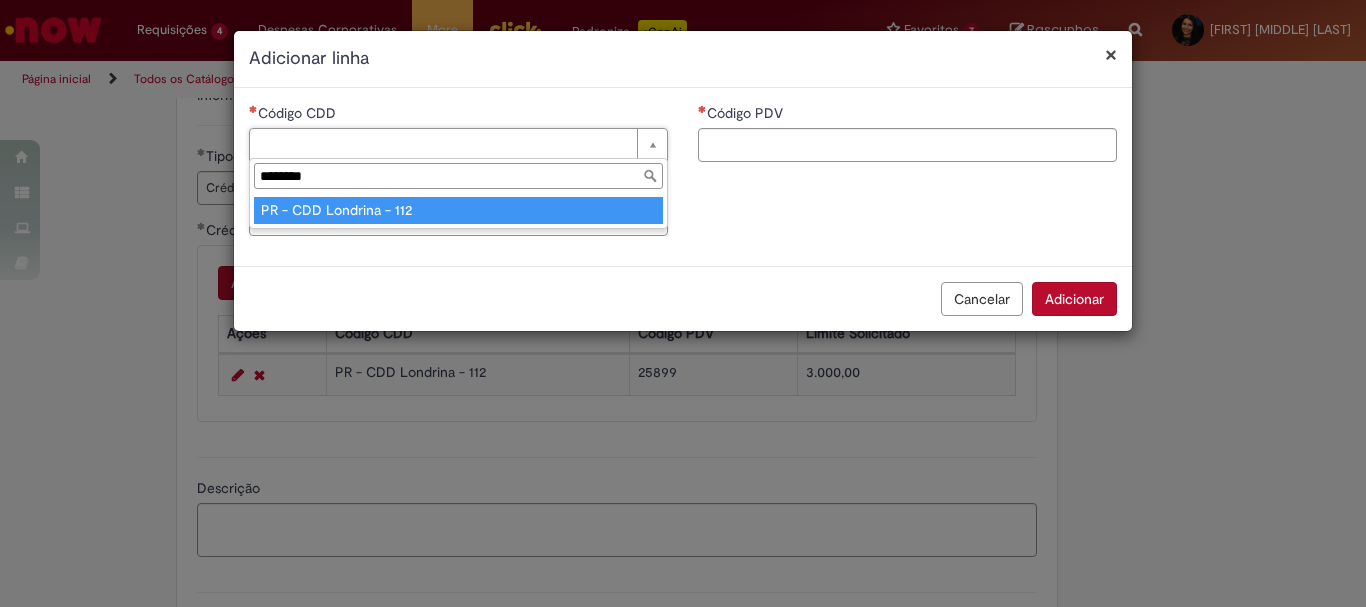 type on "********" 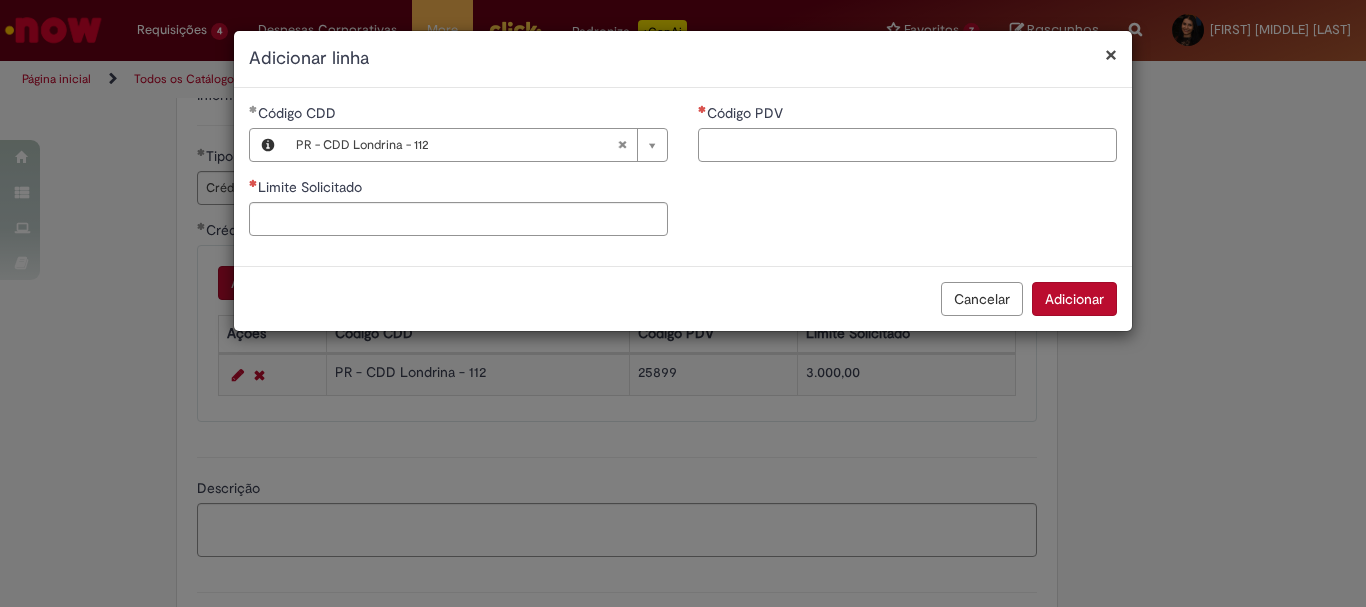 click on "Código PDV" at bounding box center [907, 145] 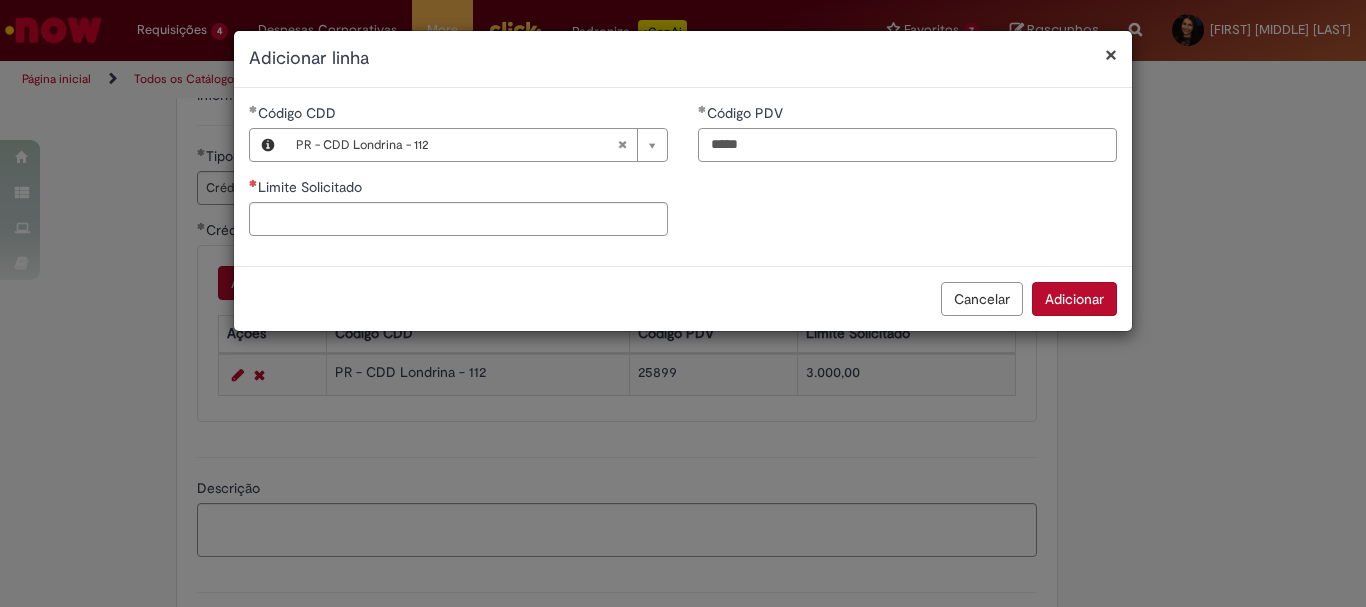 type on "*****" 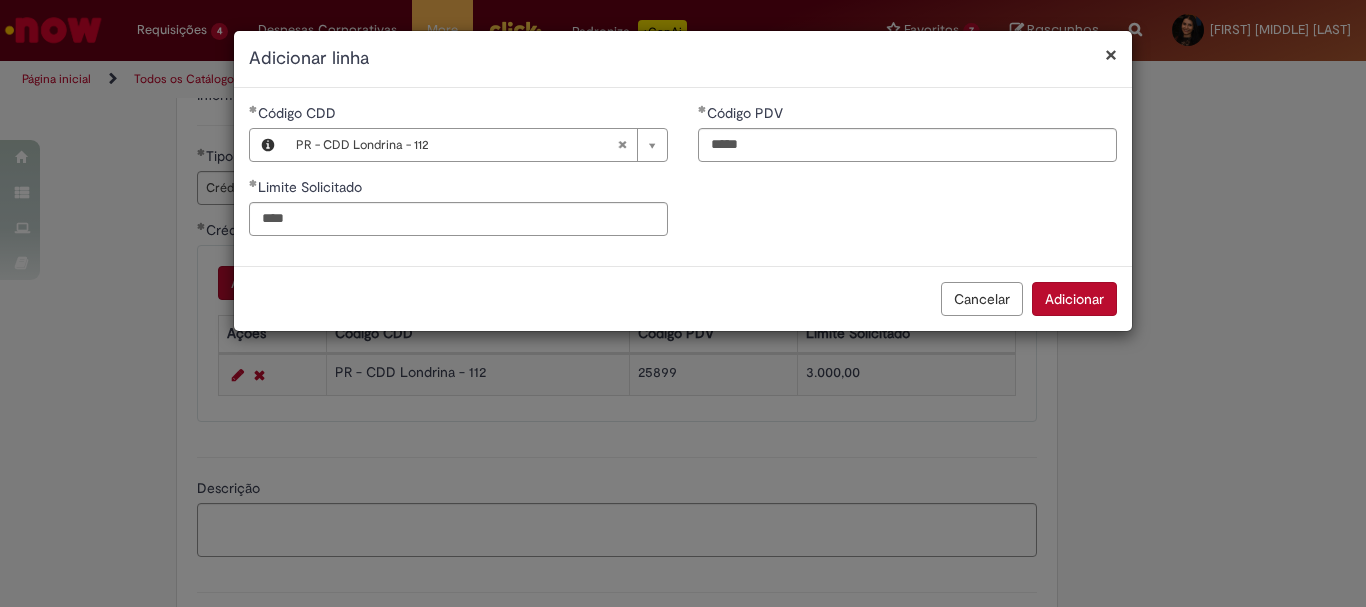 type on "********" 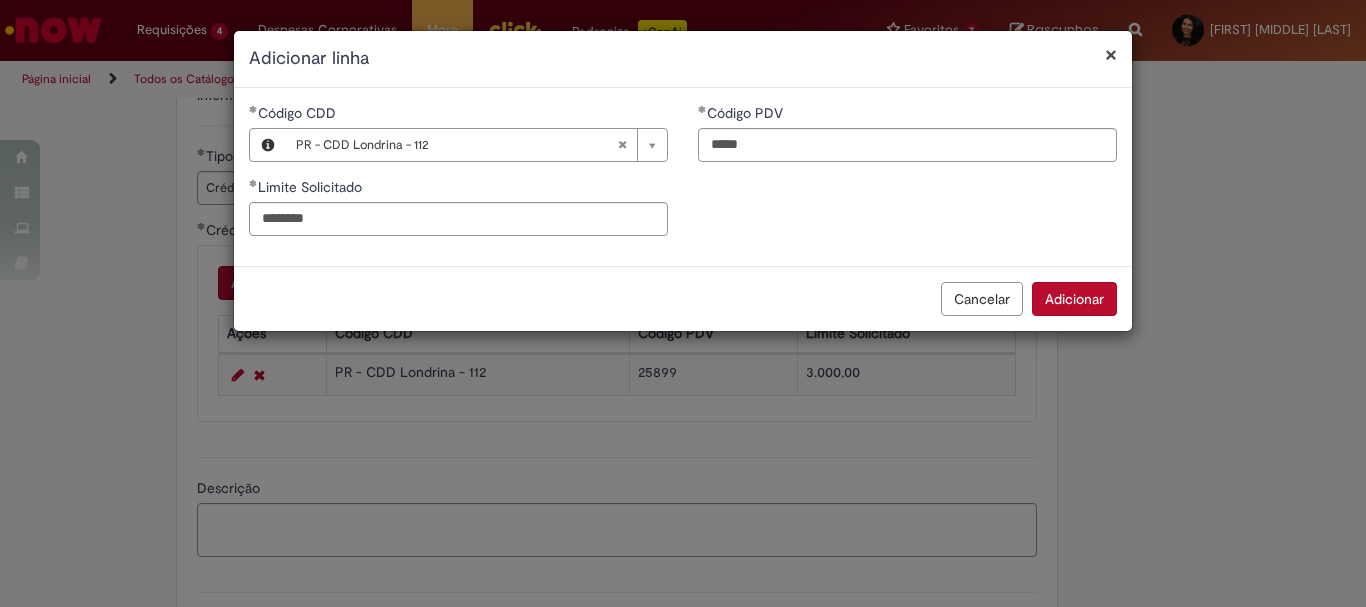 click on "**********" at bounding box center [683, 177] 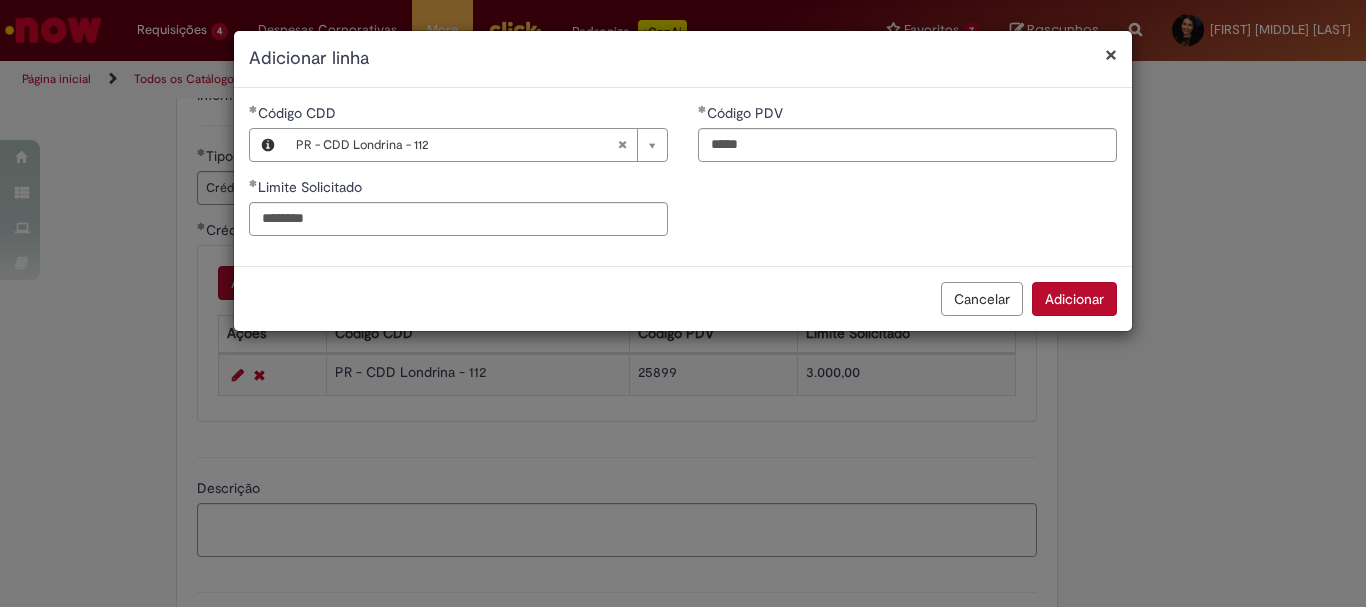 click on "Adicionar" at bounding box center [1074, 299] 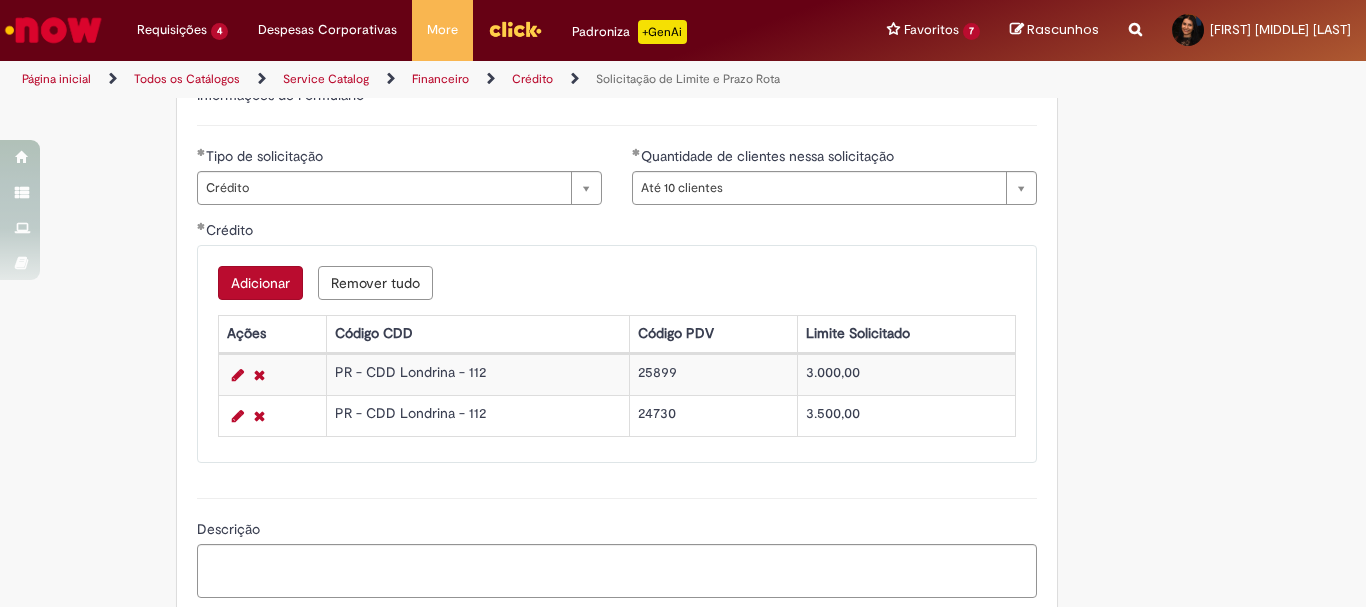 click on "Adicionar" at bounding box center (260, 283) 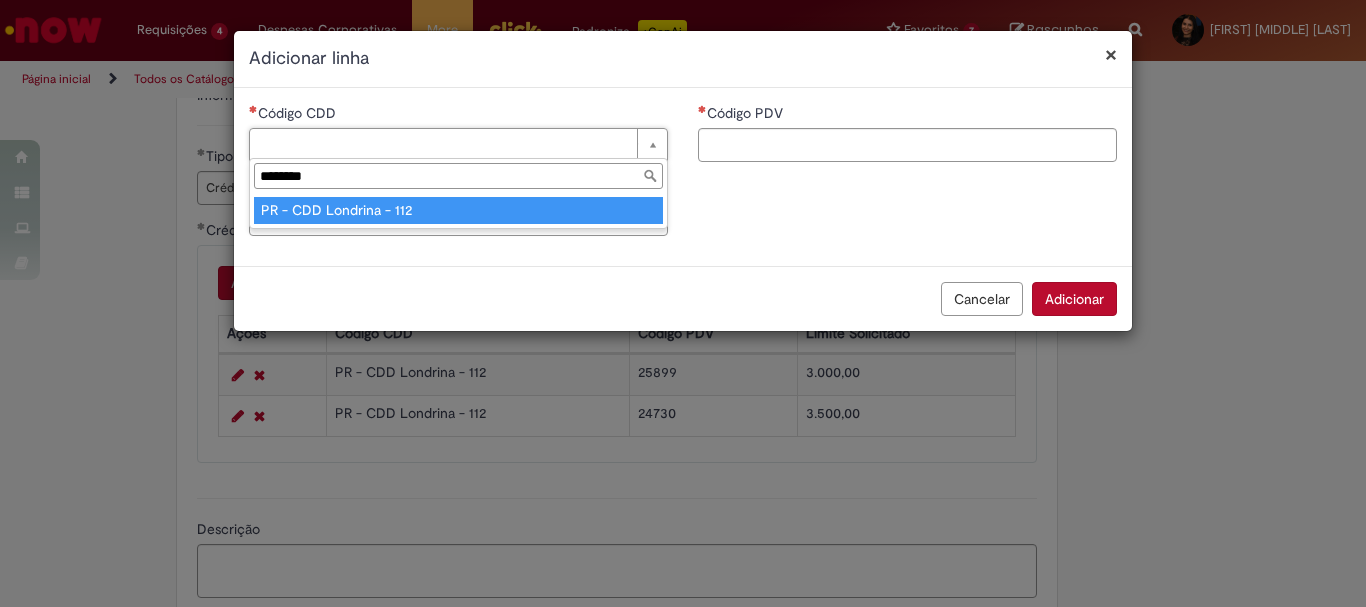 type on "********" 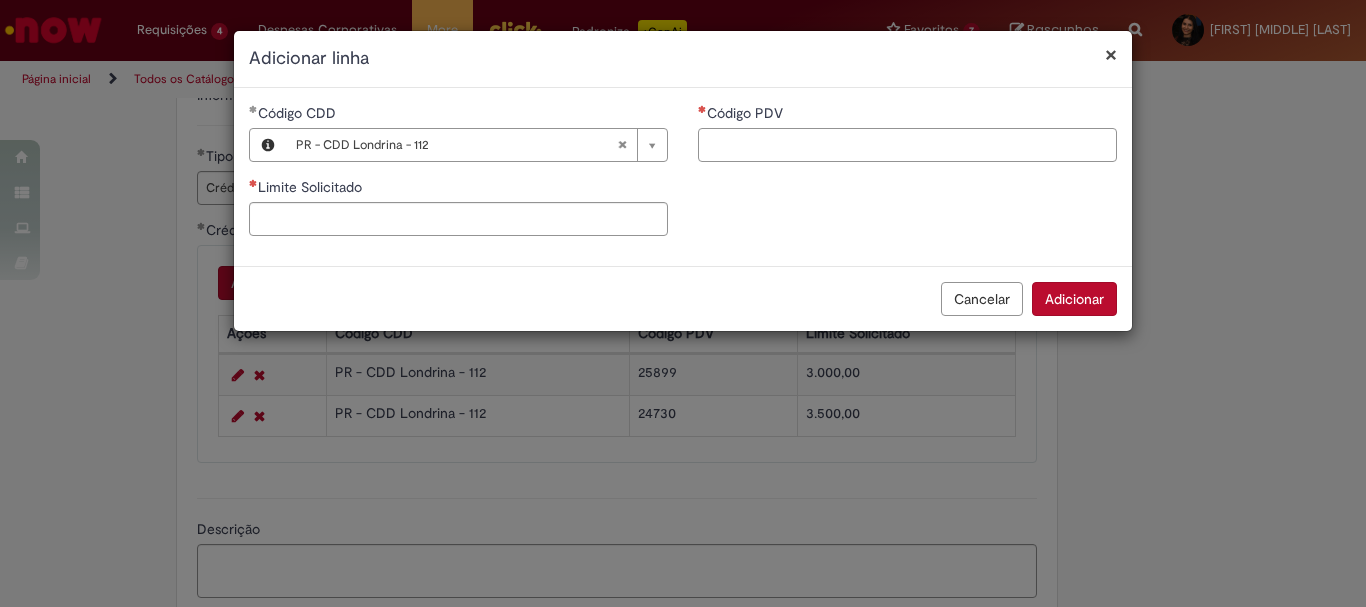 click on "Código PDV" at bounding box center (907, 145) 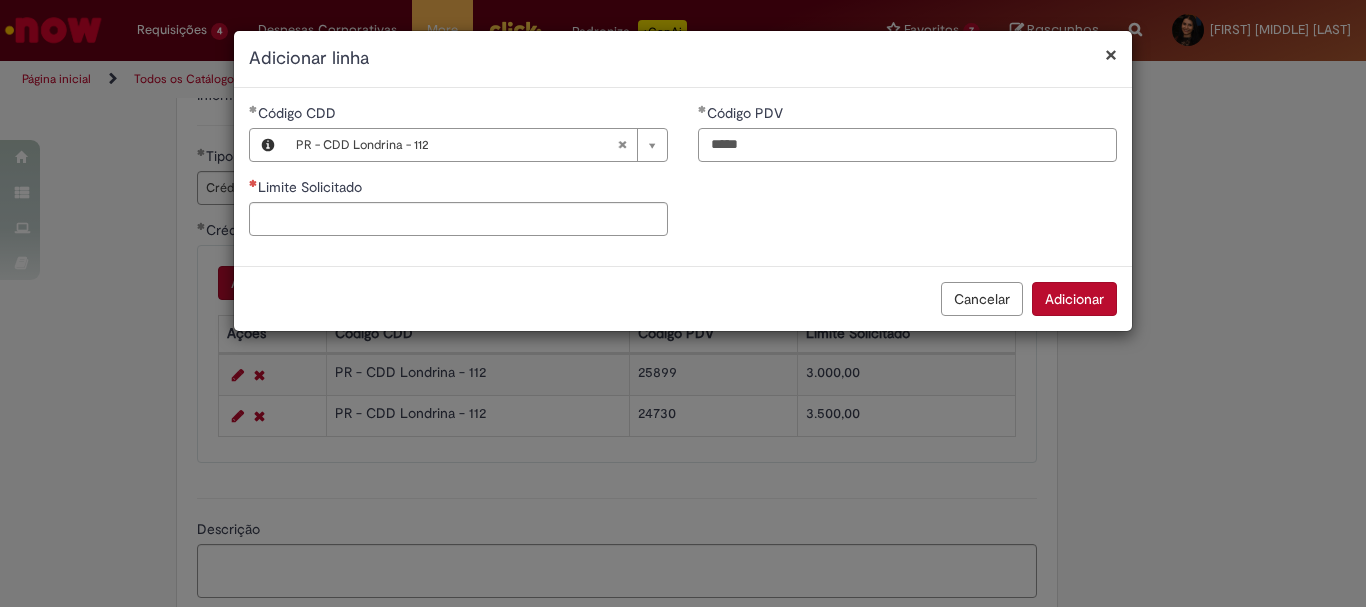 type on "*****" 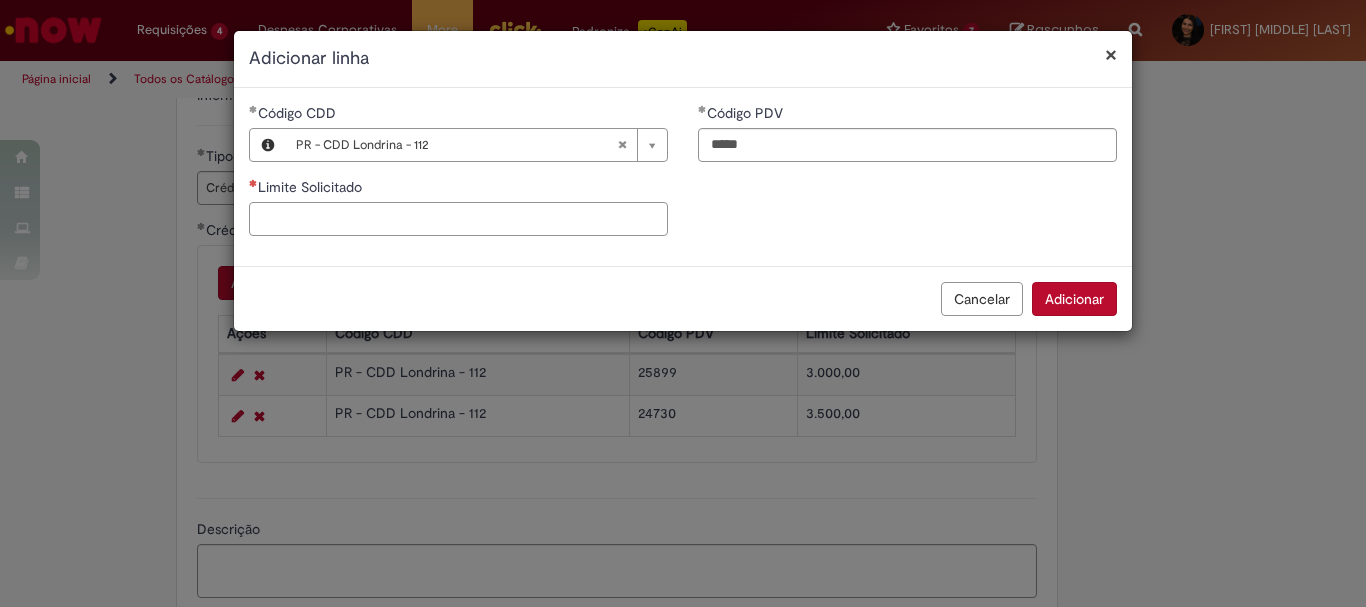 click on "Limite Solicitado" at bounding box center [458, 219] 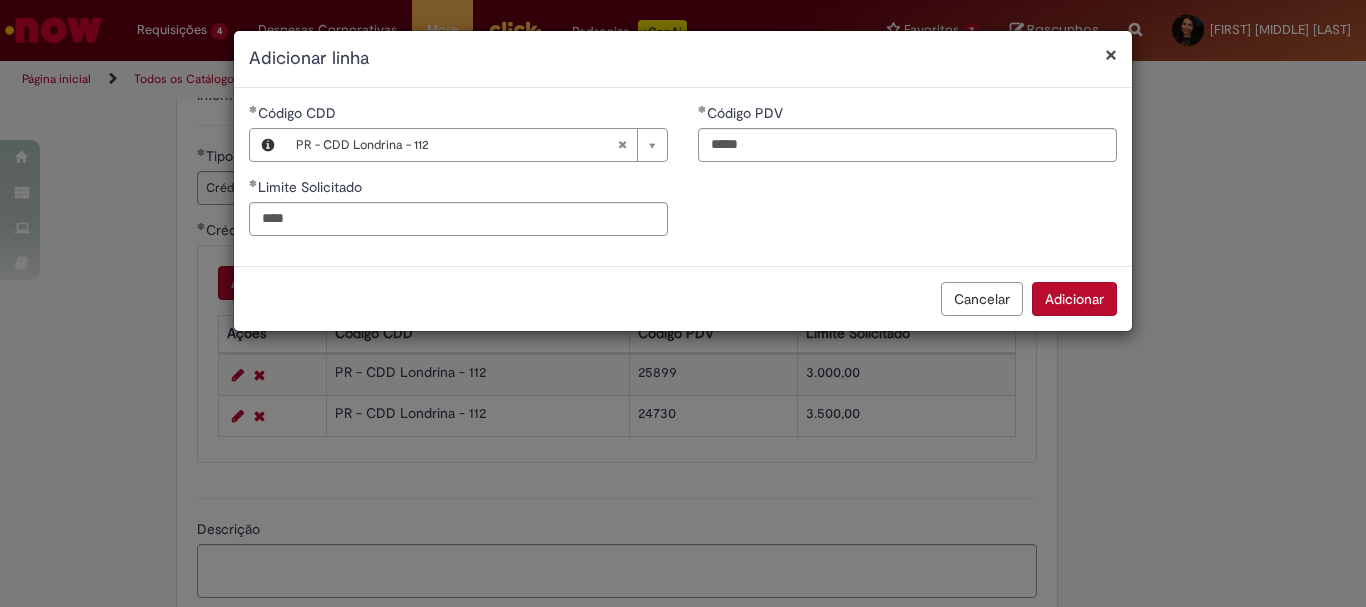 type on "********" 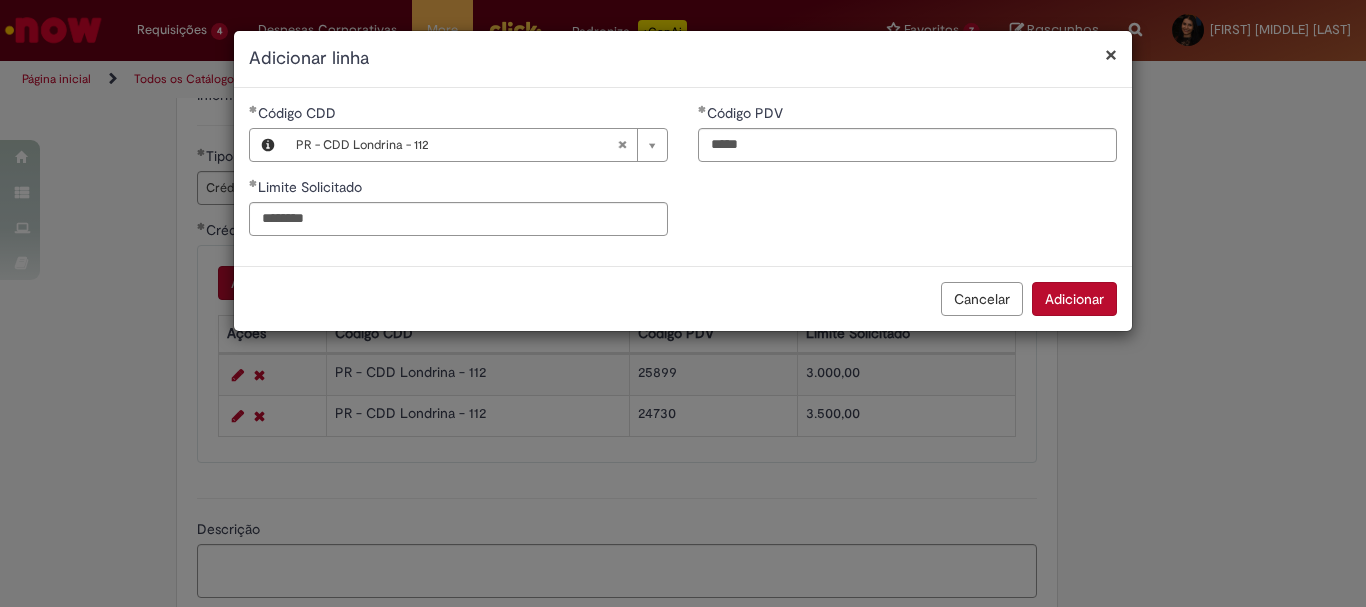 click on "**********" at bounding box center (683, 177) 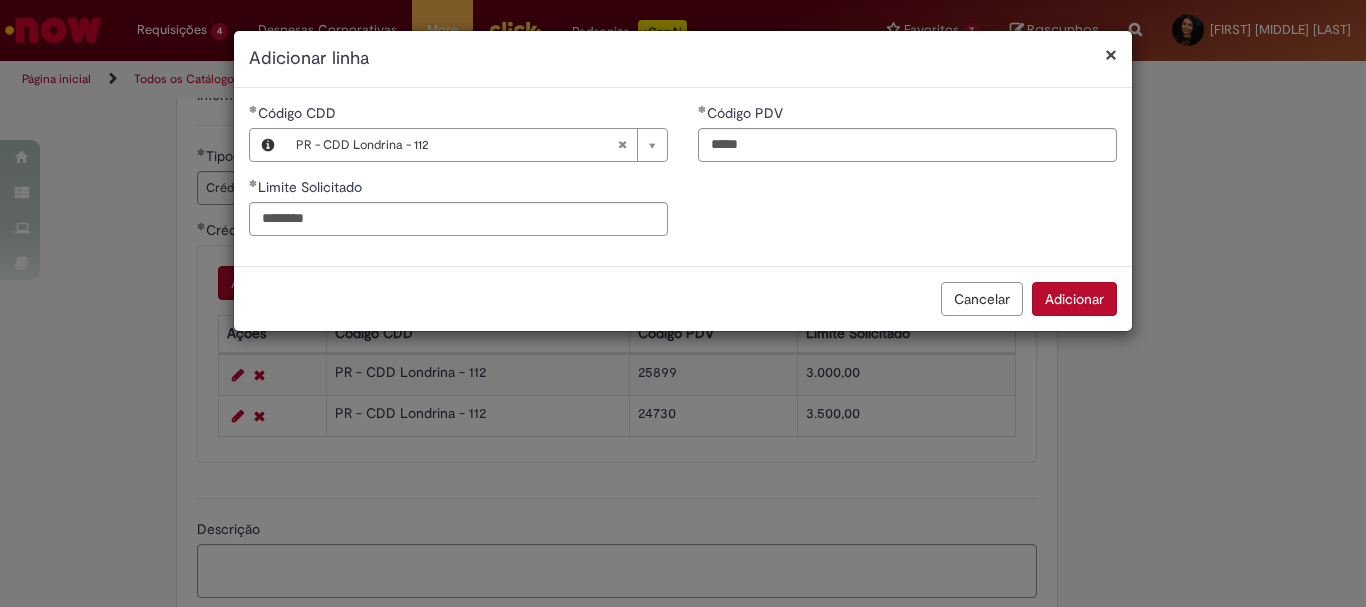 click on "Adicionar" at bounding box center [1074, 299] 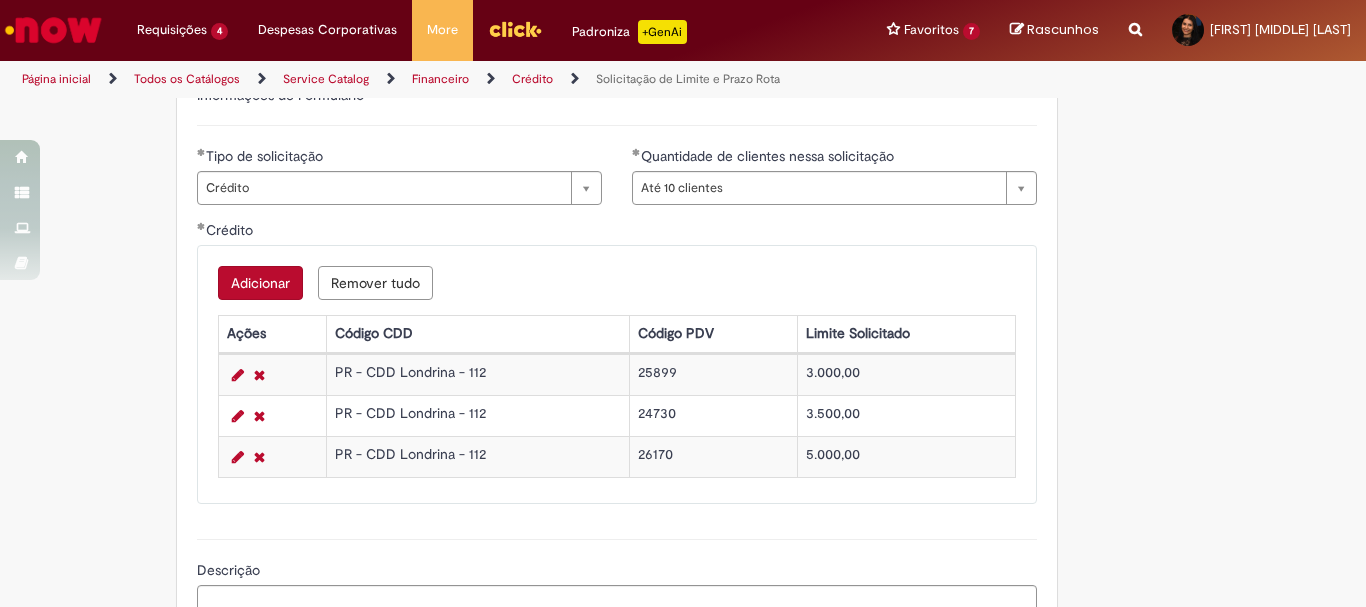 click on "Adicionar" at bounding box center [260, 283] 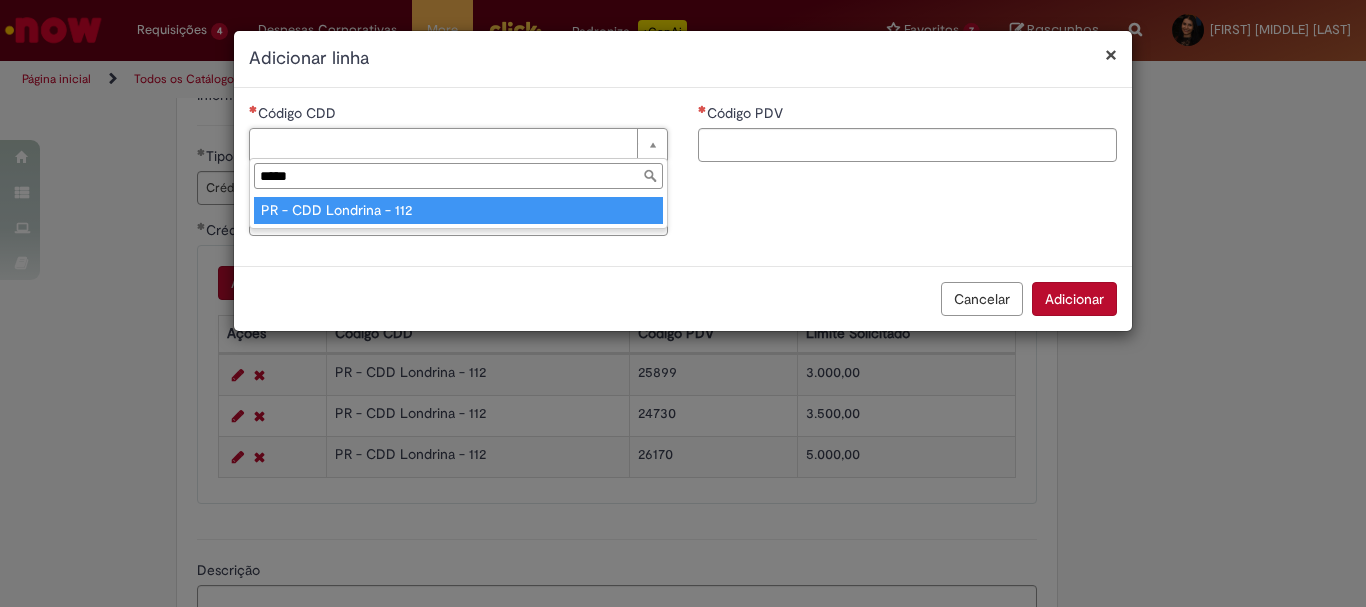 type on "*****" 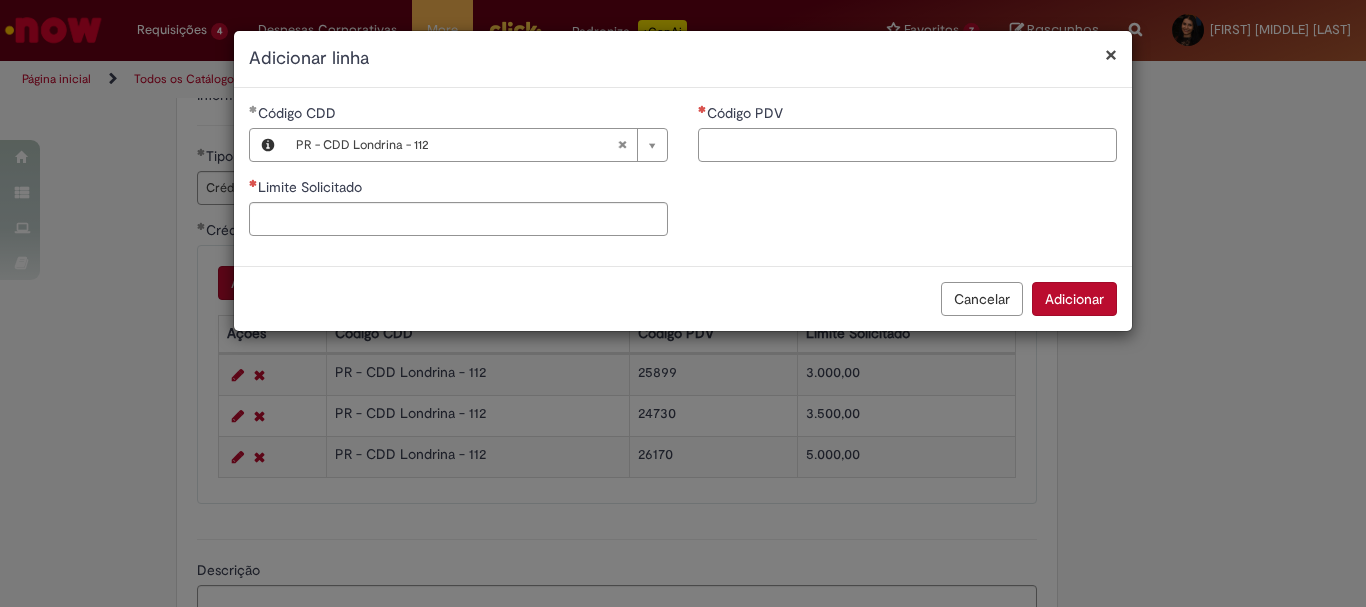 click on "Código PDV" at bounding box center [907, 145] 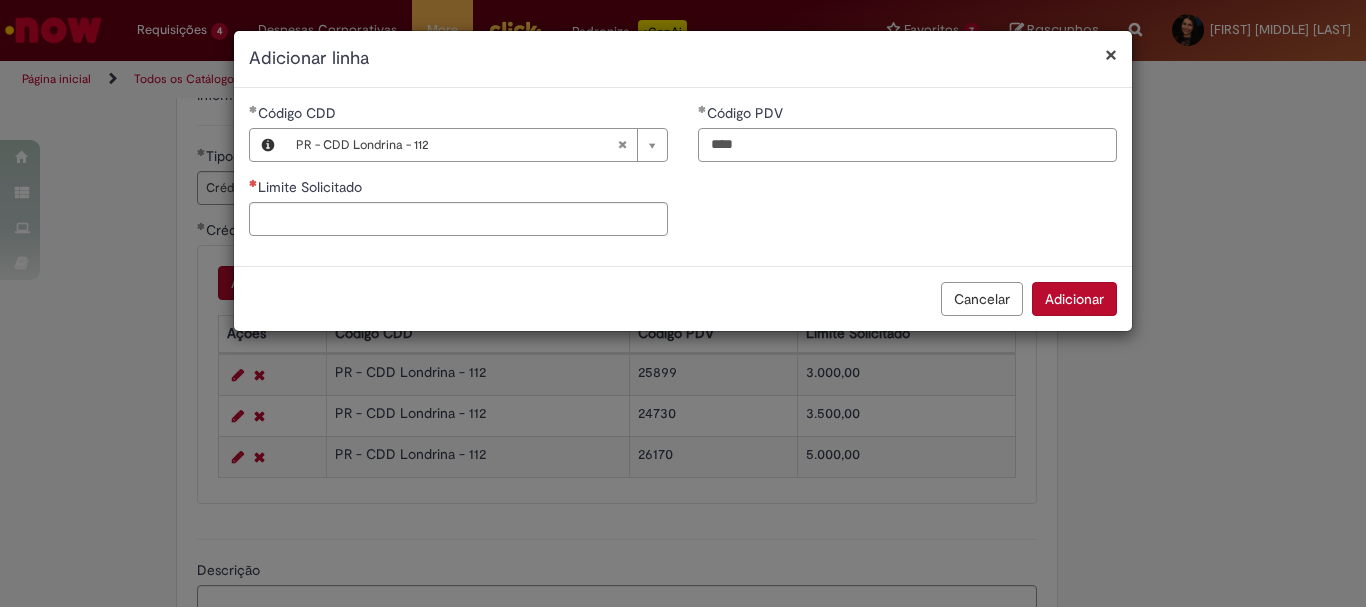 type on "****" 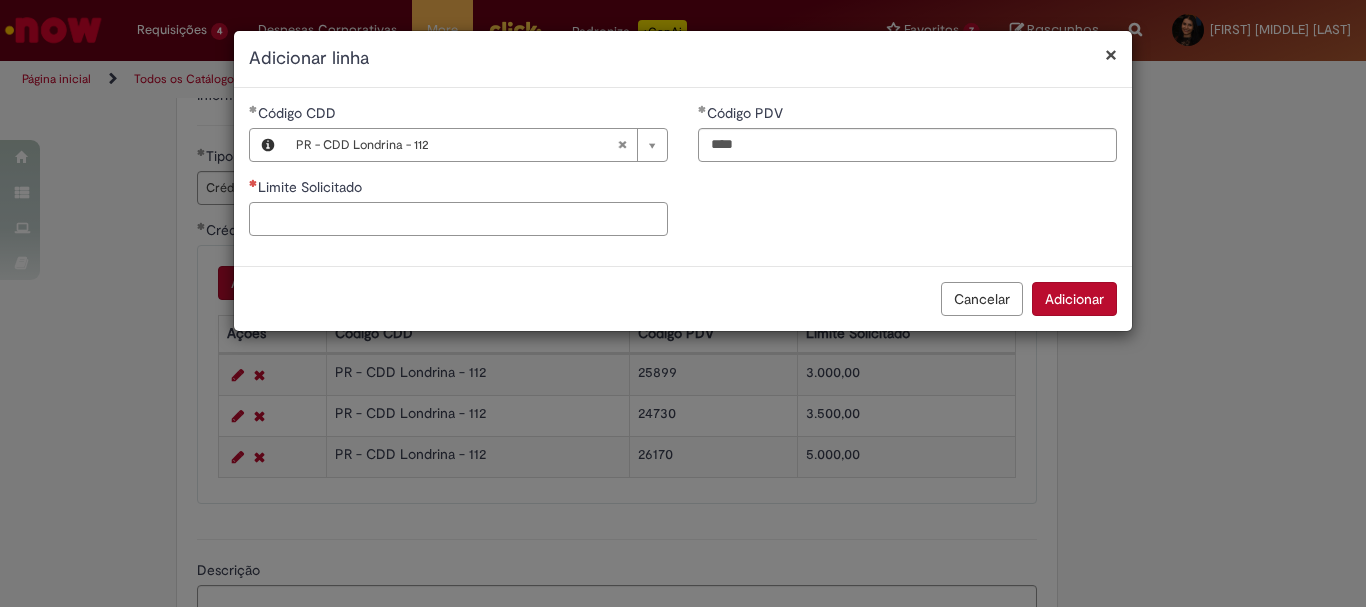 click on "Limite Solicitado" at bounding box center [458, 219] 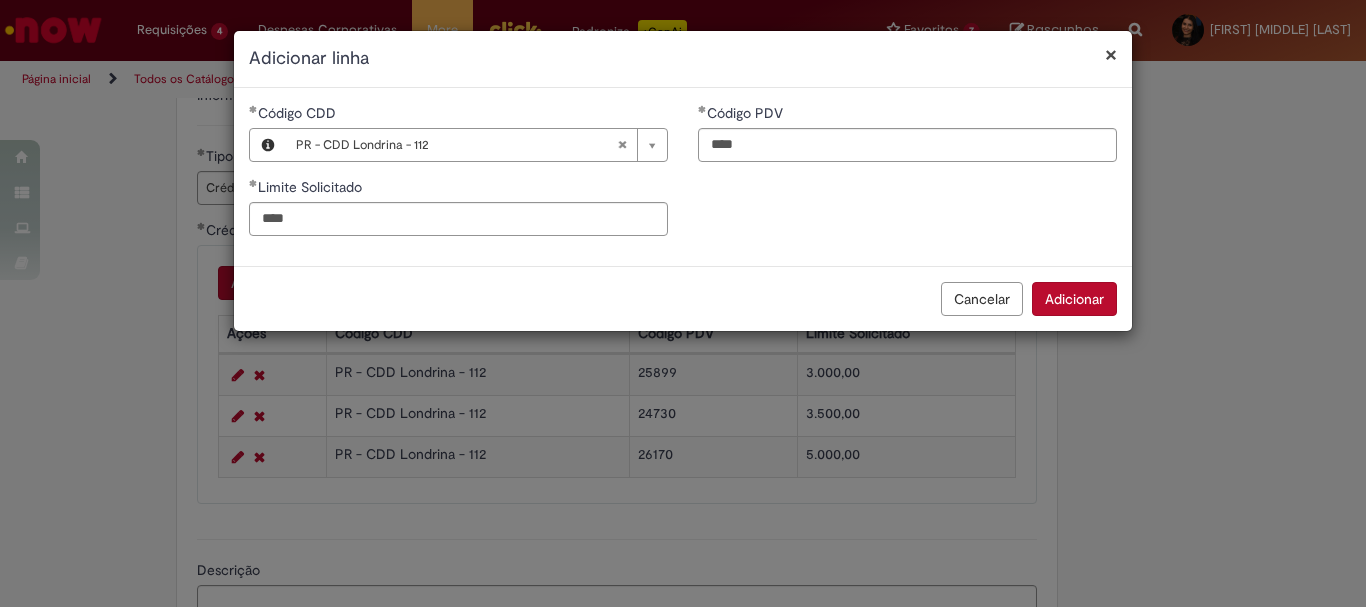 type on "********" 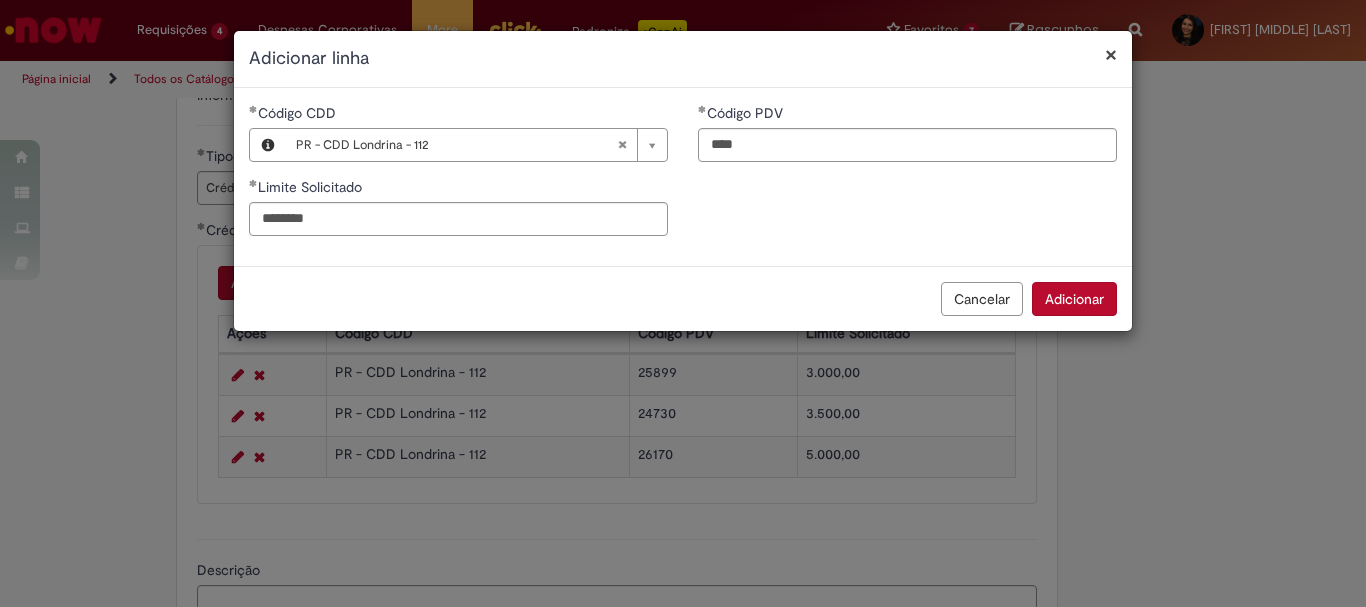 click on "**********" at bounding box center (683, 177) 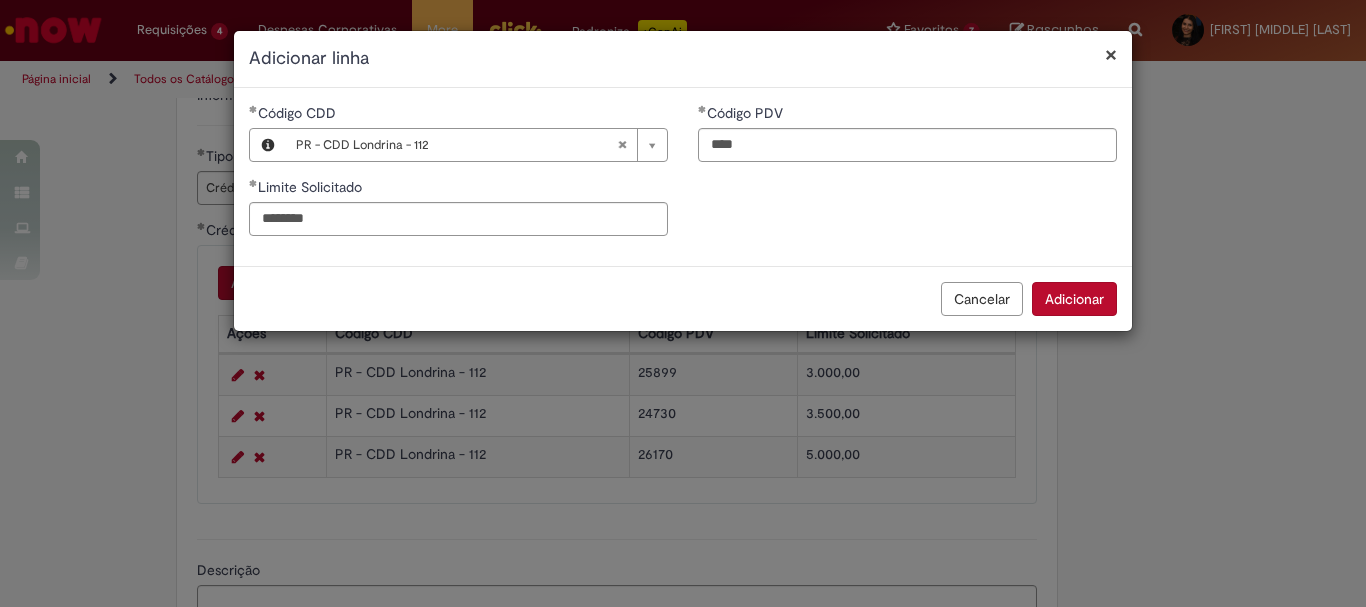 click on "Adicionar" at bounding box center [1074, 299] 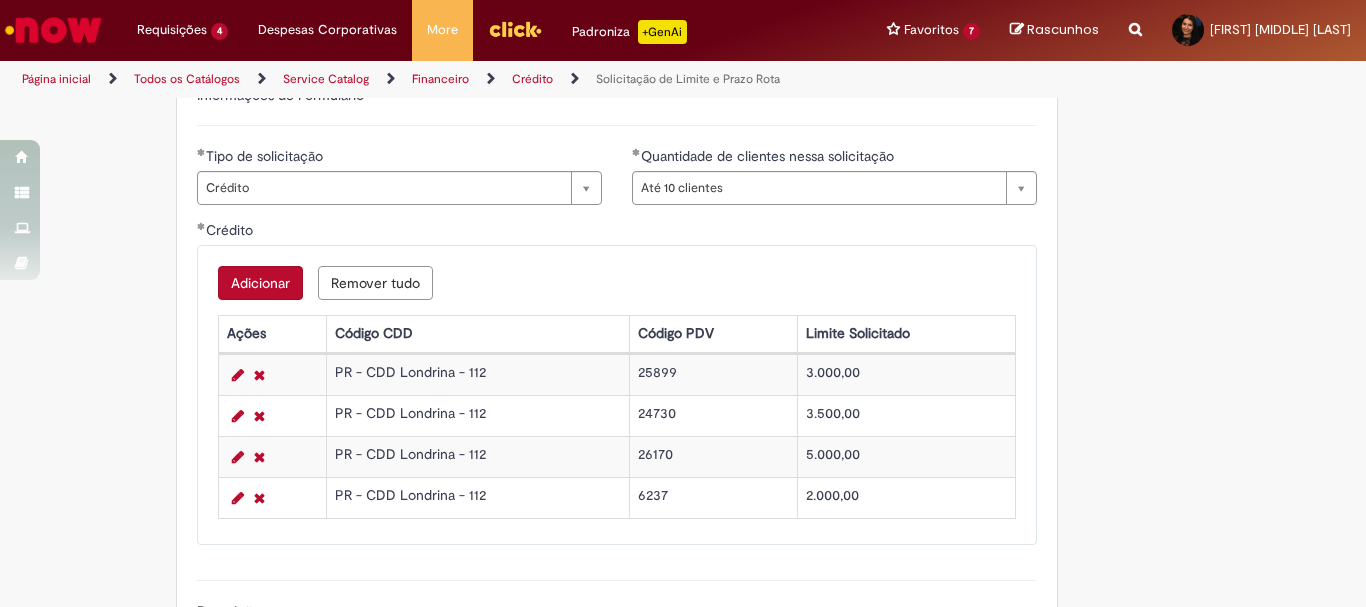 click on "Adicionar" at bounding box center (260, 283) 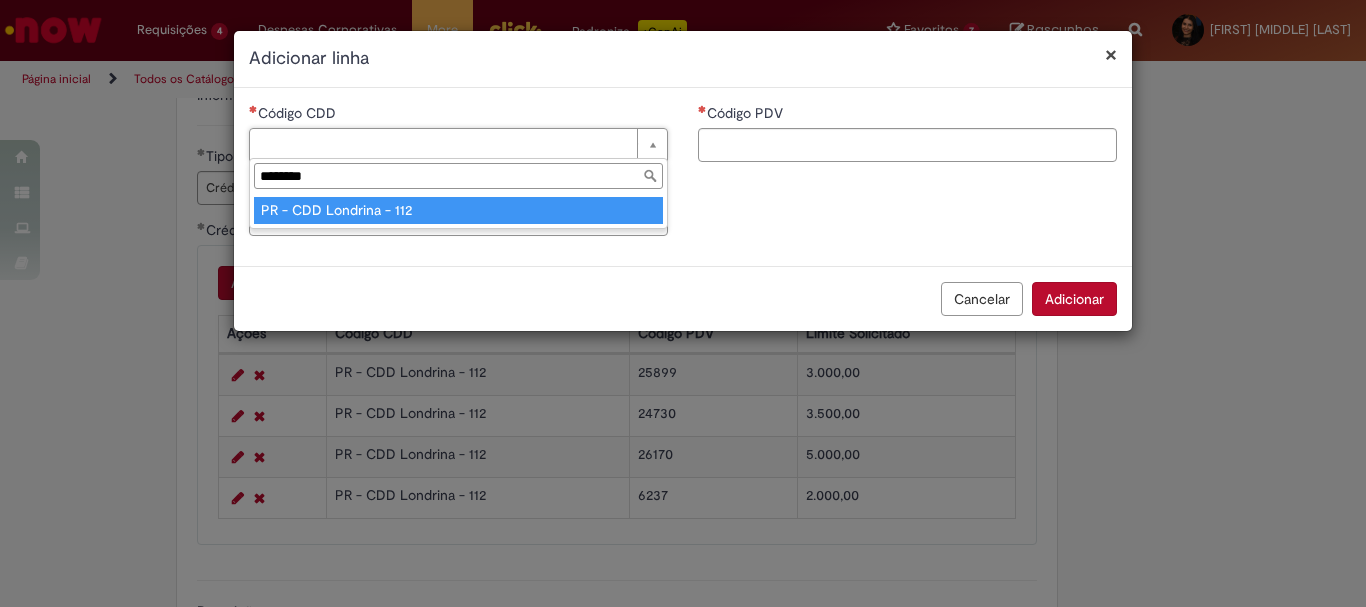 type on "********" 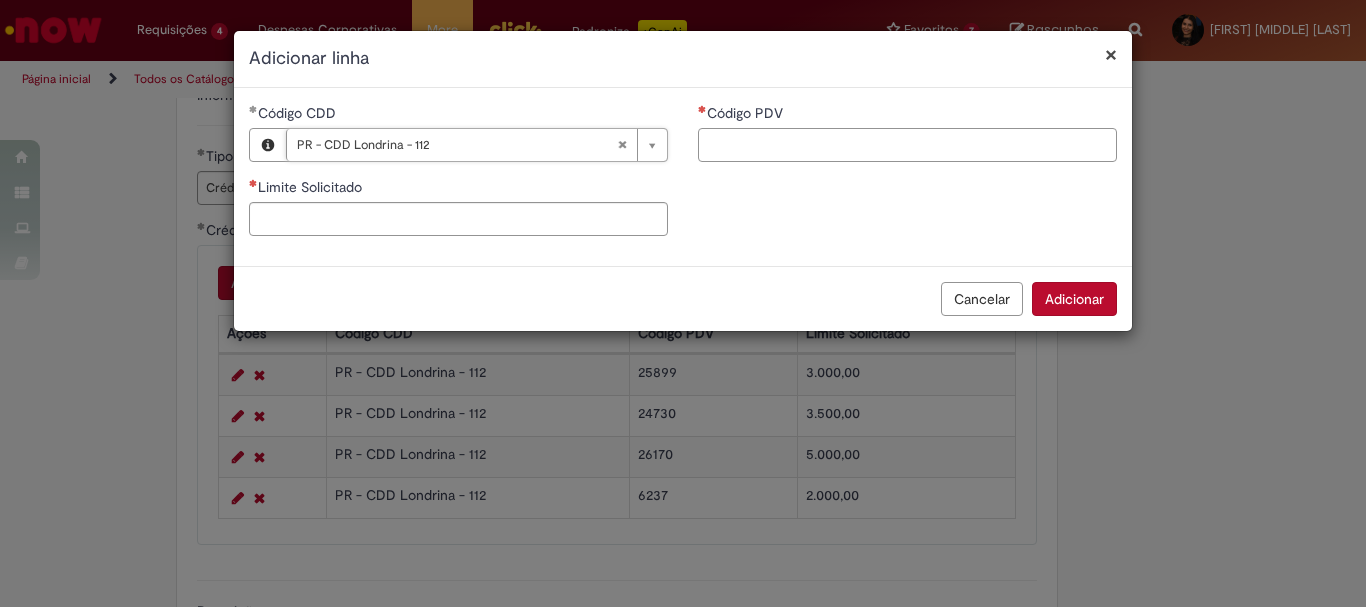 click on "Código PDV" at bounding box center [907, 145] 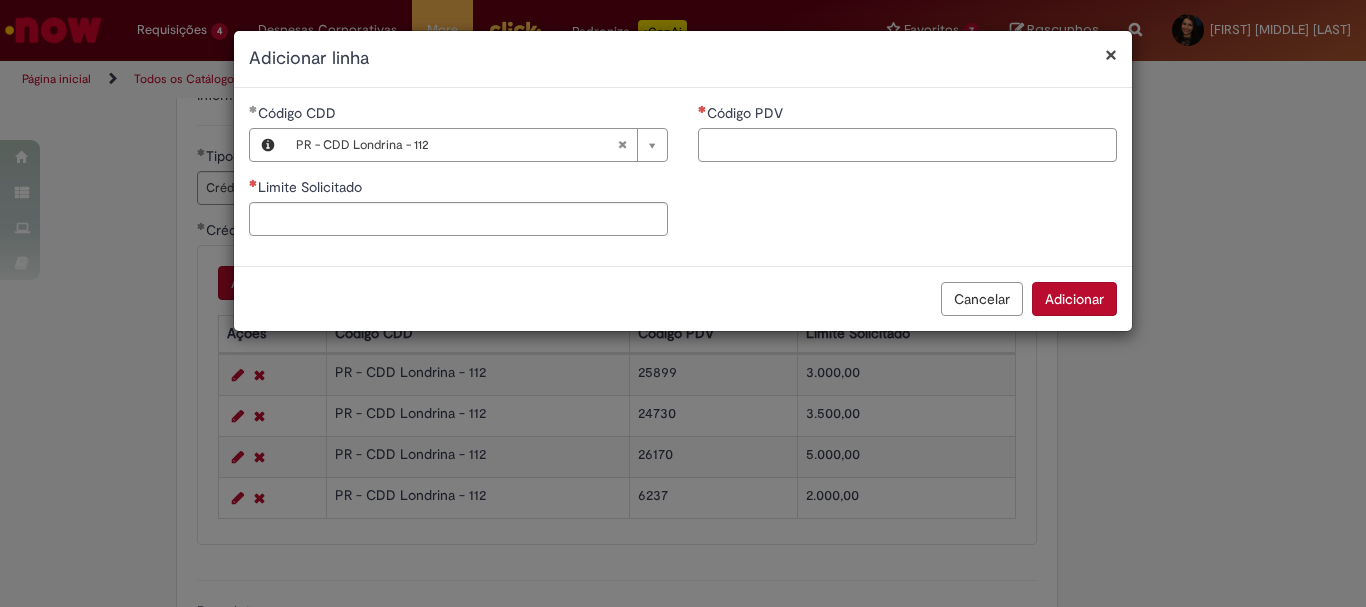 paste on "*****" 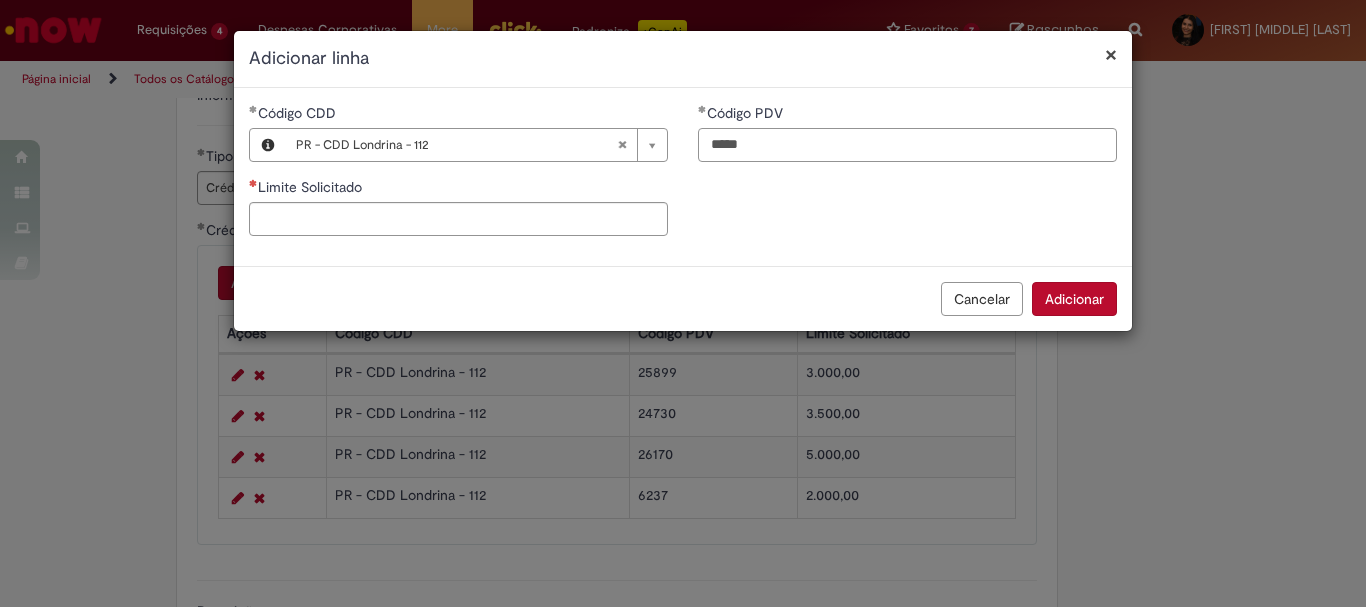 type on "*****" 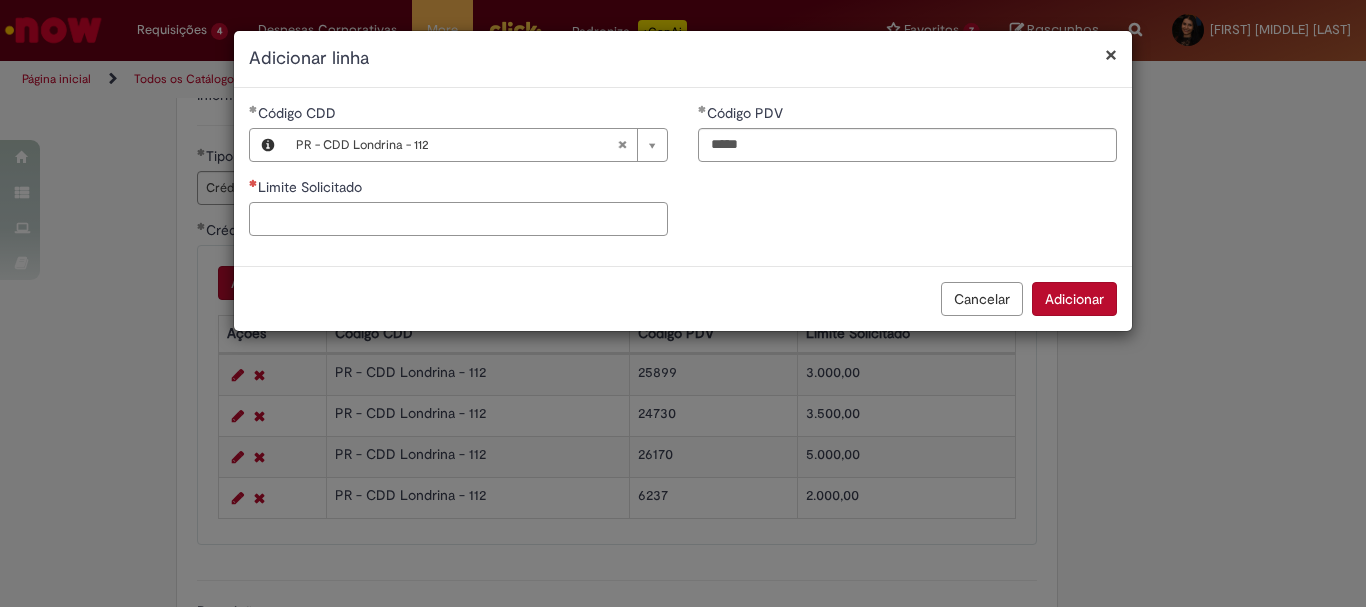 click on "Limite Solicitado" at bounding box center [458, 219] 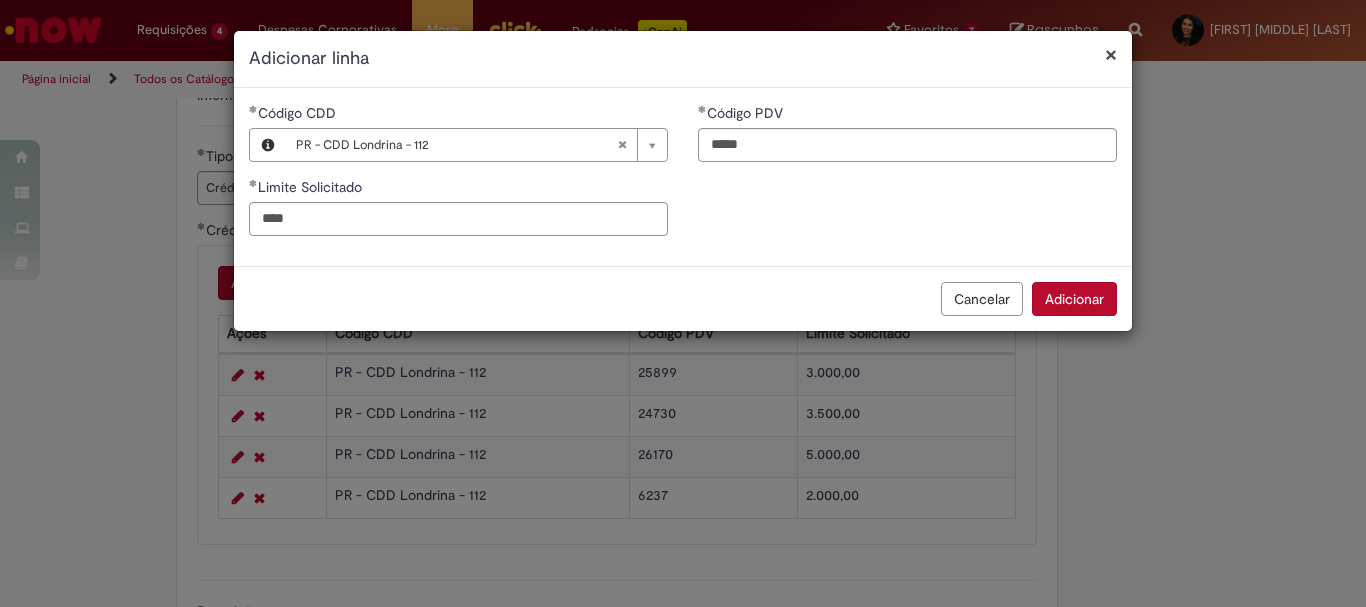 type on "********" 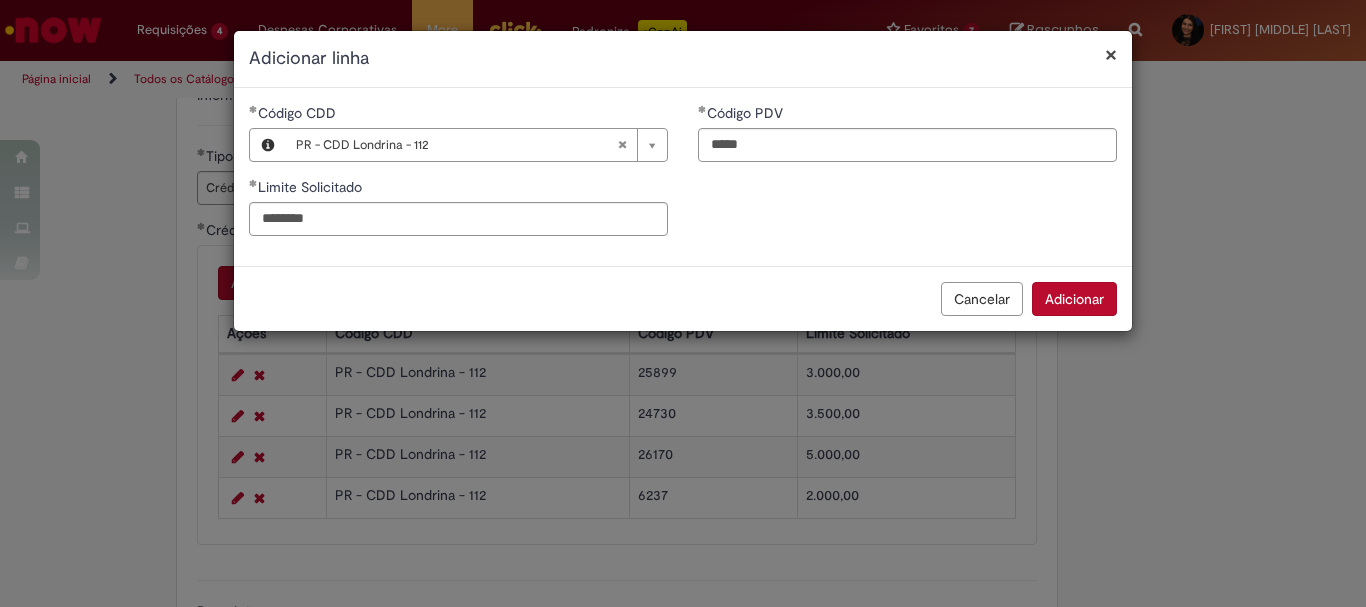 click on "**********" at bounding box center (683, 177) 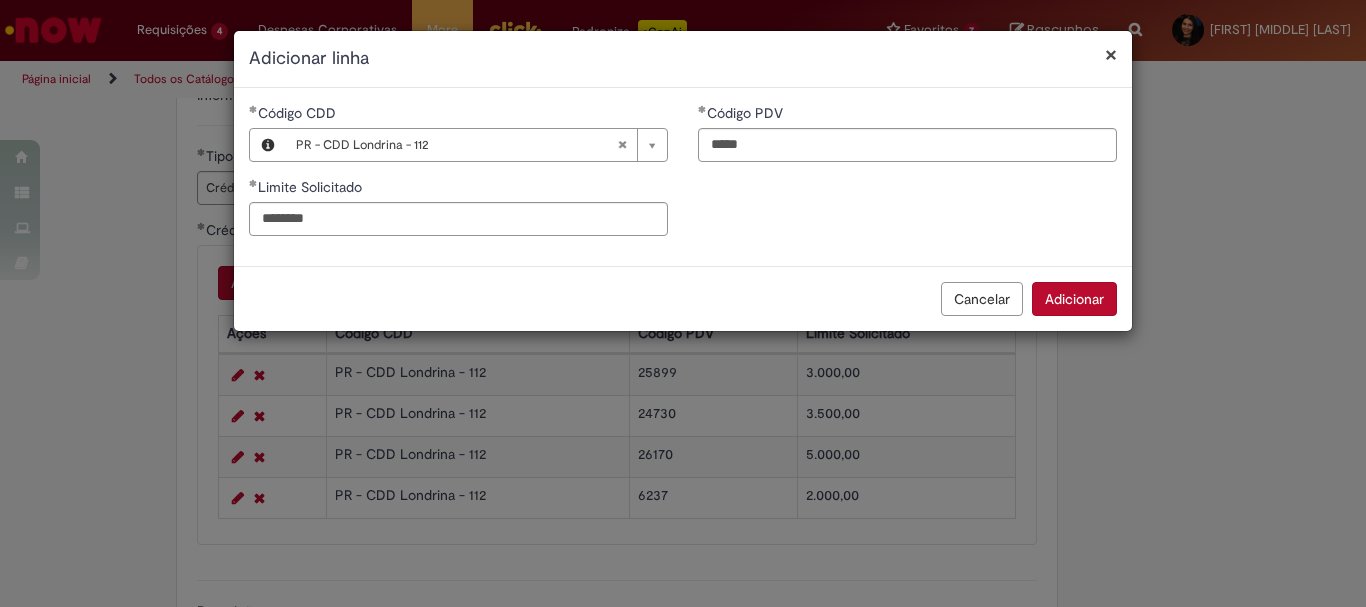 click on "Adicionar" at bounding box center (1074, 299) 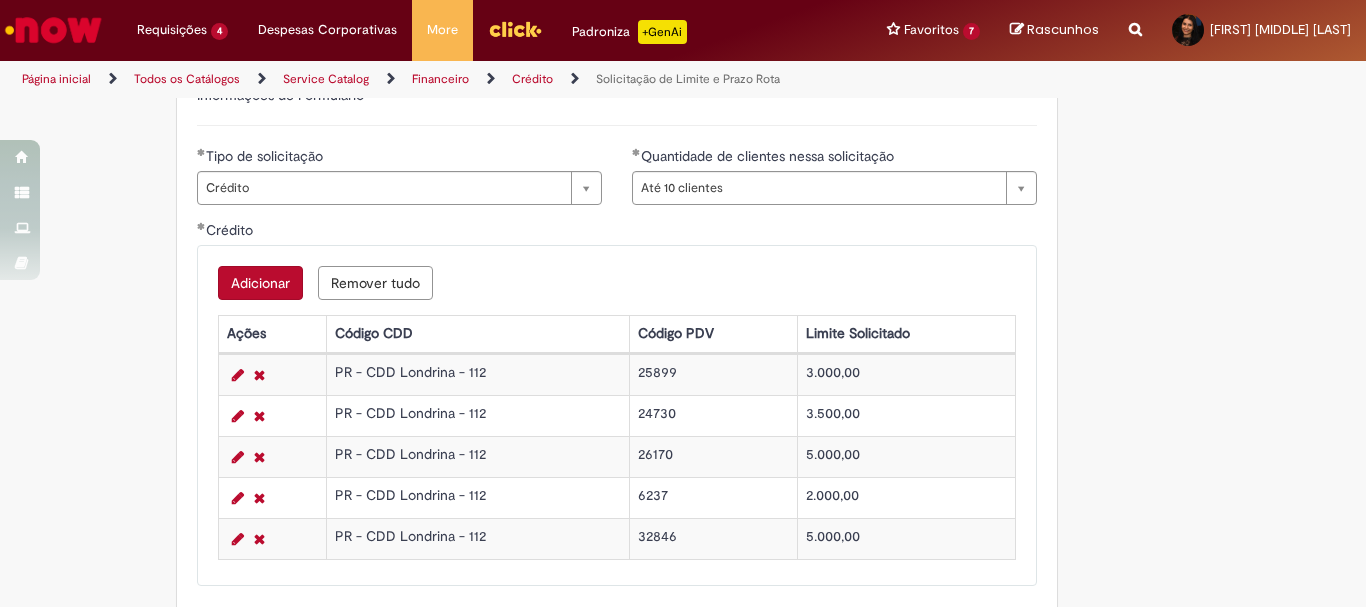 scroll, scrollTop: 1242, scrollLeft: 0, axis: vertical 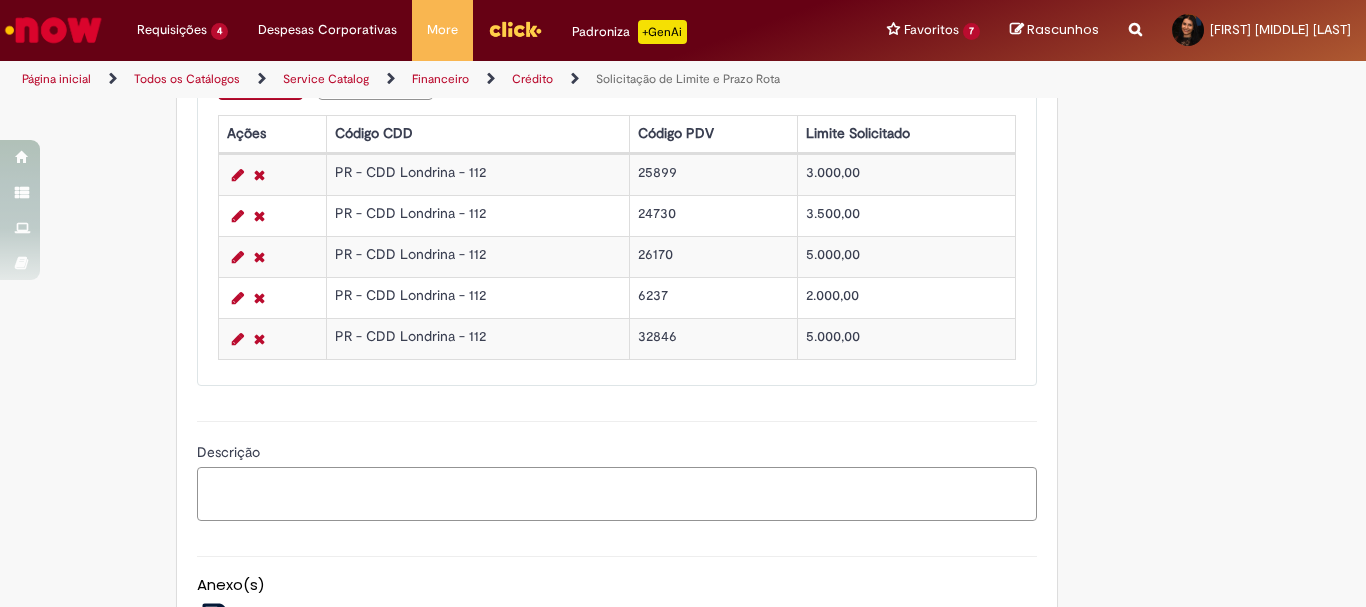 click on "Descrição" at bounding box center [617, 494] 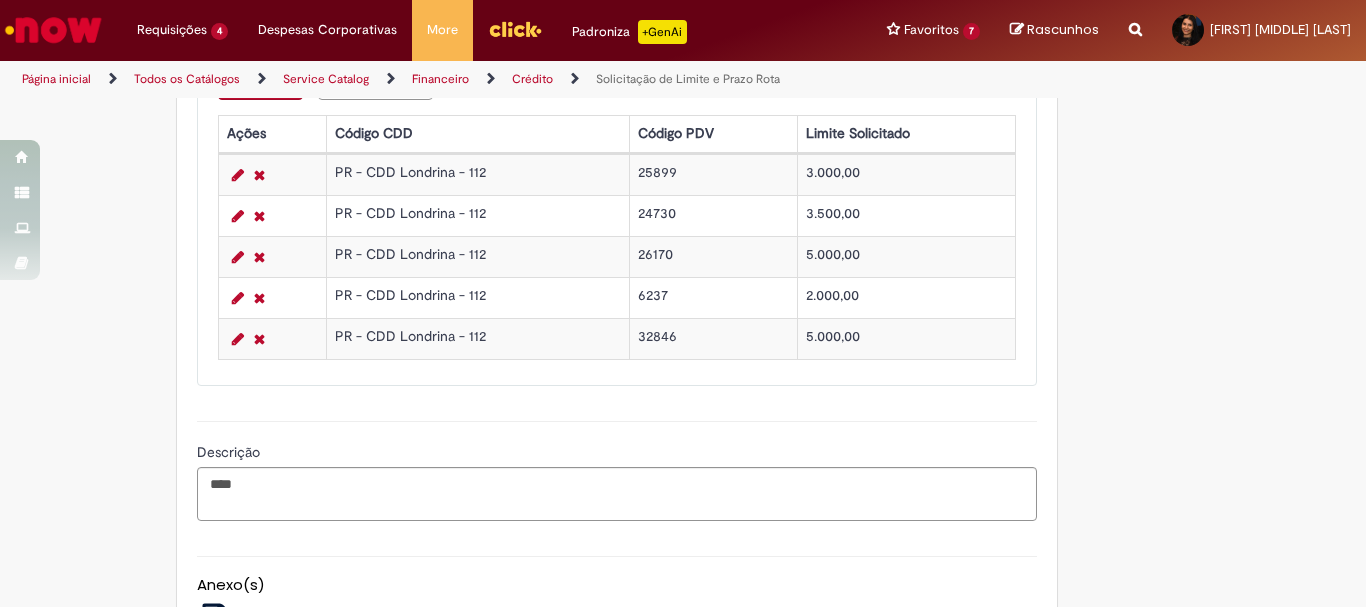click on "25899" at bounding box center [714, 175] 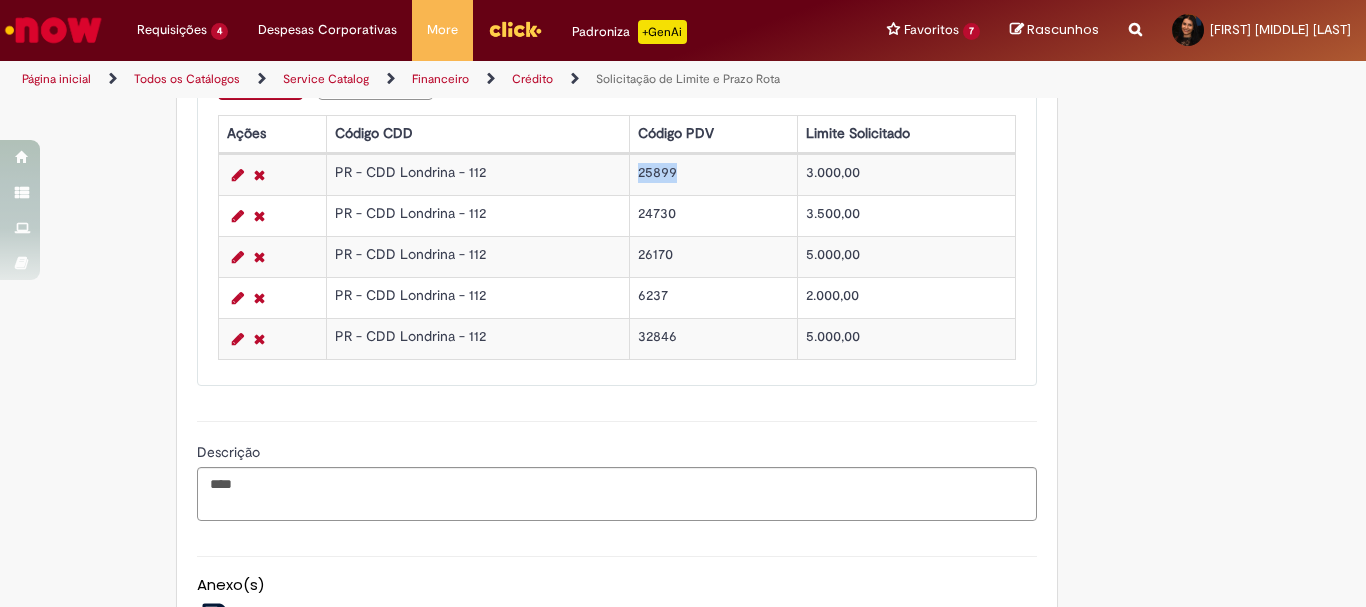 click on "25899" at bounding box center (714, 175) 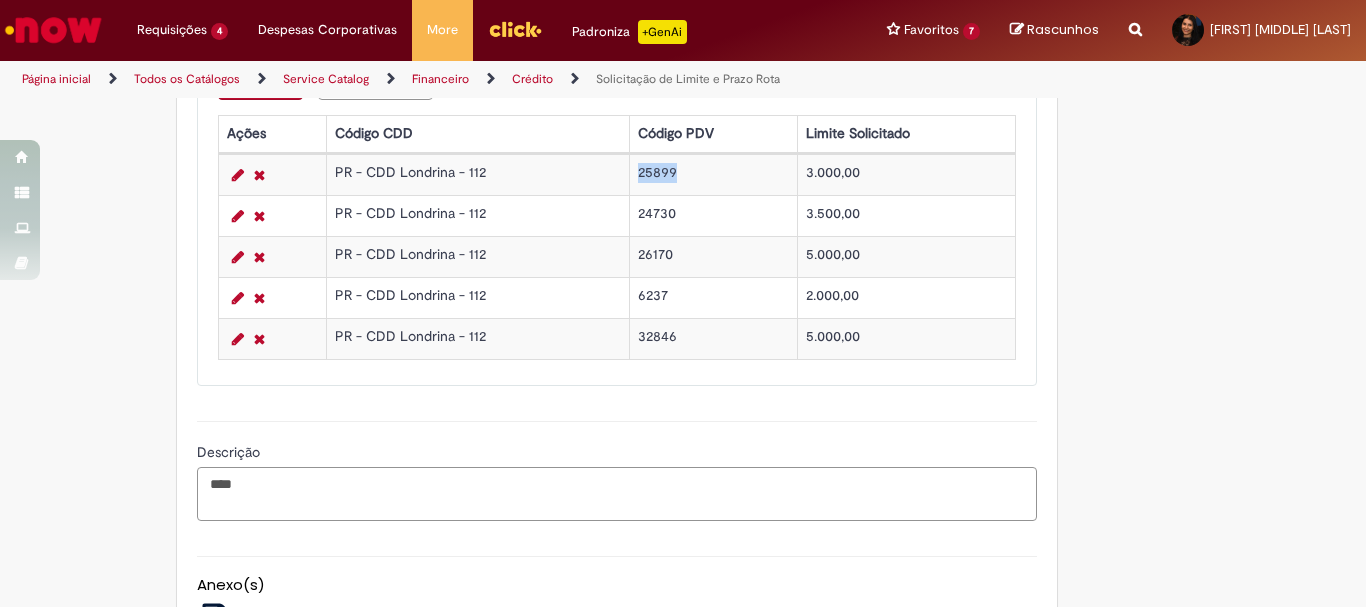 click on "***" at bounding box center (617, 494) 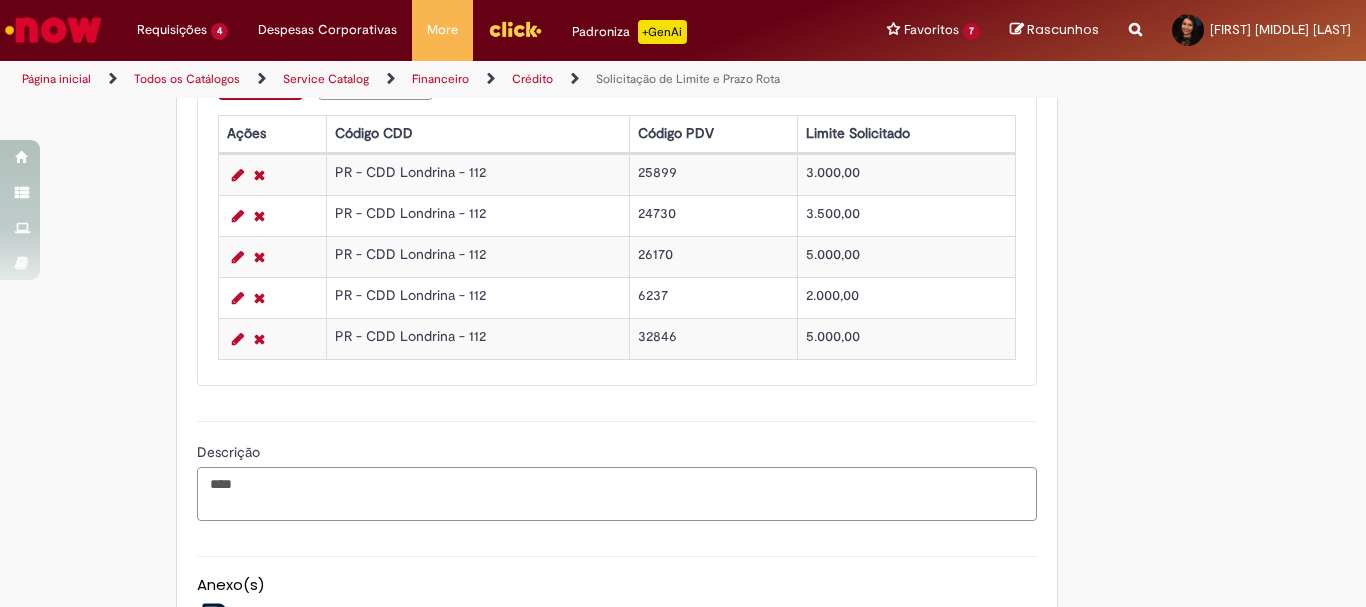 paste on "******" 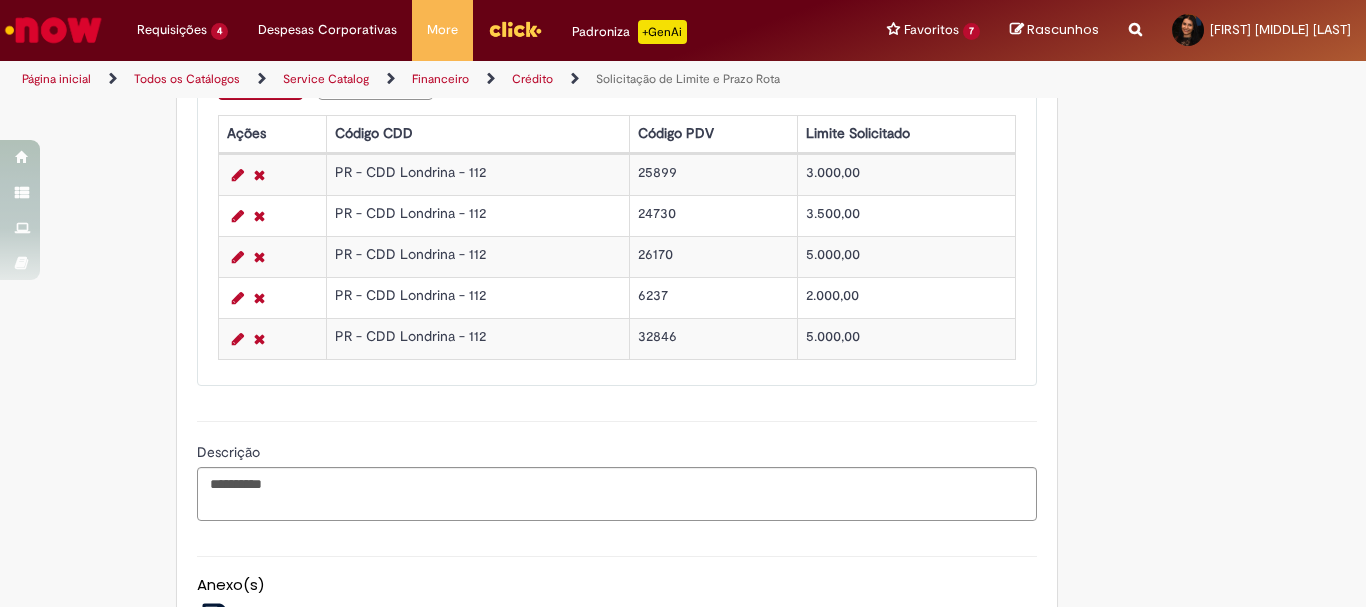click on "24730" at bounding box center [714, 216] 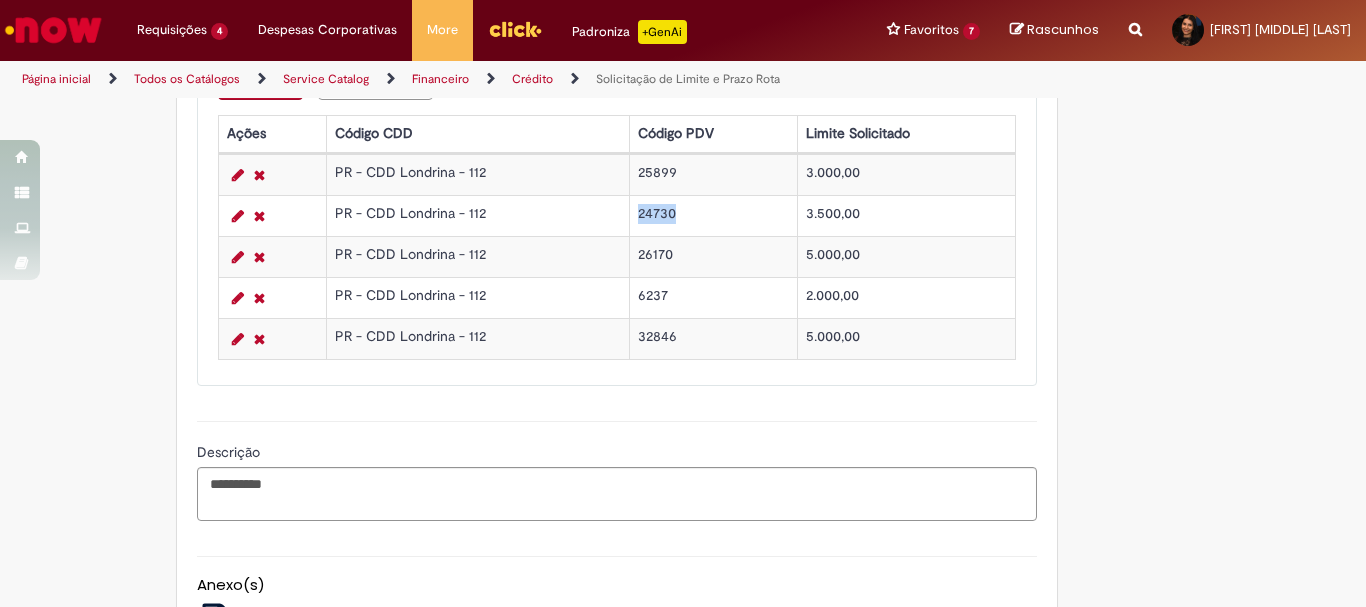 copy on "24730" 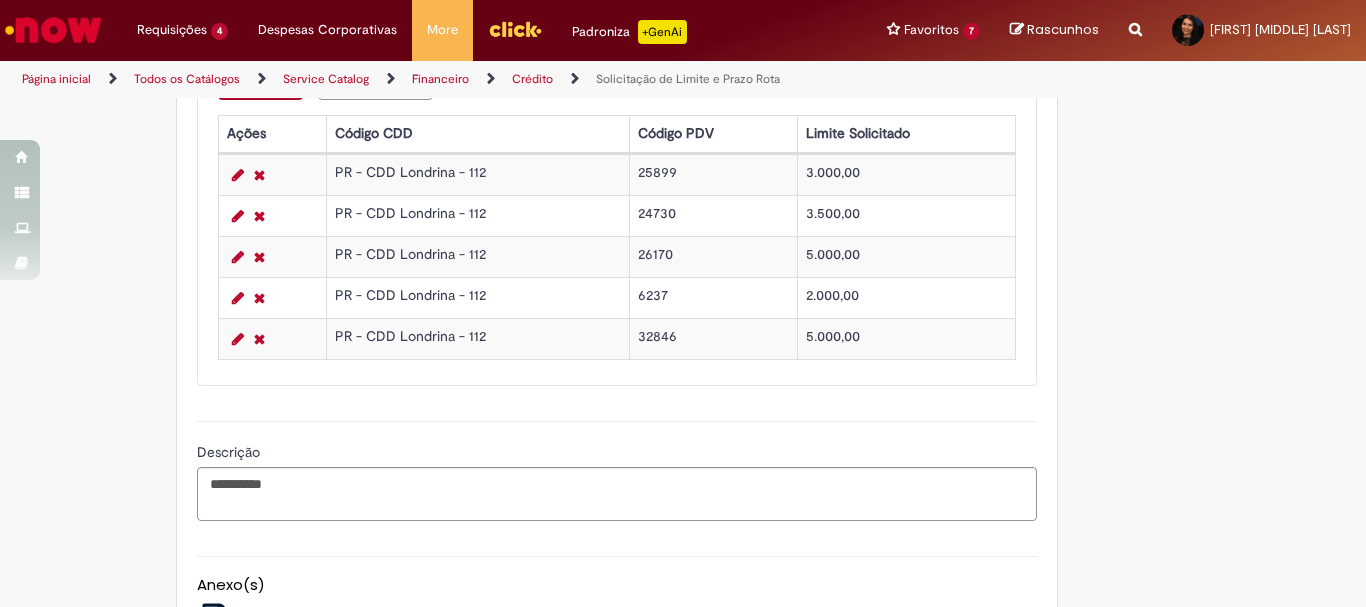 click on "Descrição" at bounding box center (617, 454) 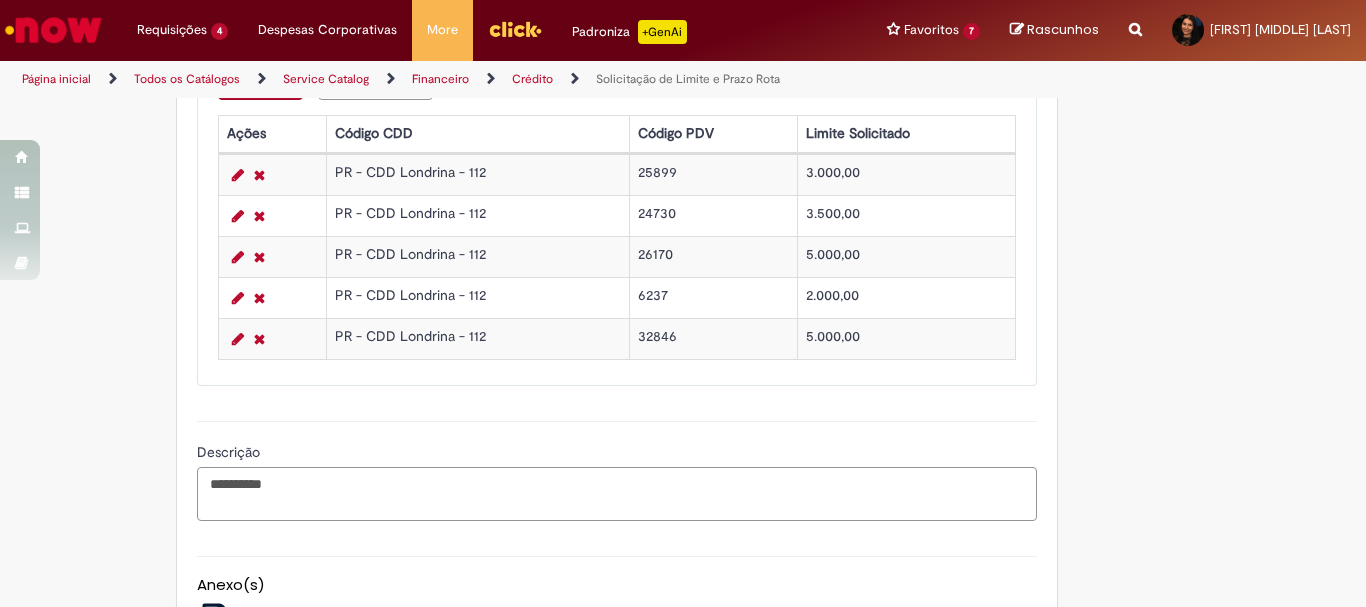 click on "*********" at bounding box center [617, 494] 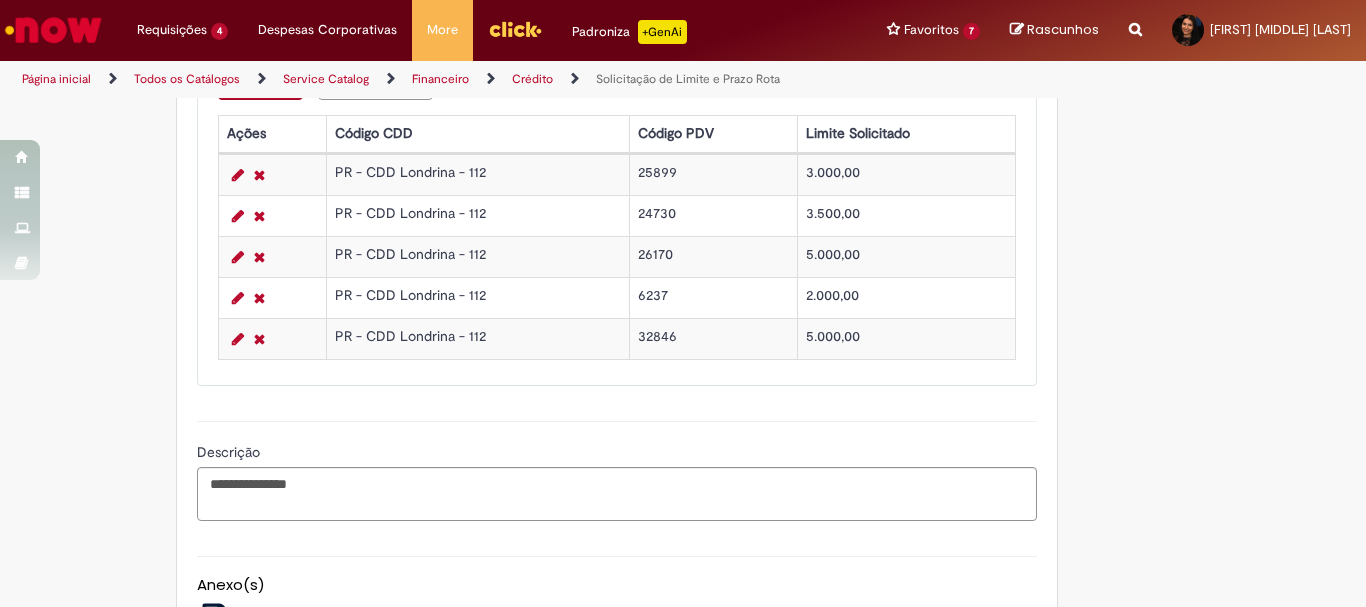 click on "26170" at bounding box center [714, 257] 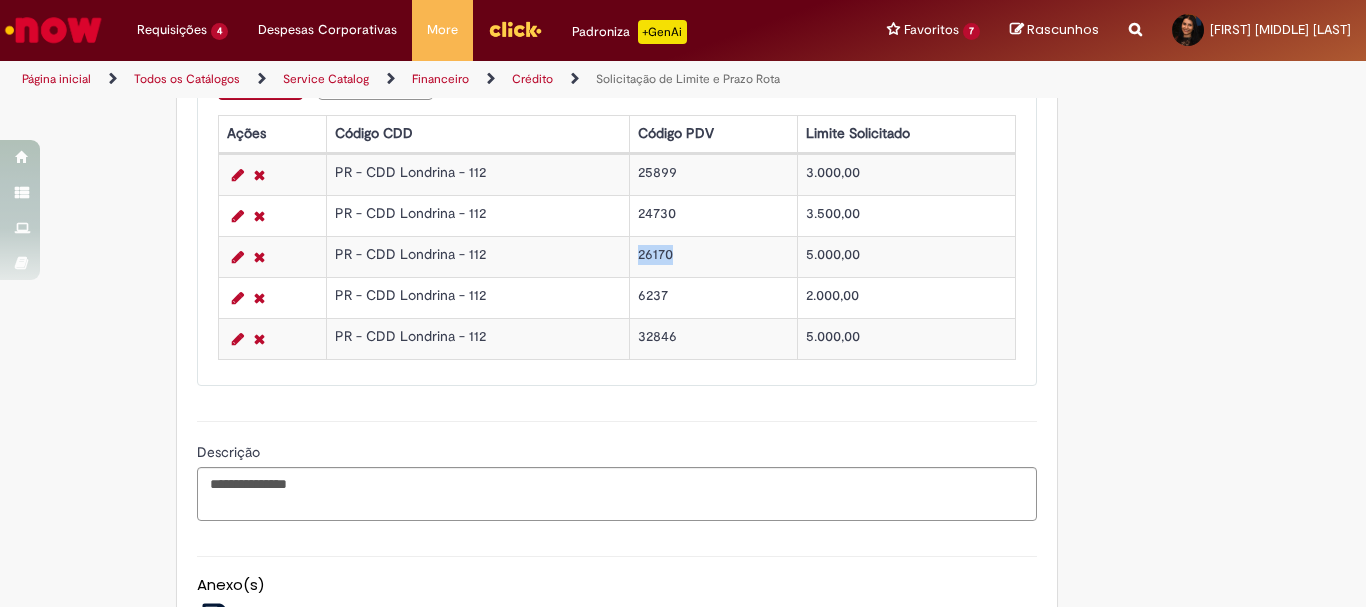 click on "26170" at bounding box center (714, 257) 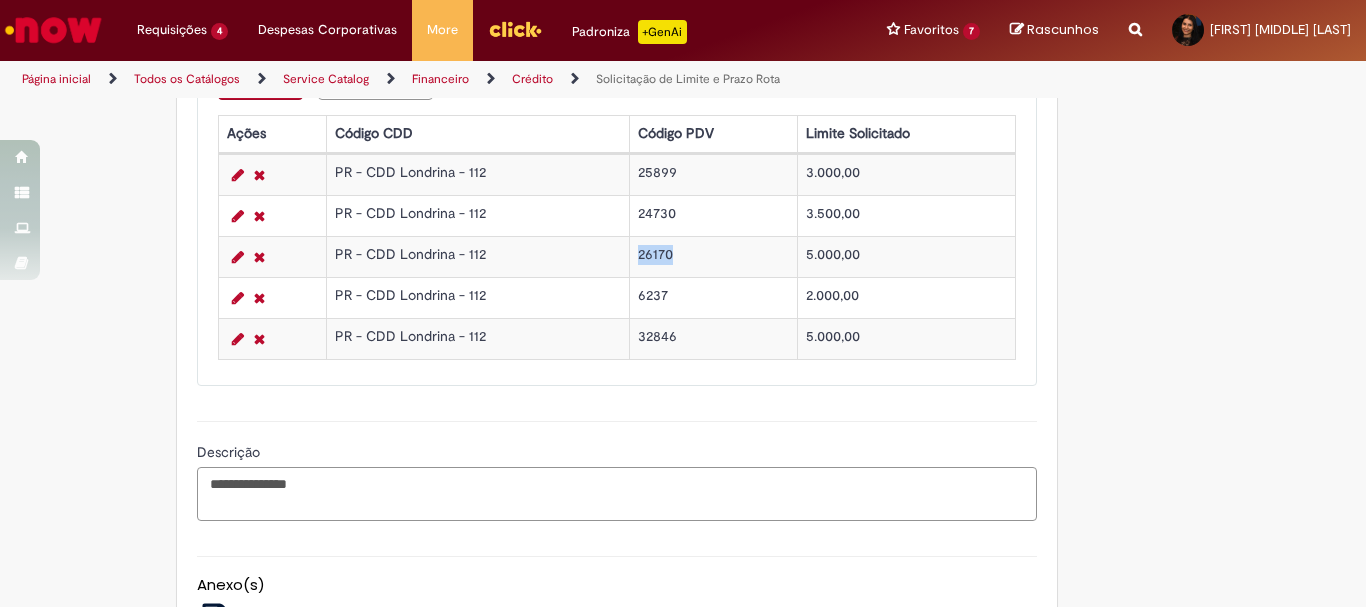 click on "**********" at bounding box center [617, 494] 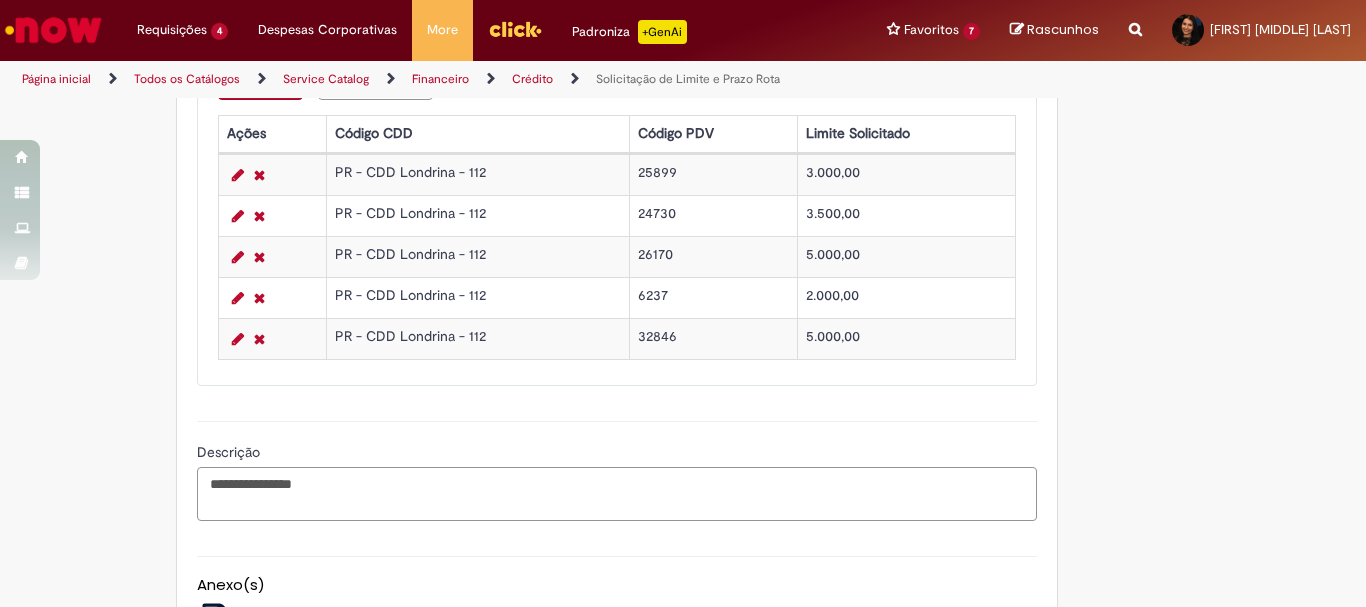paste on "******" 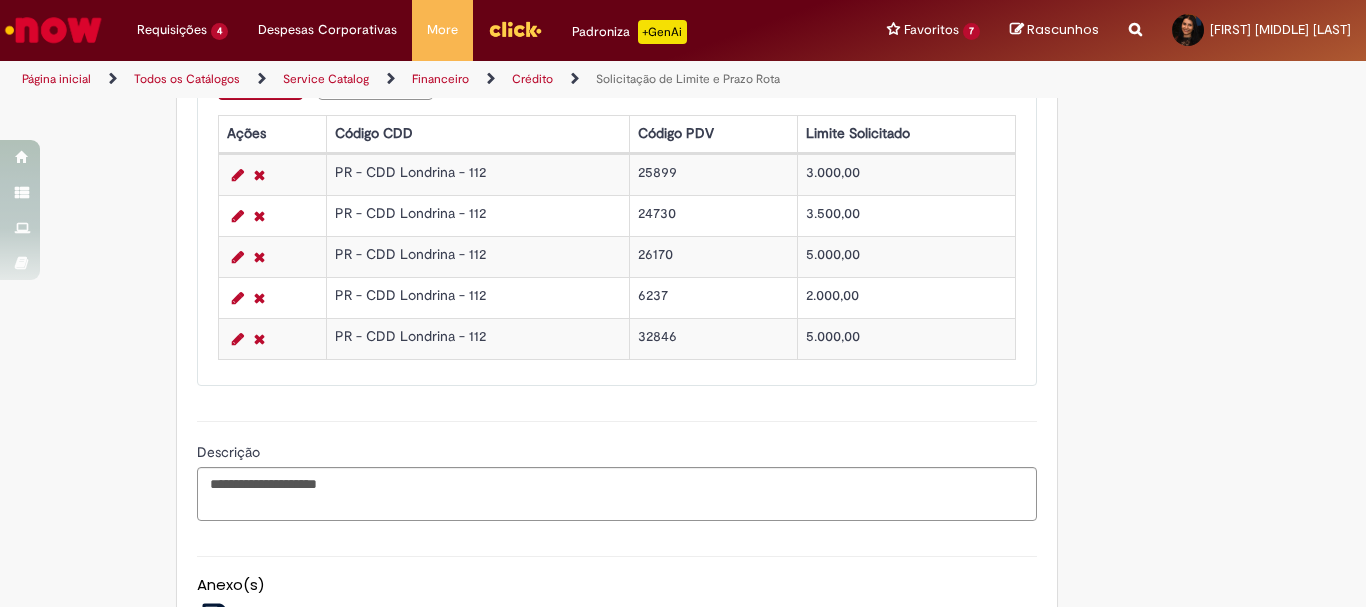 click on "6237" at bounding box center [714, 298] 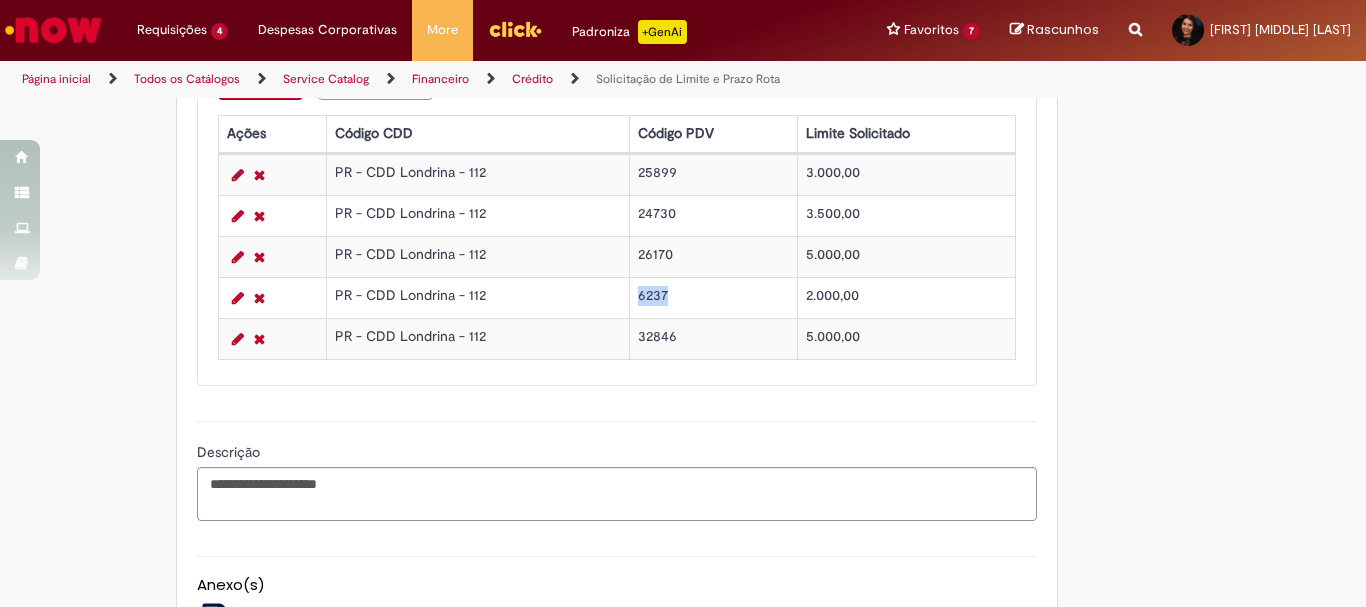 copy on "6237" 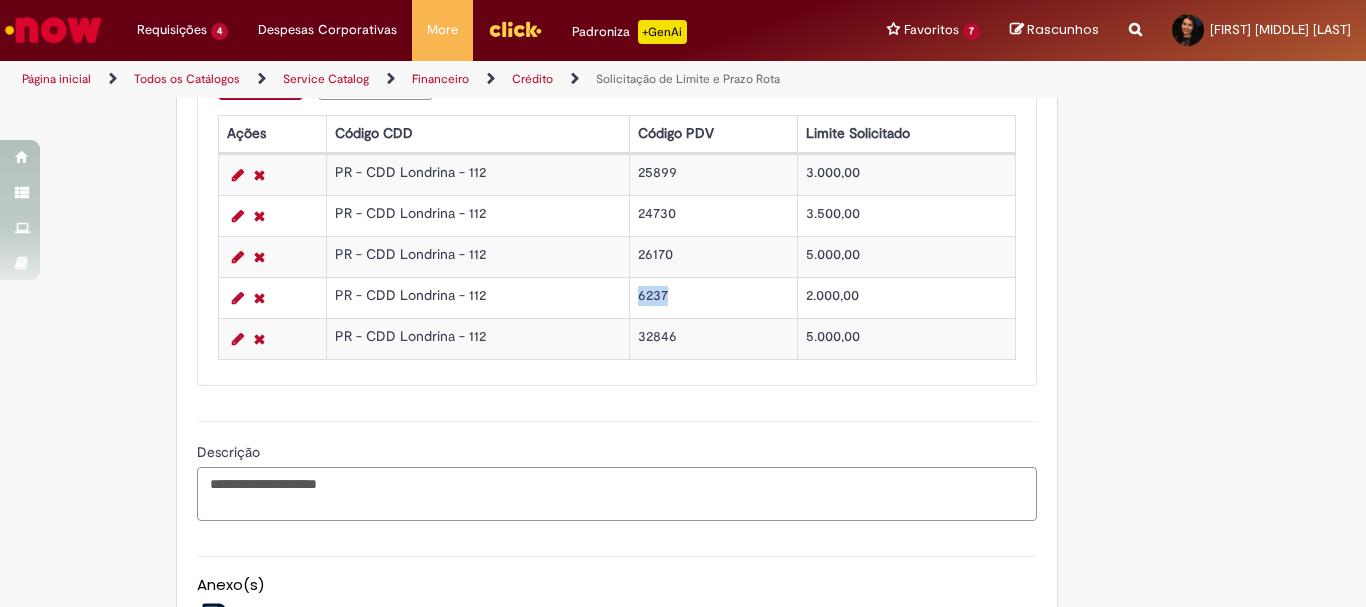 click on "**********" at bounding box center [617, 494] 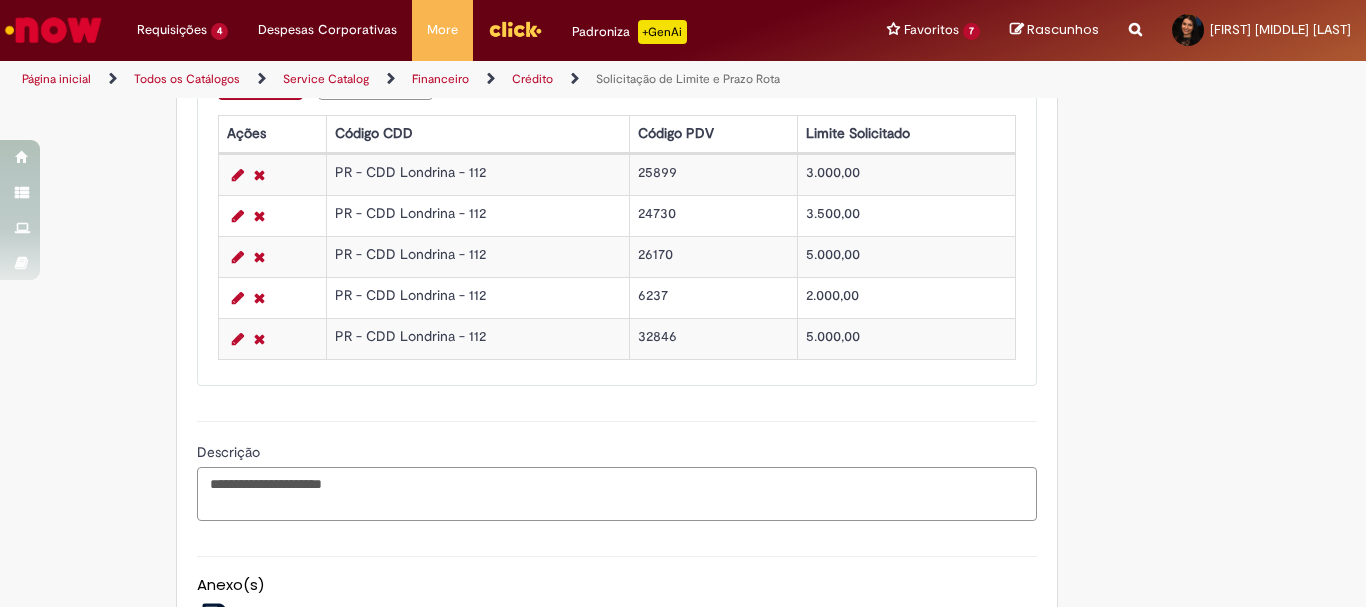 paste on "*****" 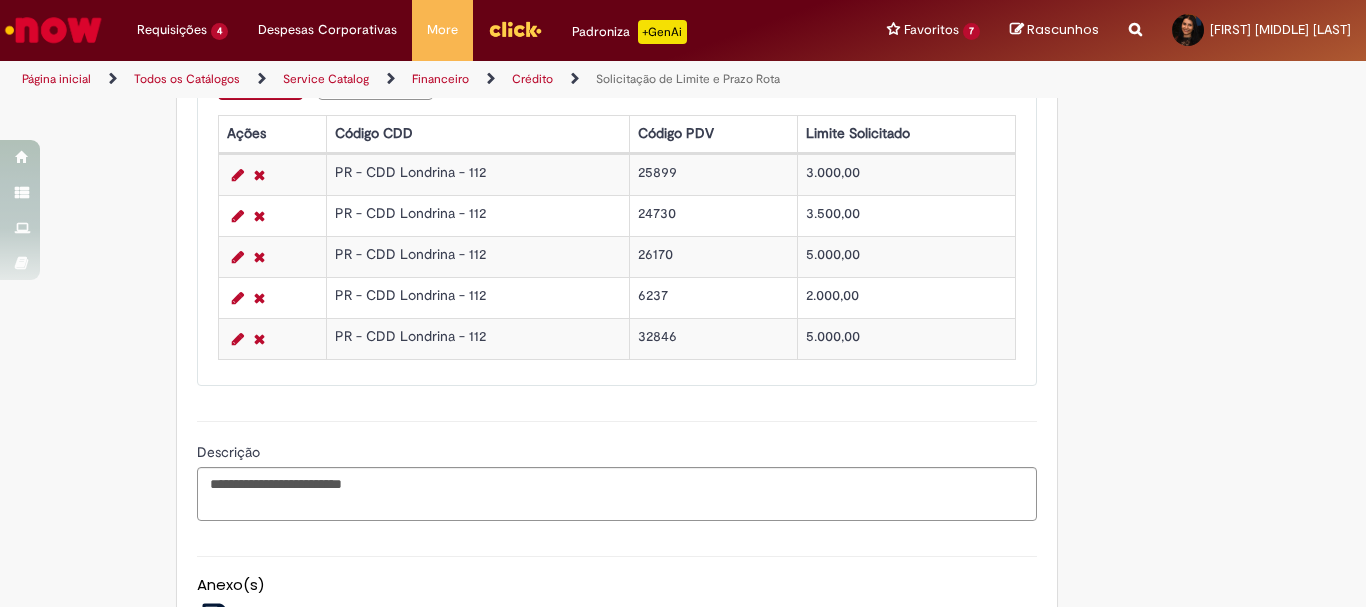 click on "32846" at bounding box center (714, 339) 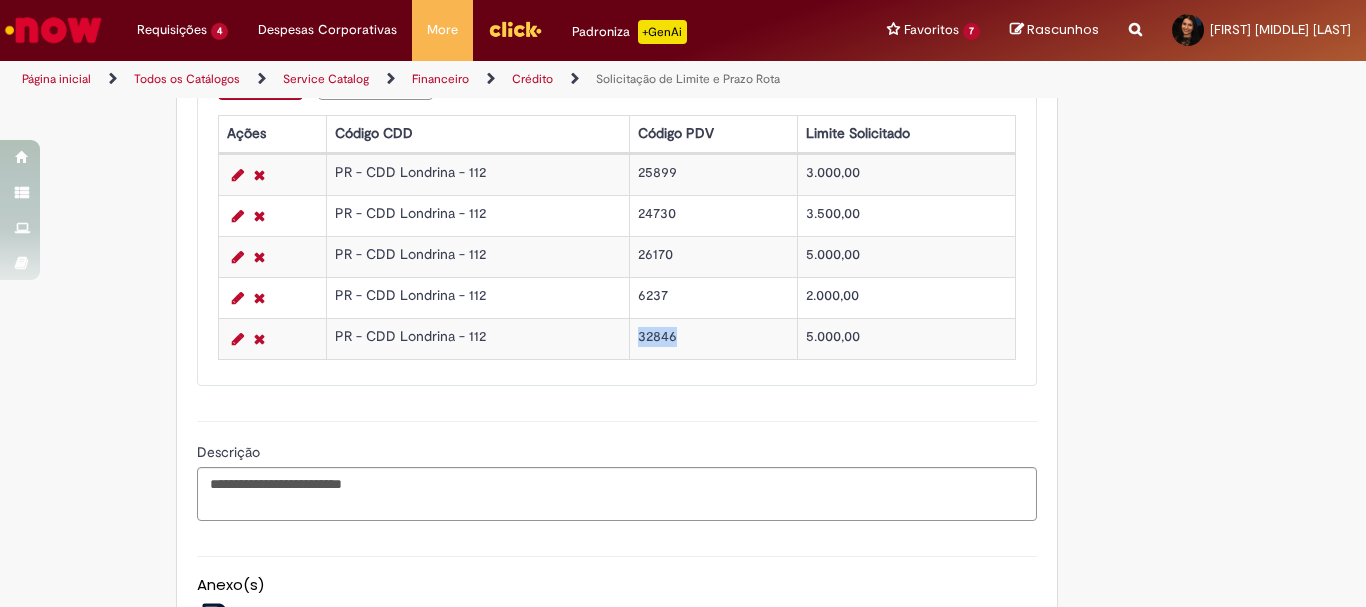 click on "32846" at bounding box center (714, 339) 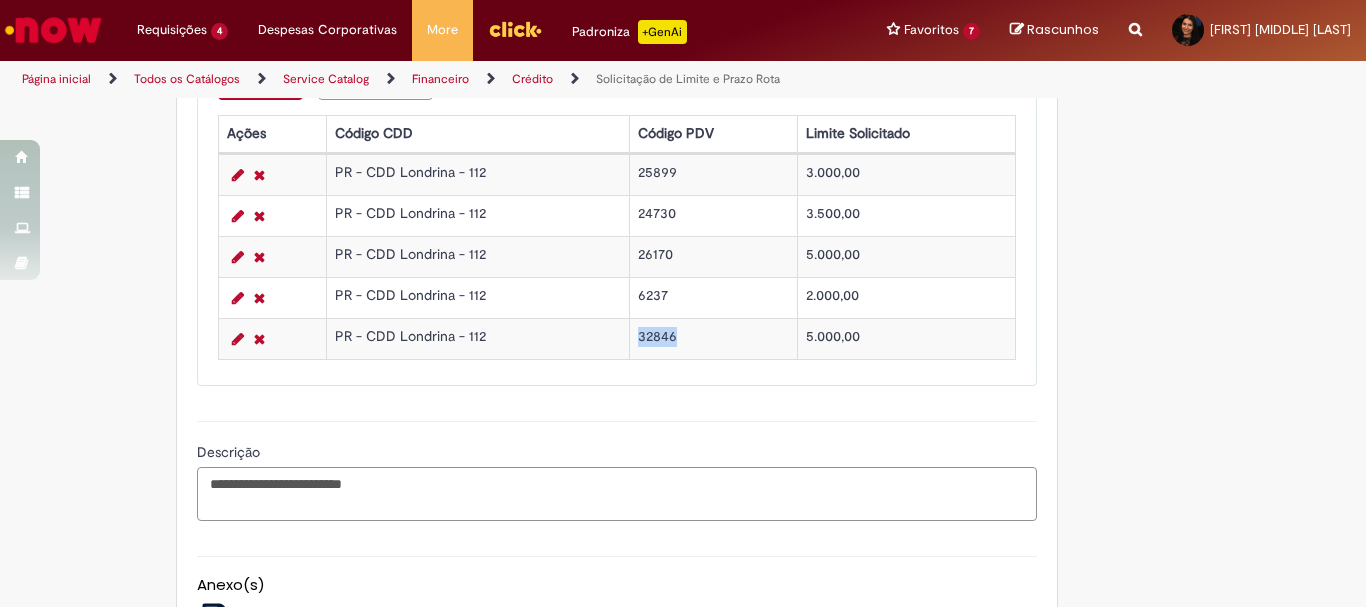 click on "**********" at bounding box center [617, 494] 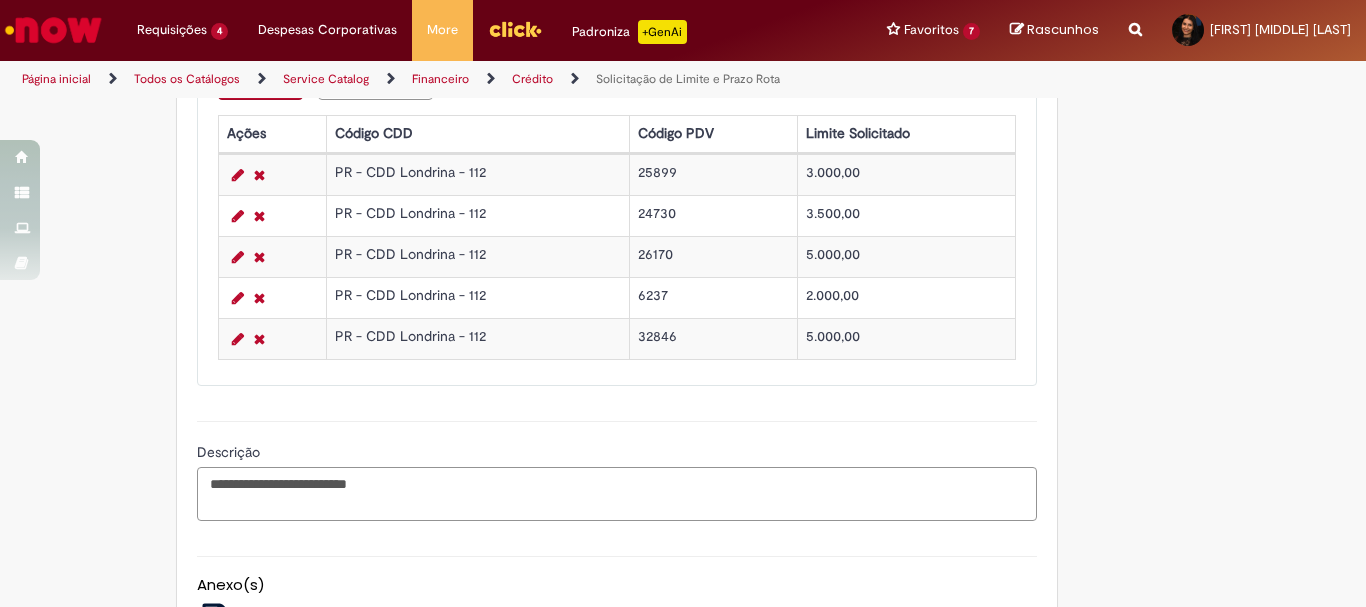 paste on "******" 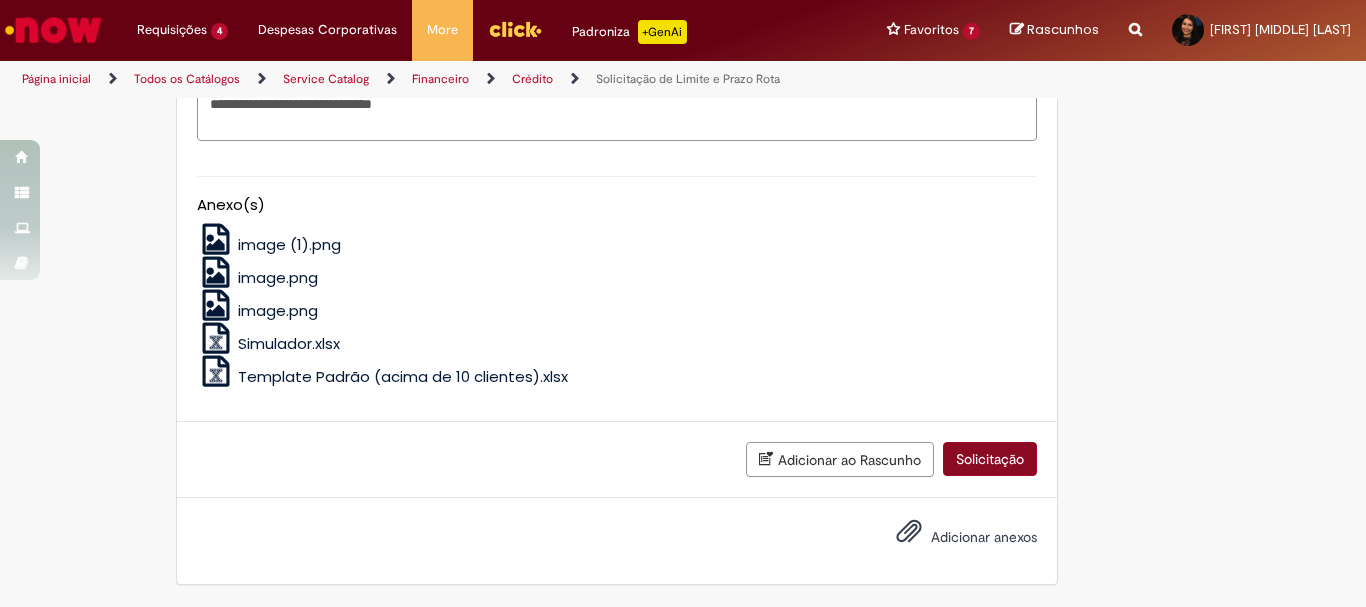 type on "**********" 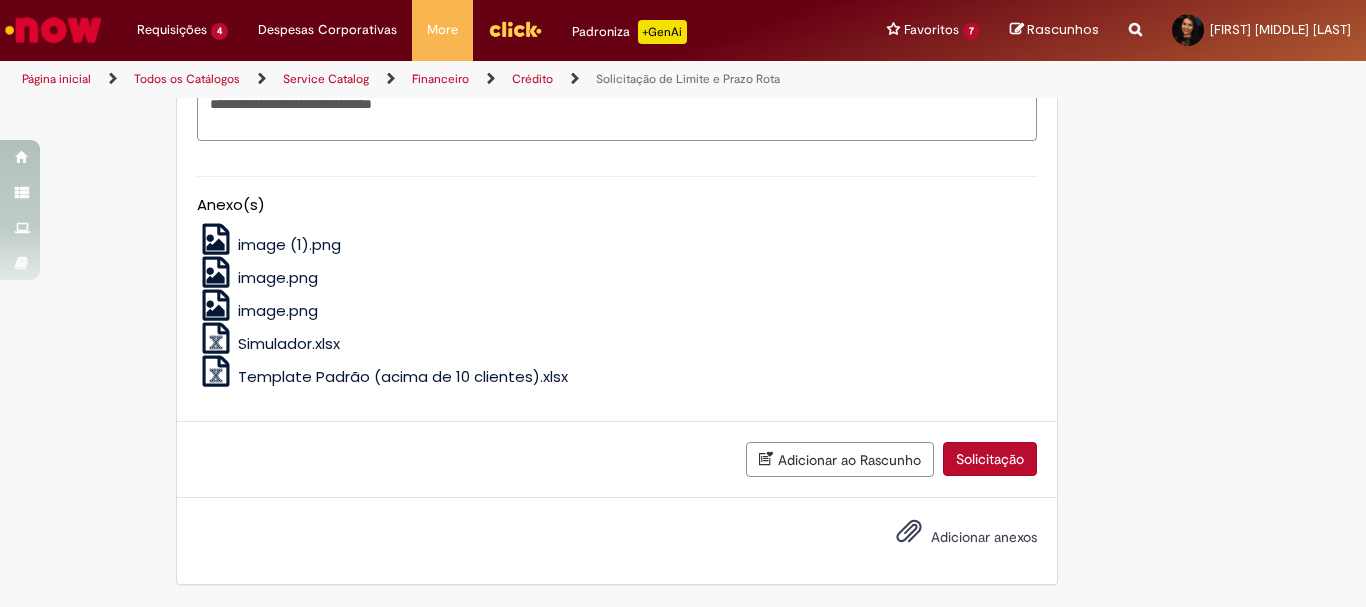 click on "Solicitação" at bounding box center (990, 459) 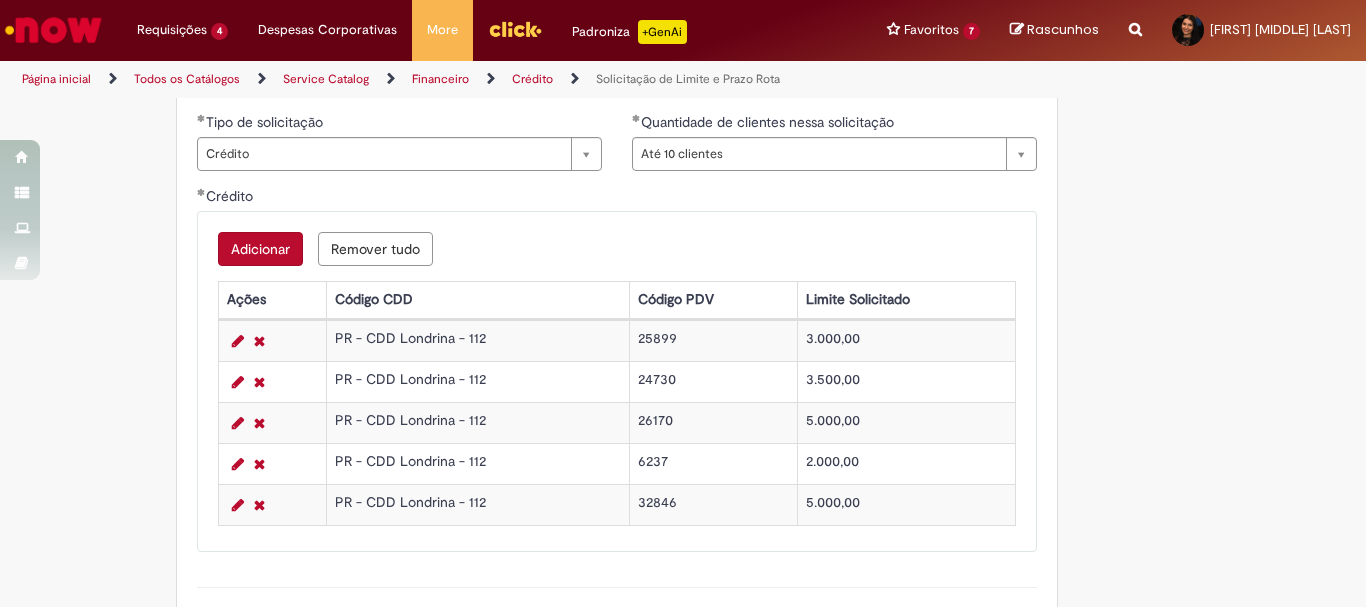 scroll, scrollTop: 1276, scrollLeft: 0, axis: vertical 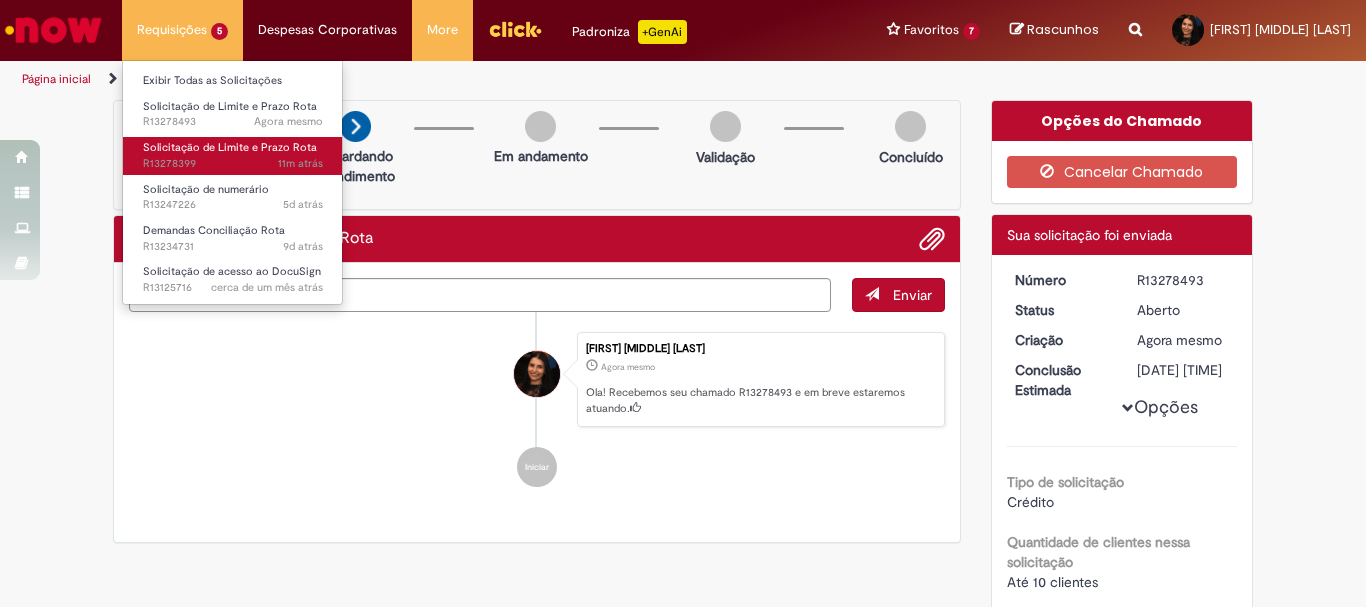click on "Solicitação de Limite e Prazo Rota" at bounding box center (230, 147) 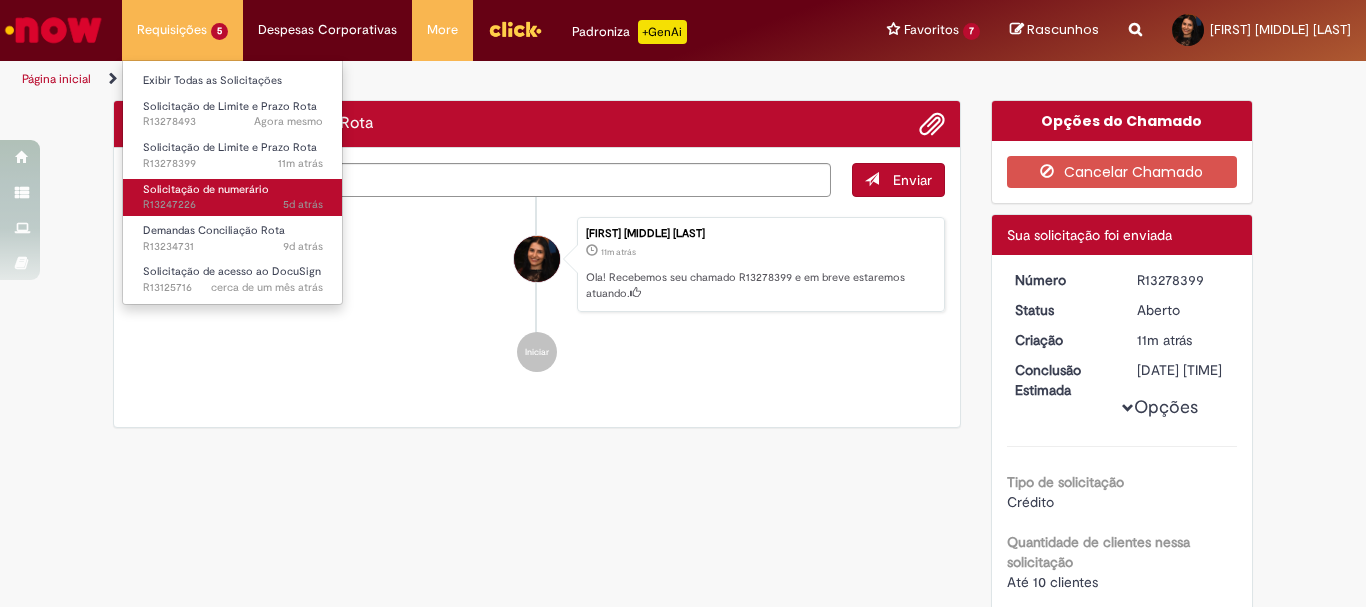 click on "Solicitação de numerário" at bounding box center [206, 189] 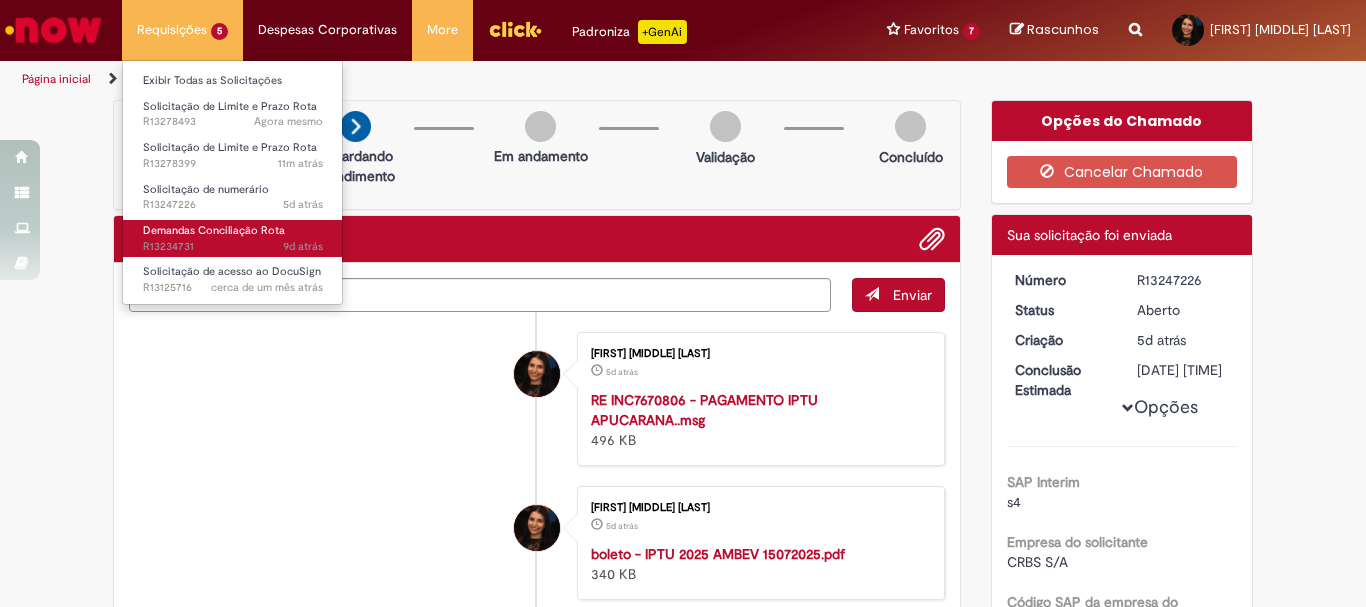 click on "Demandas Conciliação Rota" at bounding box center (214, 230) 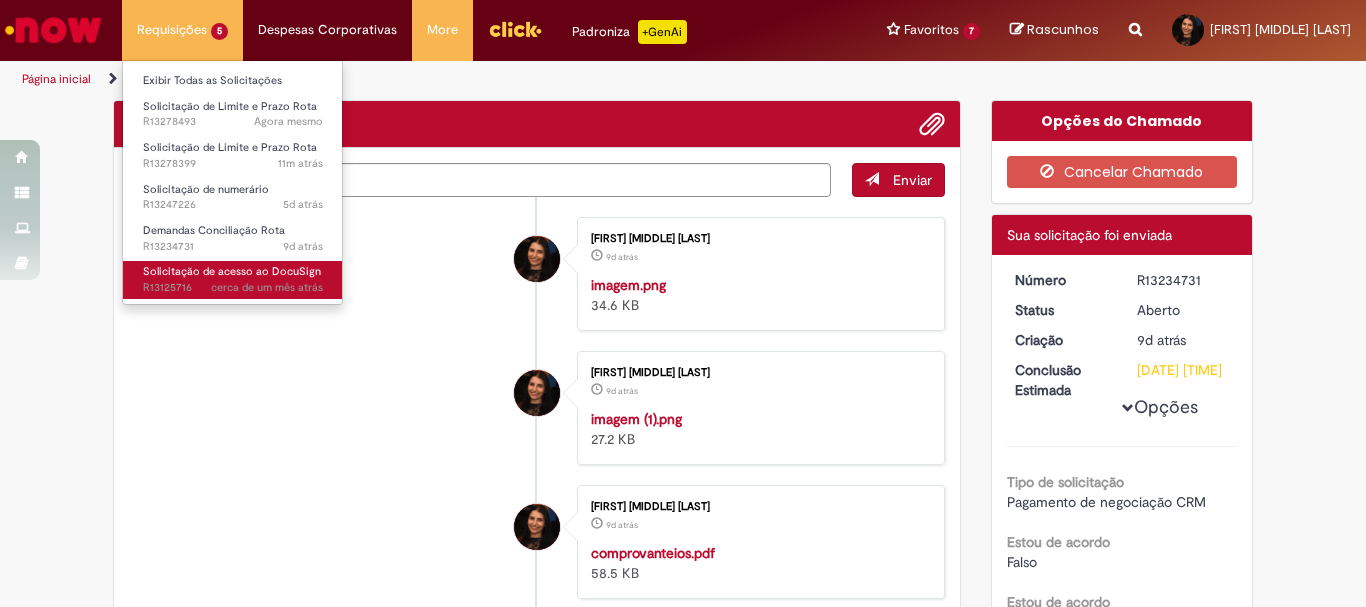 click on "Solicitação de acesso ao DocuSign" at bounding box center [232, 271] 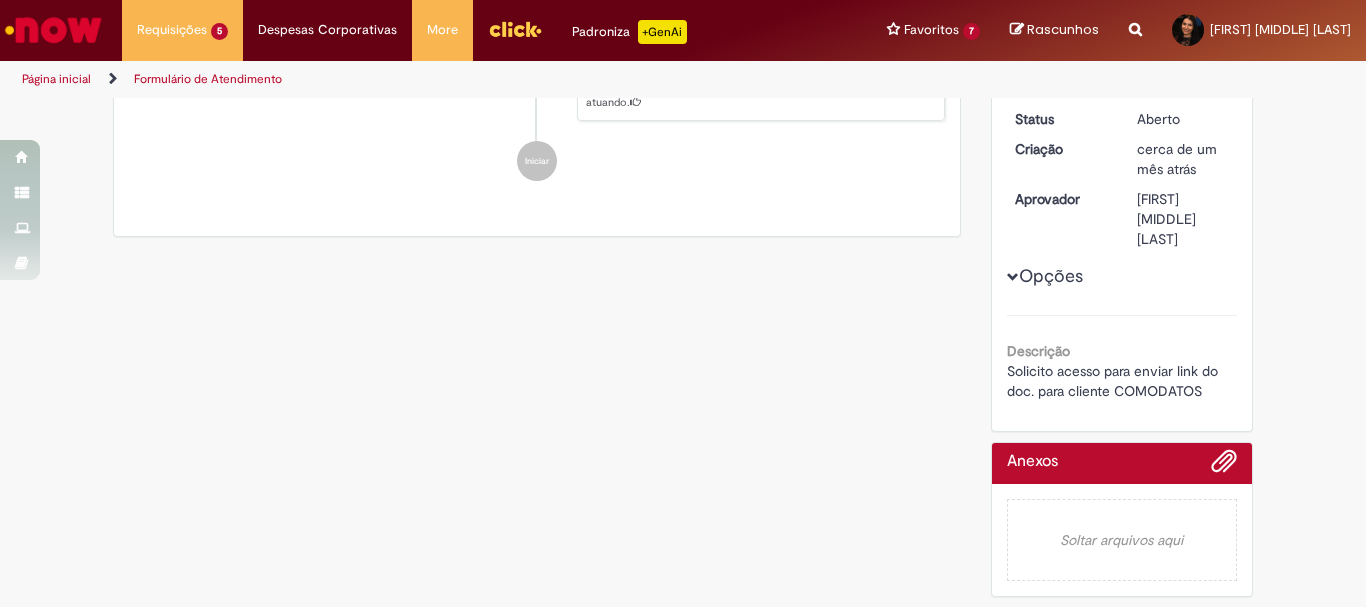 scroll, scrollTop: 0, scrollLeft: 0, axis: both 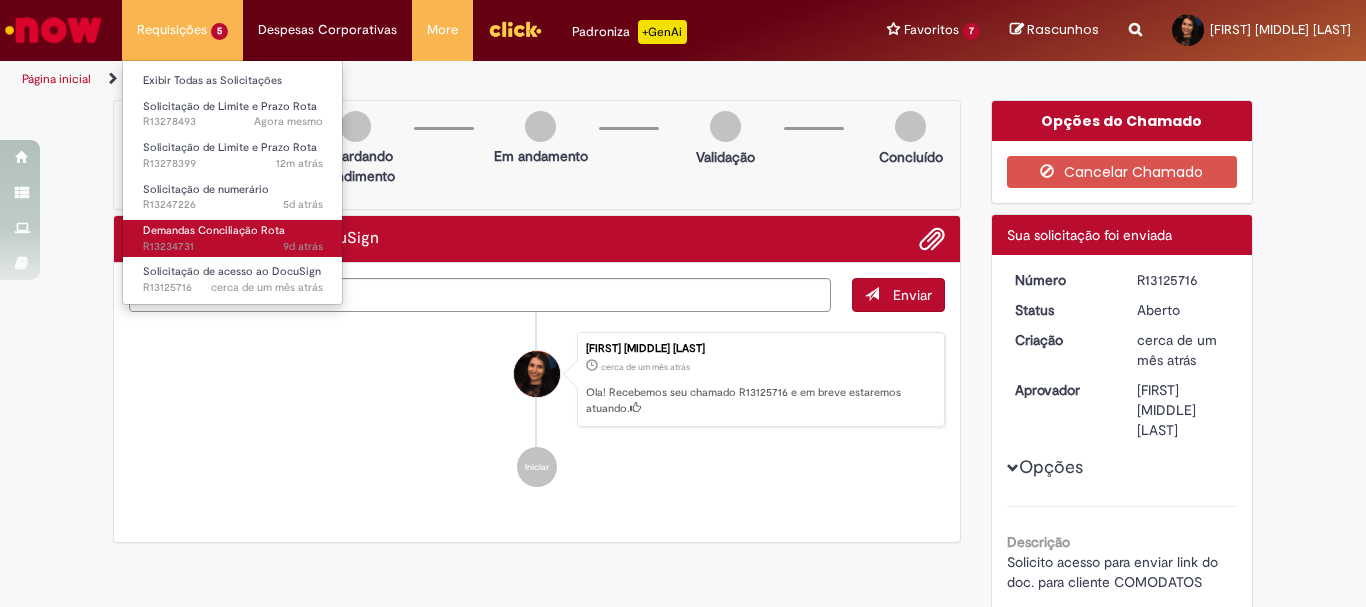 click on "Demandas Conciliação Rota" at bounding box center (214, 230) 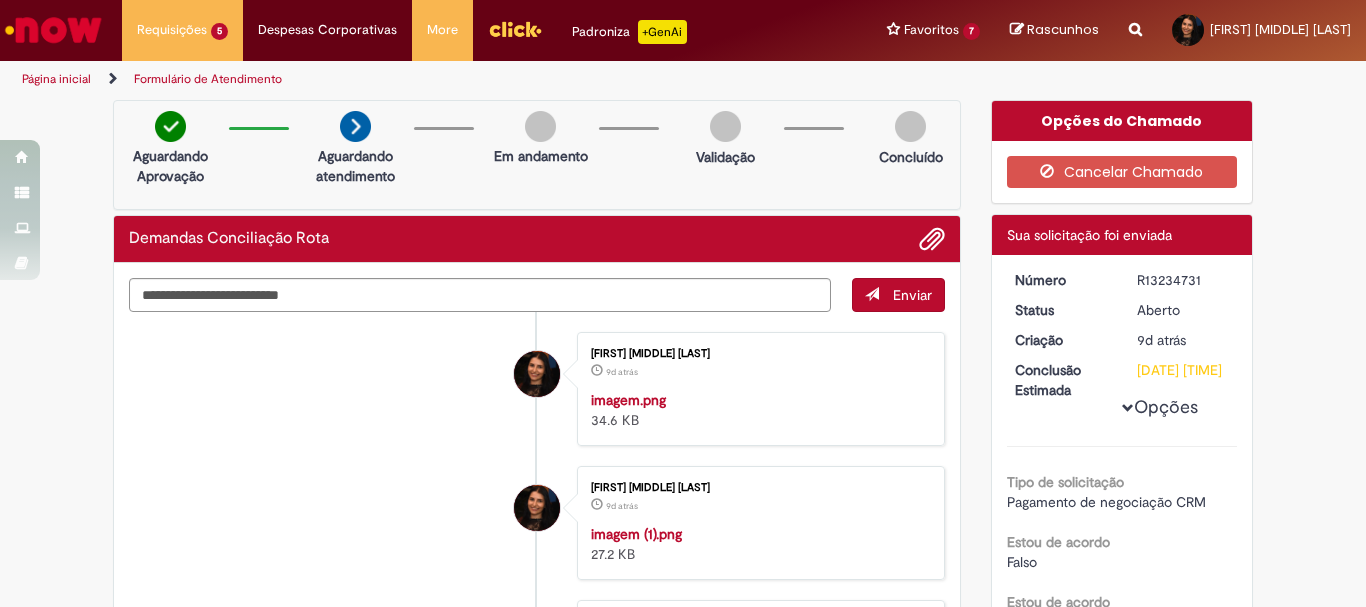 click on "Liliam Karla Kupfer Jose
9d atrás 9 dias atrás
imagem.png  34.6 KB" at bounding box center [537, 389] 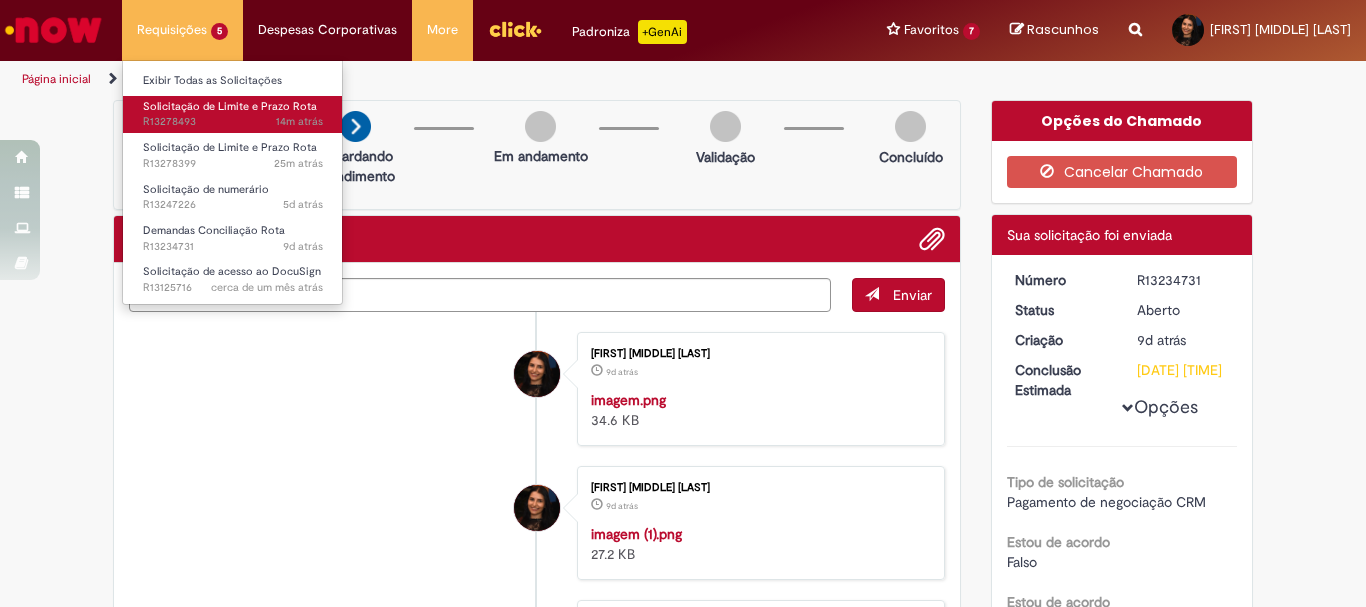 click on "Solicitação de Limite e Prazo Rota" at bounding box center [230, 106] 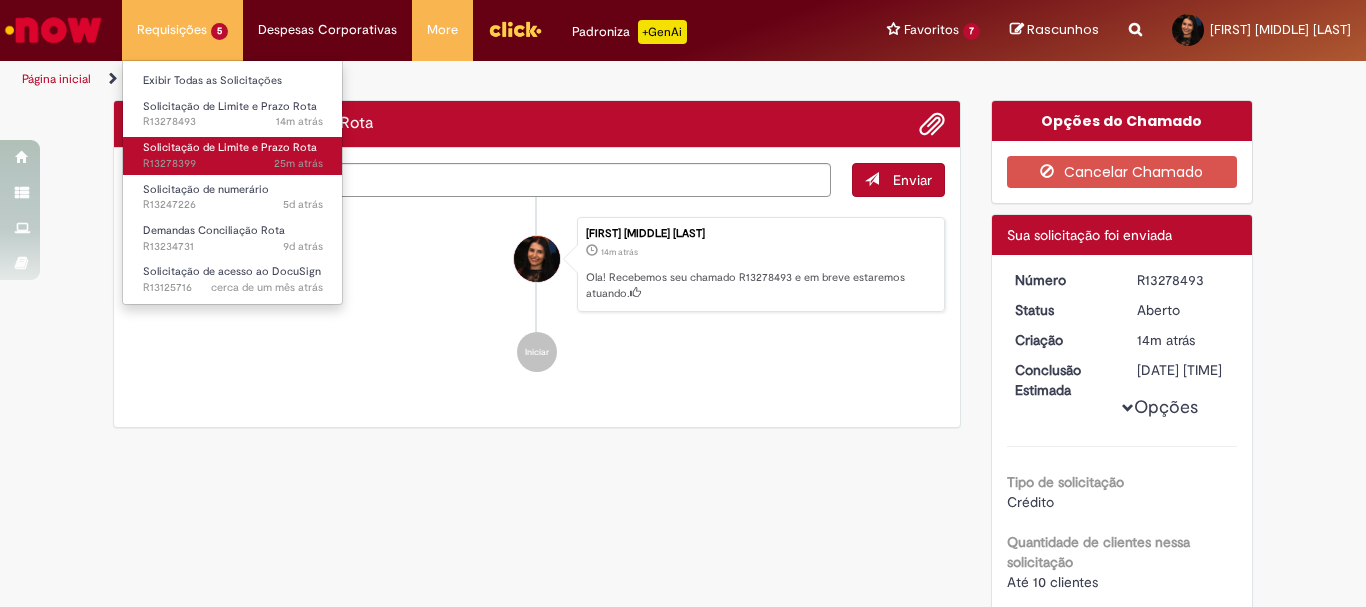 click on "25m atrás 25 minutos atrás  R13278399" at bounding box center (233, 164) 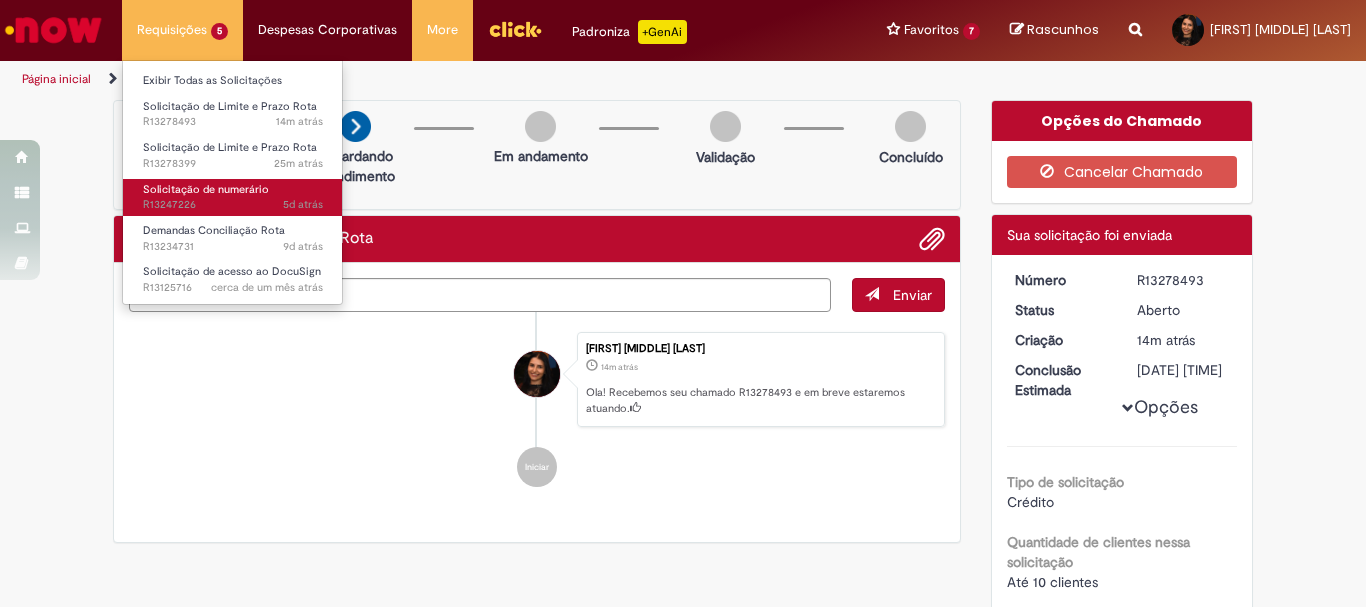 click on "Solicitação de numerário" at bounding box center [206, 189] 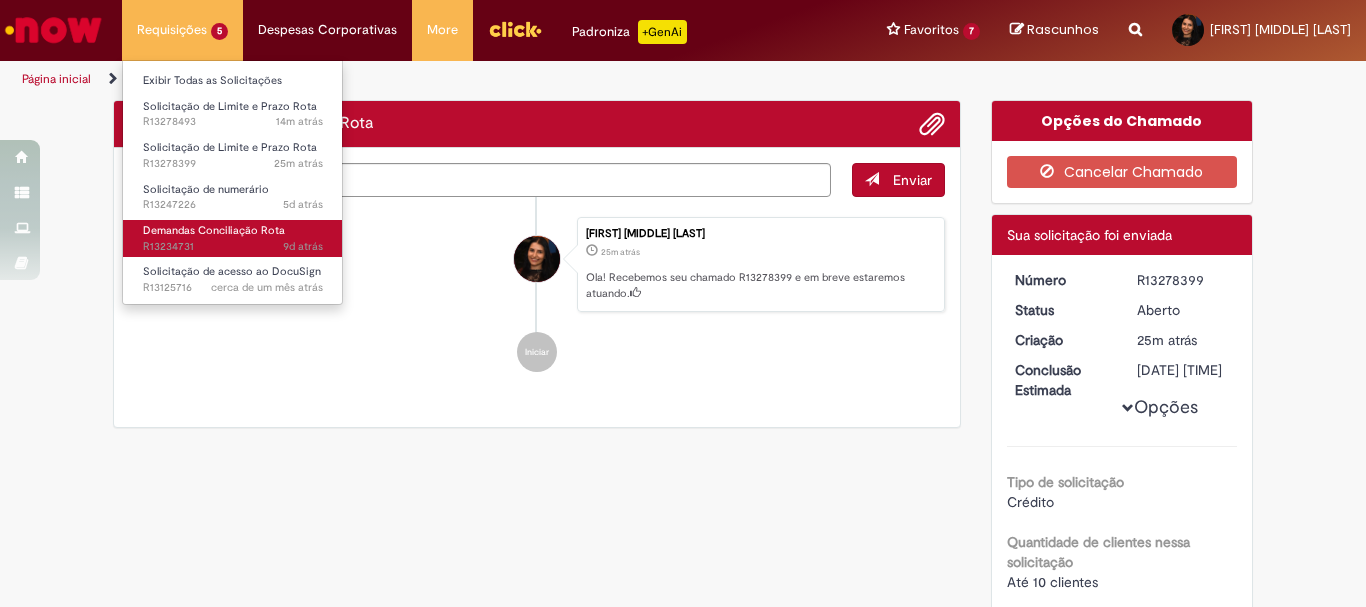 click on "Demandas Conciliação Rota" at bounding box center (214, 230) 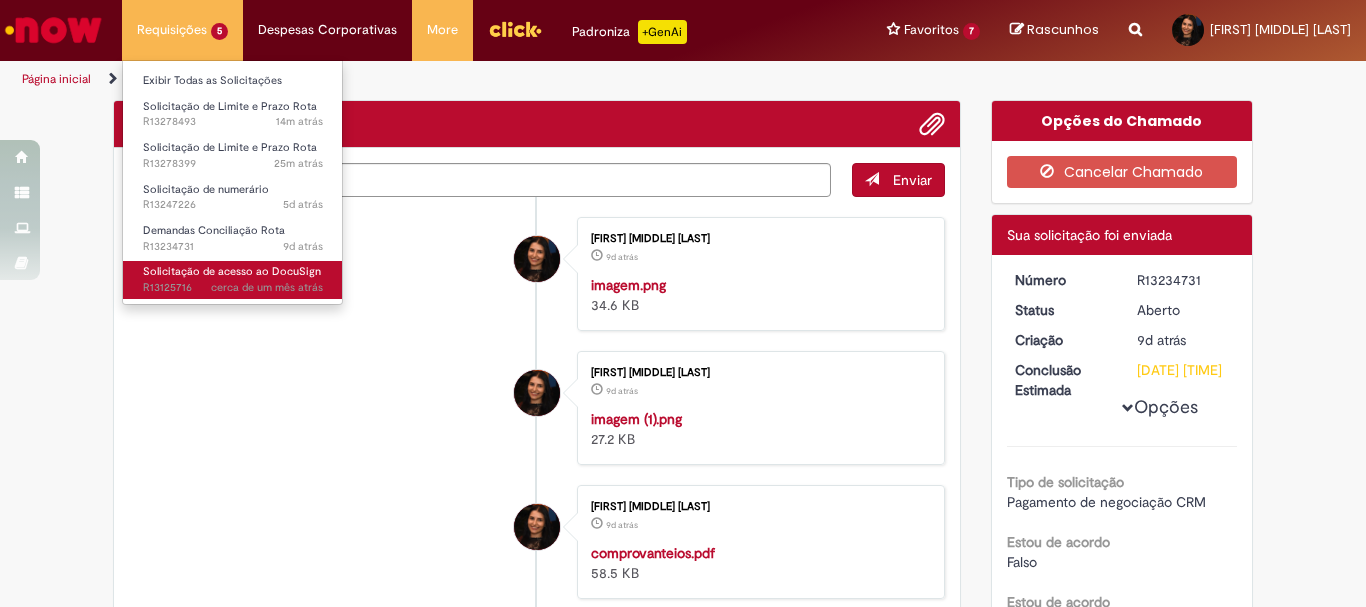 click on "Solicitação de acesso ao DocuSign" at bounding box center [232, 271] 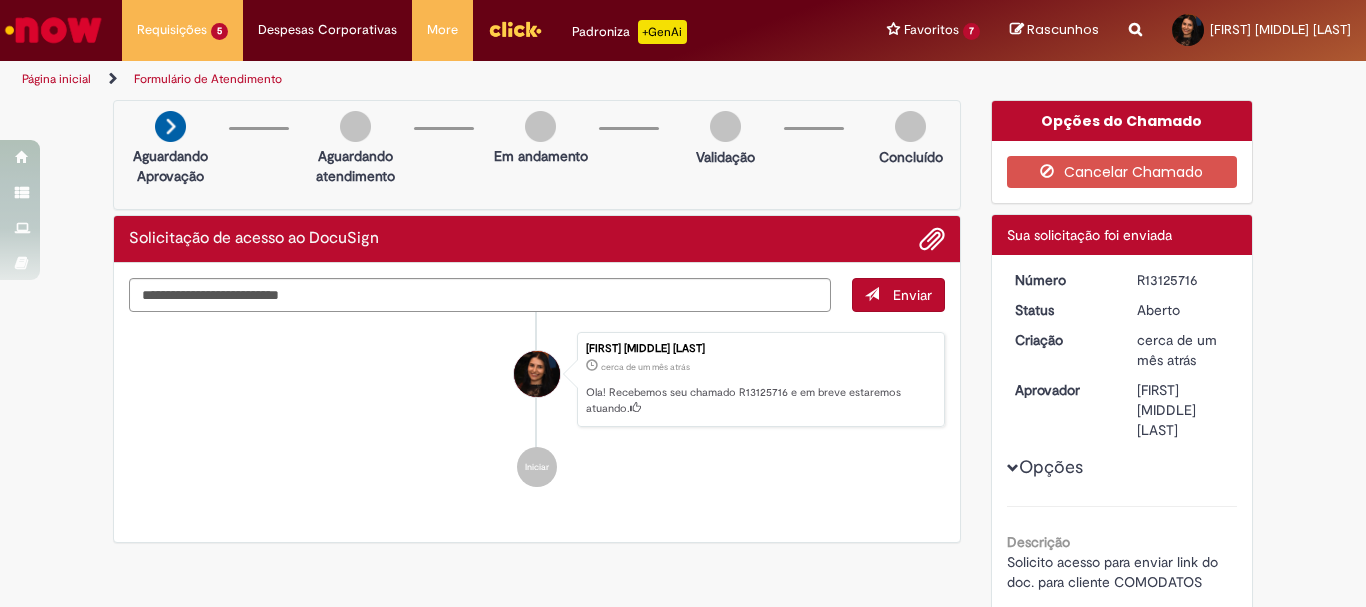click on "Liliam Karla Kupfer Jose
cerca de um mês atrás cerca de um mês atrás
Ola! Recebemos seu chamado R13125716 e em breve estaremos atuando." at bounding box center (537, 380) 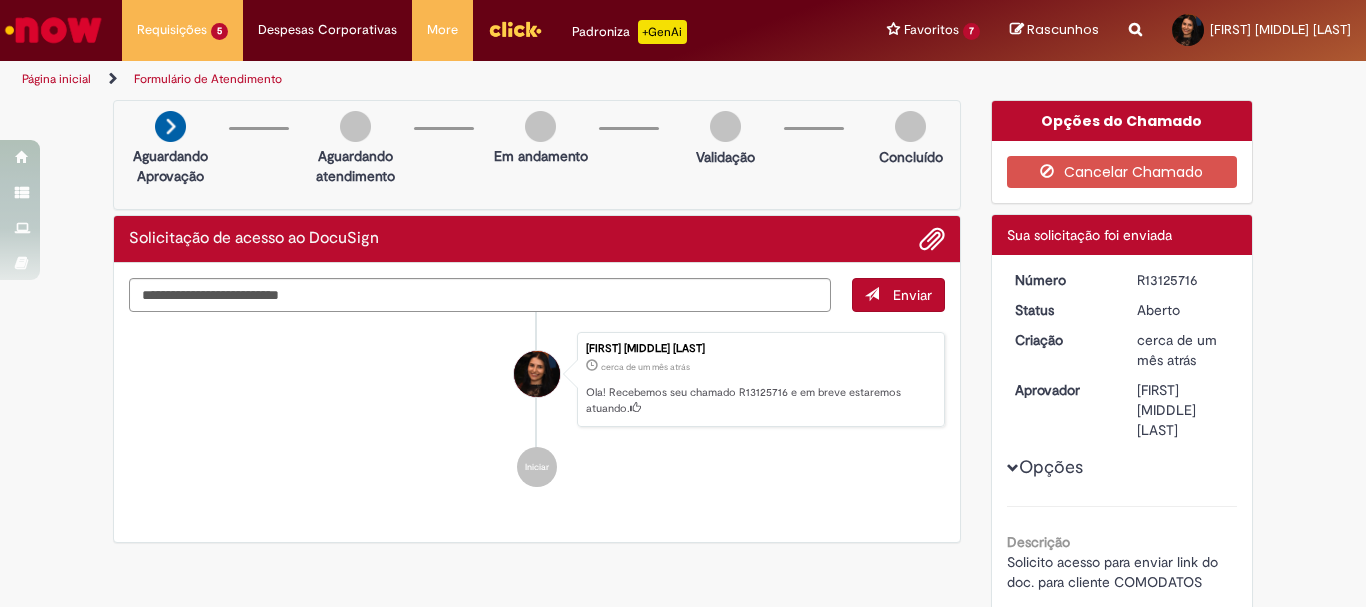 click on "Liliam Karla Kupfer Jose
cerca de um mês atrás cerca de um mês atrás
Ola! Recebemos seu chamado R13125716 e em breve estaremos atuando." at bounding box center [537, 380] 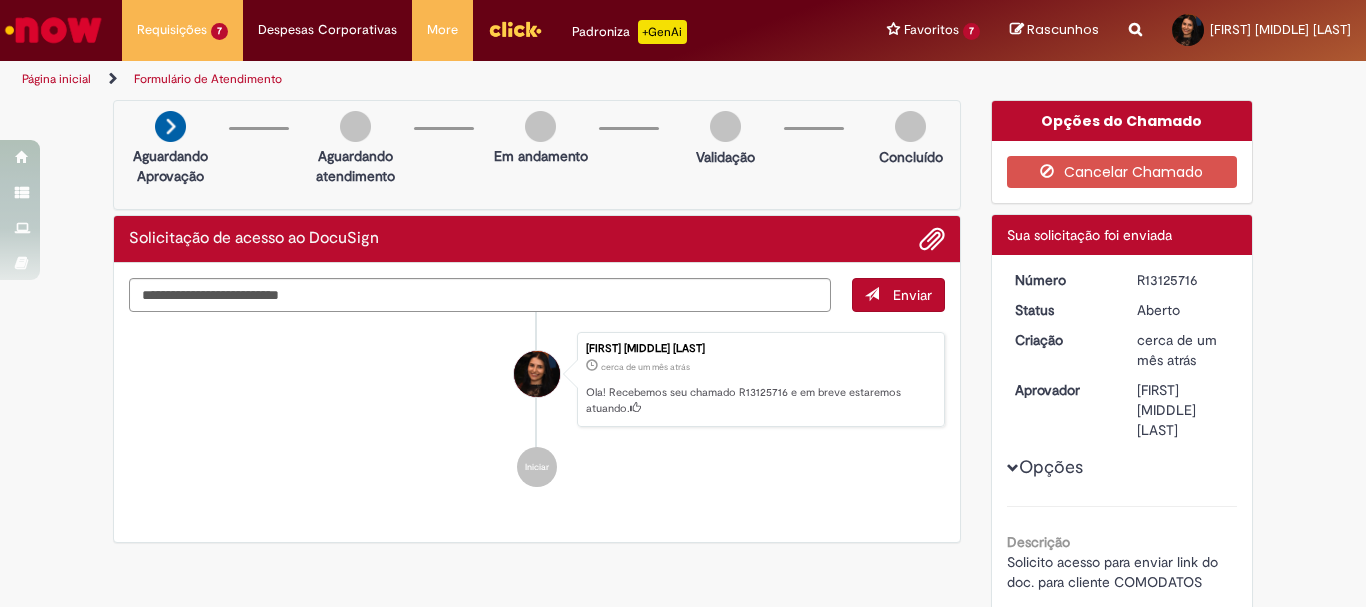 scroll, scrollTop: 191, scrollLeft: 0, axis: vertical 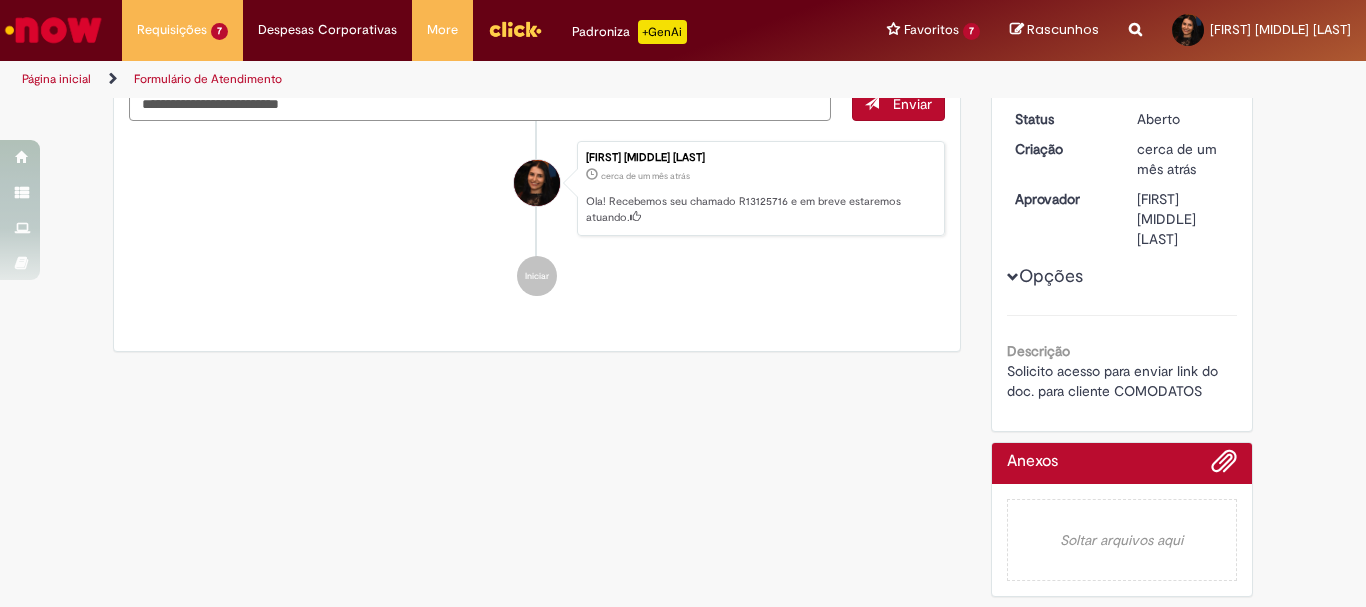 click at bounding box center (53, 30) 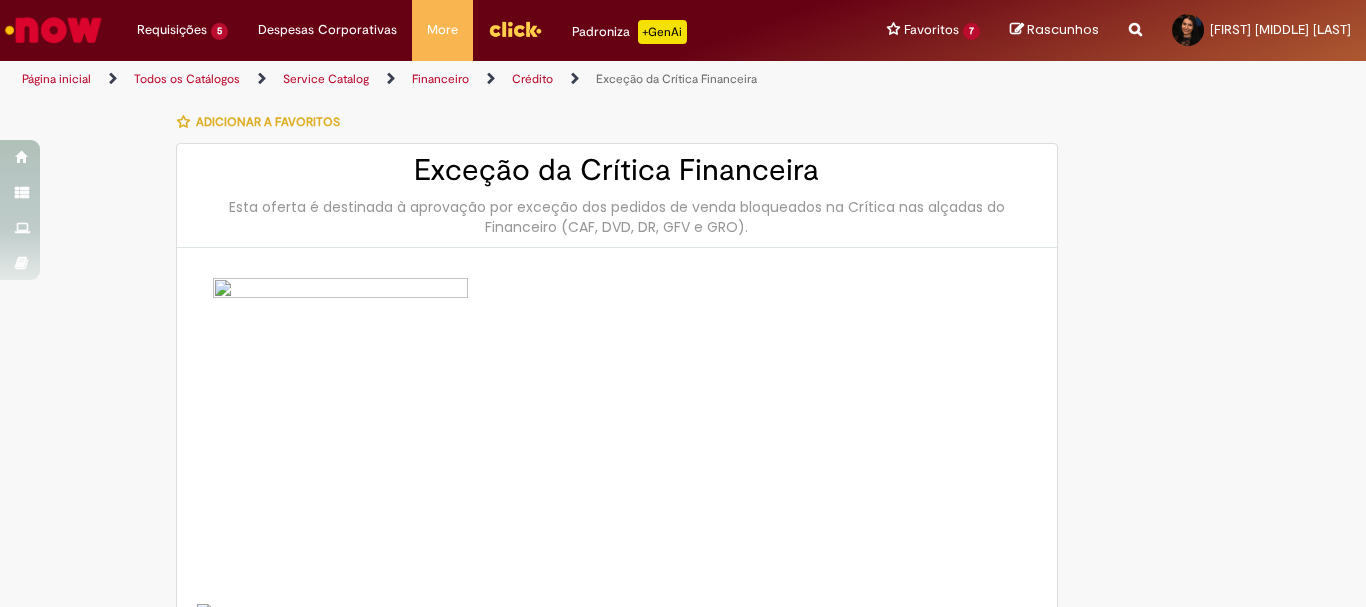 type on "********" 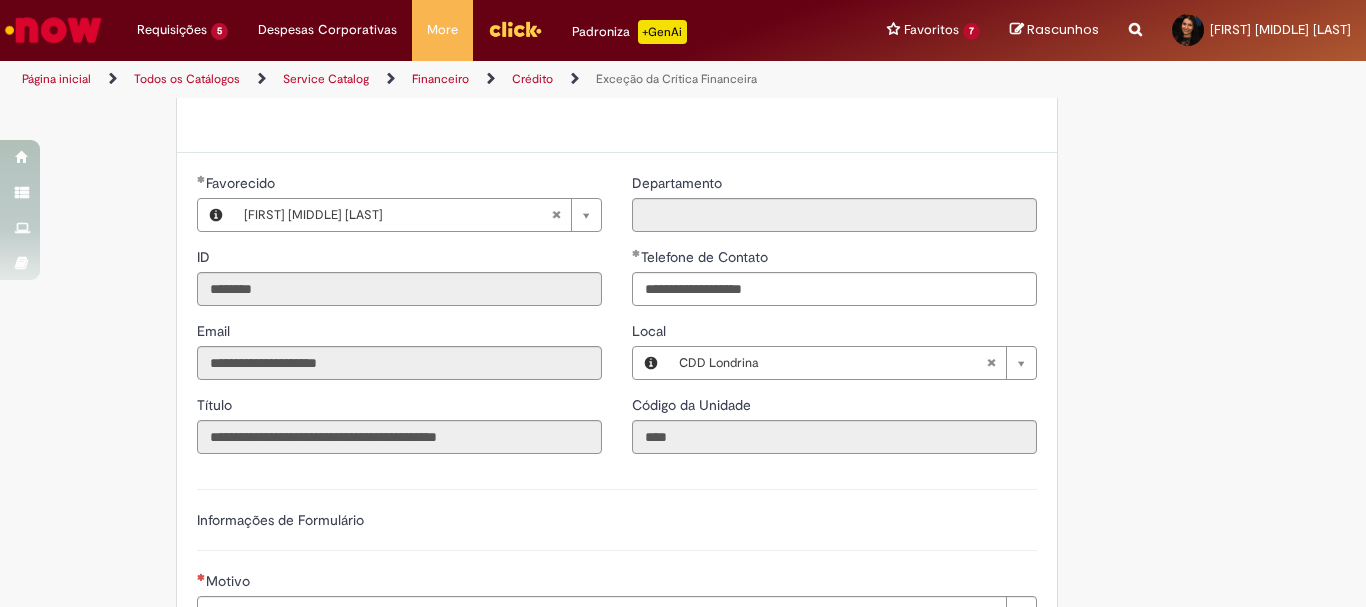 scroll, scrollTop: 1300, scrollLeft: 0, axis: vertical 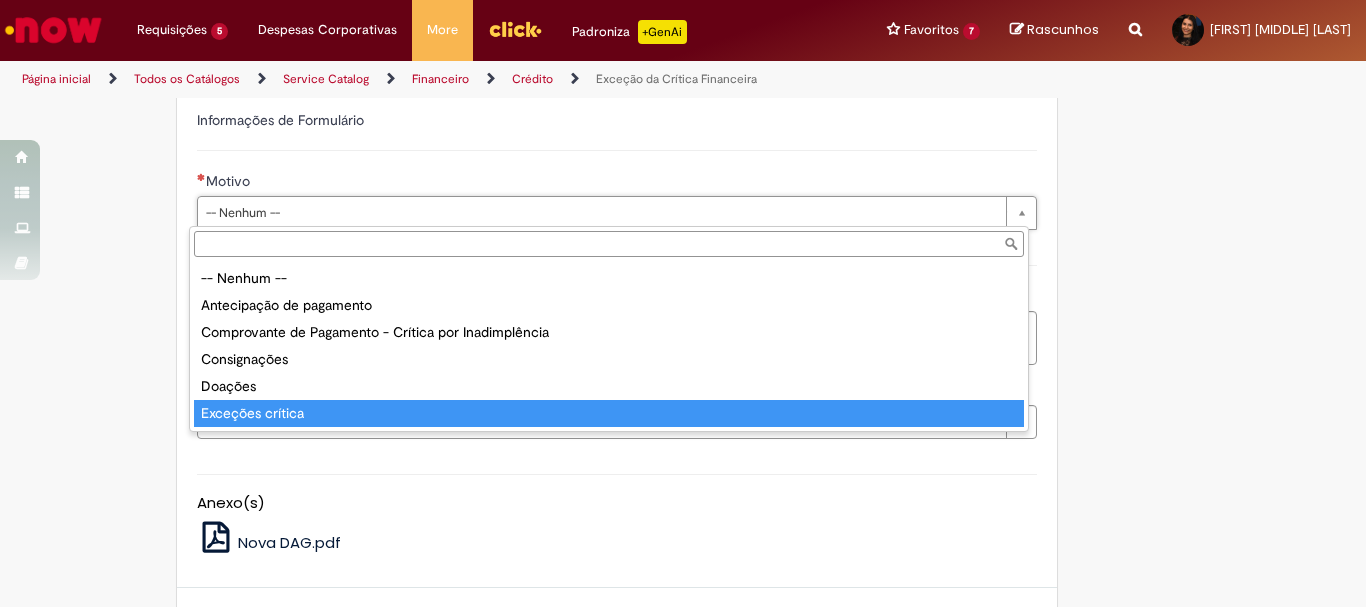 type on "**********" 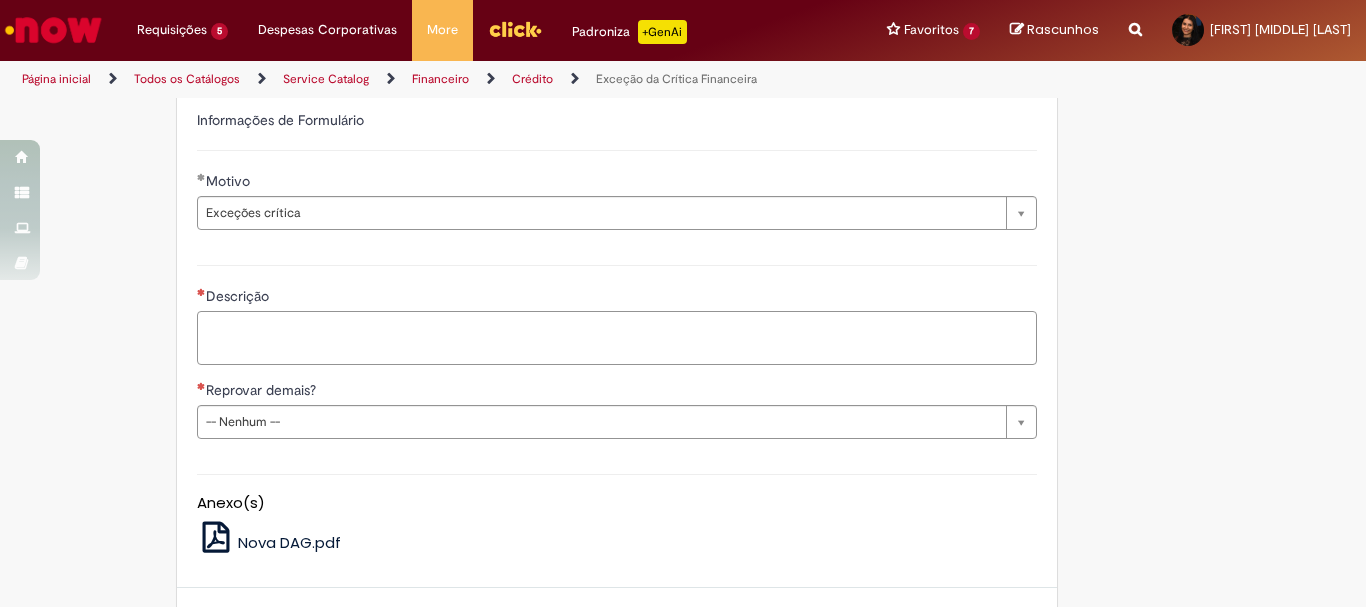 click on "Descrição" at bounding box center (617, 338) 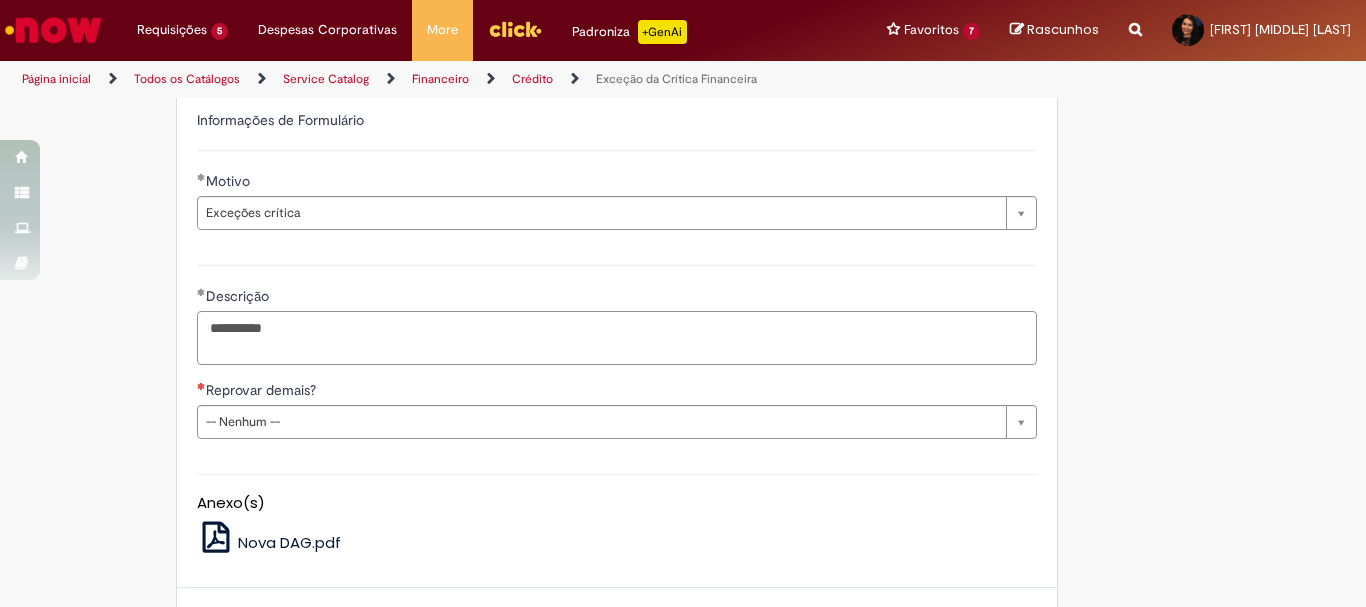 paste on "******" 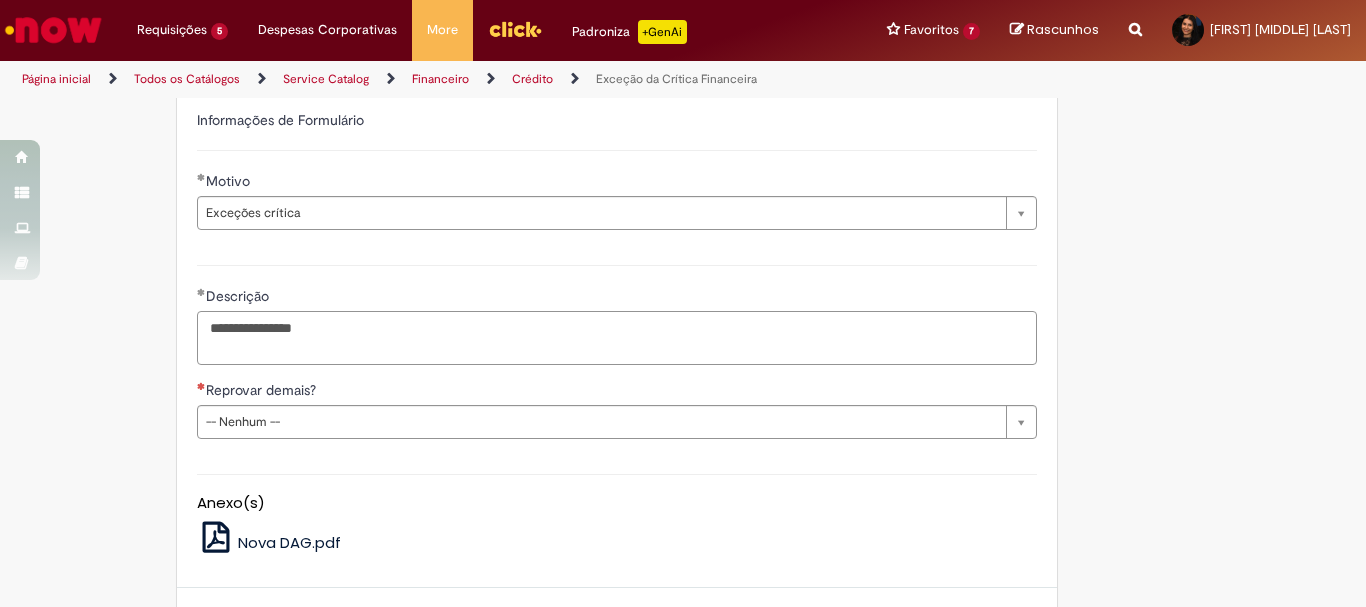 scroll, scrollTop: 1466, scrollLeft: 0, axis: vertical 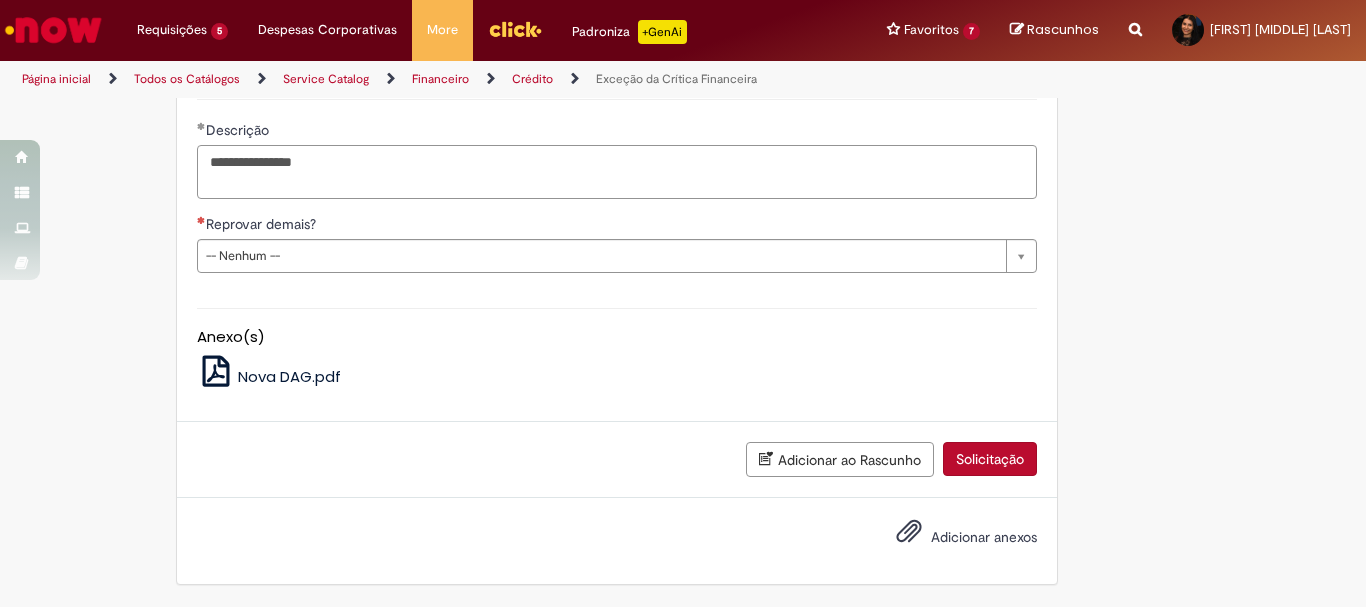 type on "**********" 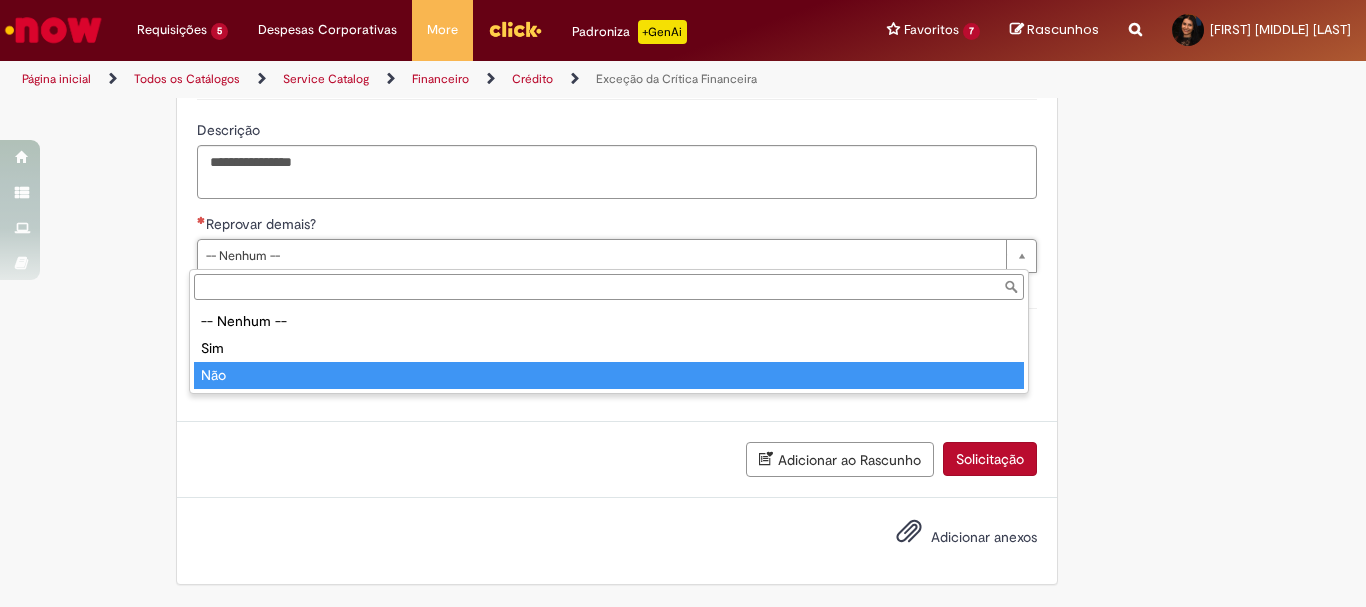 type on "***" 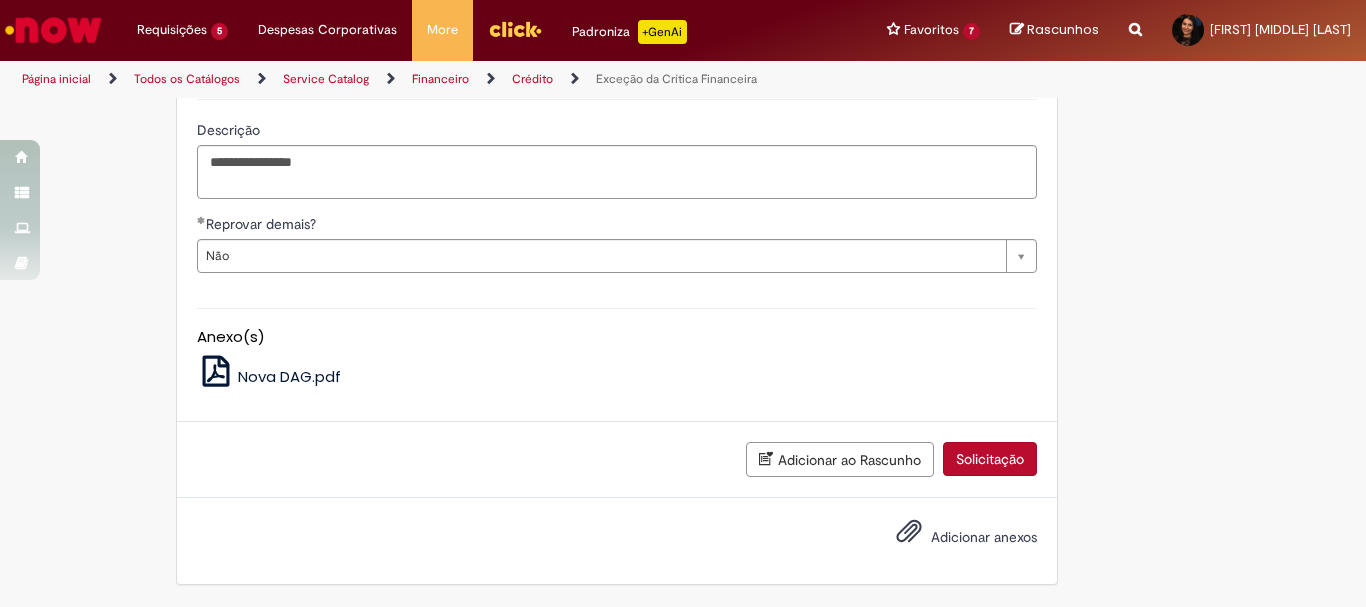 click on "Solicitação" at bounding box center [990, 459] 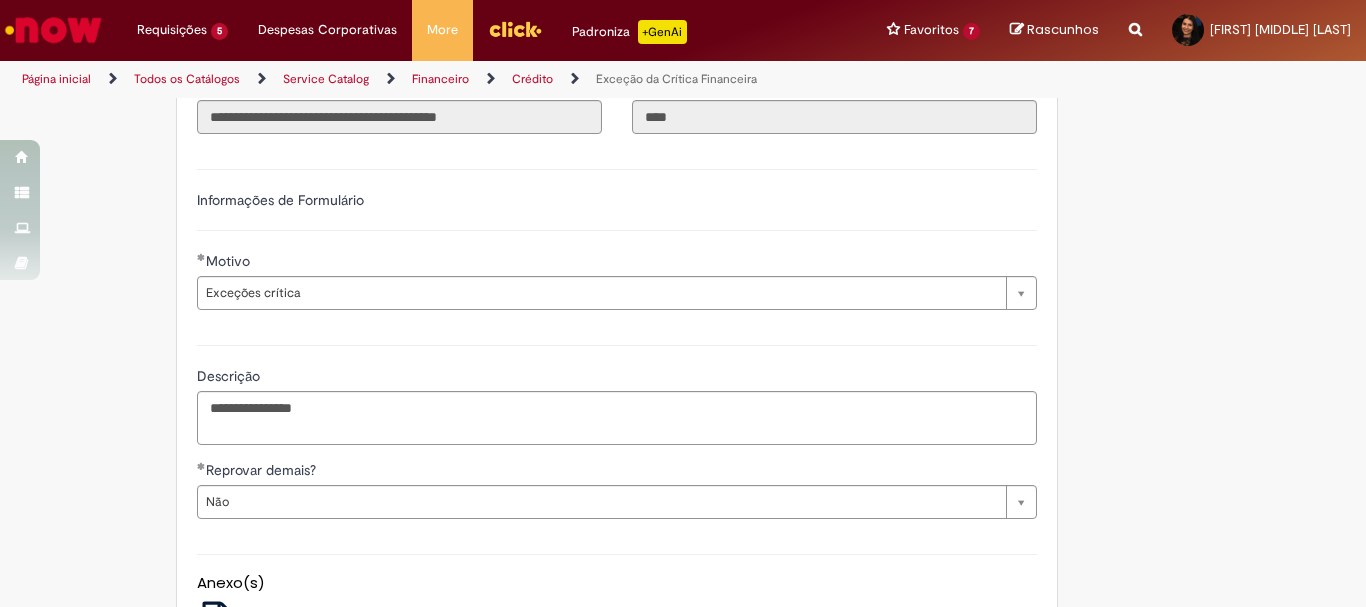 scroll, scrollTop: 620, scrollLeft: 0, axis: vertical 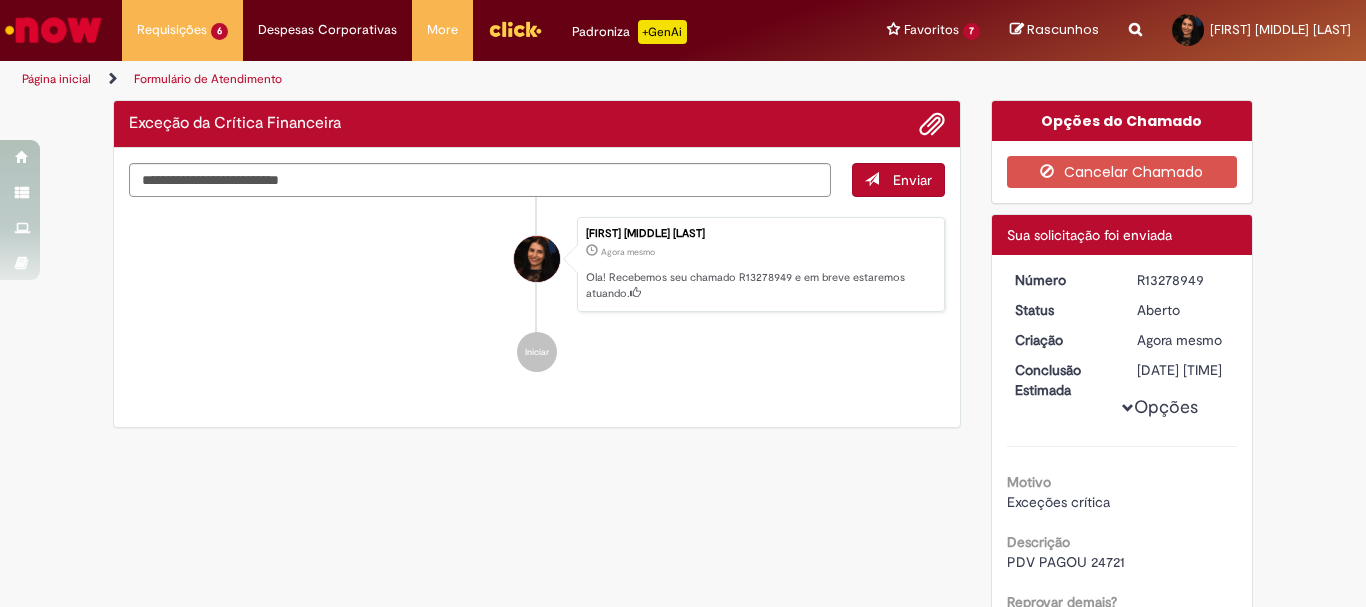 click on "R13278949" at bounding box center (1183, 280) 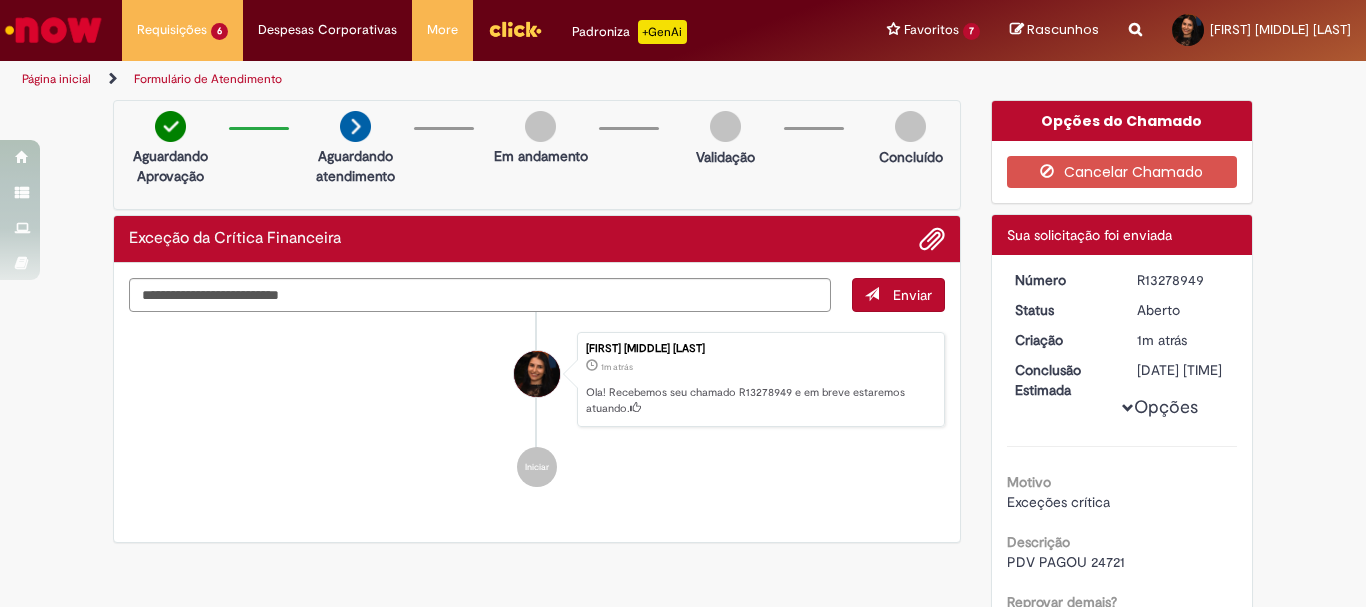 click on "[FIRST] [MIDDLE] [LAST]
1m atrás 1m atrás
Ola! Recebemos seu chamado R13278949 e em breve estaremos atuando.
Iniciar" at bounding box center [537, 410] 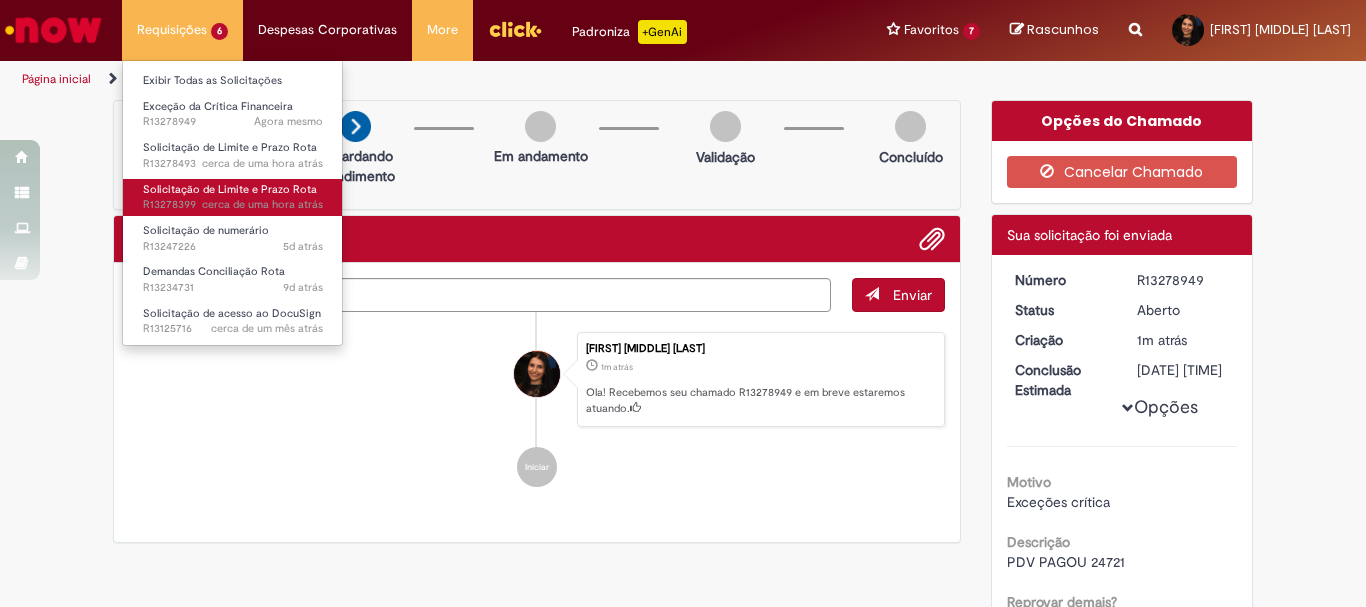 click on "Solicitação de Limite e Prazo Rota" at bounding box center [230, 189] 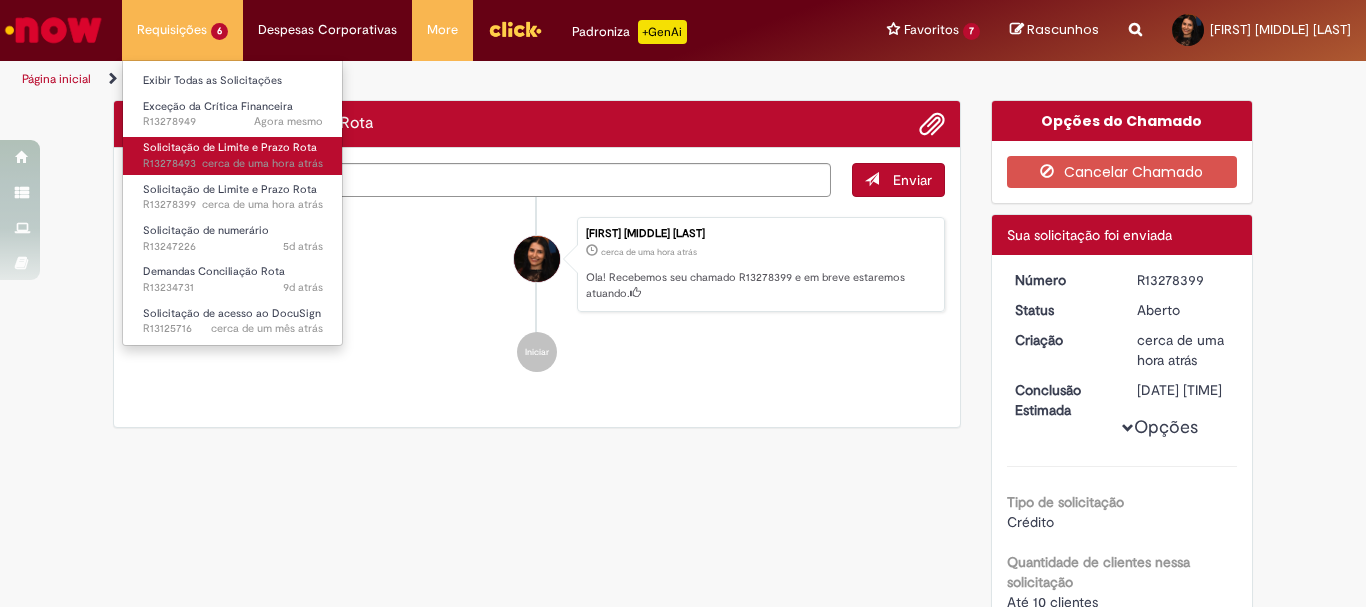 click on "Solicitação de Limite e Prazo Rota" at bounding box center [230, 147] 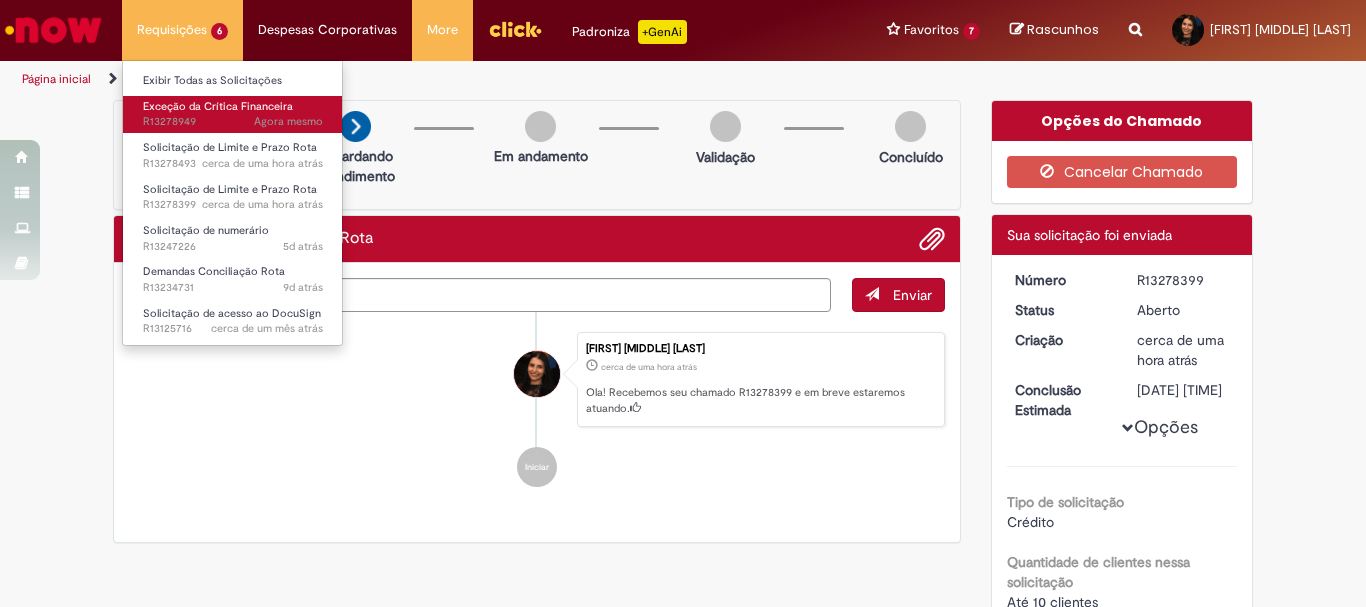 click on "Exceção da Crítica Financeira" at bounding box center (218, 106) 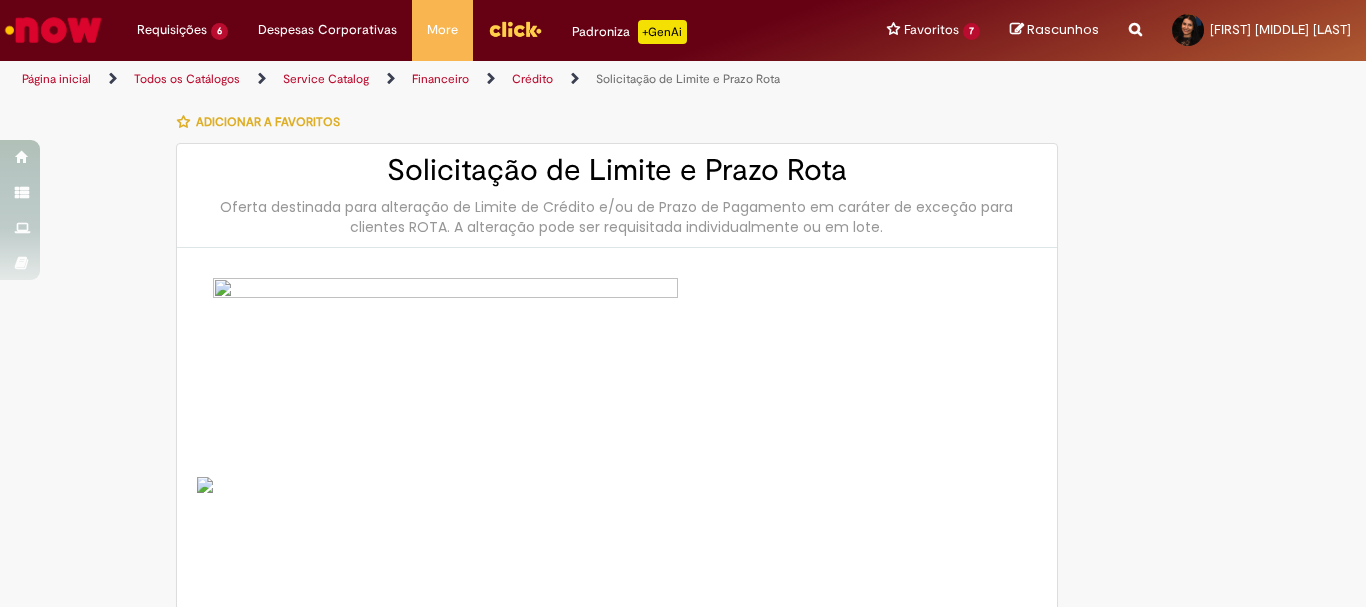 scroll, scrollTop: 0, scrollLeft: 0, axis: both 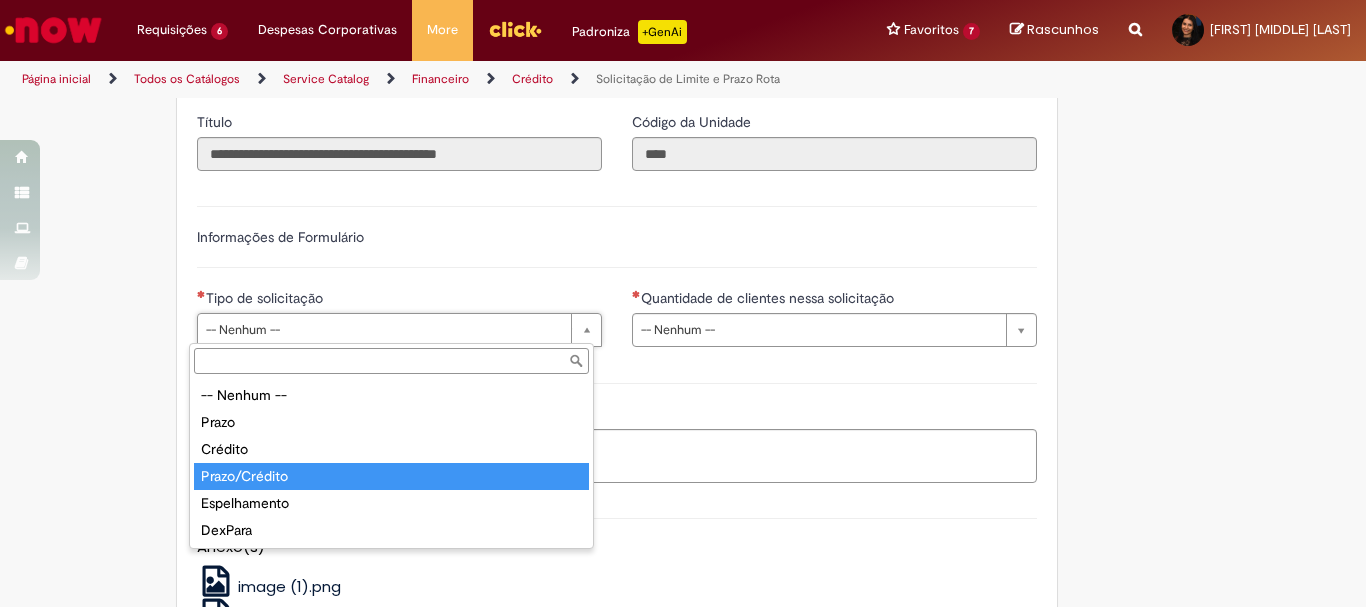 type on "**********" 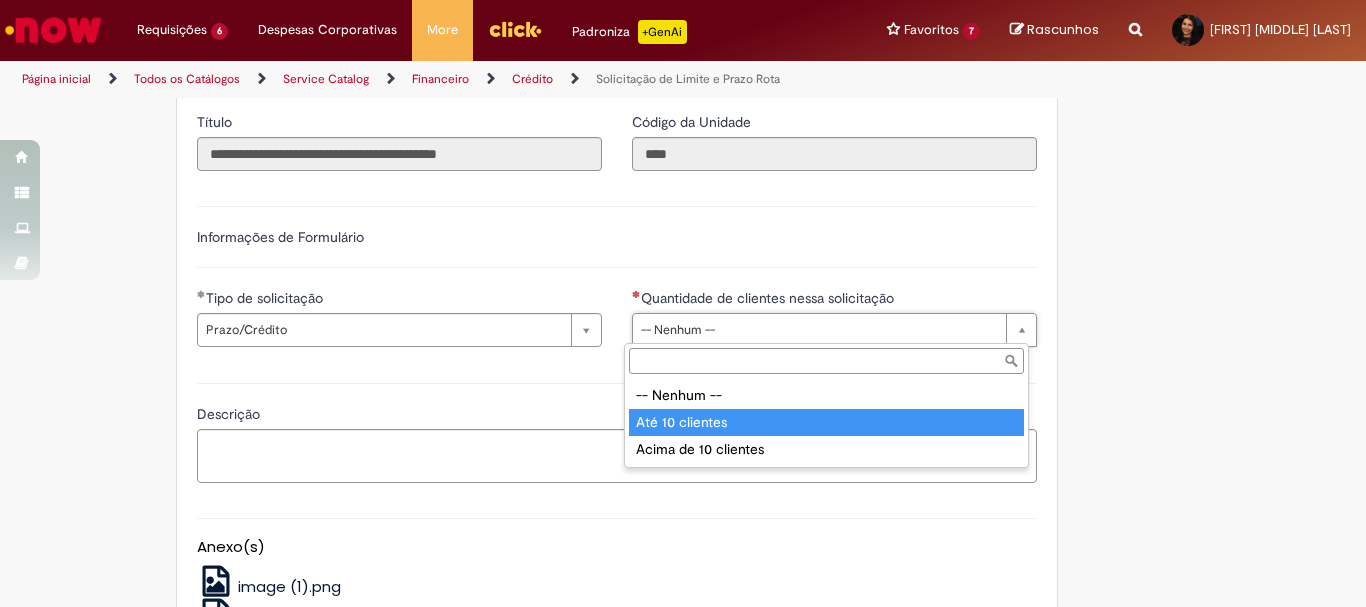 type on "**********" 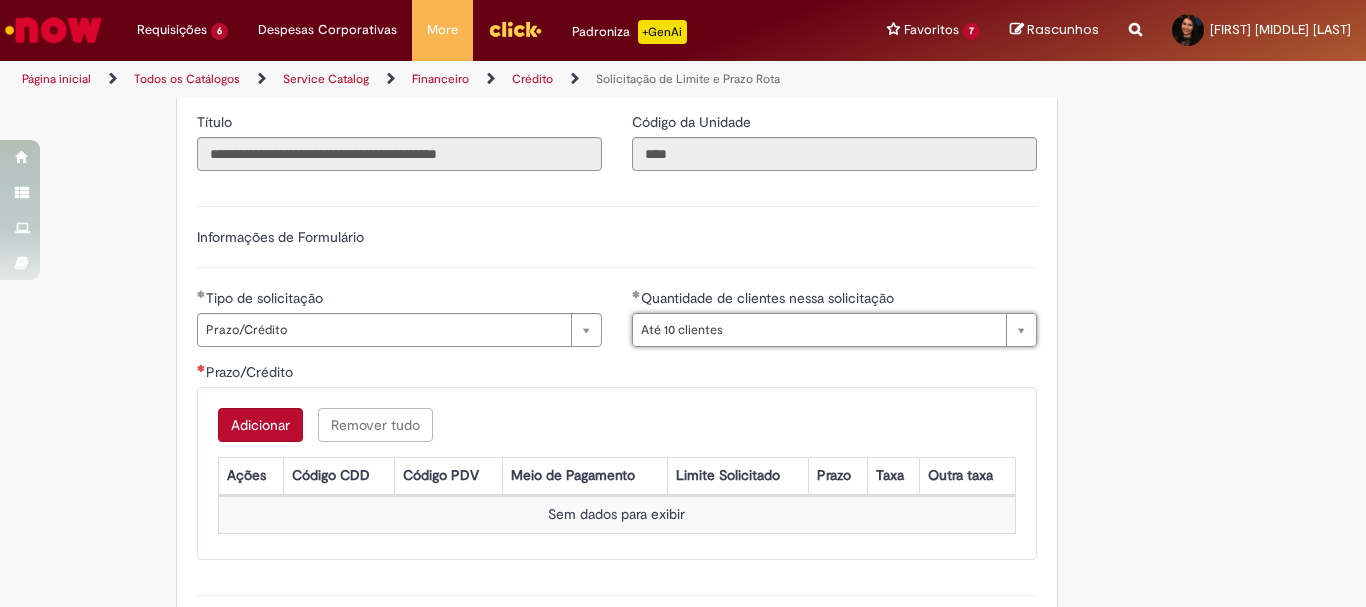 click on "Adicionar" at bounding box center (260, 425) 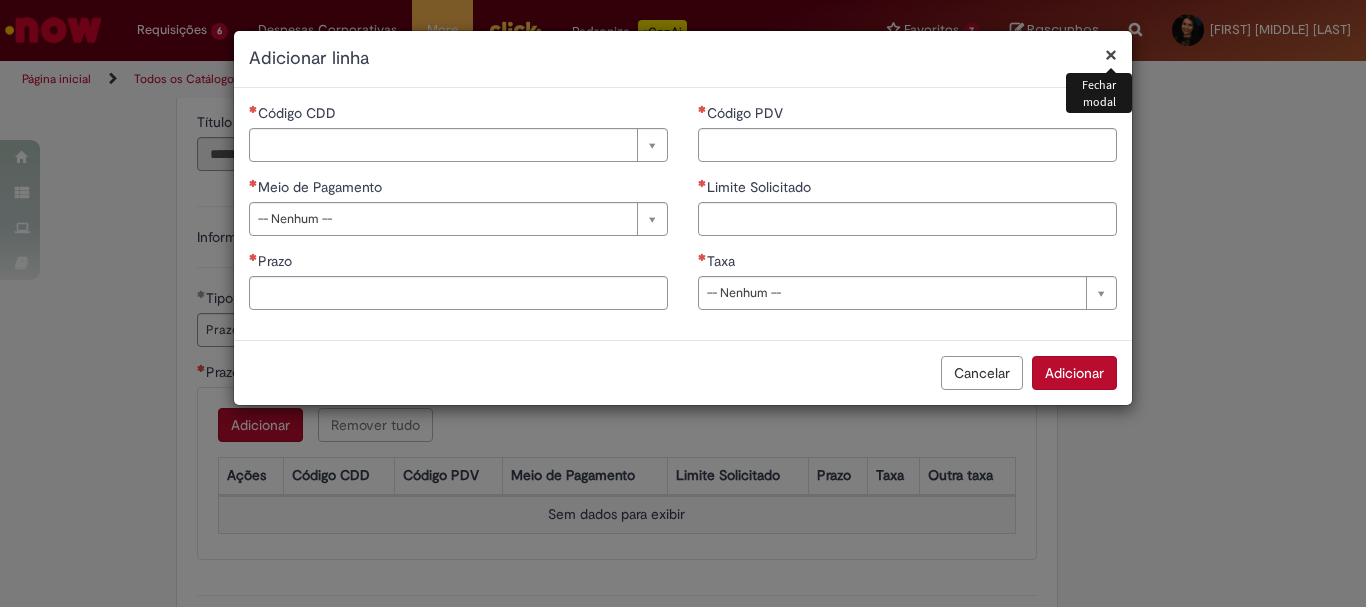 type 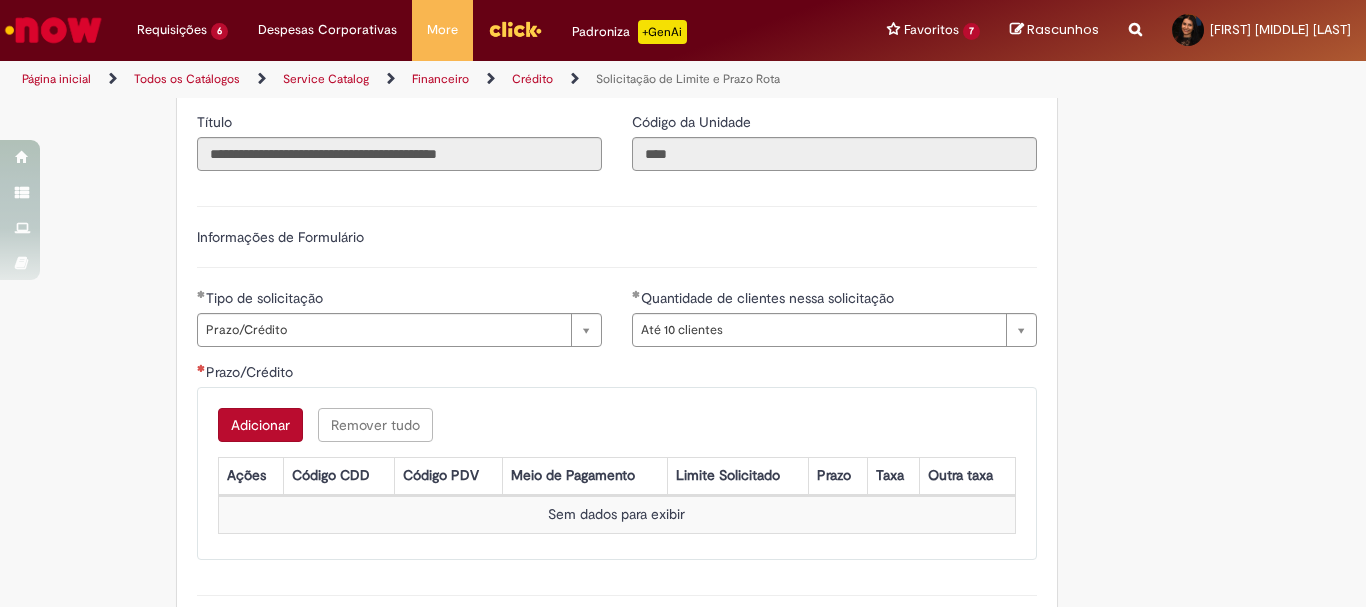 click on "Tipo de solicitação" at bounding box center [399, 300] 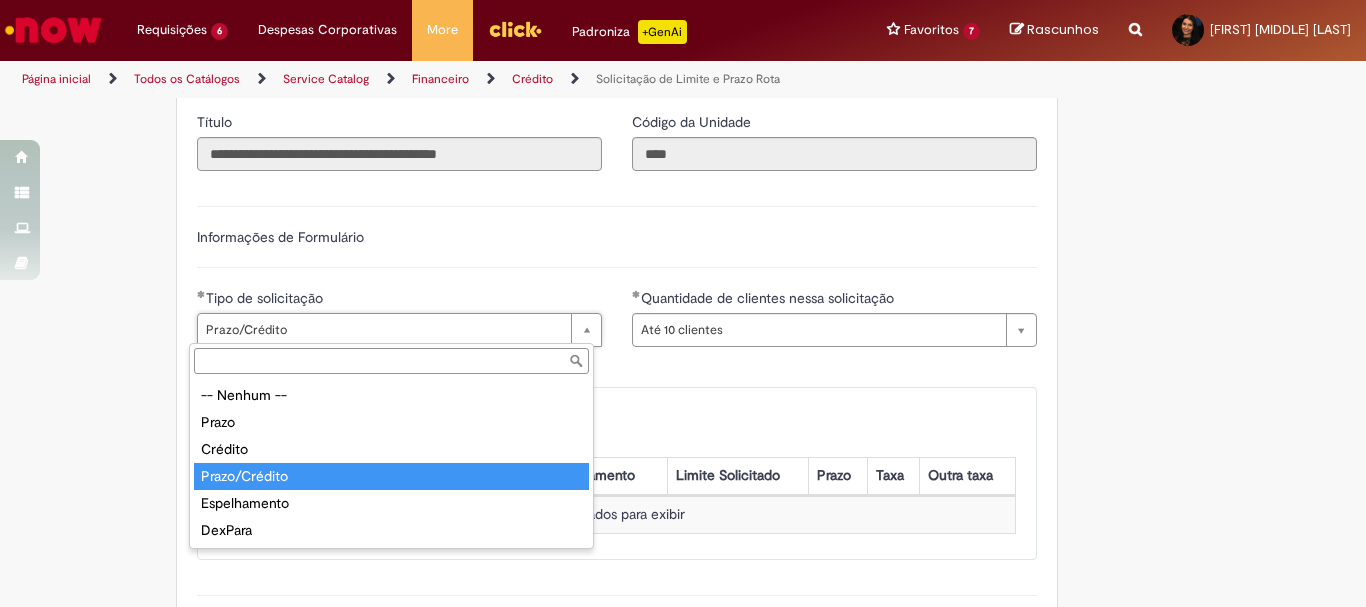 type on "**********" 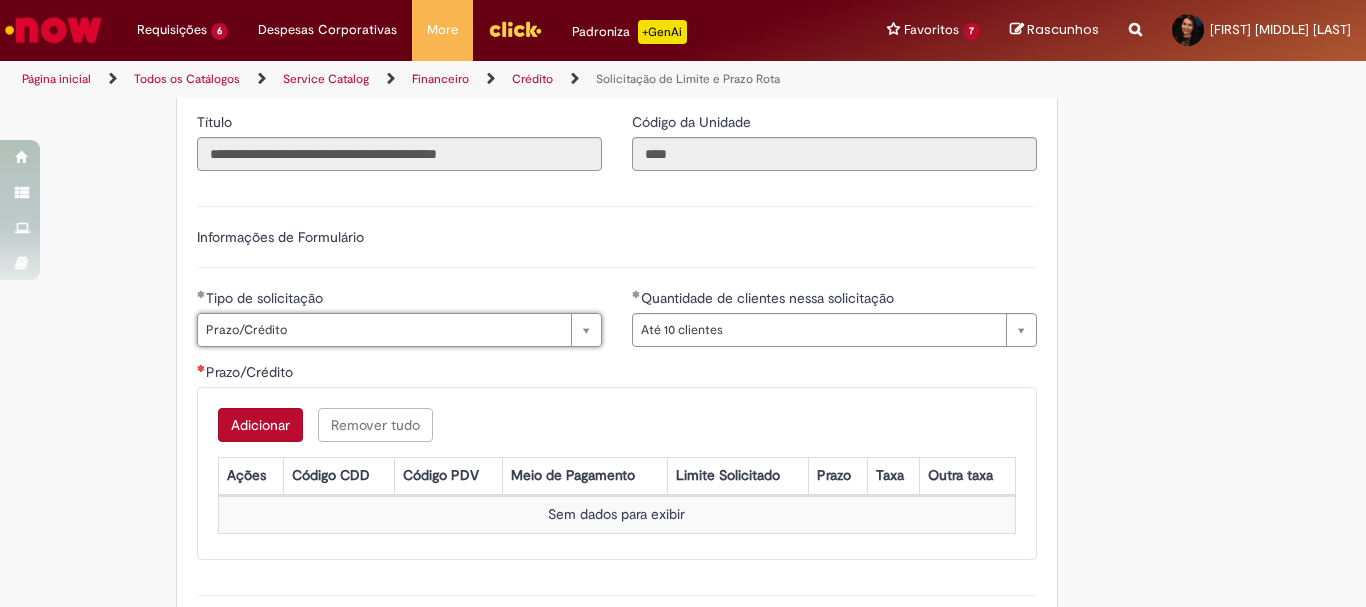 click on "Adicionar" at bounding box center (260, 425) 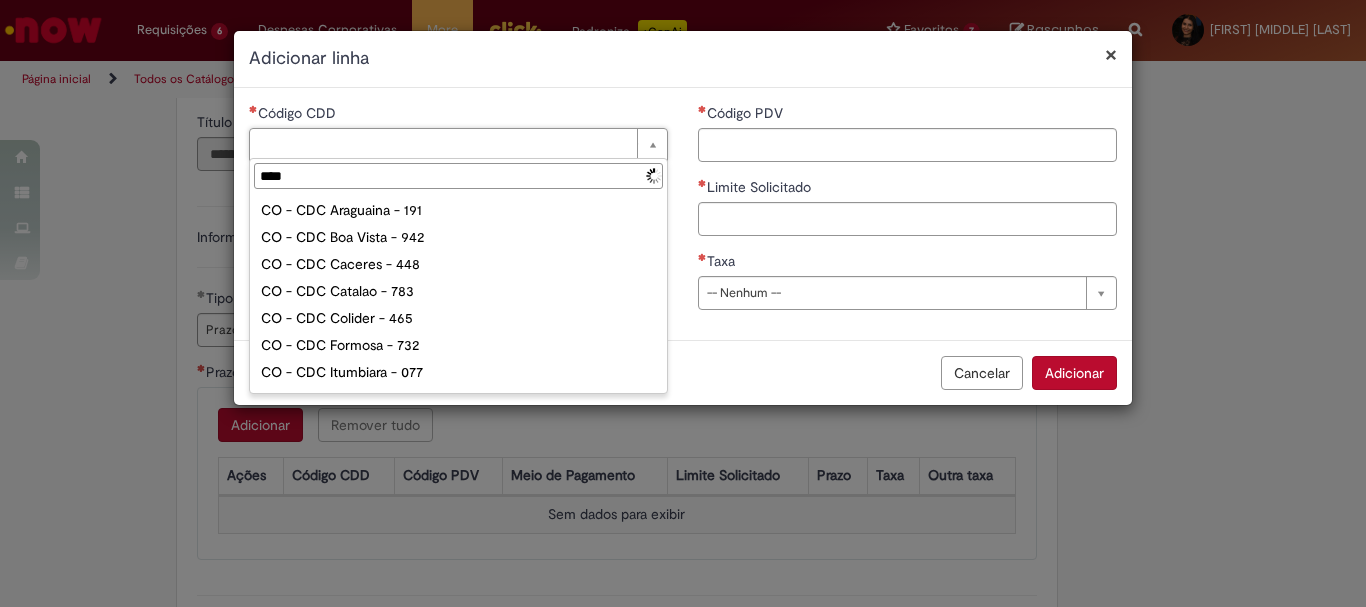 type on "*****" 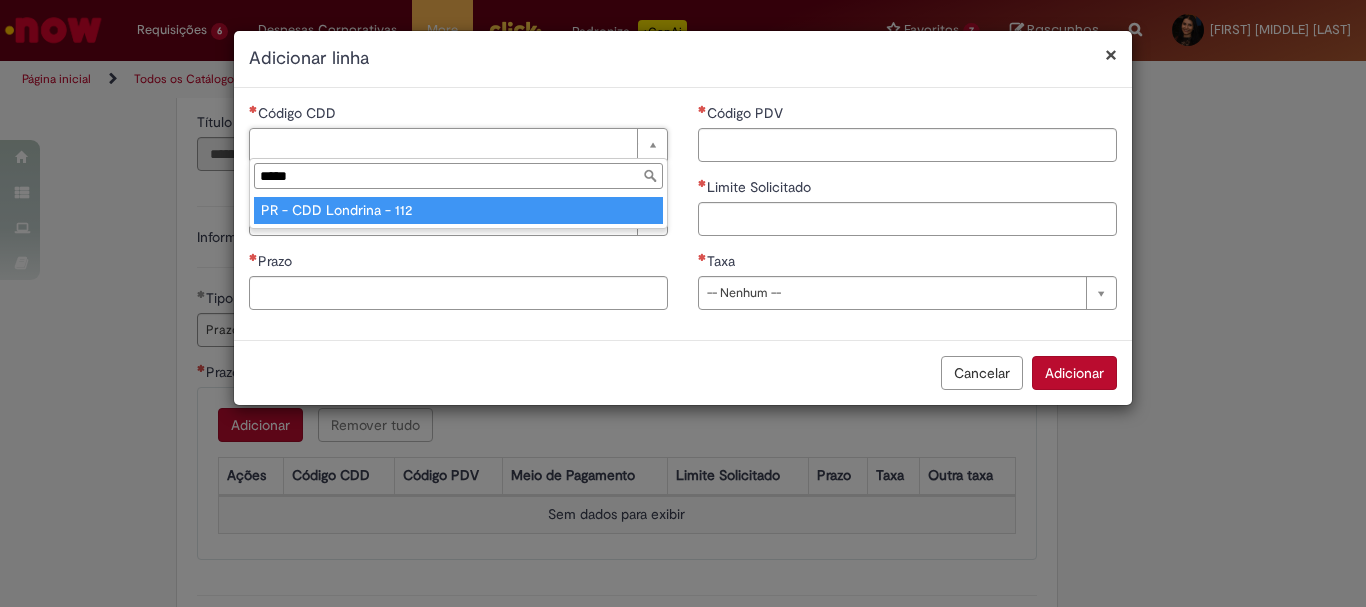 type on "**********" 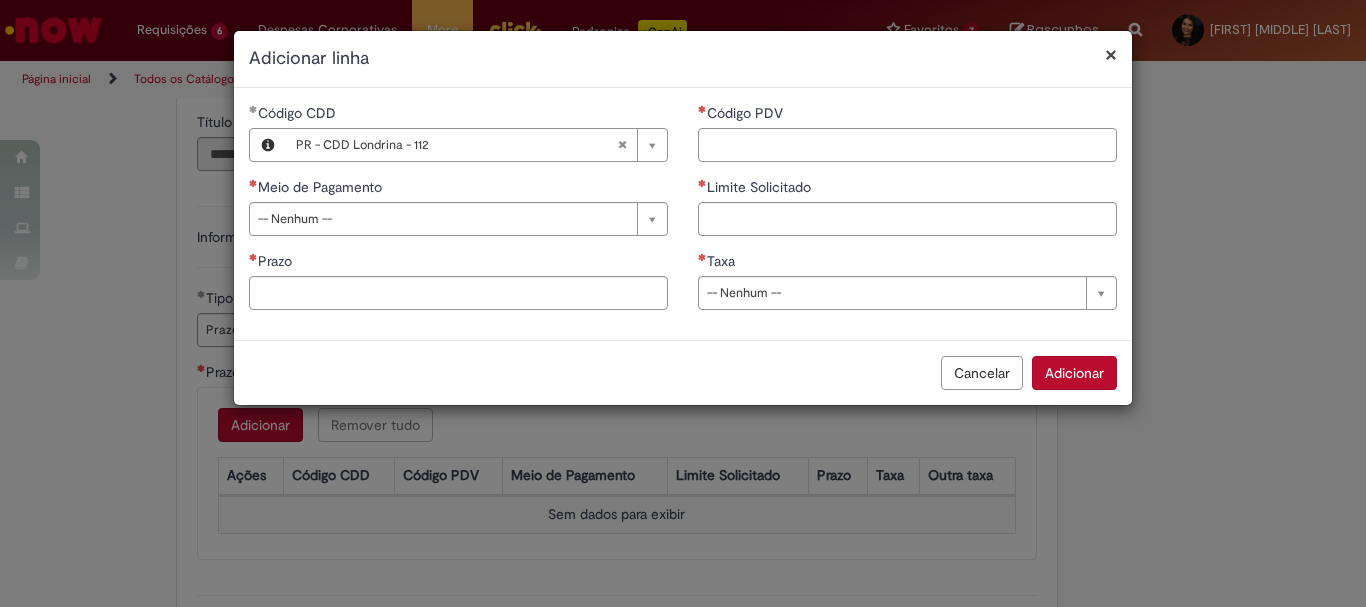 click on "Código PDV" at bounding box center [907, 145] 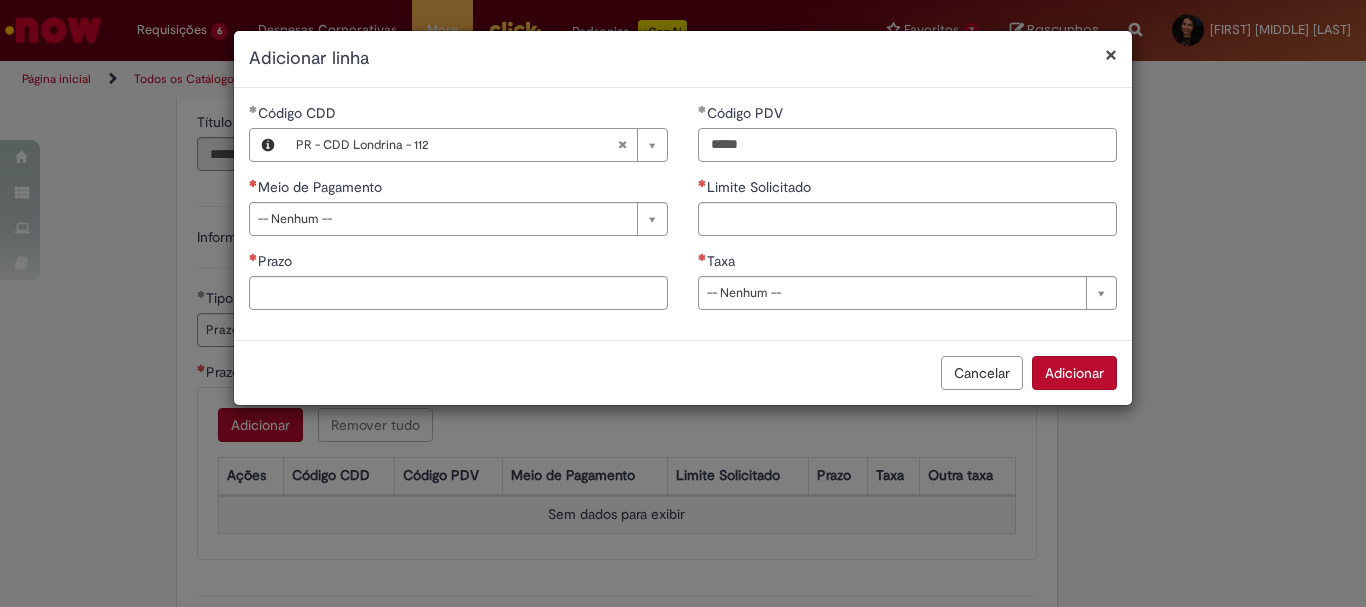 type on "*****" 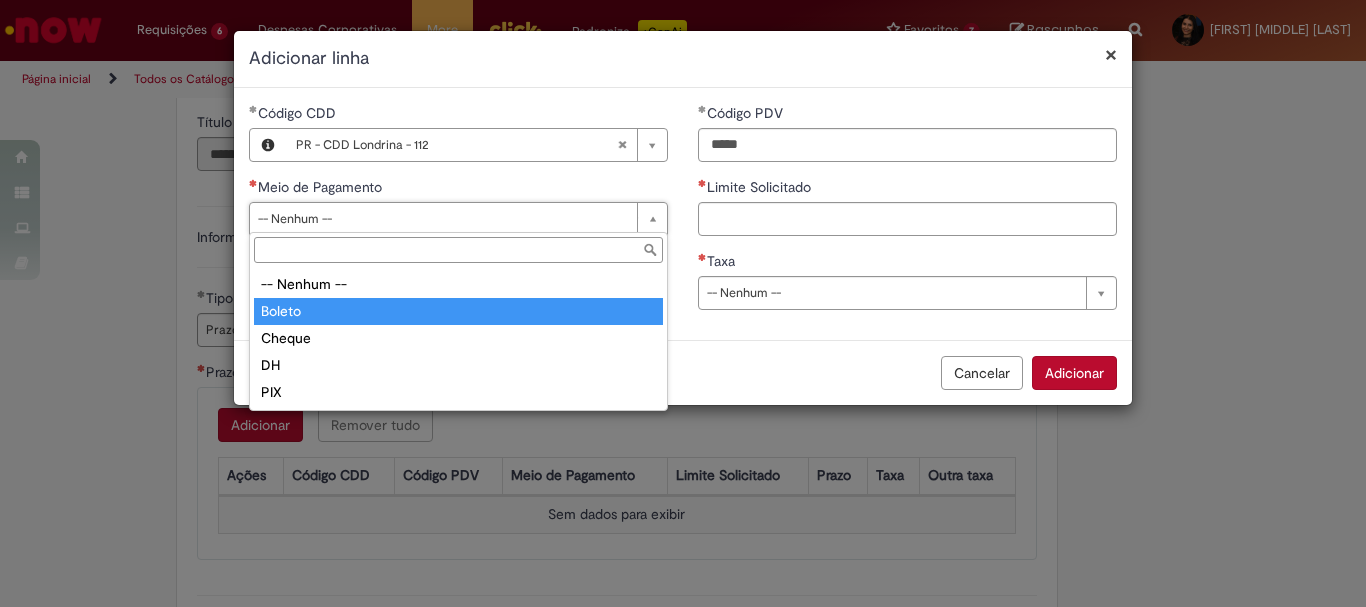 type on "******" 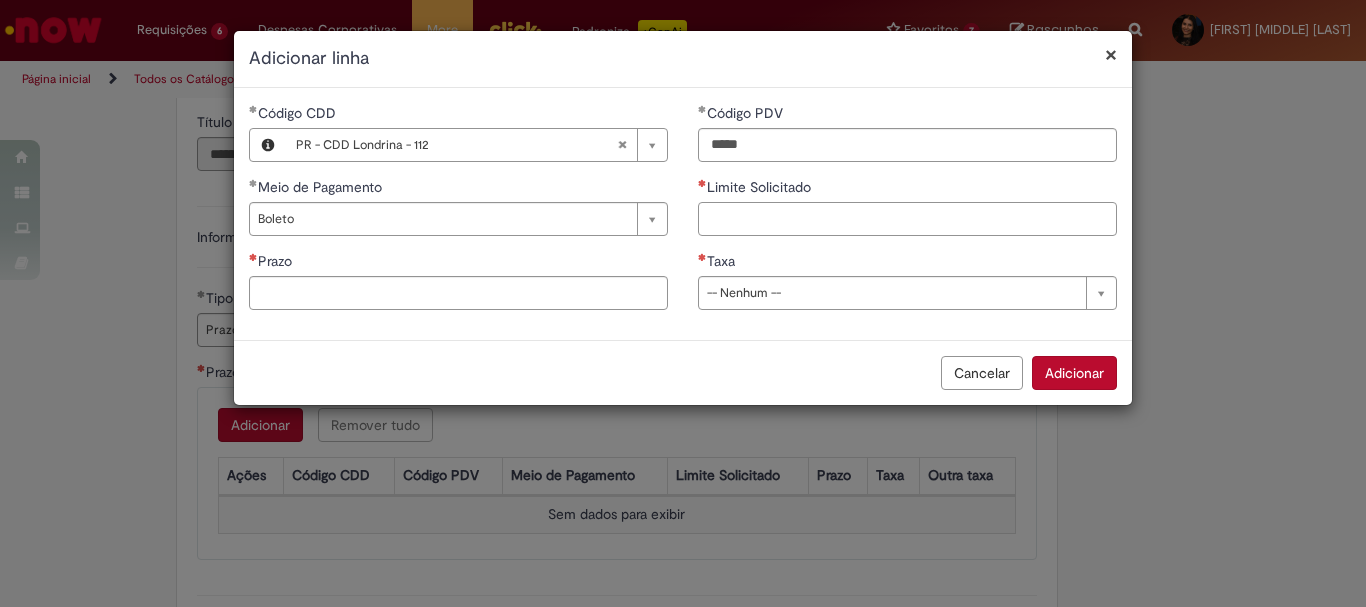 click on "Limite Solicitado" at bounding box center (907, 219) 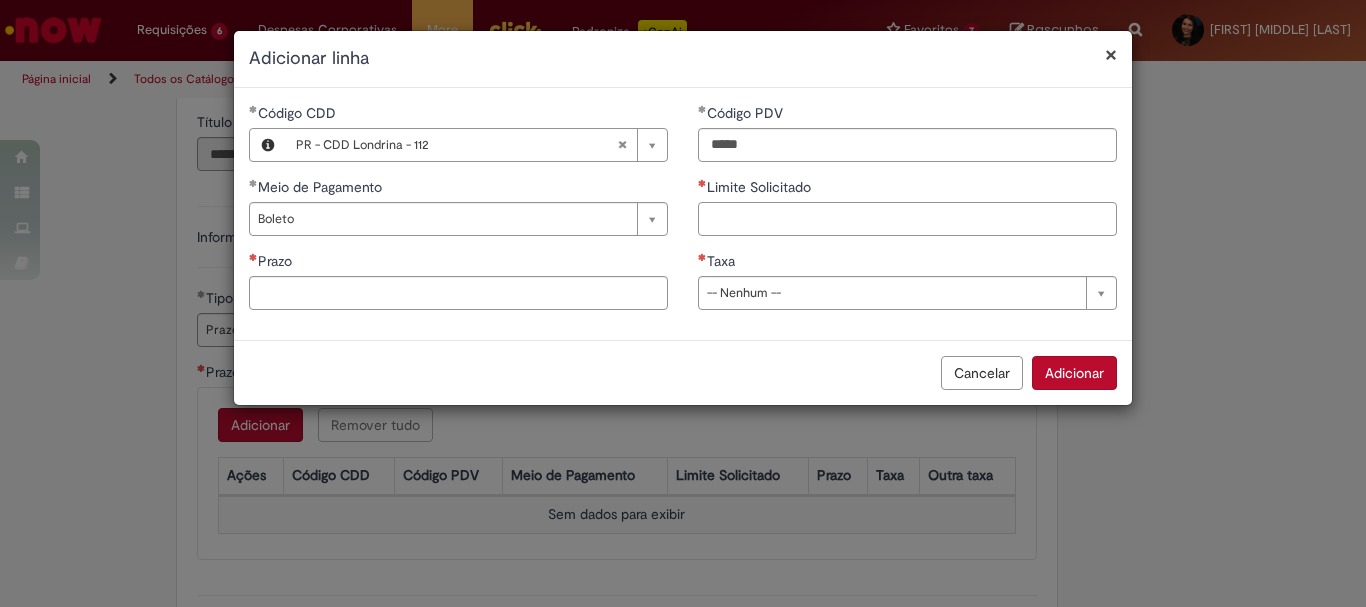 click on "Limite Solicitado" at bounding box center [907, 219] 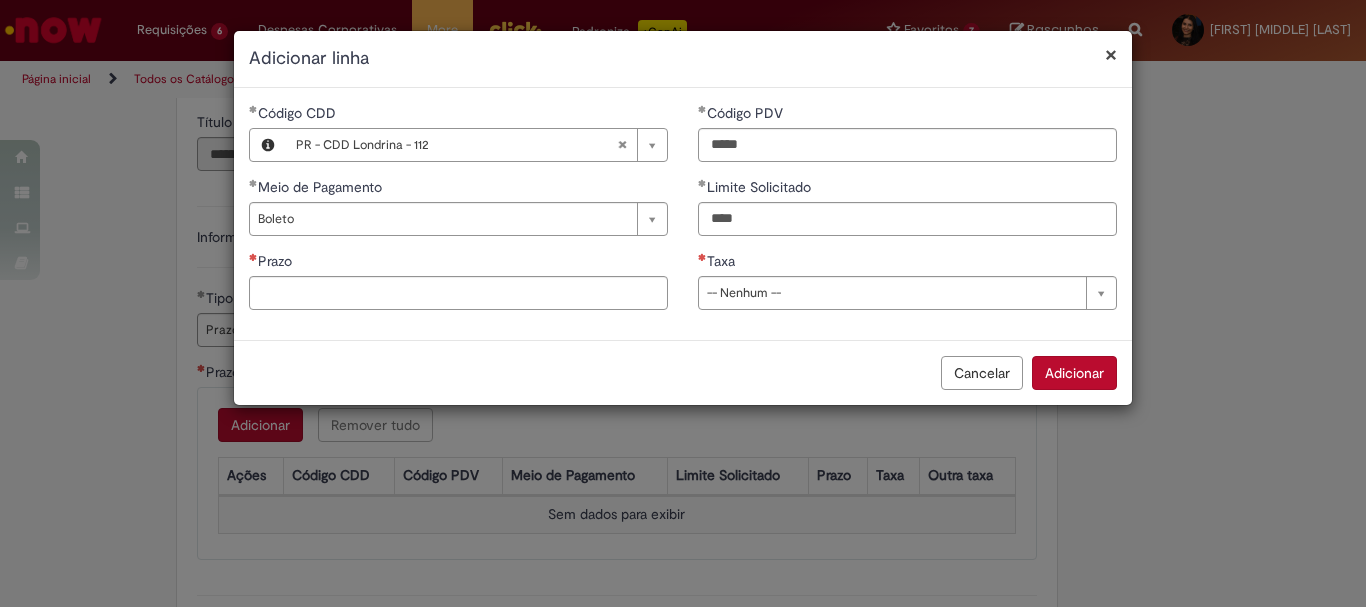 type on "********" 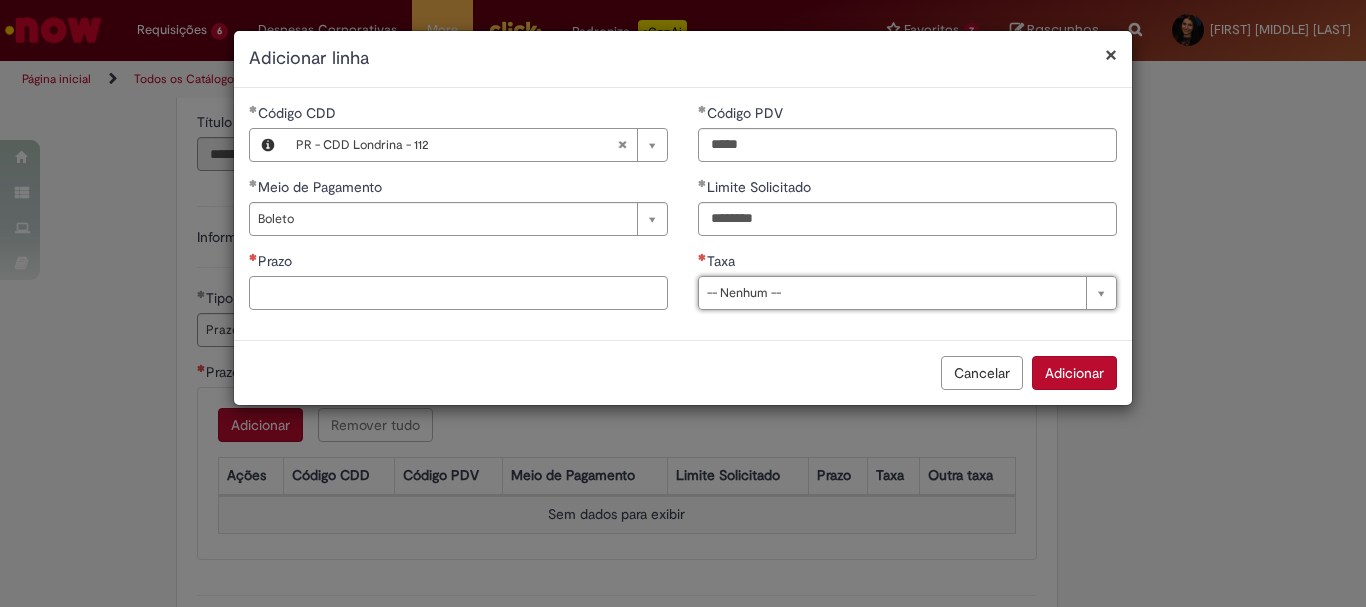 click on "Prazo" at bounding box center [458, 293] 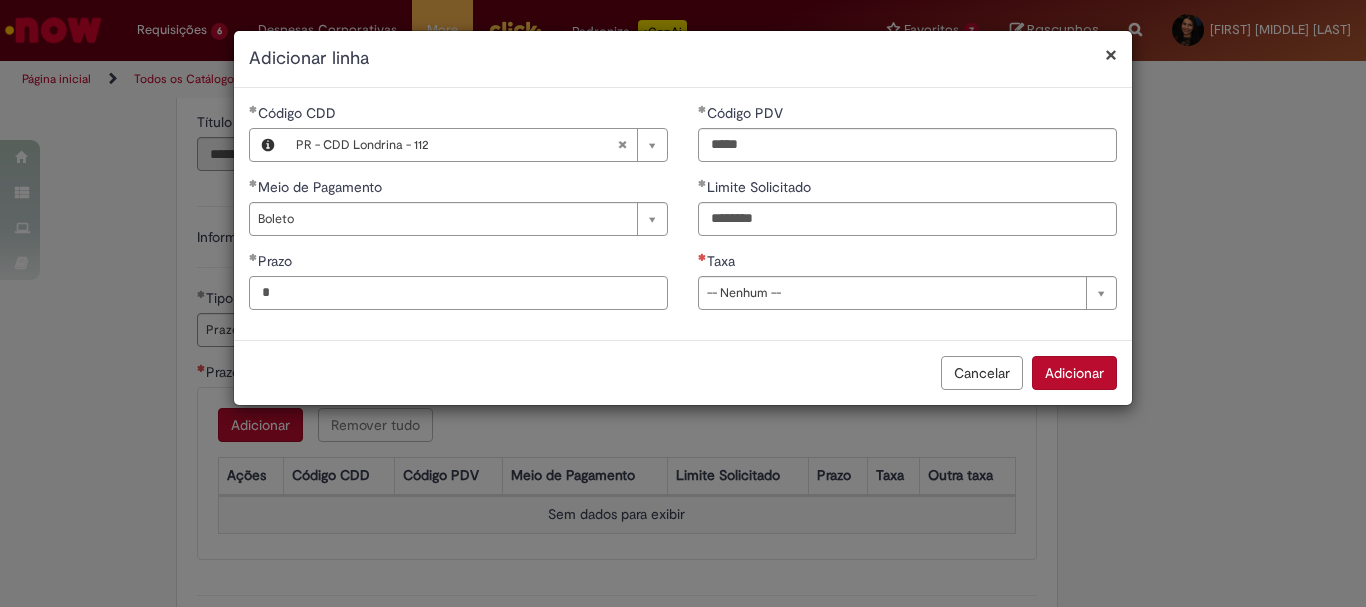type on "*" 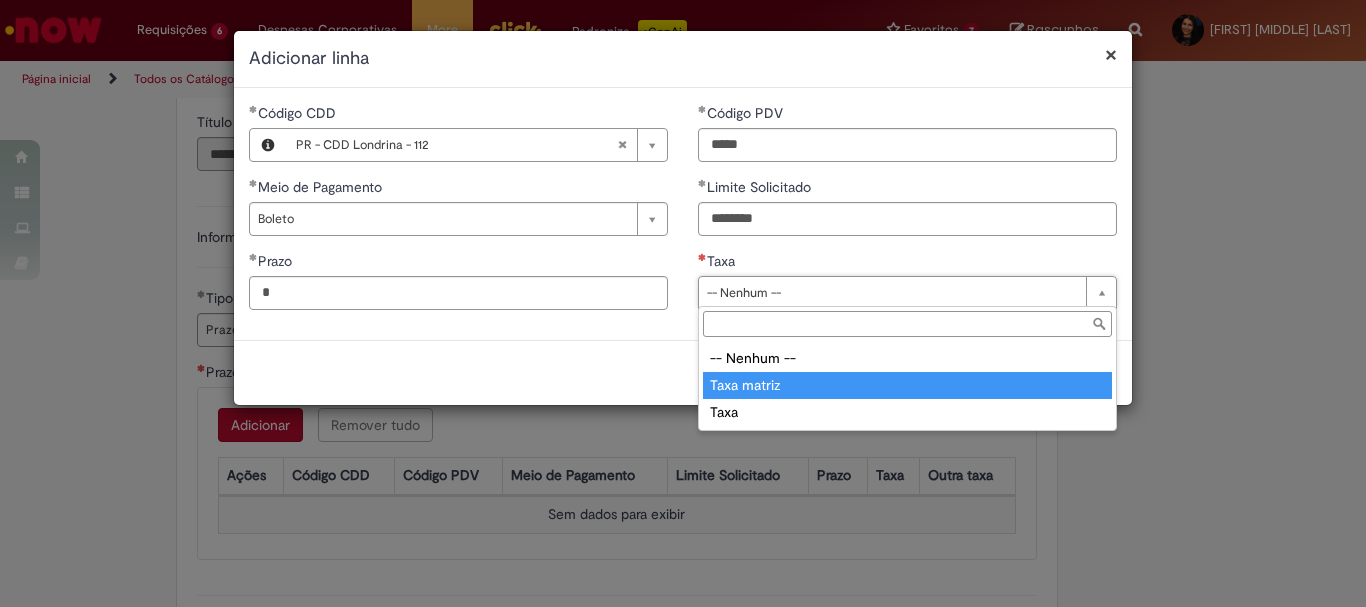 type on "**********" 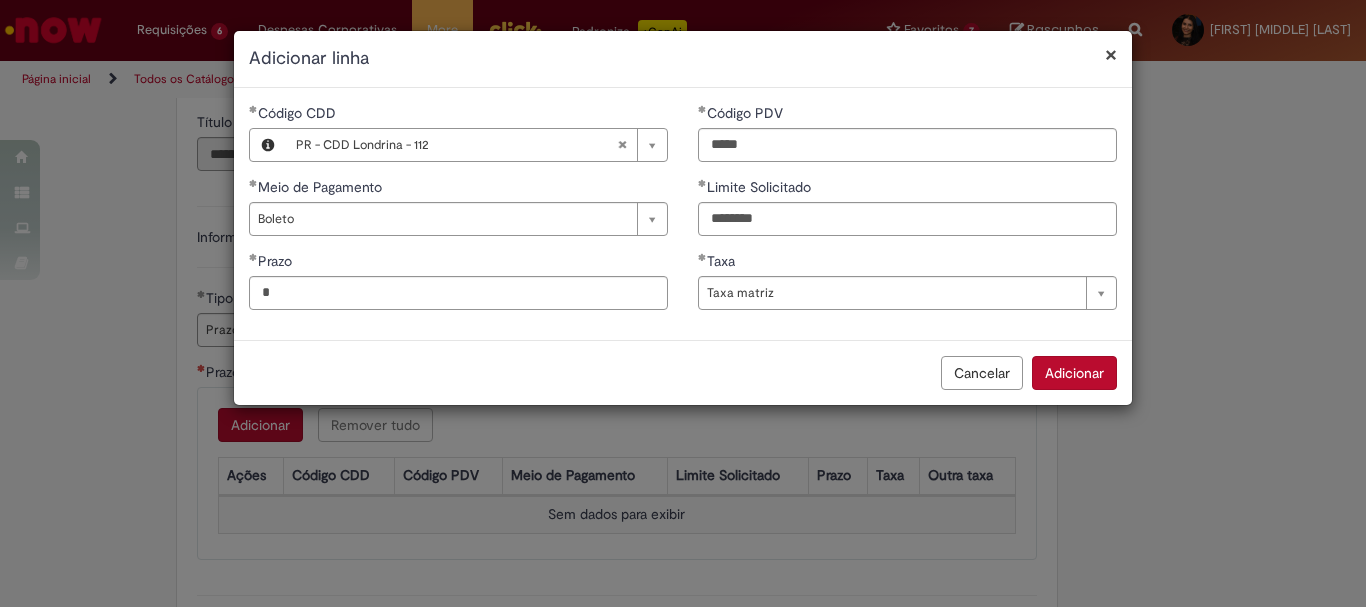 click on "Adicionar" at bounding box center (1074, 373) 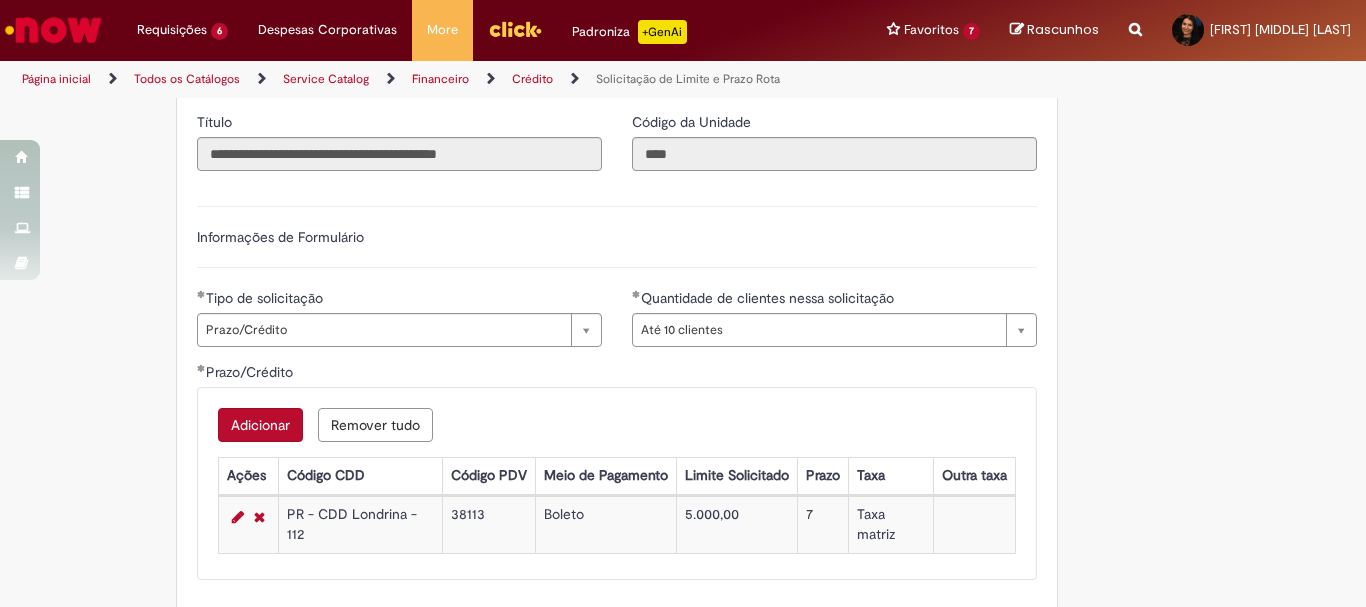 scroll, scrollTop: 1200, scrollLeft: 0, axis: vertical 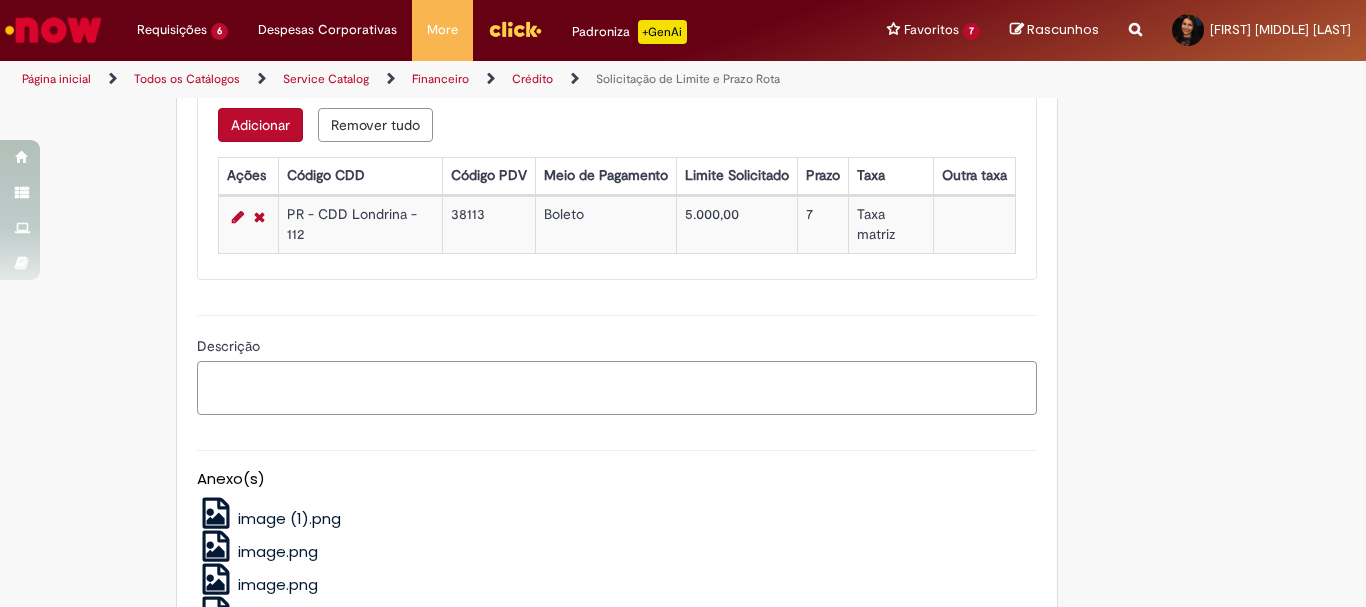 click on "Descrição" at bounding box center (617, 388) 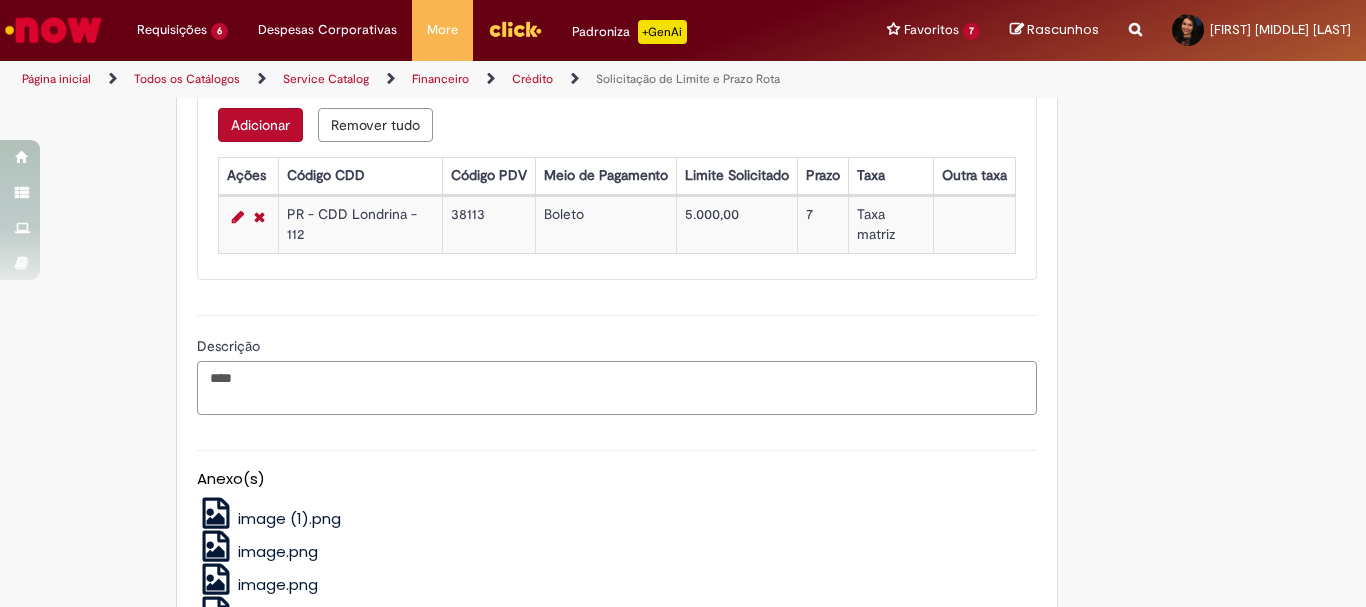 paste on "******" 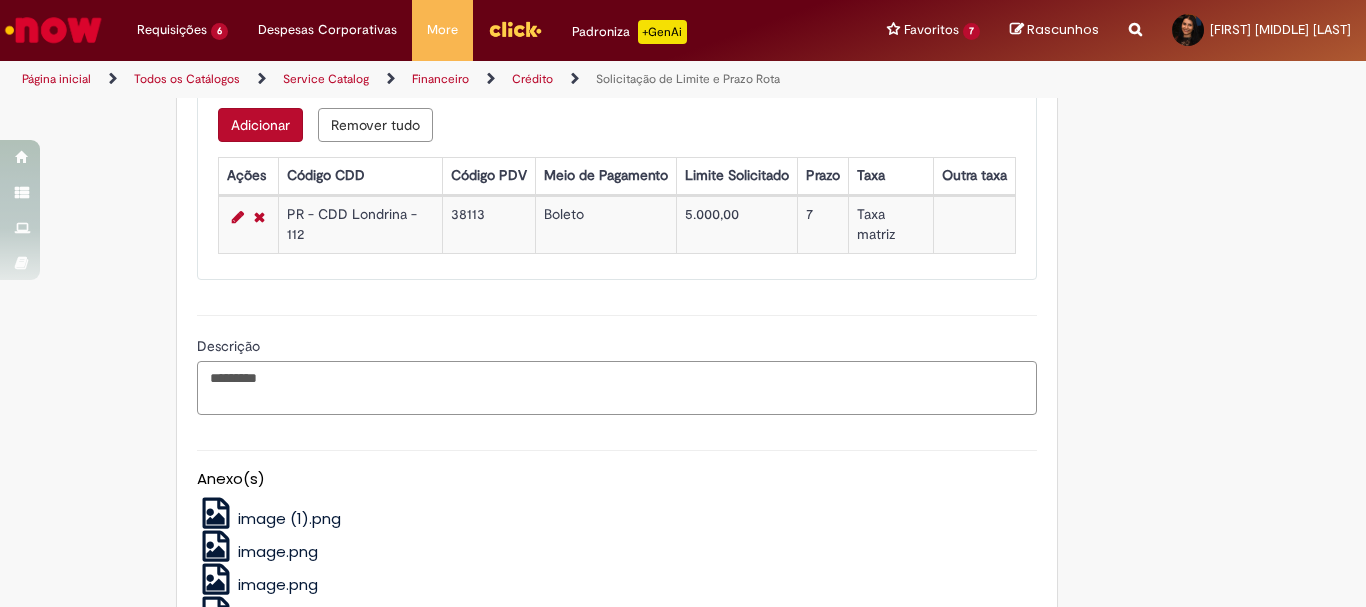 scroll, scrollTop: 1474, scrollLeft: 0, axis: vertical 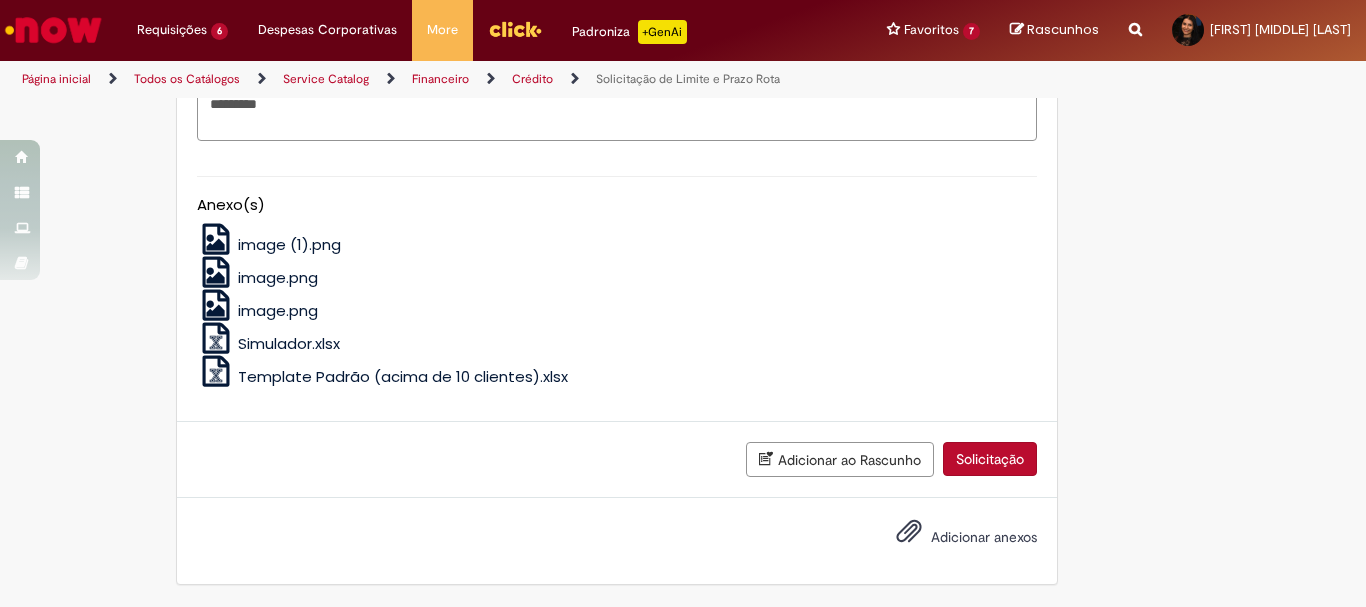 type on "*********" 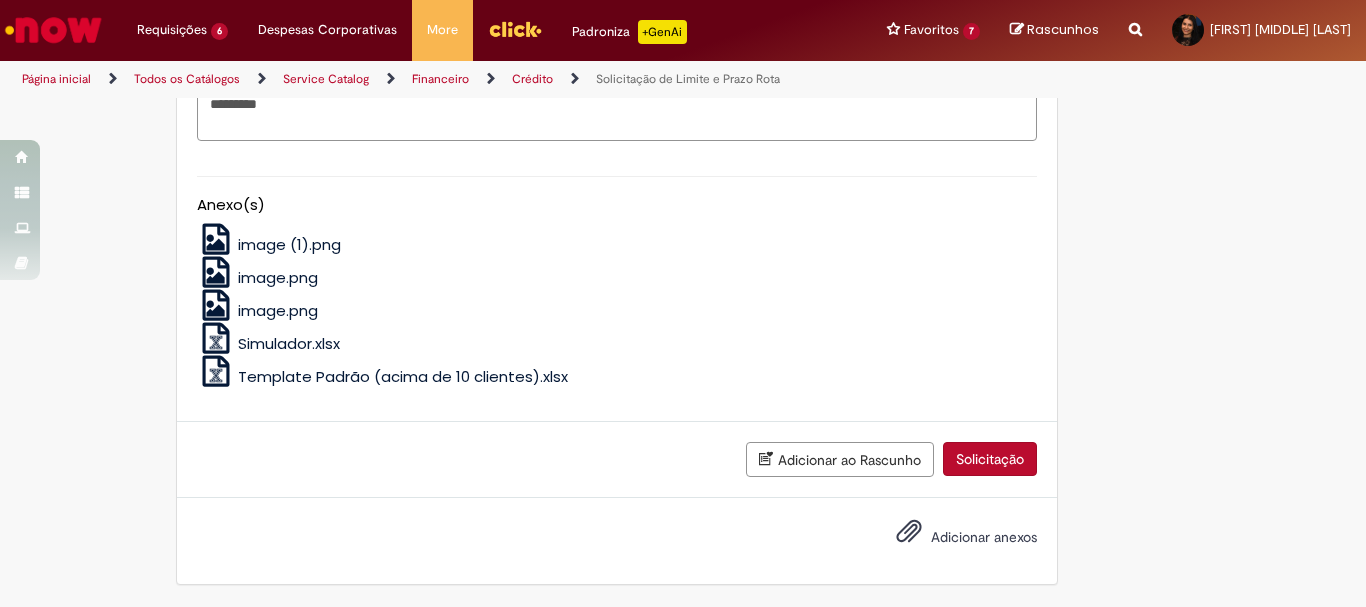 click on "Adicionar anexos" at bounding box center (984, 537) 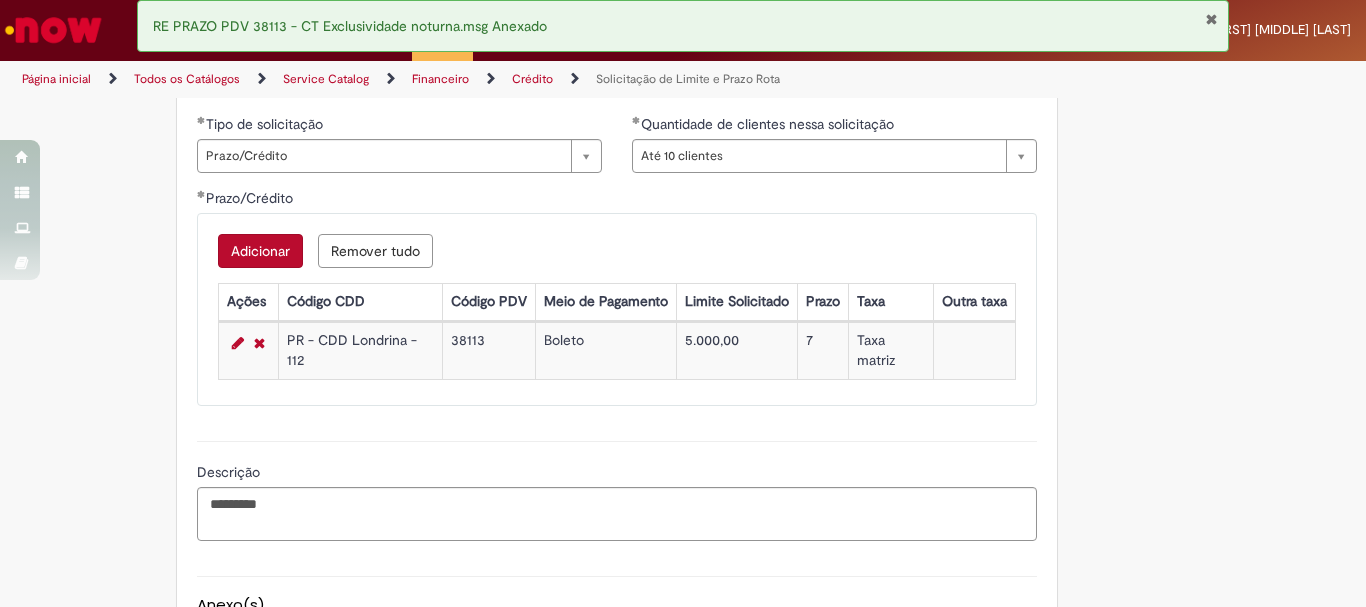 scroll, scrollTop: 1546, scrollLeft: 0, axis: vertical 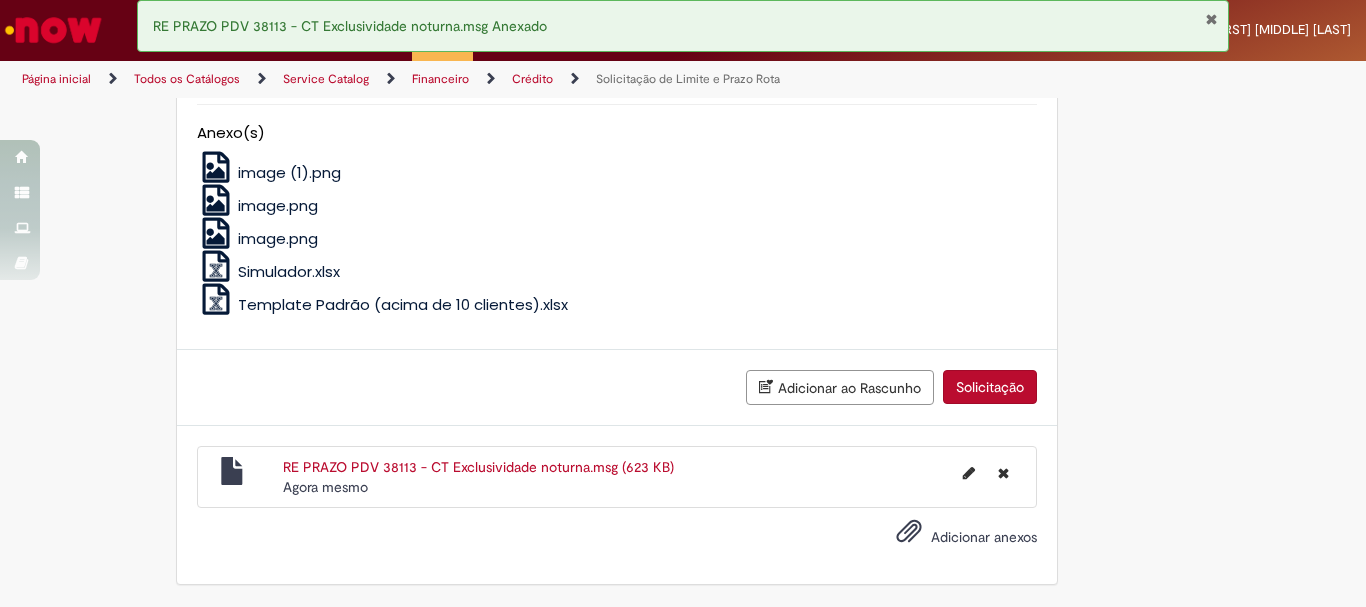 click on "Solicitação" at bounding box center [990, 387] 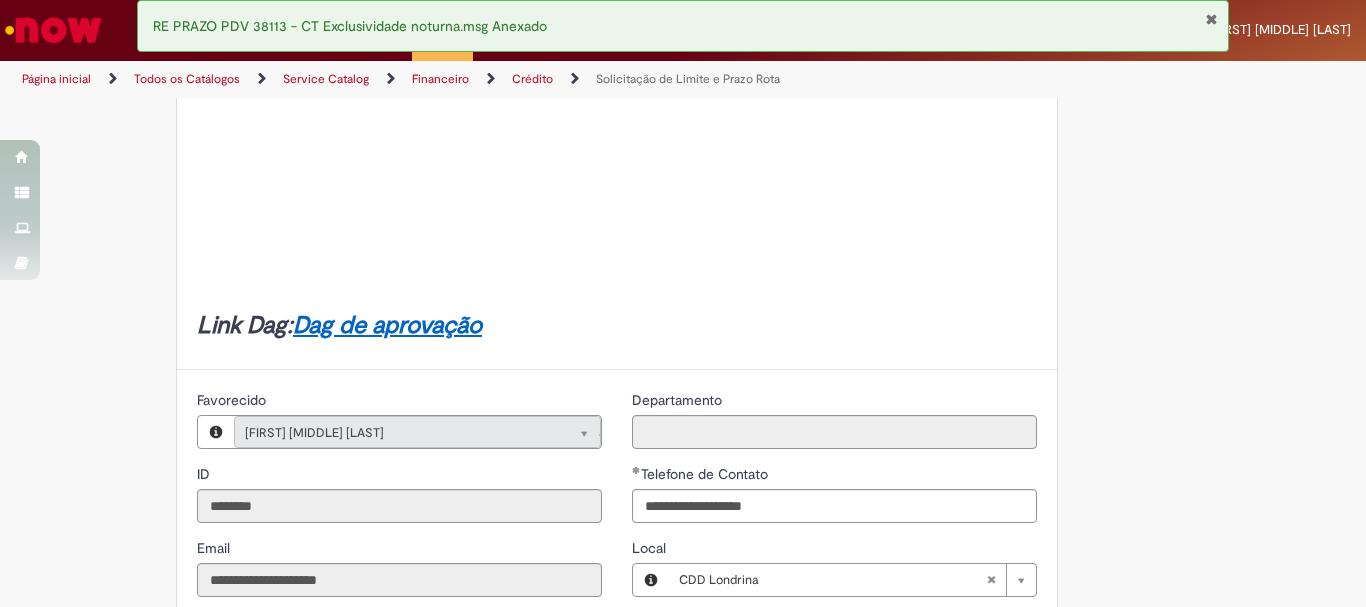 scroll, scrollTop: 0, scrollLeft: 0, axis: both 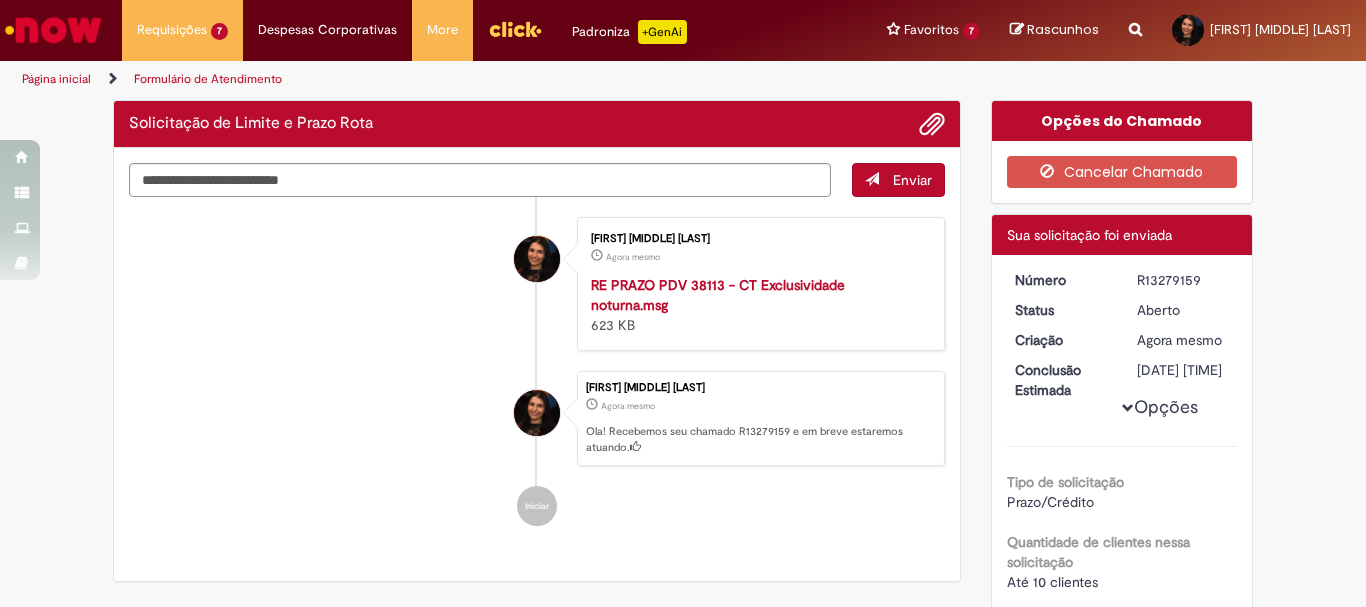 click on "R13279159" at bounding box center (1183, 280) 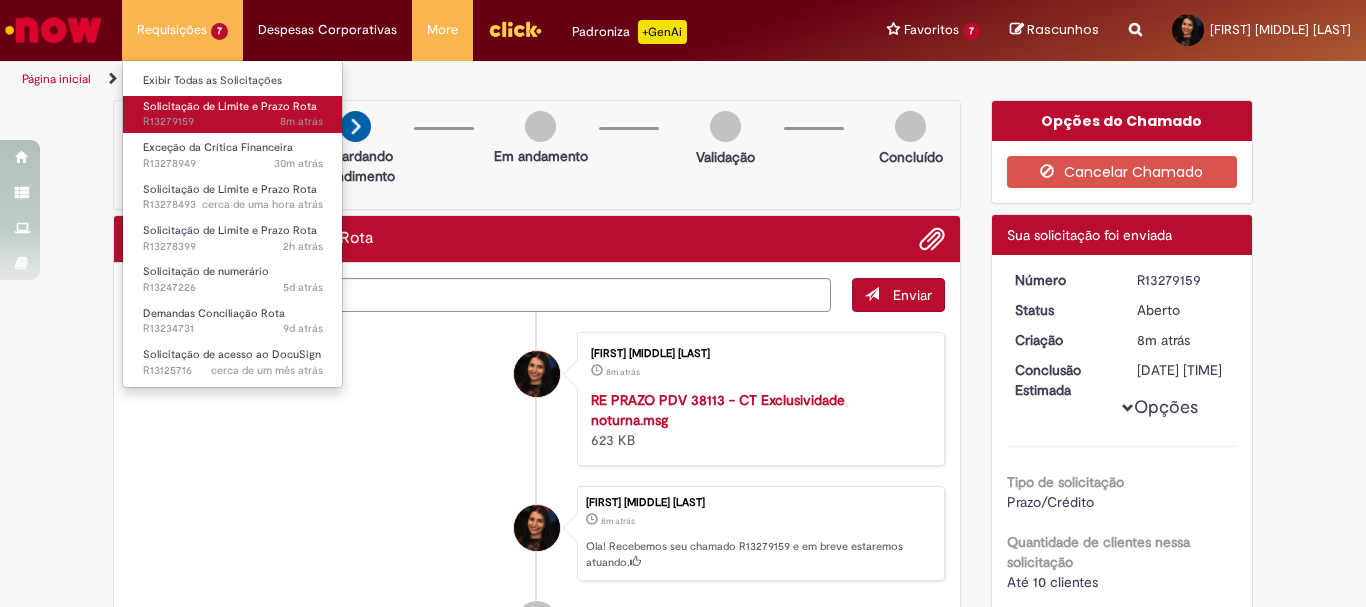 click on "Solicitação de Limite e Prazo Rota" at bounding box center (230, 106) 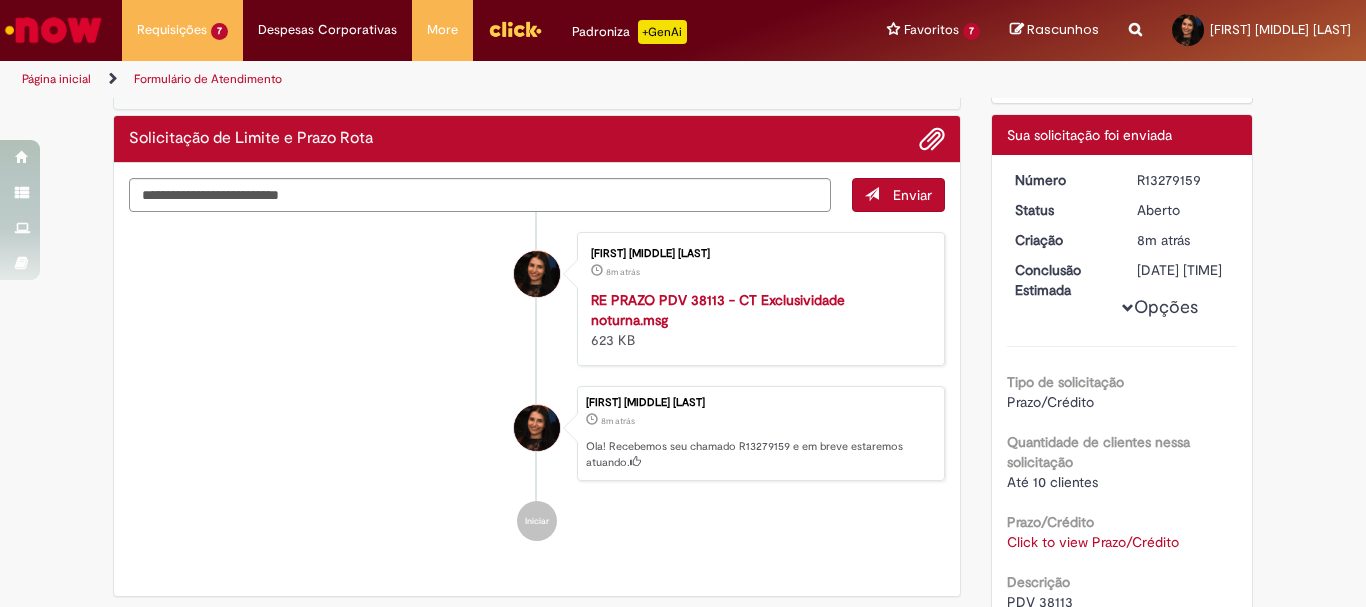 scroll, scrollTop: 0, scrollLeft: 0, axis: both 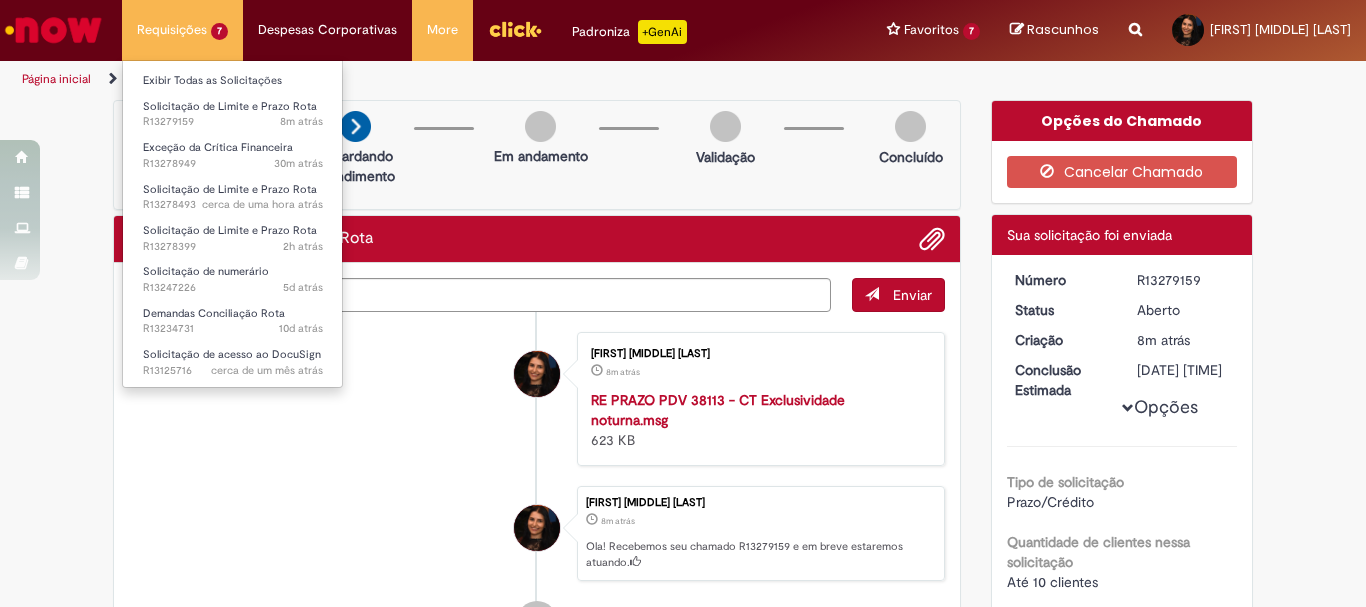 click on "Solicitação de Limite e Prazo Rota
cerca de uma hora atrás cerca de uma hora atrás  R13278493" at bounding box center [233, 195] 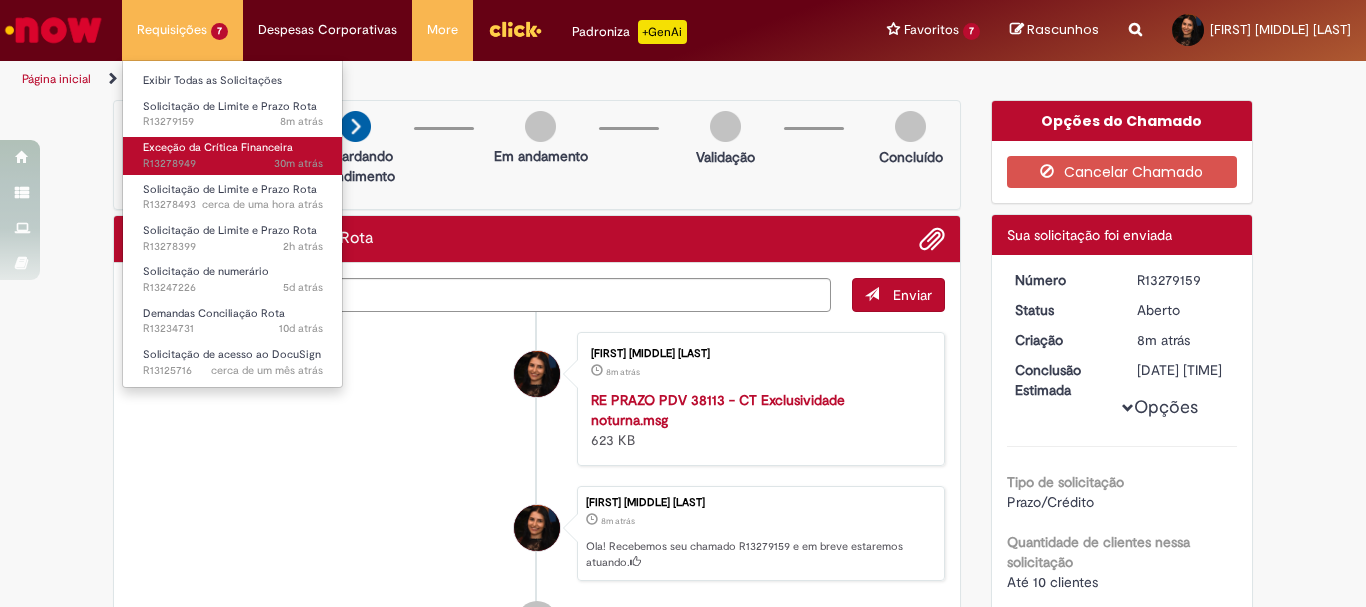 click on "Exceção da Crítica Financeira" at bounding box center (218, 147) 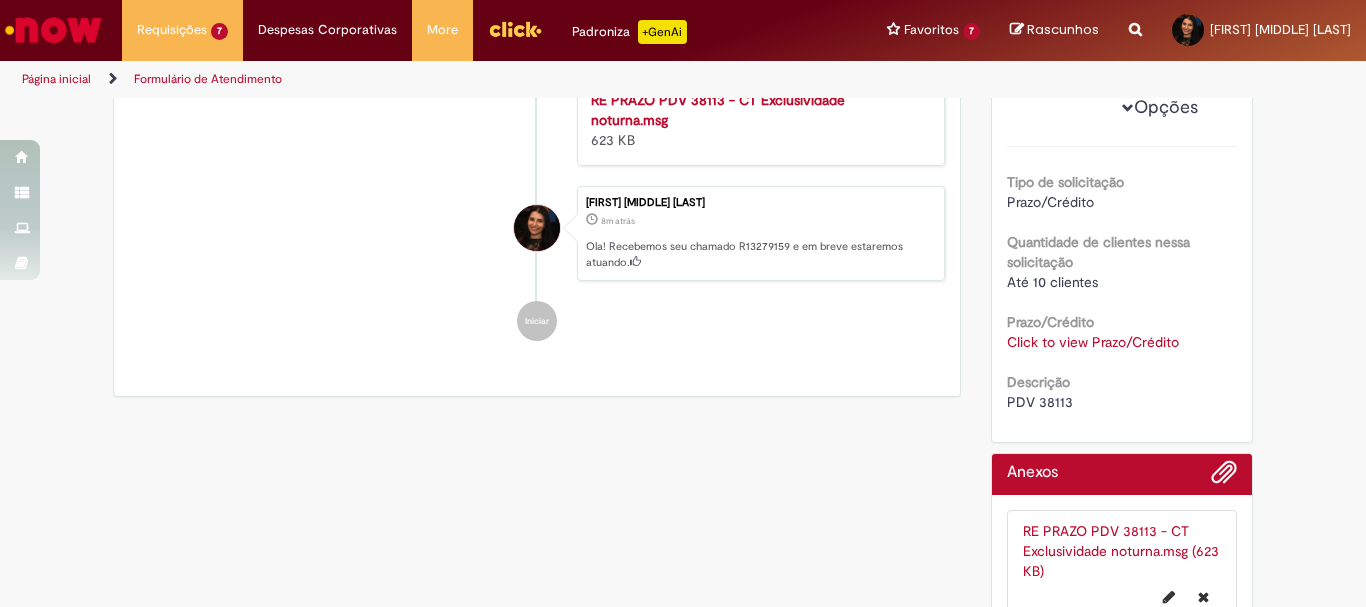 scroll, scrollTop: 0, scrollLeft: 0, axis: both 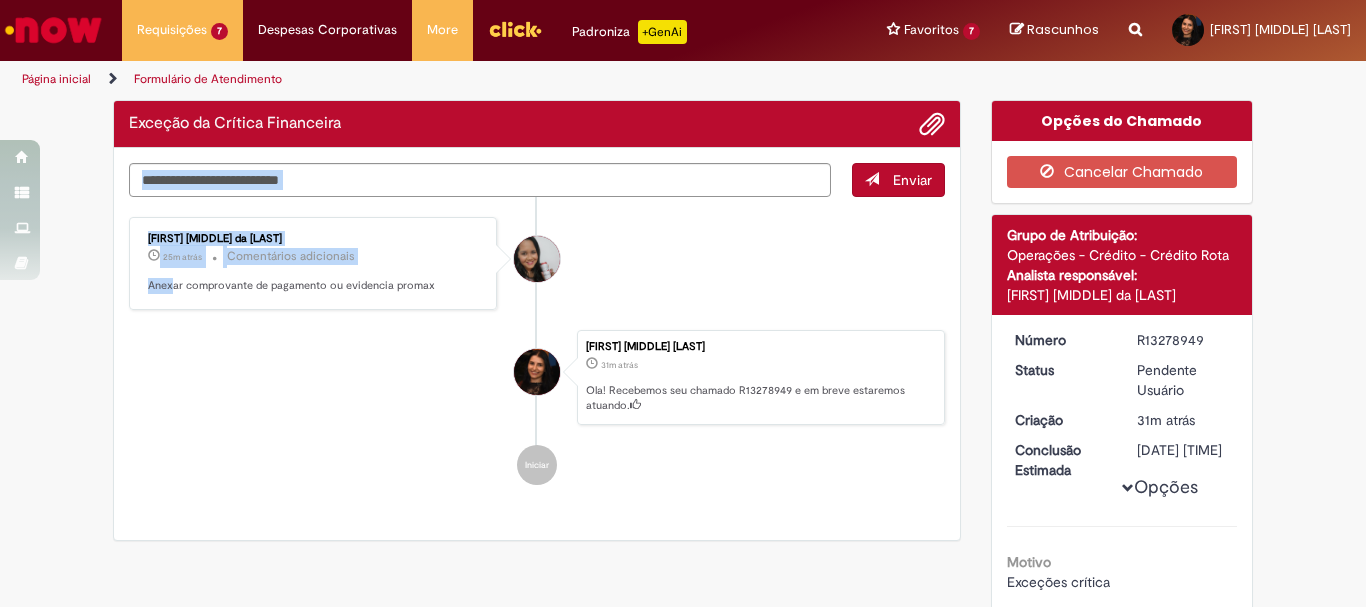 drag, startPoint x: 167, startPoint y: 285, endPoint x: 433, endPoint y: 283, distance: 266.0075 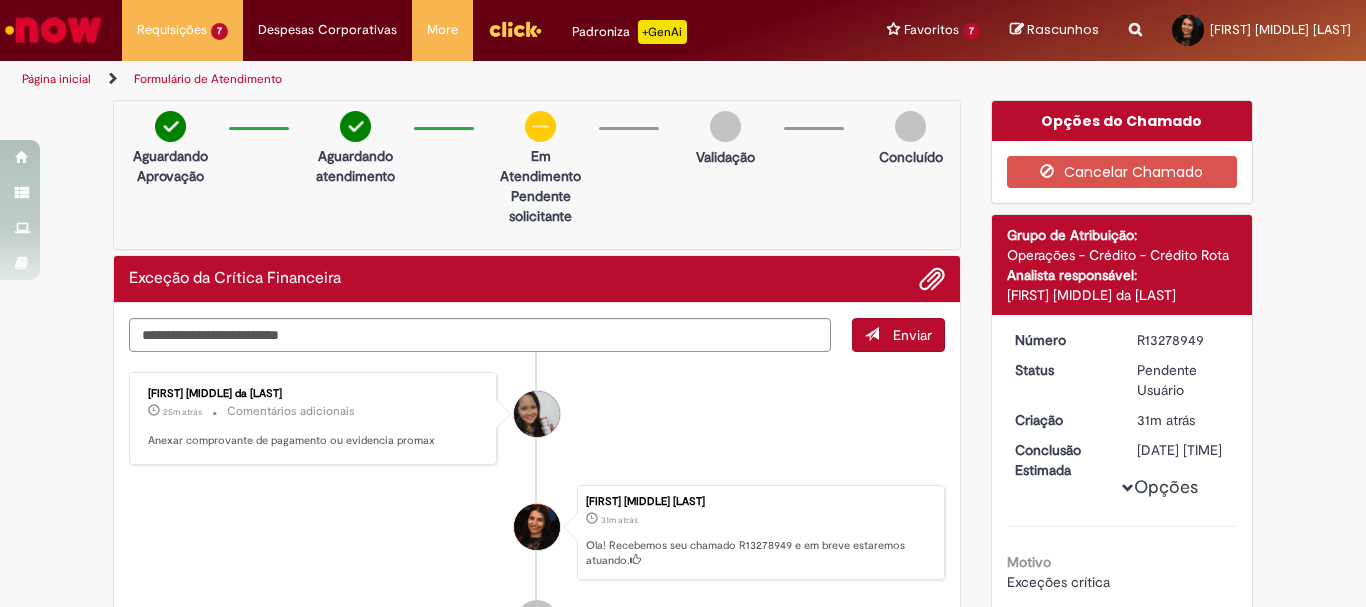 click on "Valeria Maria da Conceicao
25m atrás 25 minutos atrás     Comentários adicionais
Anexar comprovante de pagamento ou evidencia promax" at bounding box center (313, 418) 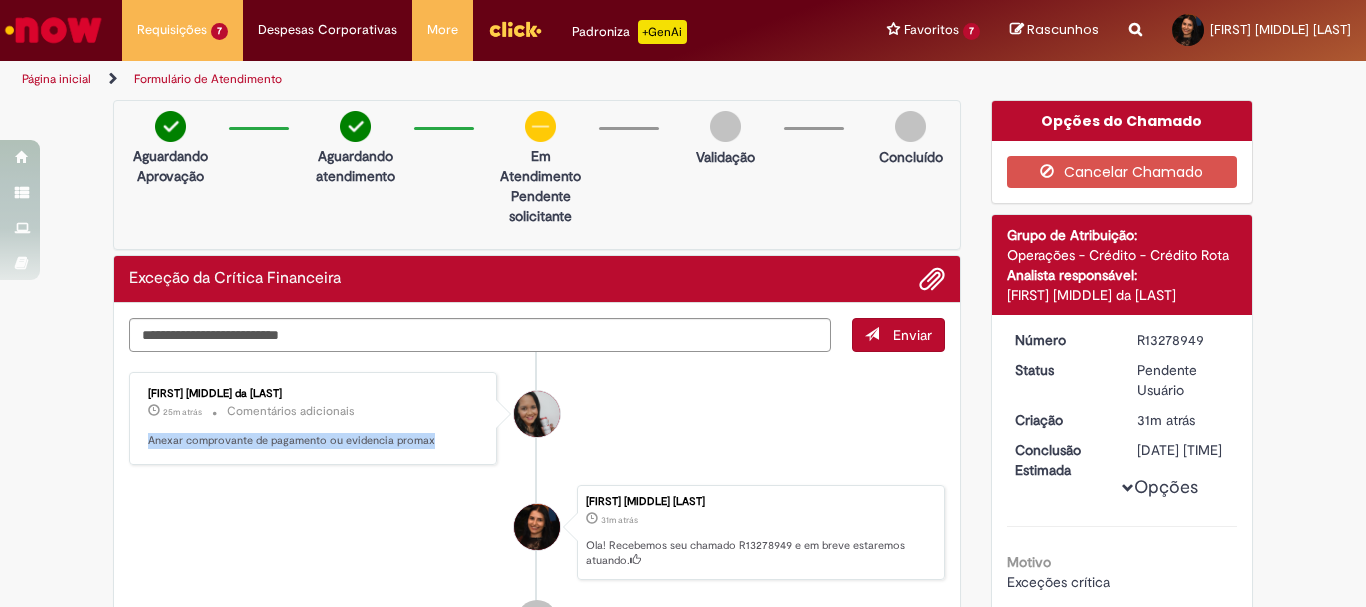 drag, startPoint x: 424, startPoint y: 440, endPoint x: 141, endPoint y: 441, distance: 283.00177 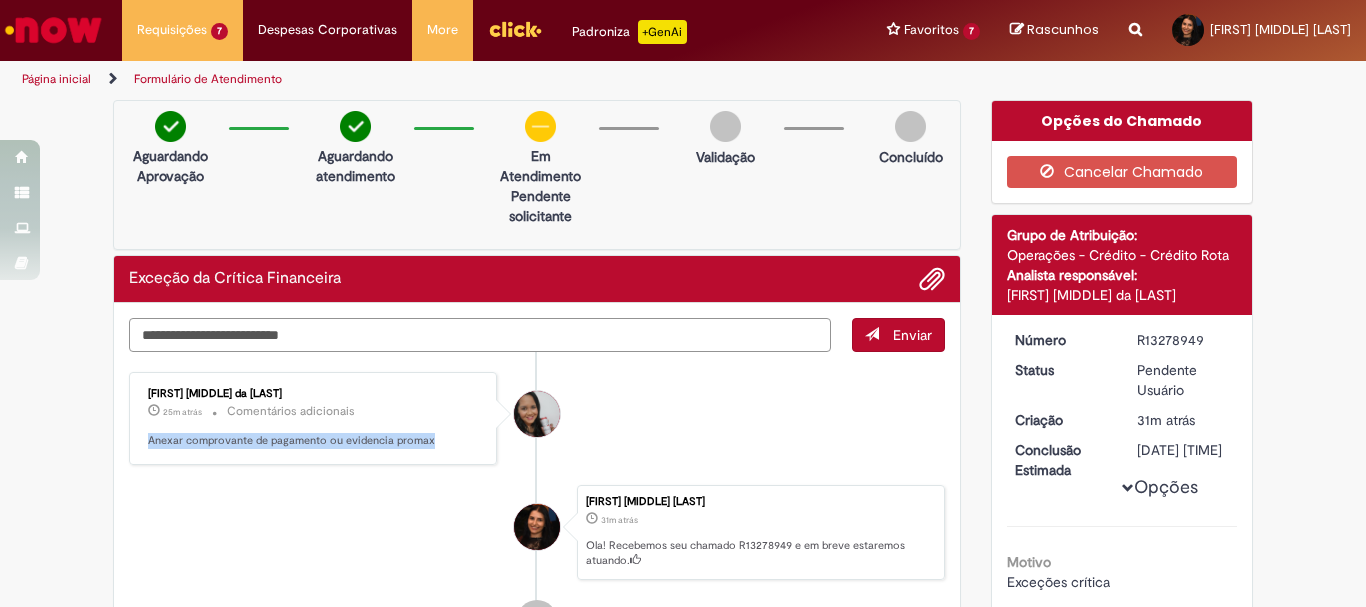 click at bounding box center (480, 335) 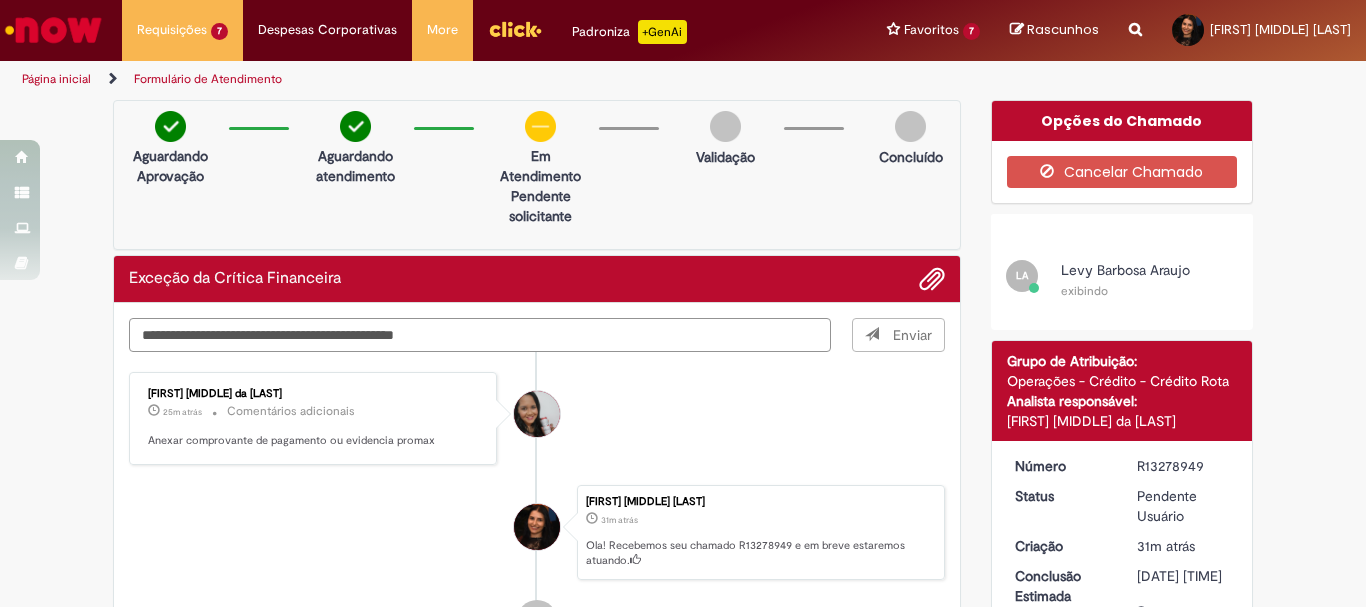 type on "**********" 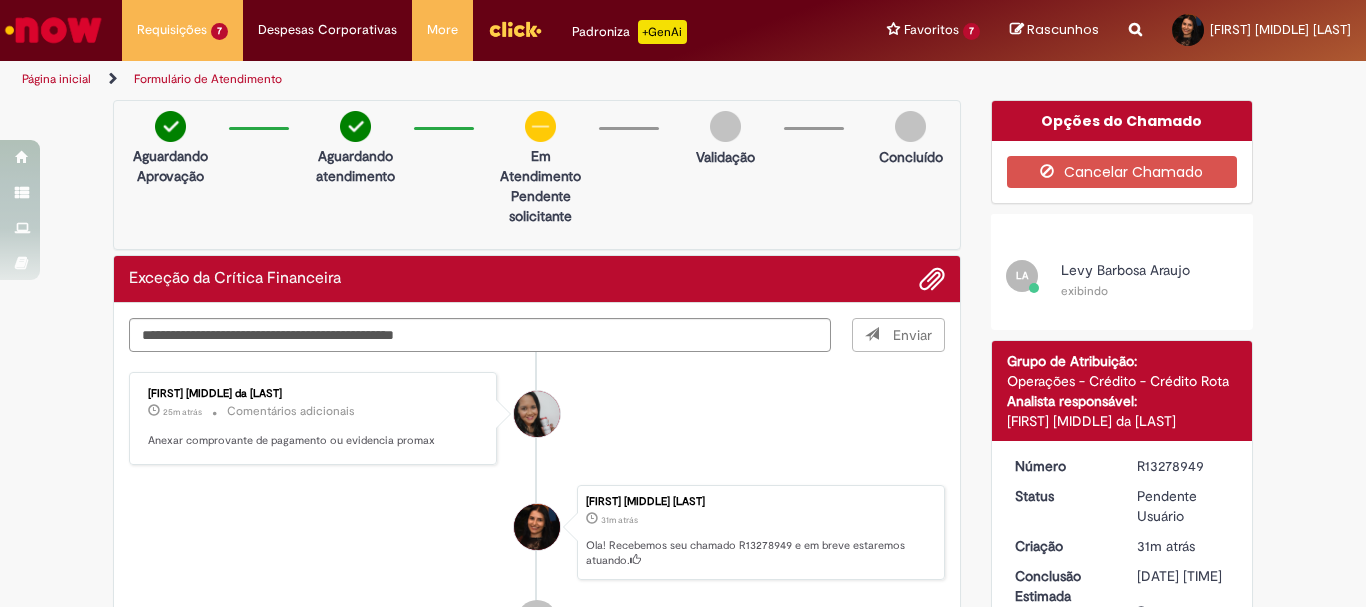 type 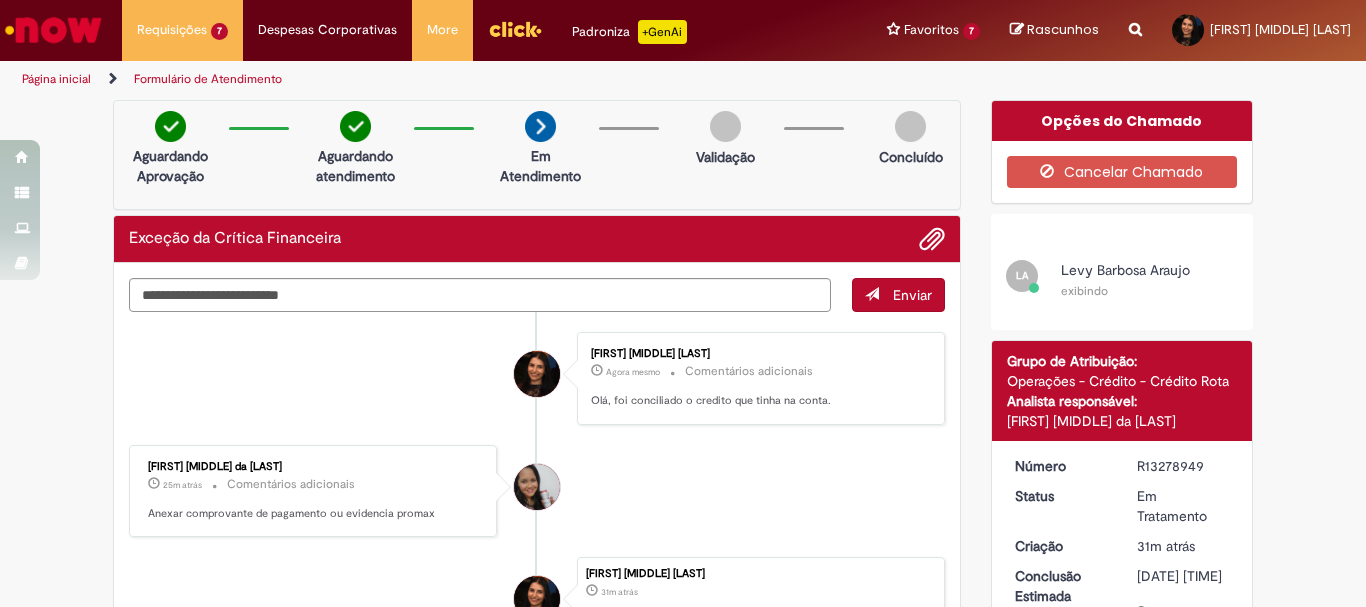 click on "Verificar Código de Barras
Aguardando Aprovação
Aguardando atendimento
Em Atendimento
Em Atendimento
Validação
Concluído
Exceção da Crítica Financeira
Enviar
Liliam Karla Kupfer Jose
Agora mesmo Agora mesmo     Comentários adicionais
Olá, foi conciliado o credito que tinha na conta." at bounding box center (683, 602) 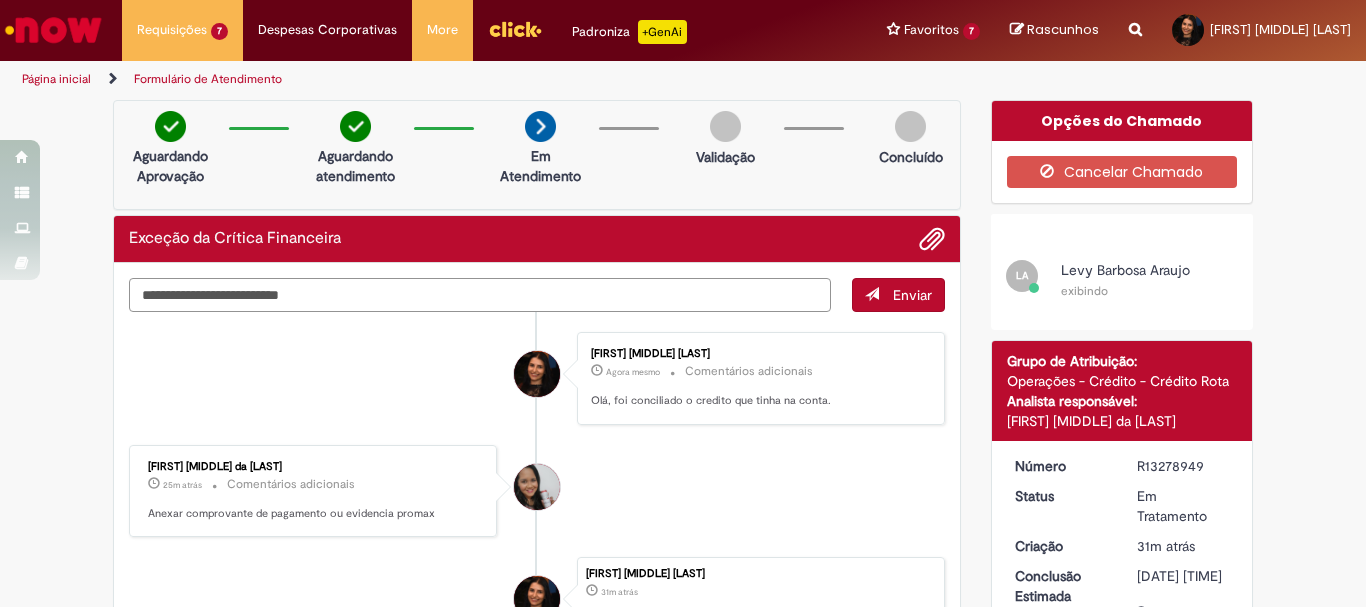 click at bounding box center (480, 295) 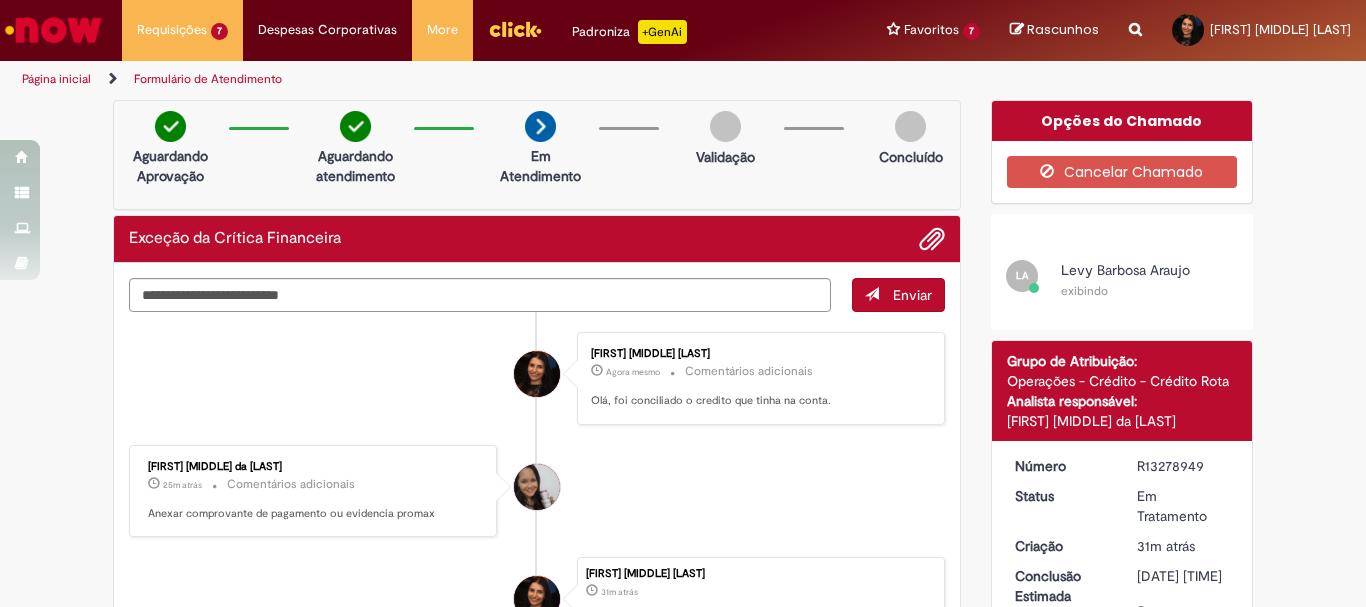 click at bounding box center (932, 240) 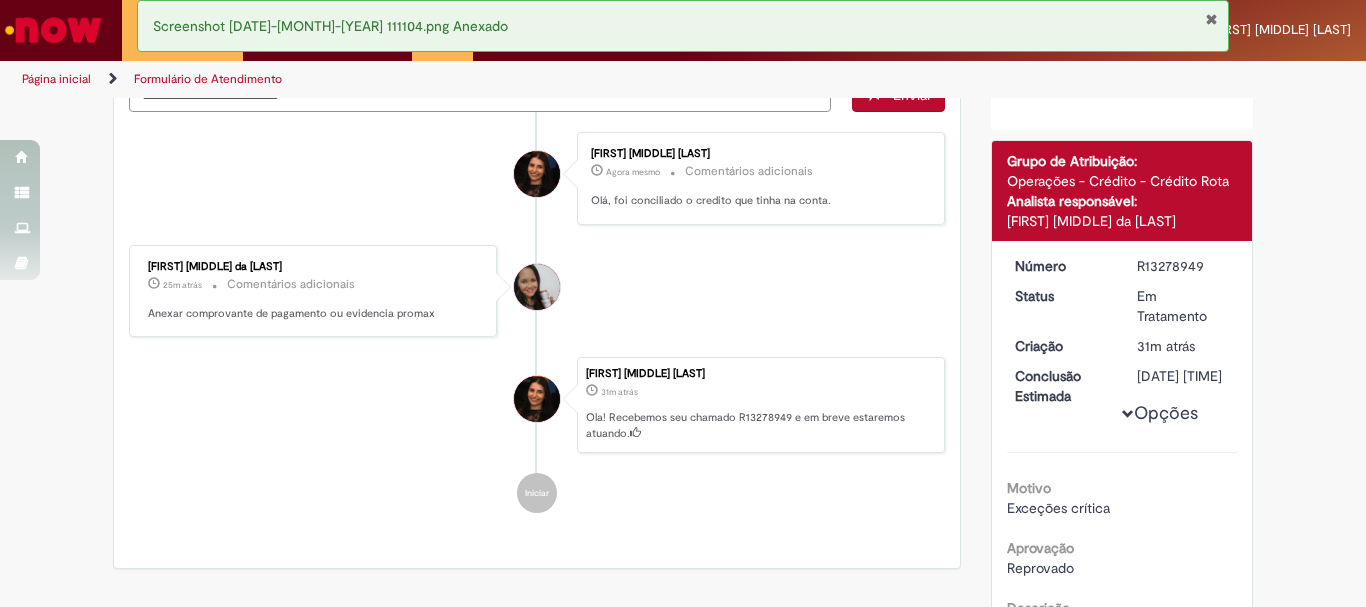 scroll, scrollTop: 0, scrollLeft: 0, axis: both 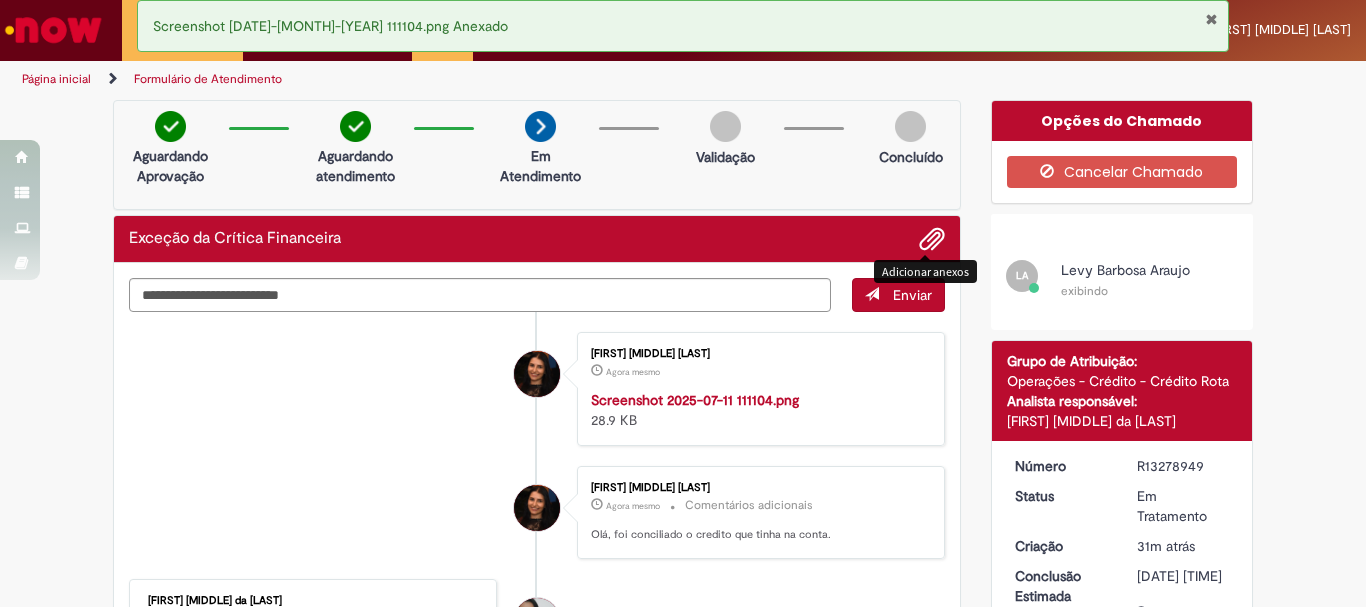 click on "Liliam Karla Kupfer Jose
Agora mesmo Agora mesmo     Comentários adicionais
Olá, foi conciliado o credito que tinha na conta." at bounding box center (761, 512) 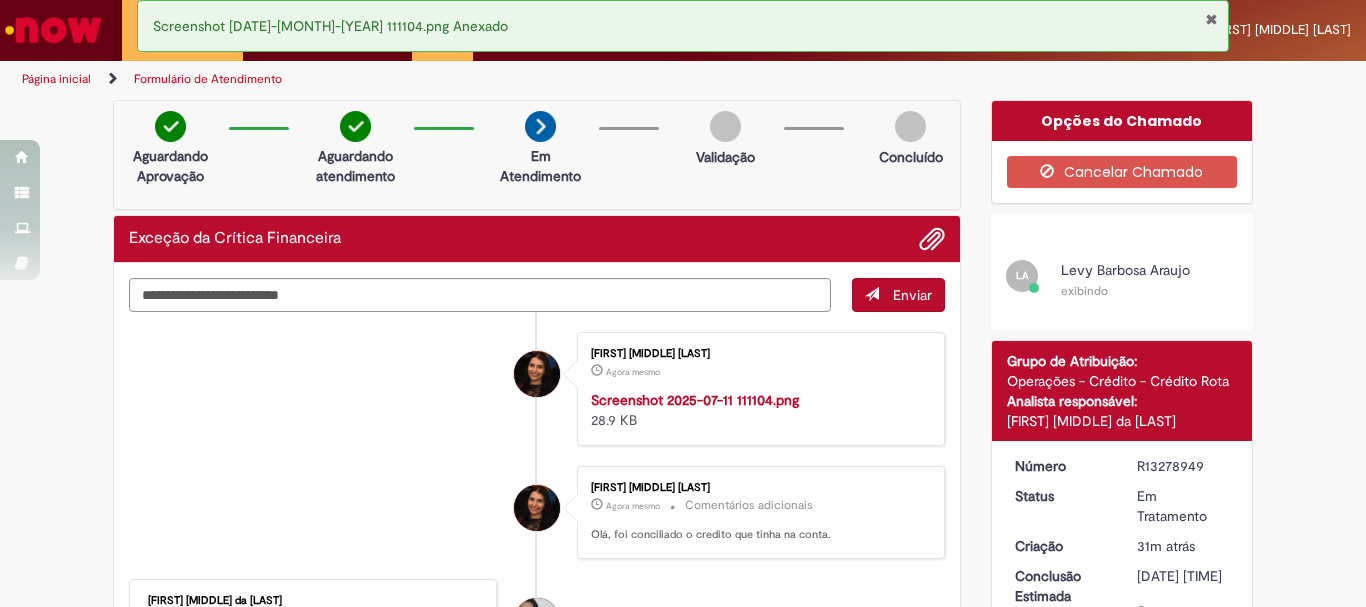click on "Liliam Karla Kupfer Jose
Agora mesmo Agora mesmo
Screenshot 2025-07-11 111104.png  28.9 KB" at bounding box center (537, 389) 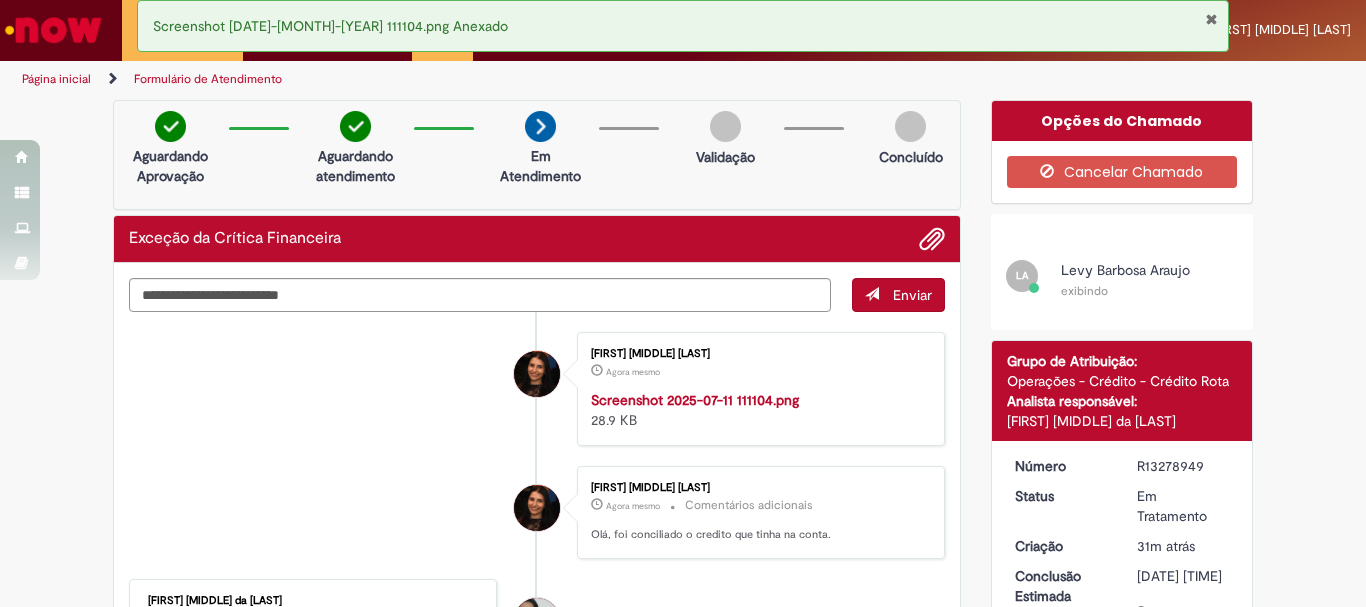 click on "Liliam Karla Kupfer Jose
Agora mesmo Agora mesmo
Screenshot 2025-07-11 111104.png  28.9 KB" at bounding box center [761, 389] 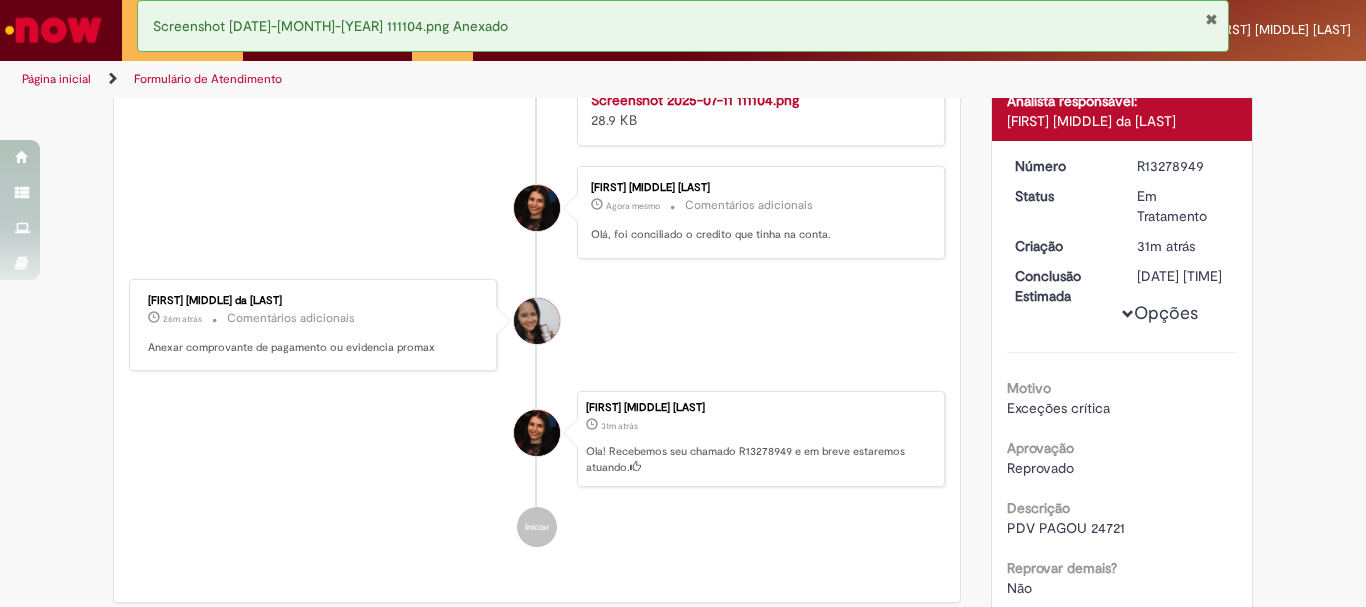 scroll, scrollTop: 100, scrollLeft: 0, axis: vertical 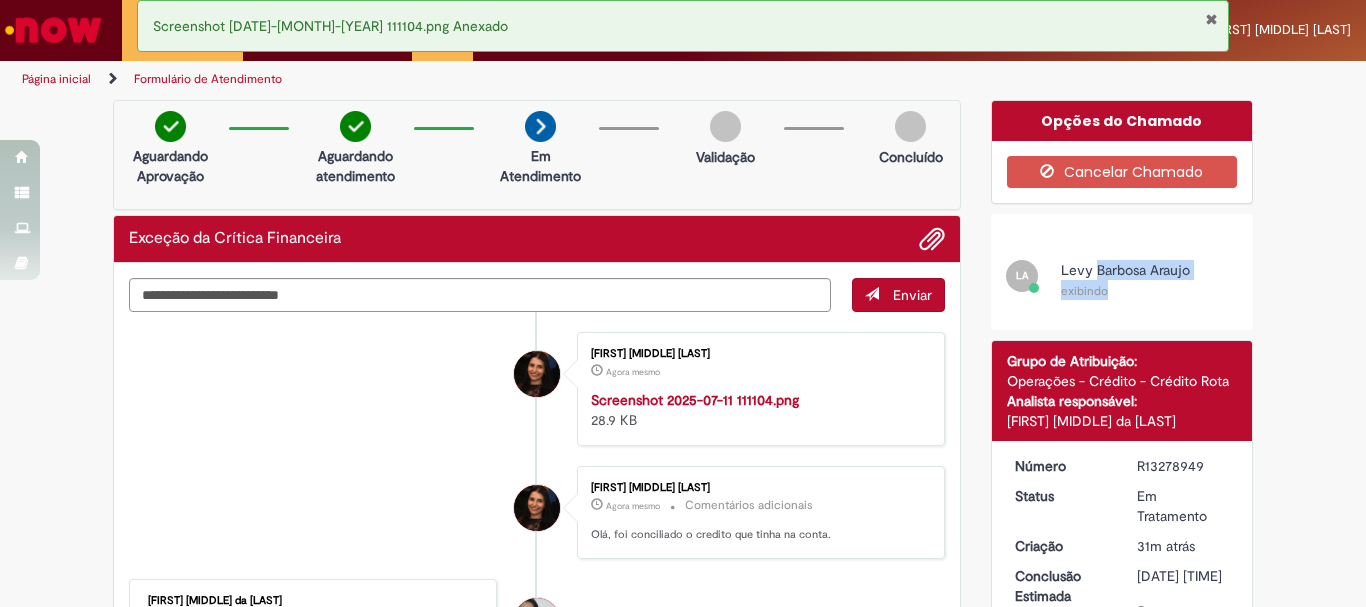 drag, startPoint x: 1099, startPoint y: 272, endPoint x: 1176, endPoint y: 300, distance: 81.9329 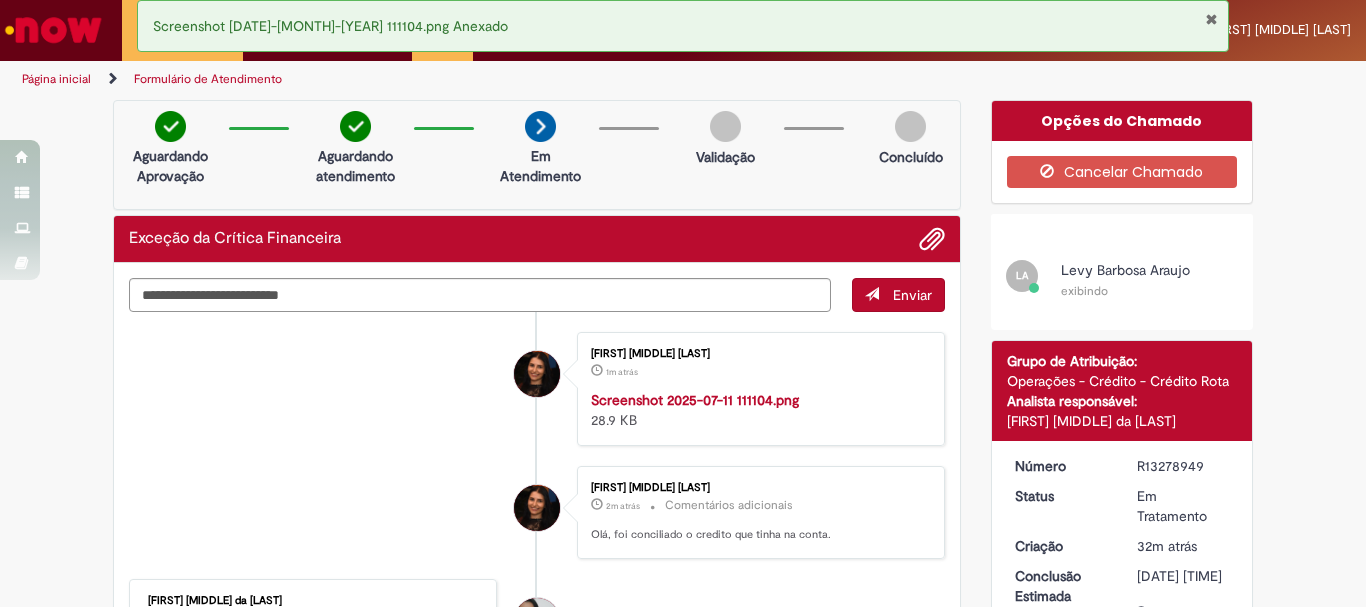 click at bounding box center [1211, 19] 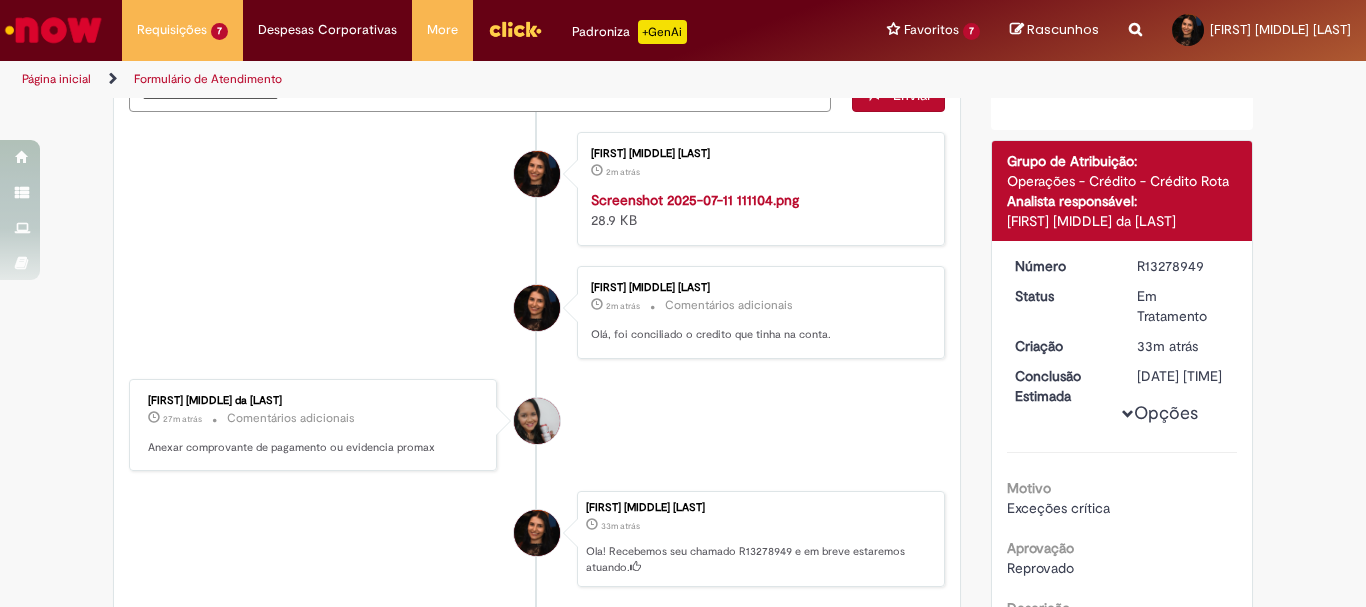 scroll, scrollTop: 400, scrollLeft: 0, axis: vertical 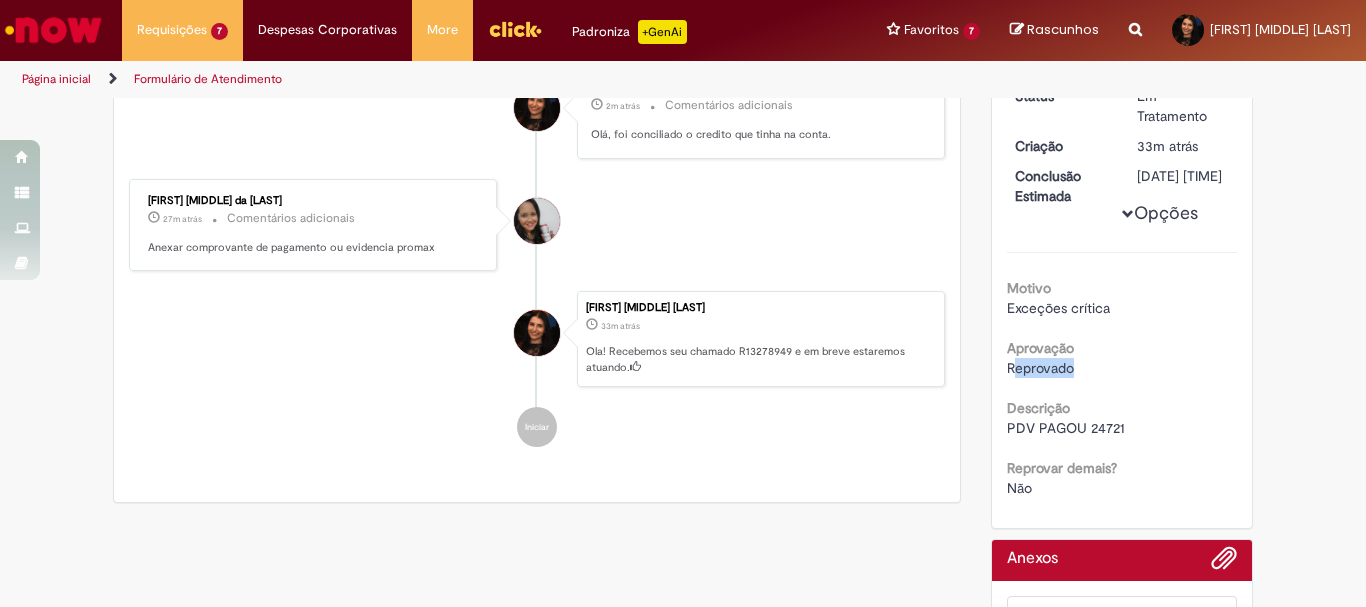 drag, startPoint x: 1007, startPoint y: 389, endPoint x: 1165, endPoint y: 427, distance: 162.50539 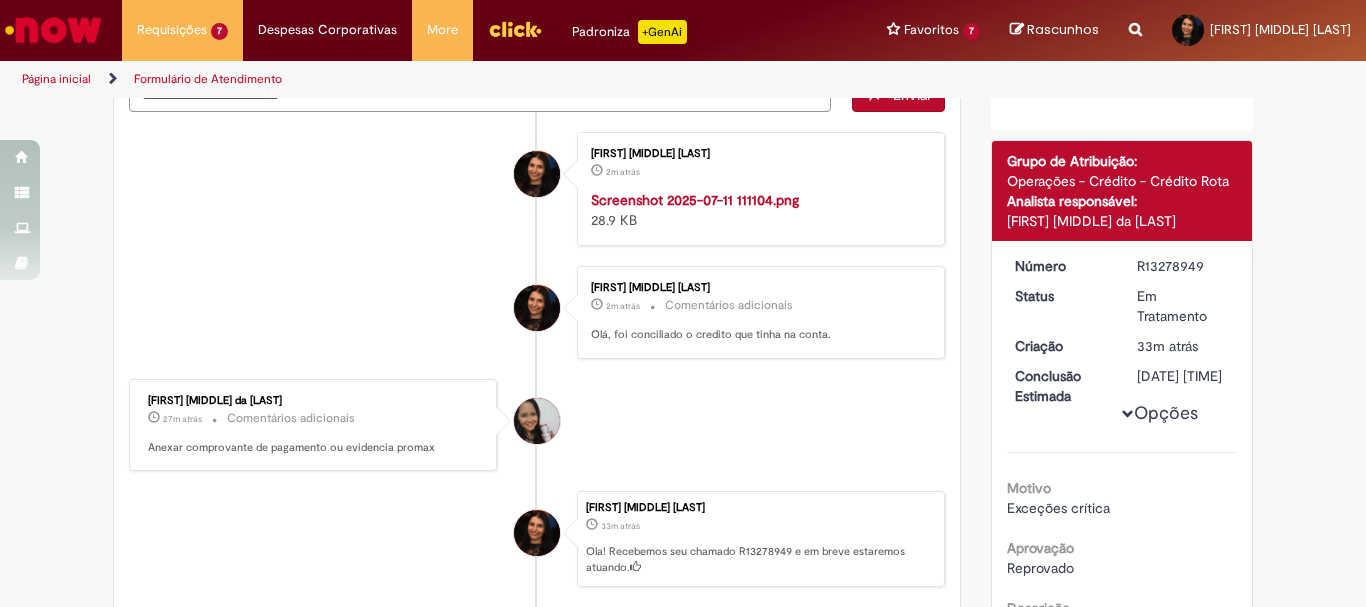 scroll, scrollTop: 100, scrollLeft: 0, axis: vertical 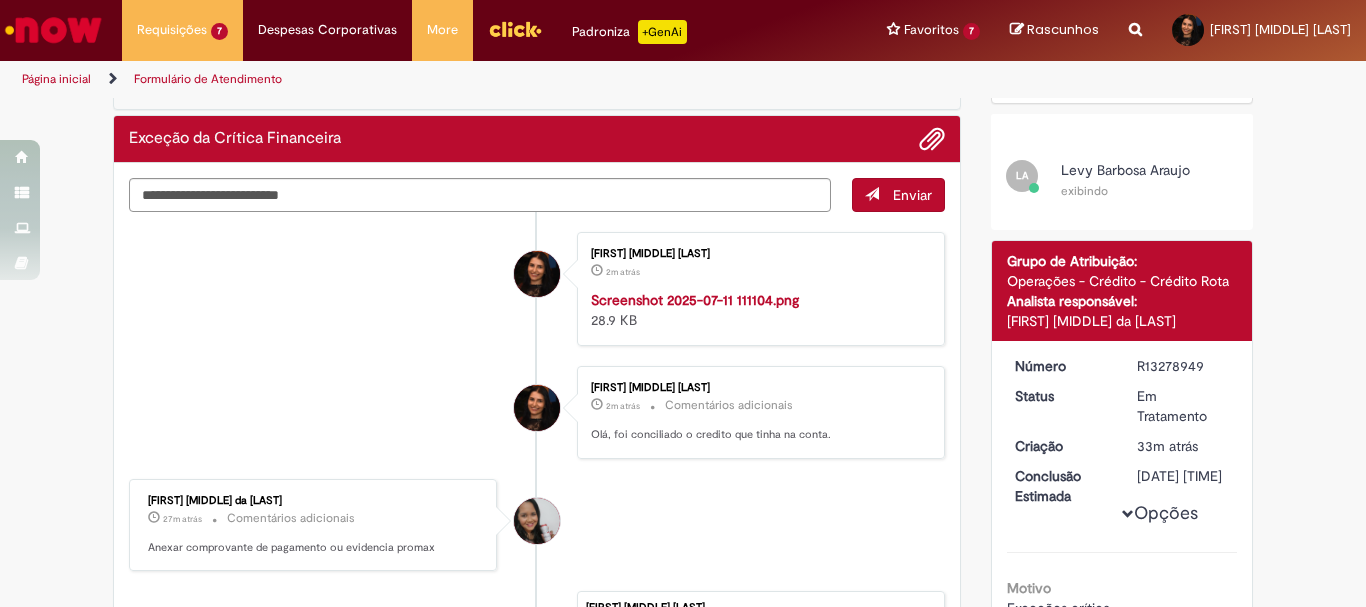 click on "R13278949" at bounding box center (1183, 366) 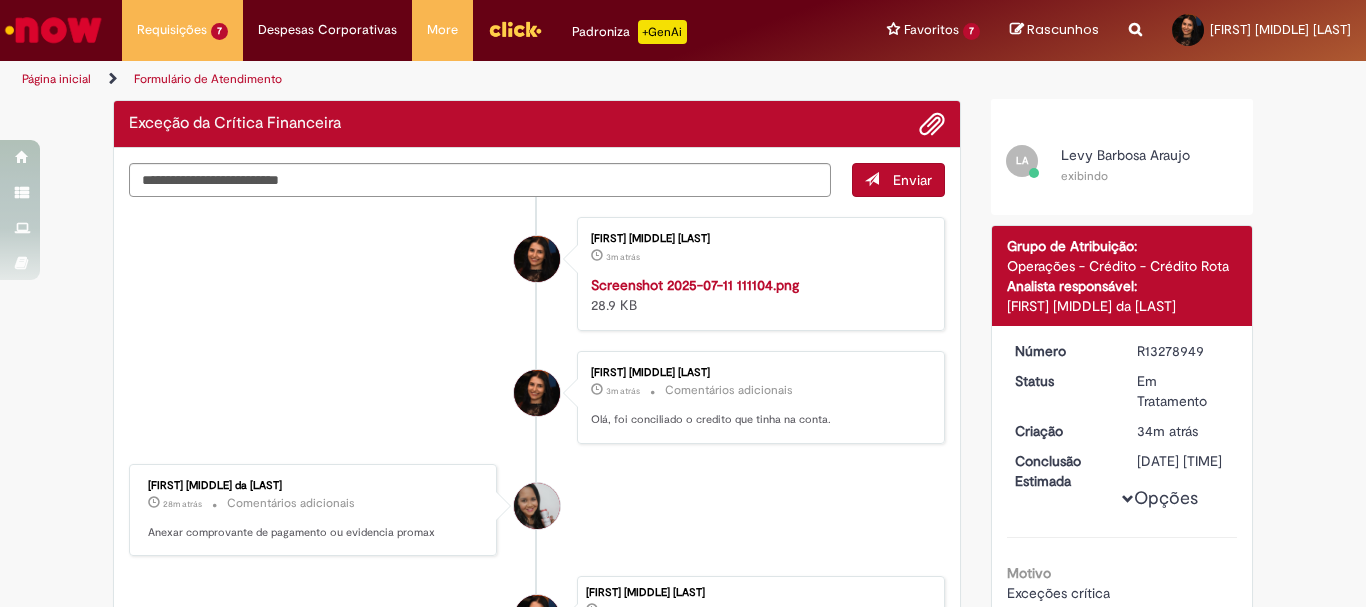 scroll, scrollTop: 0, scrollLeft: 0, axis: both 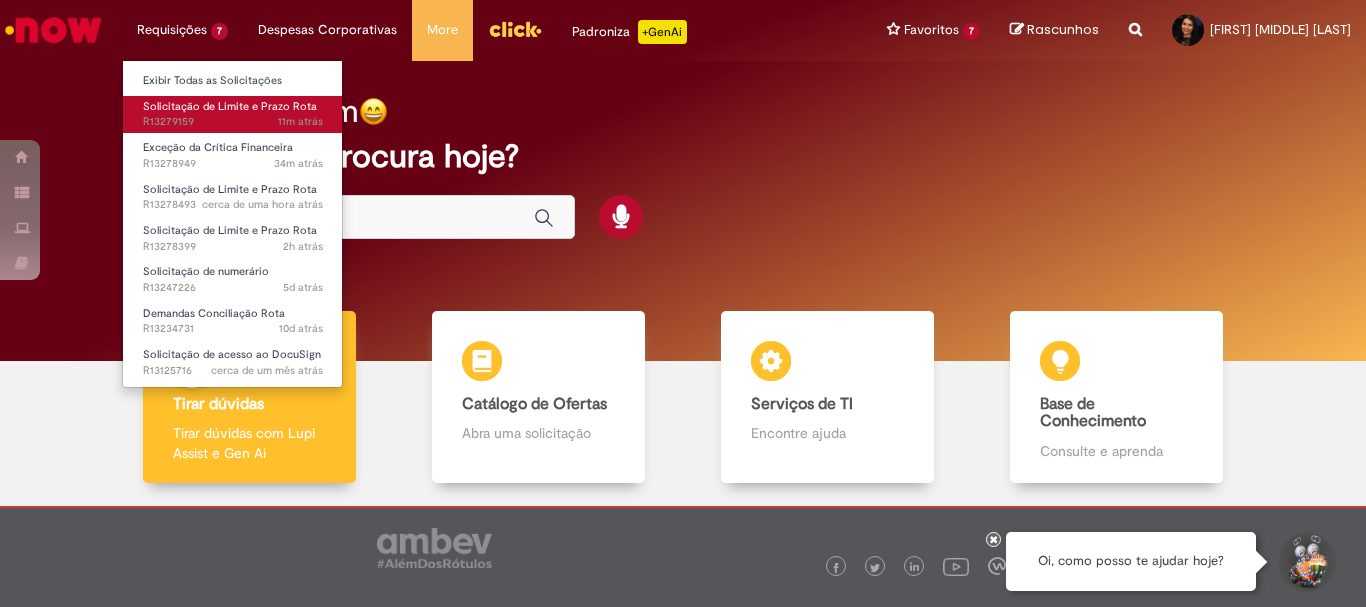 click on "Solicitação de Limite e Prazo Rota" at bounding box center (230, 106) 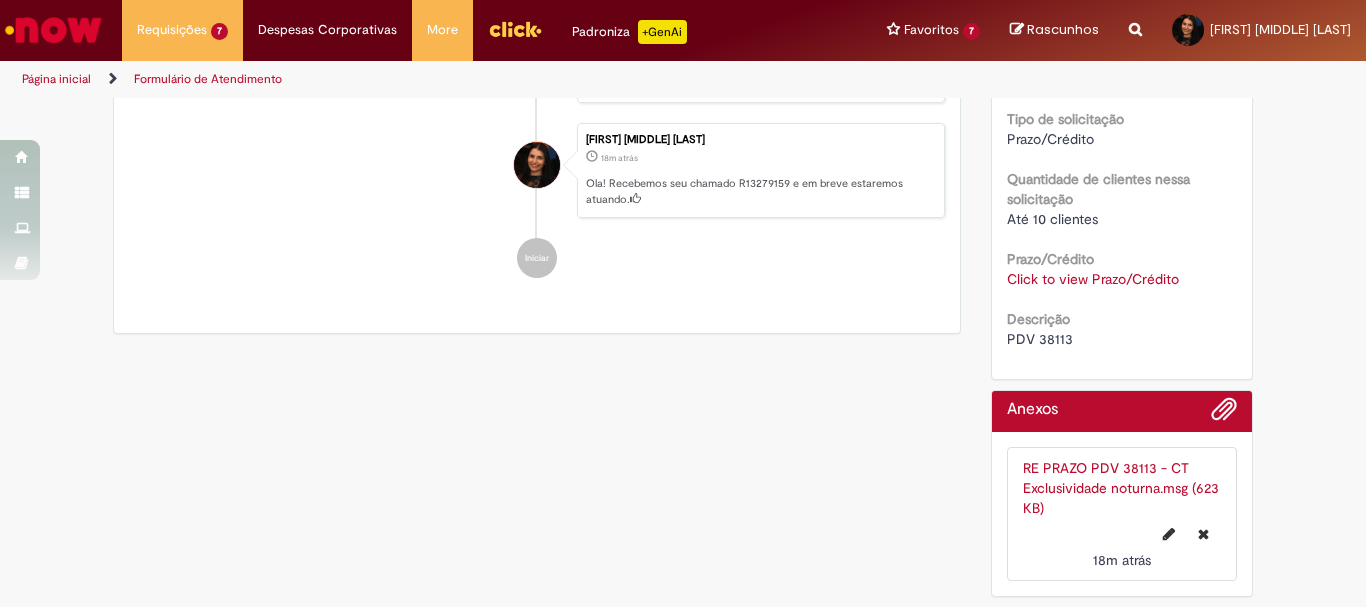 scroll, scrollTop: 0, scrollLeft: 0, axis: both 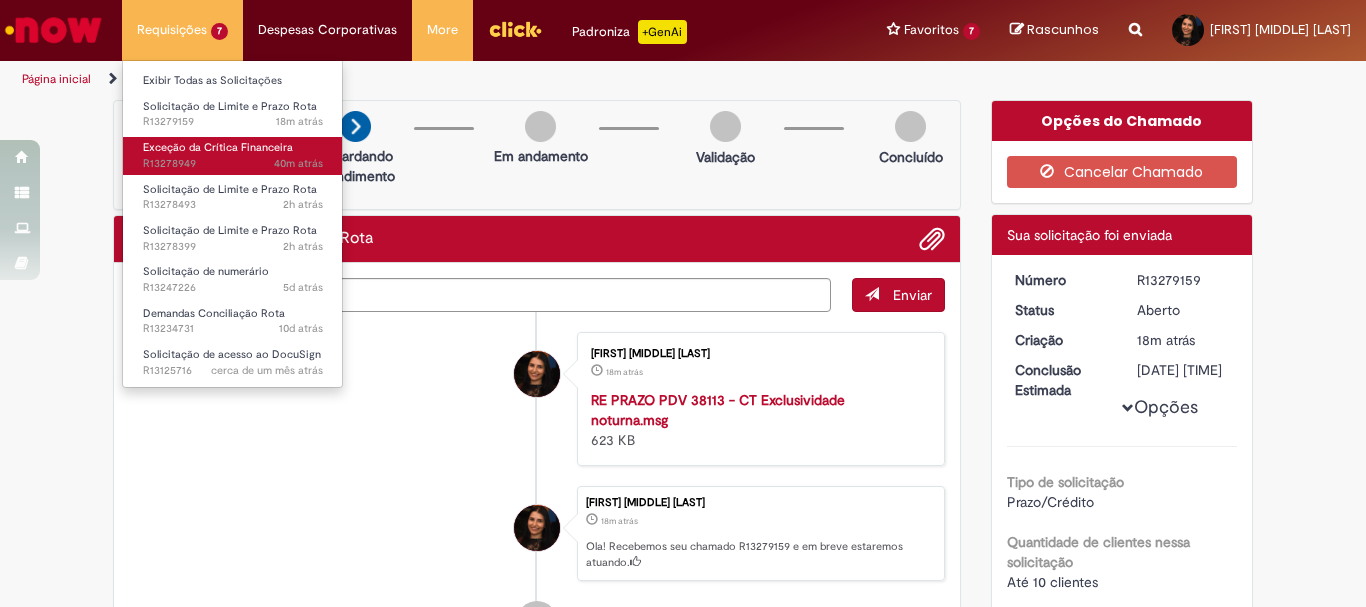 click on "Exceção da Crítica Financeira" at bounding box center (218, 147) 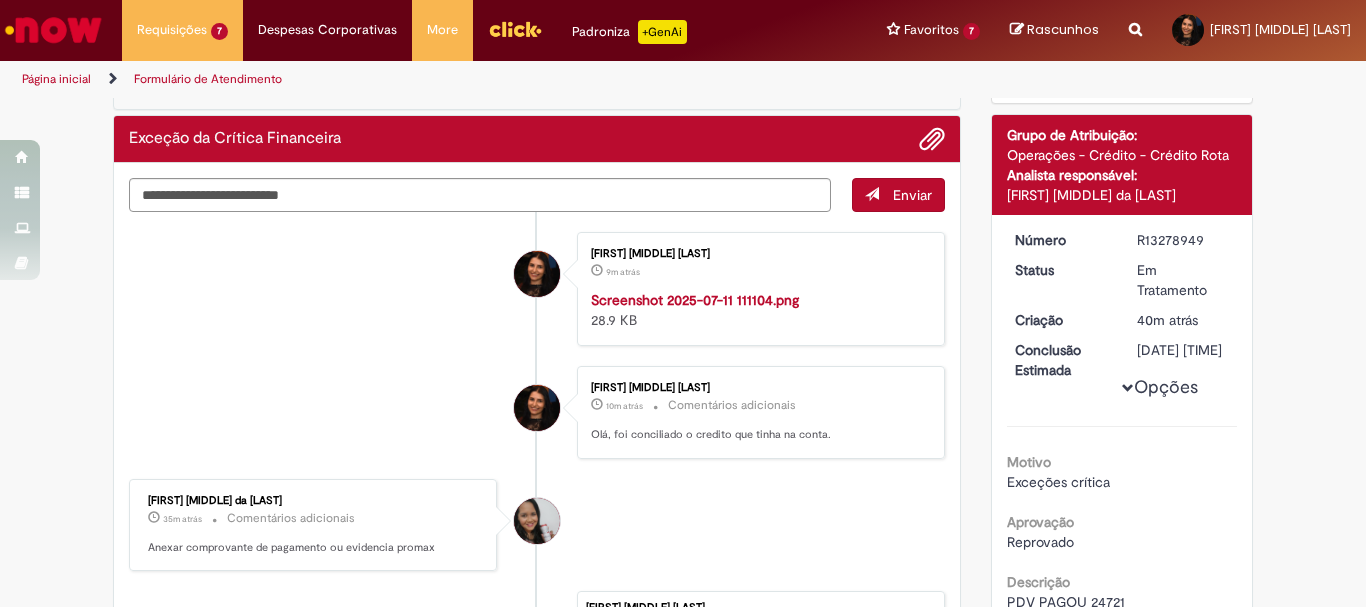 scroll, scrollTop: 0, scrollLeft: 0, axis: both 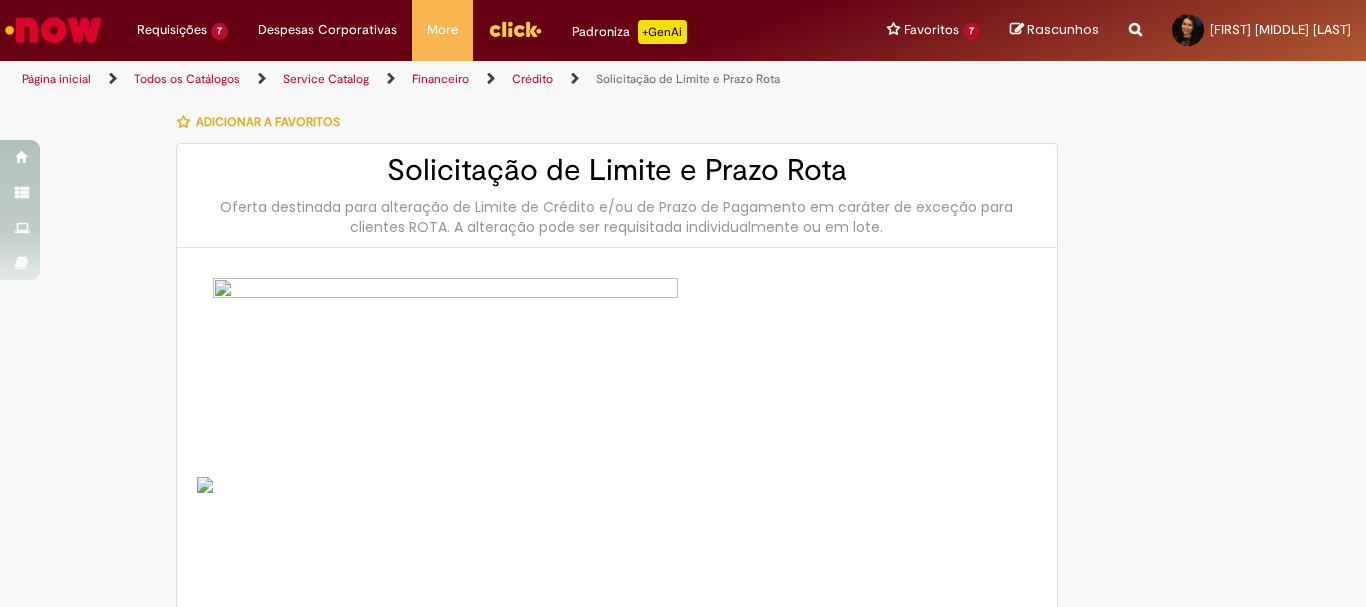 type on "********" 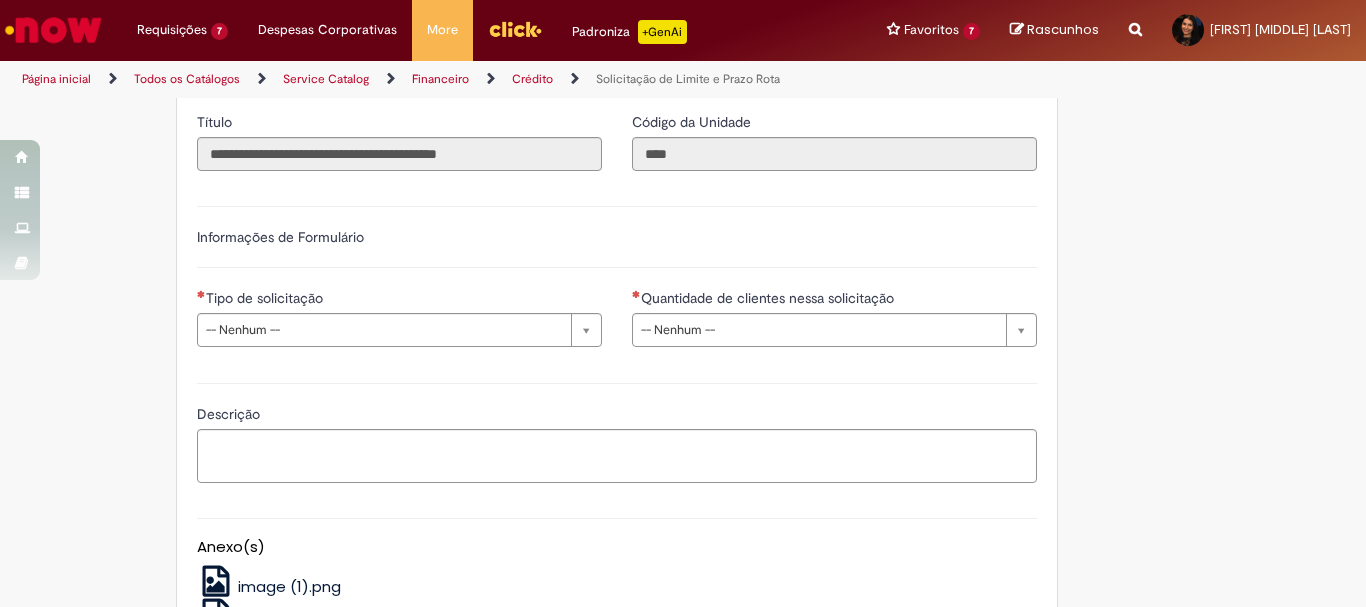 scroll, scrollTop: 700, scrollLeft: 0, axis: vertical 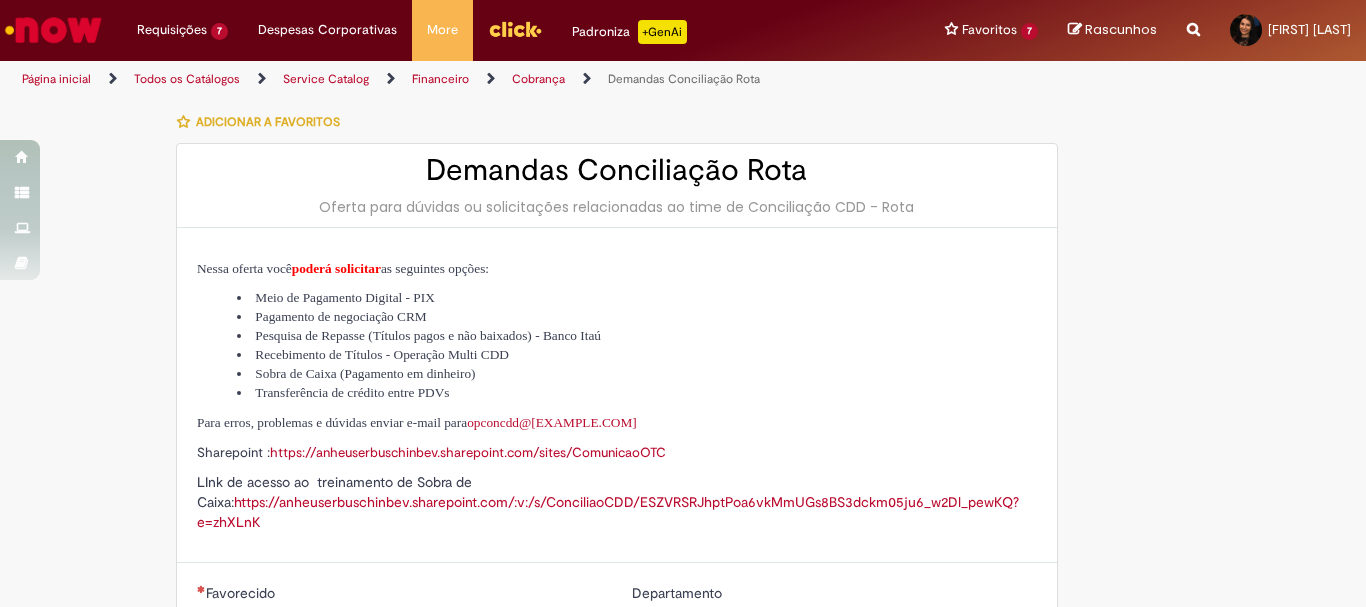 type on "********" 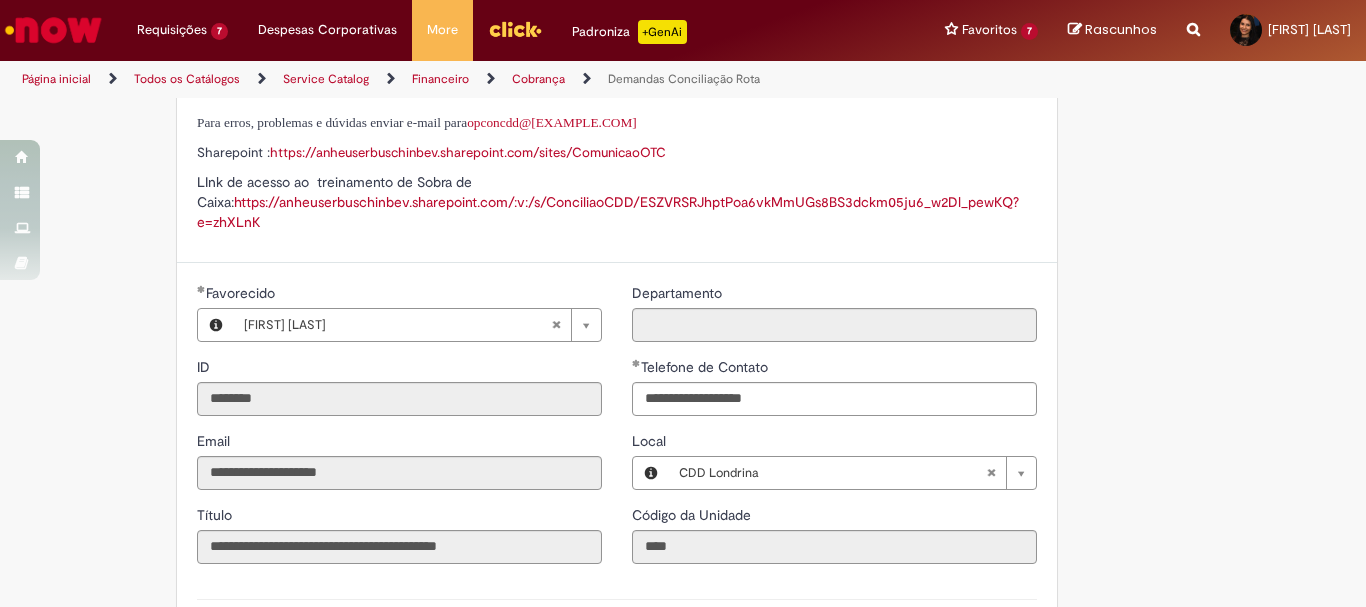 scroll, scrollTop: 600, scrollLeft: 0, axis: vertical 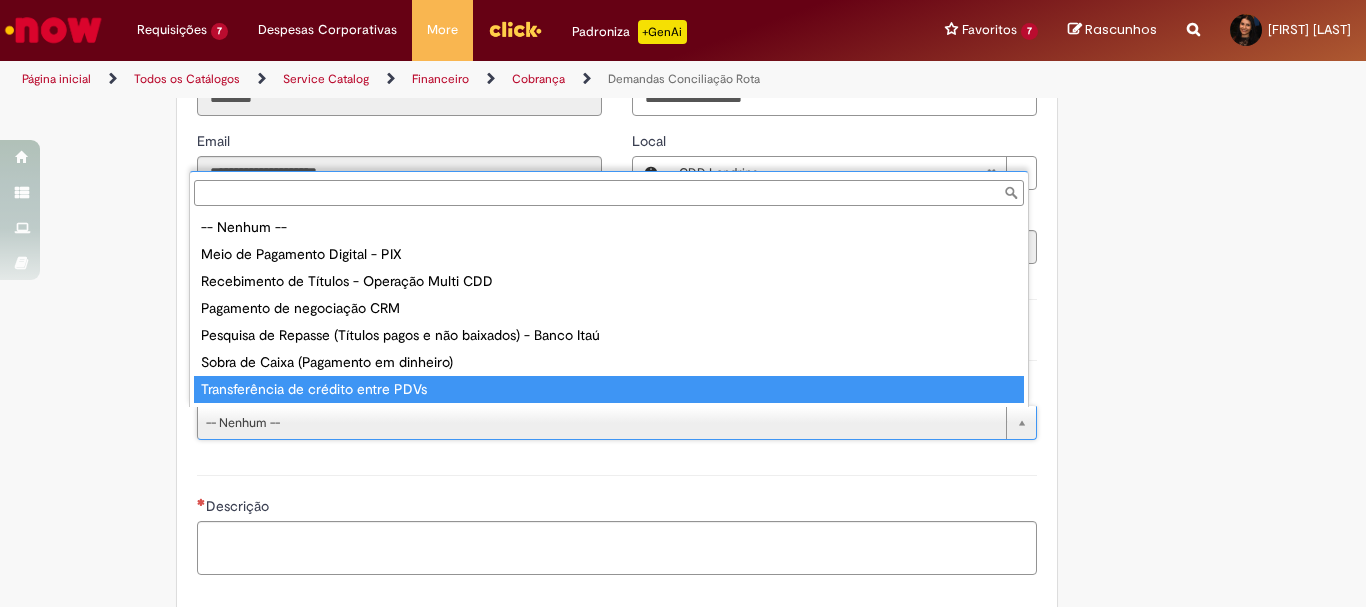 type on "**********" 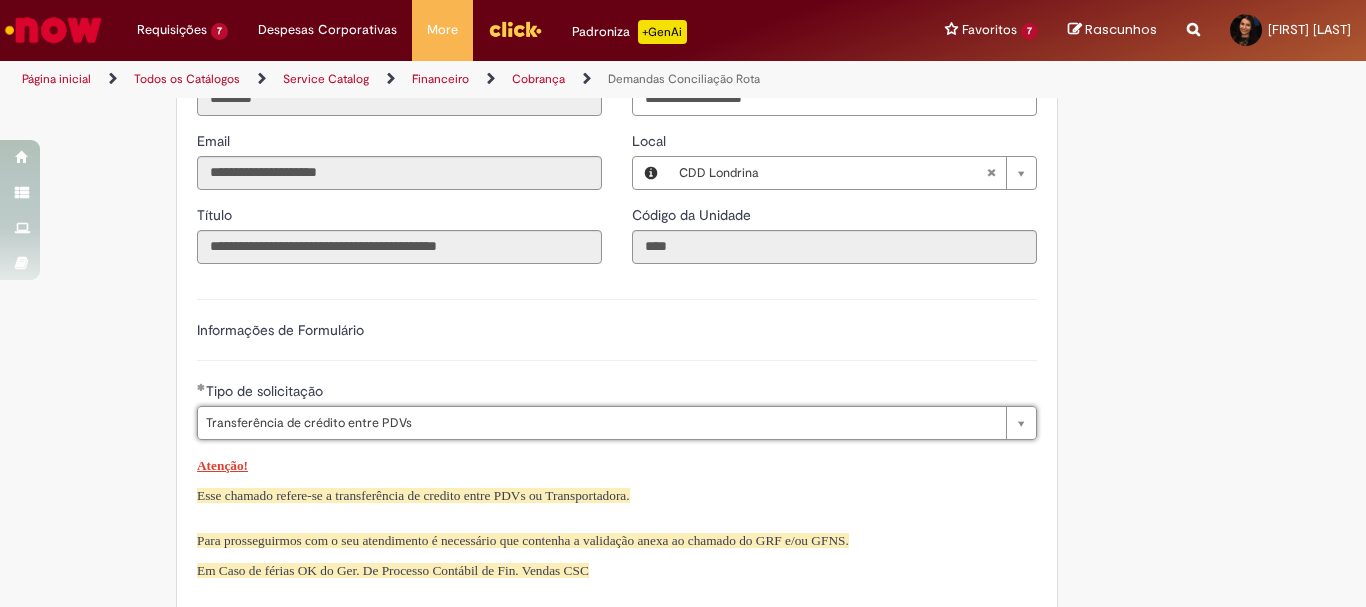 scroll, scrollTop: 900, scrollLeft: 0, axis: vertical 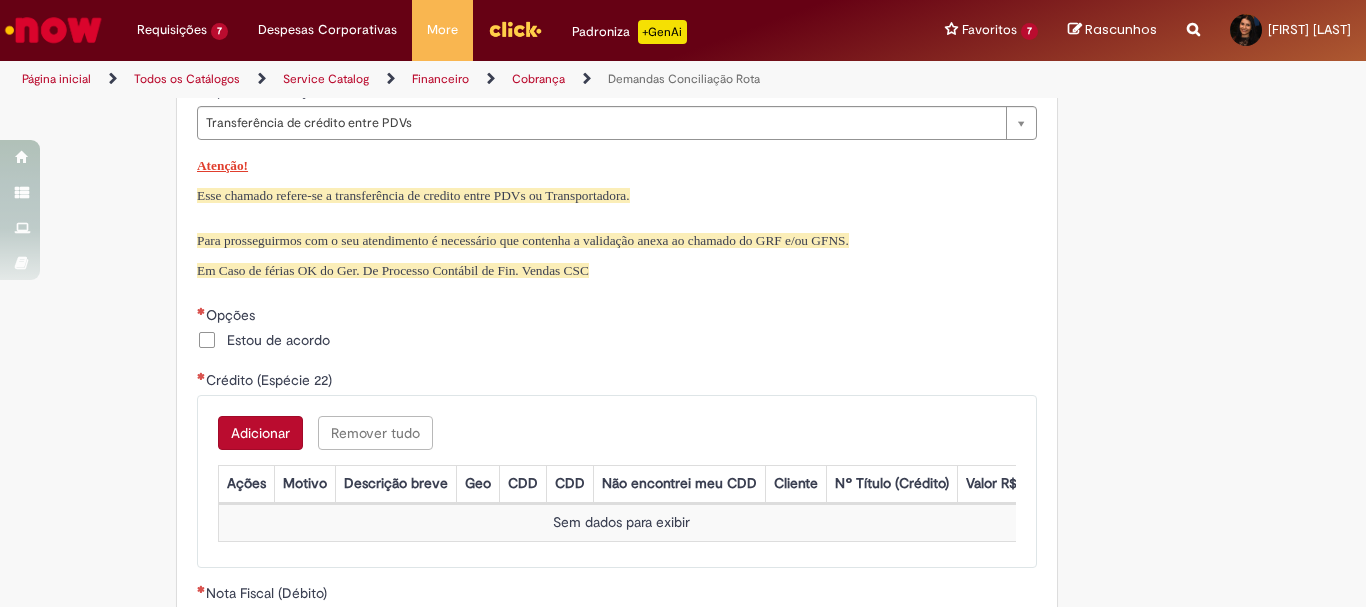 click on "Estou de acordo" at bounding box center [263, 340] 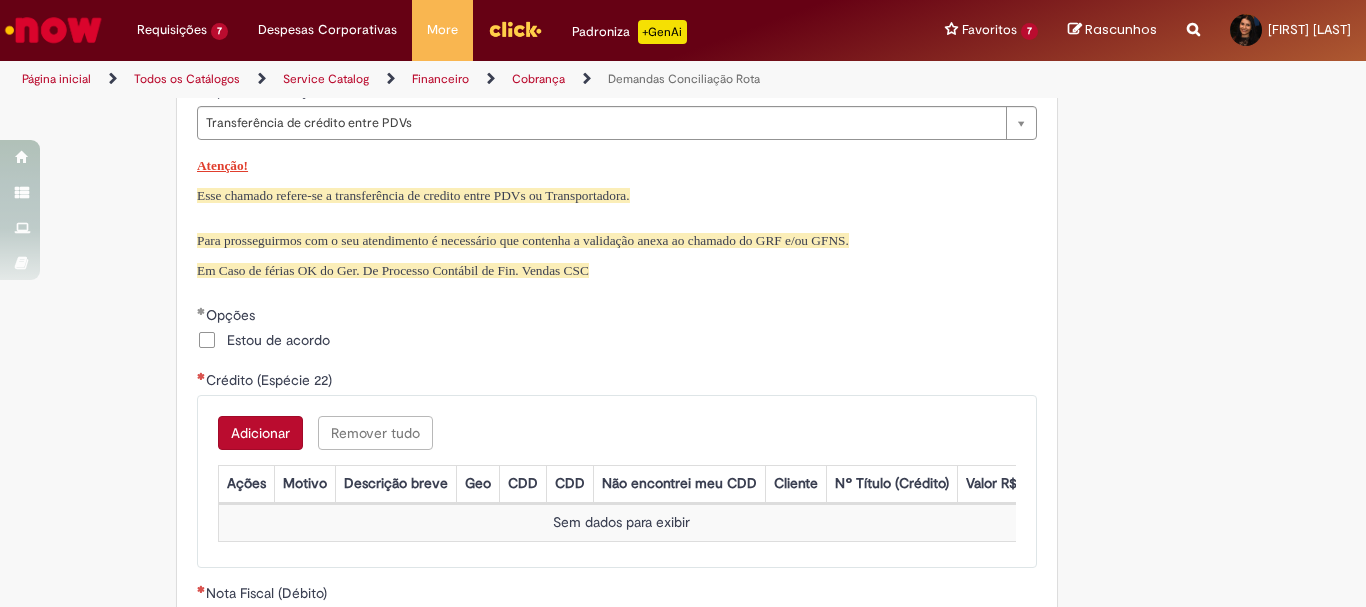click on "Adicionar" at bounding box center [260, 433] 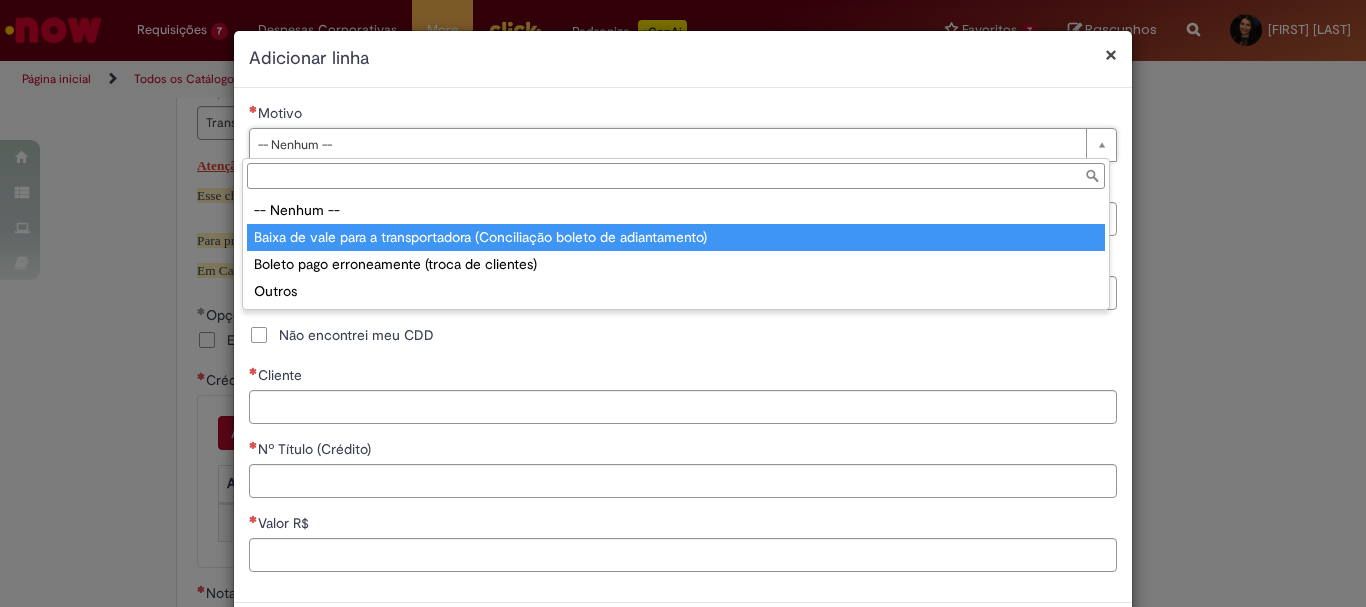 type on "**********" 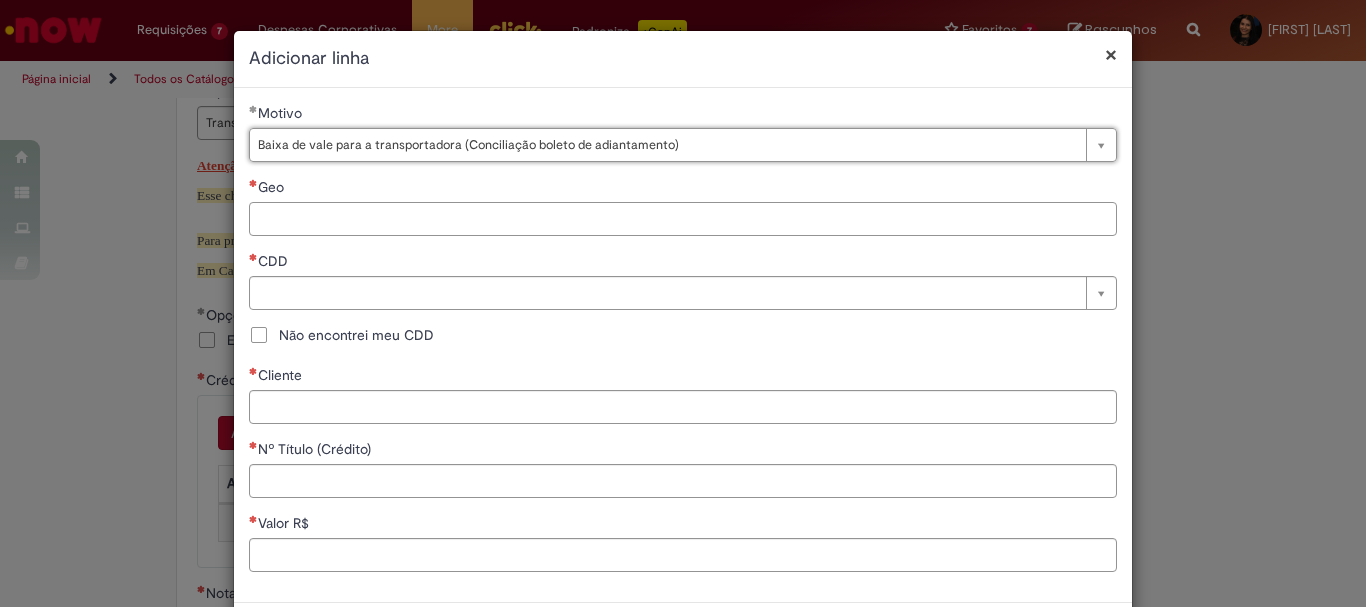 click on "Geo" at bounding box center (683, 219) 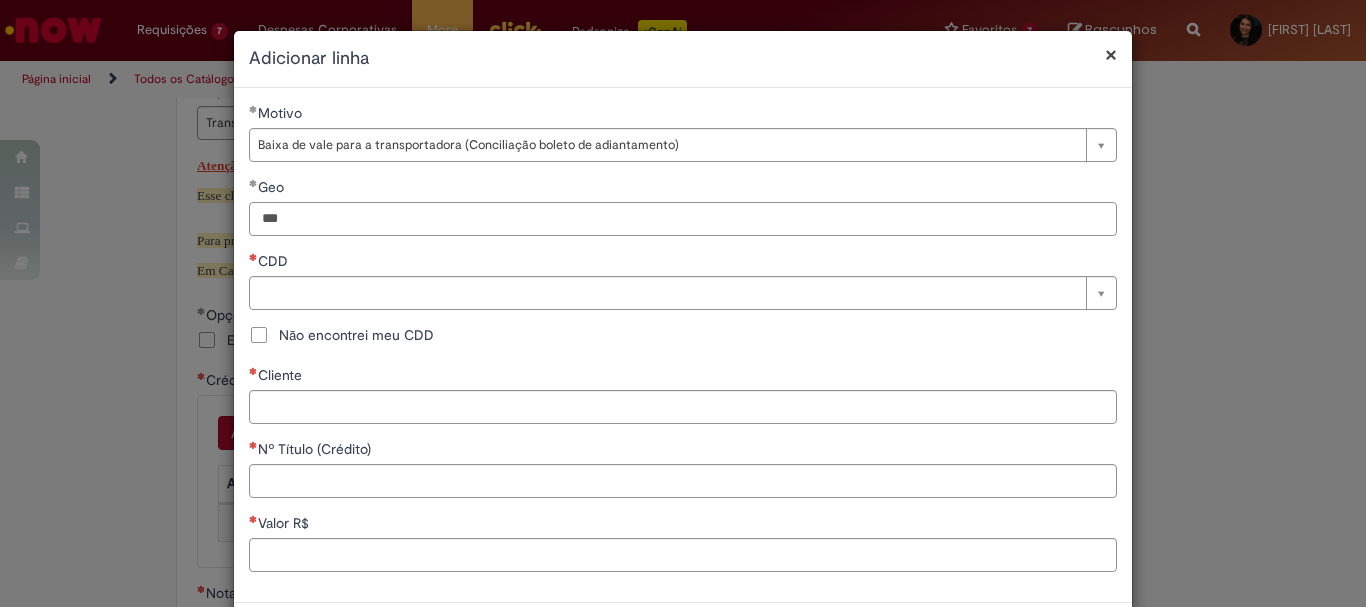 type on "***" 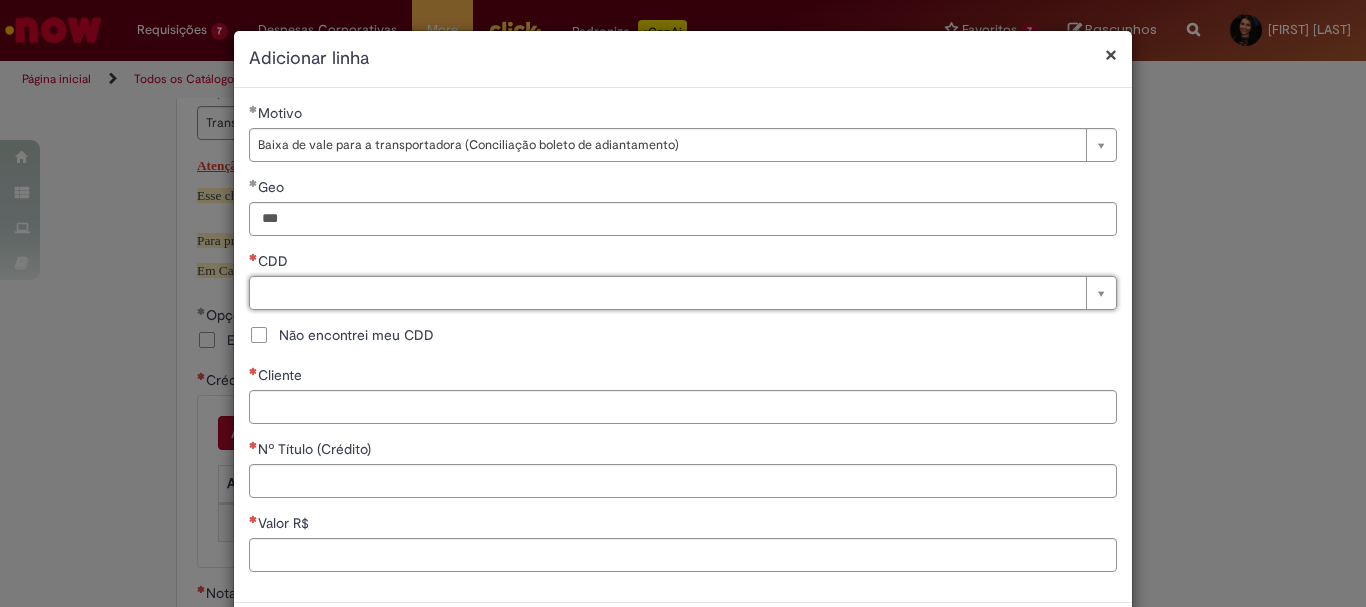 type on "*" 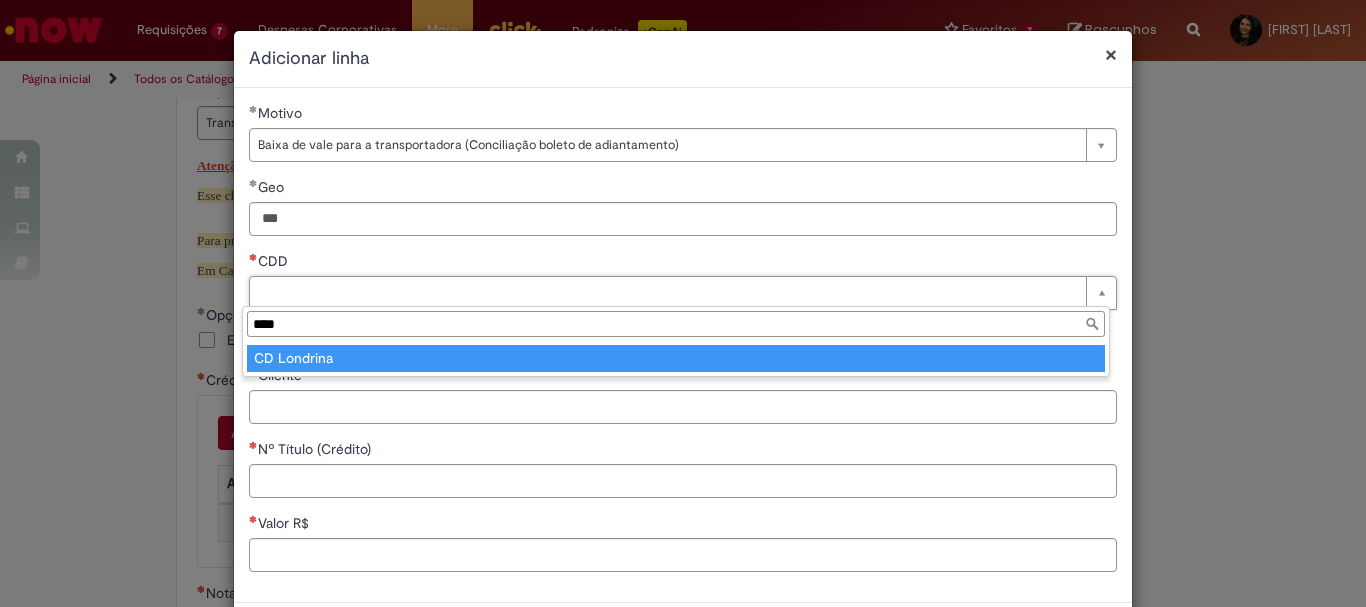 type on "****" 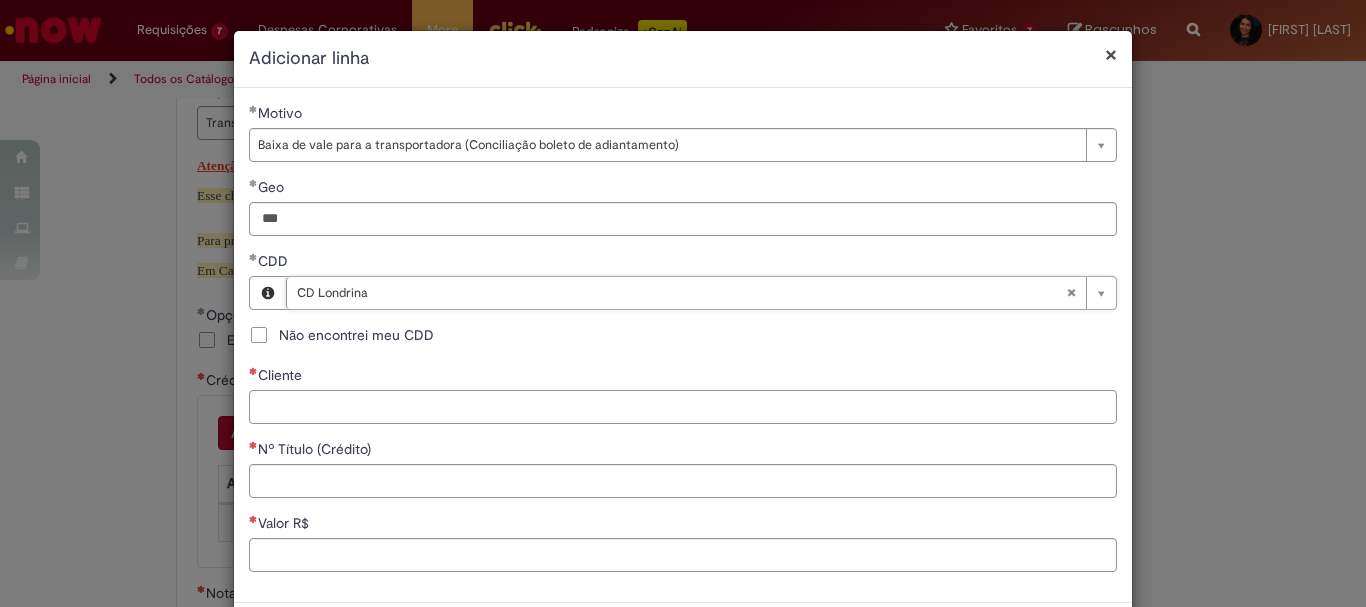 click on "Cliente" at bounding box center (683, 407) 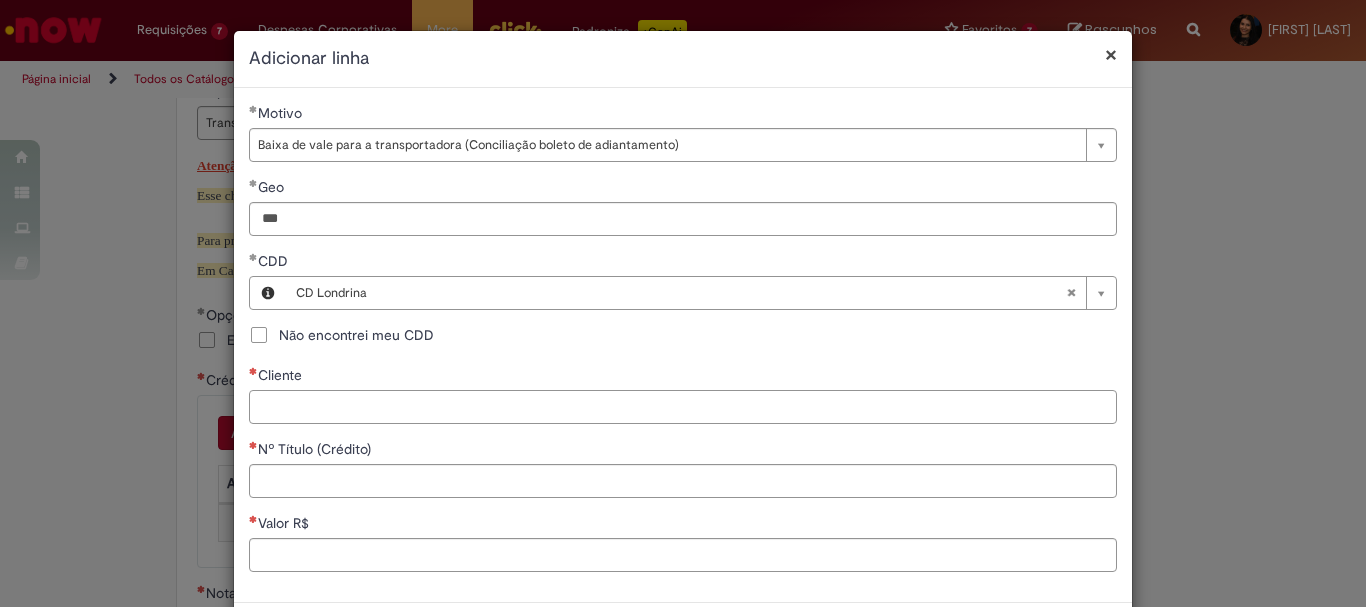 paste on "*****" 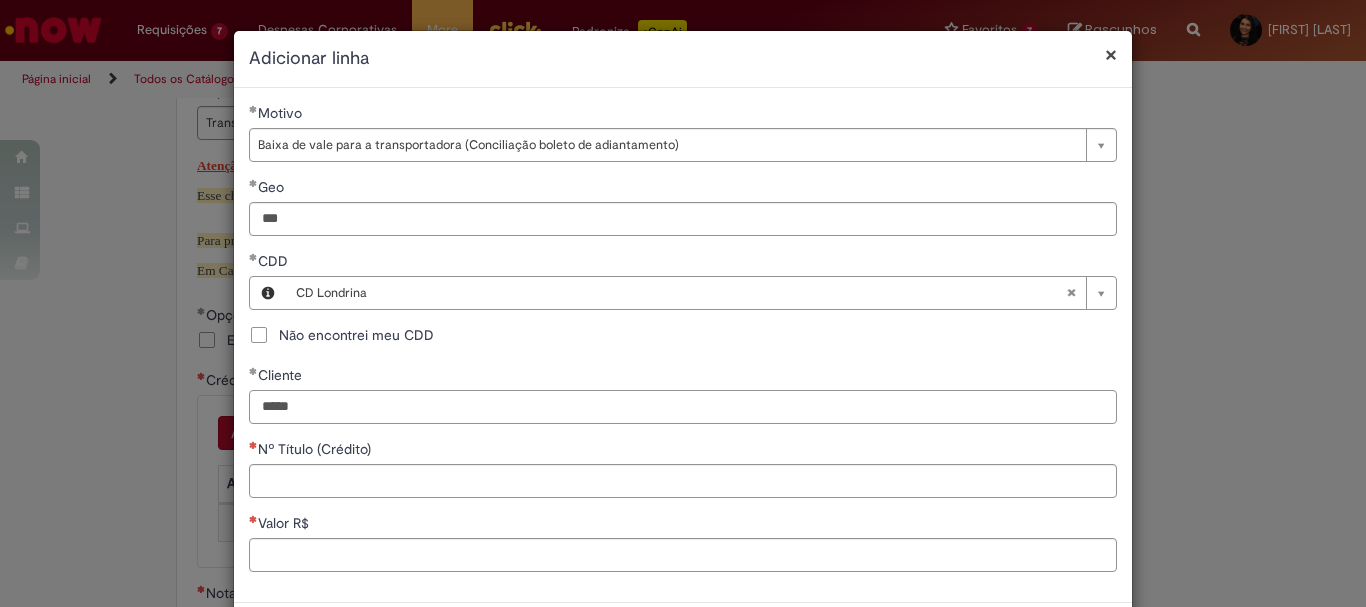 type on "*****" 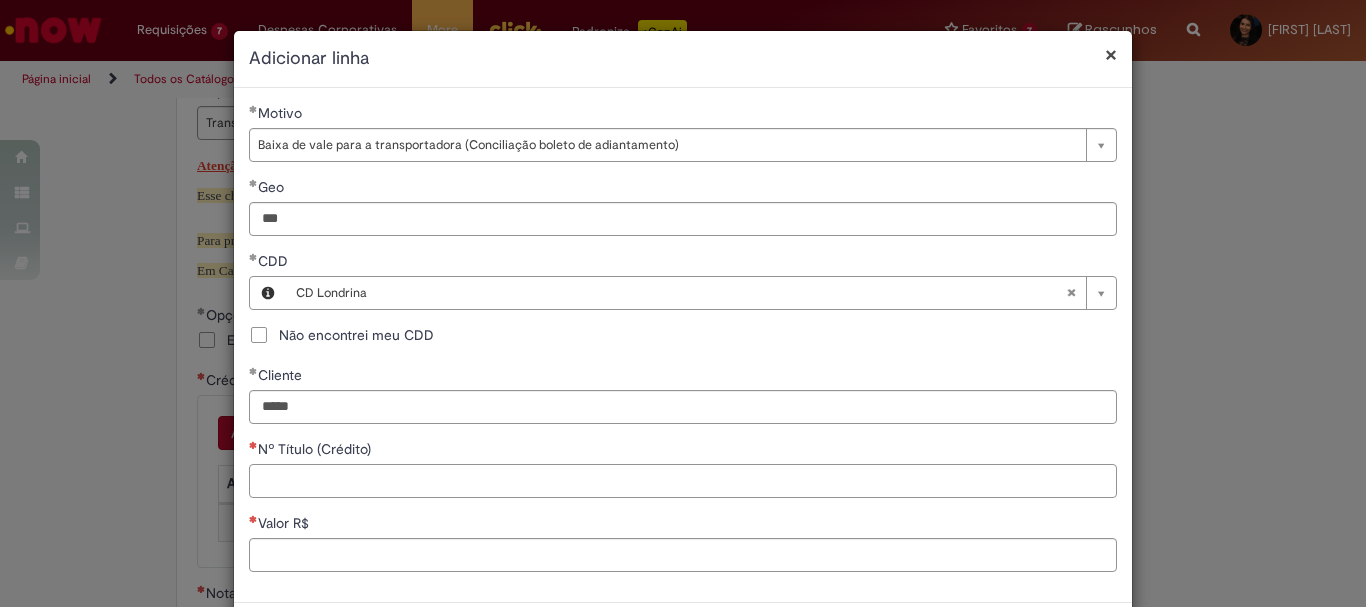 click on "Nº Título (Crédito)" at bounding box center (683, 481) 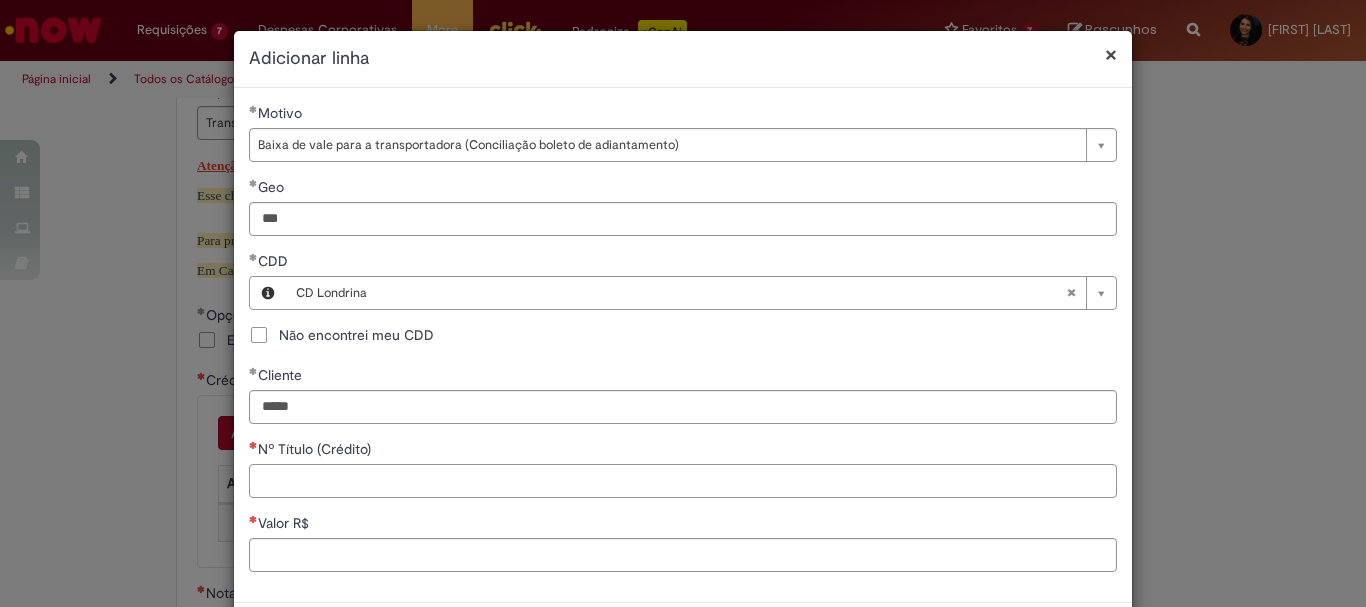 click on "Nº Título (Crédito)" at bounding box center (683, 481) 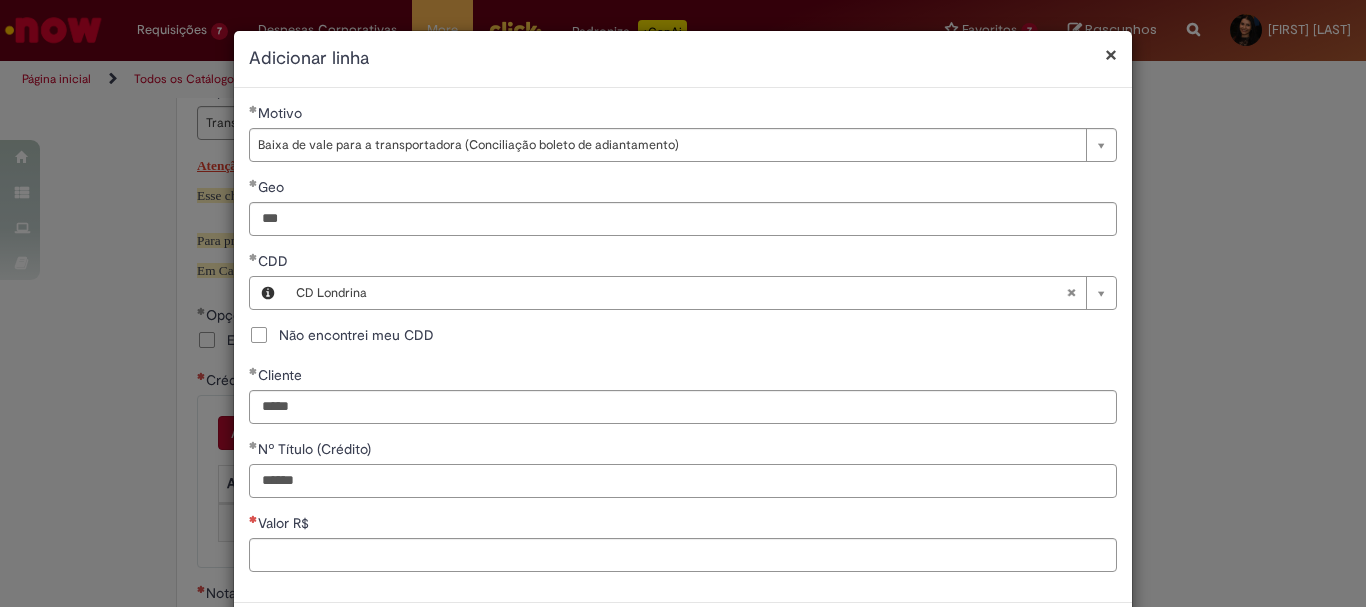 scroll, scrollTop: 91, scrollLeft: 0, axis: vertical 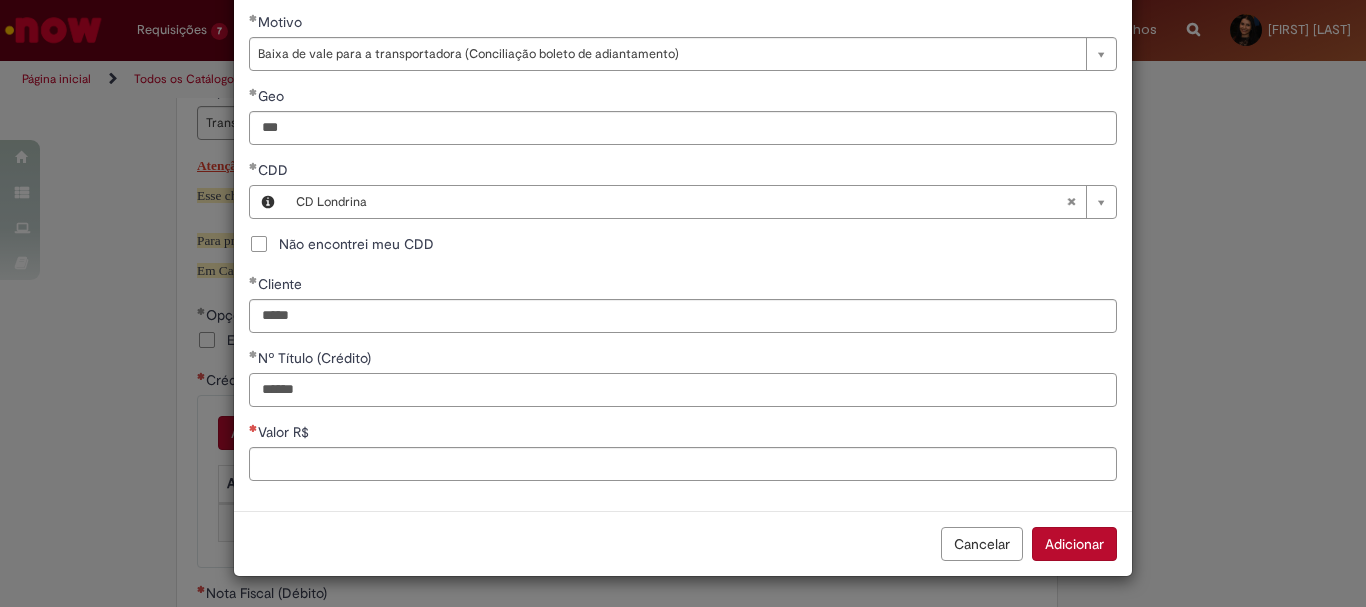 type on "******" 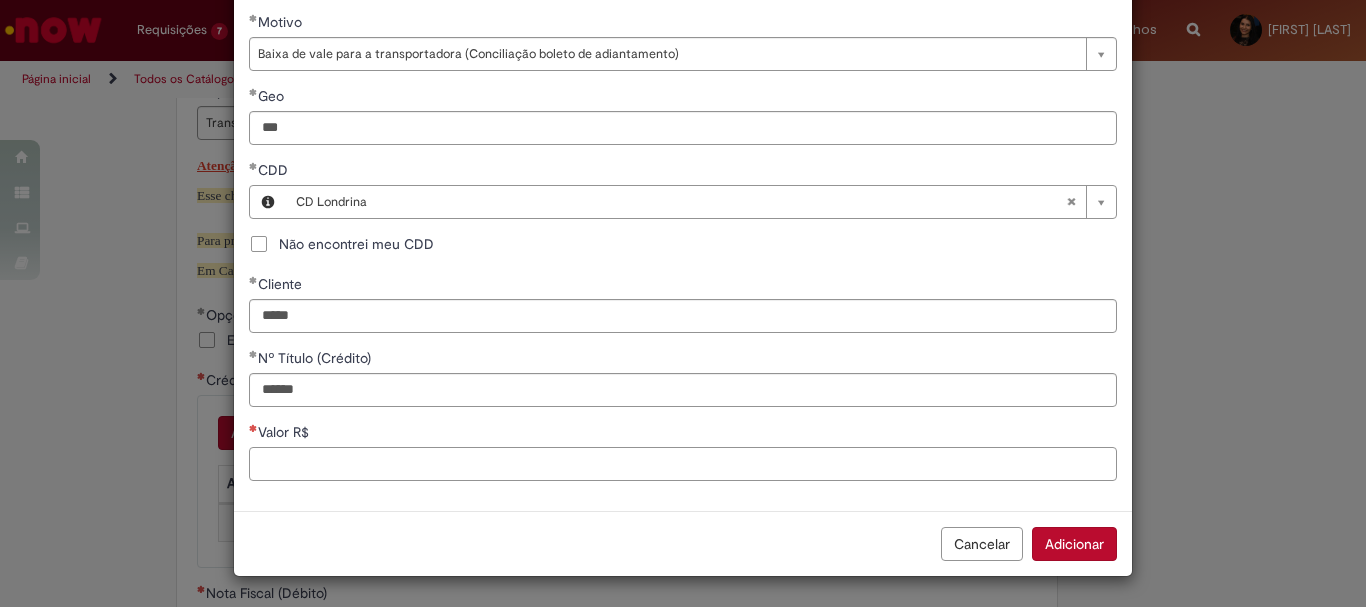 click on "Valor R$" at bounding box center (683, 464) 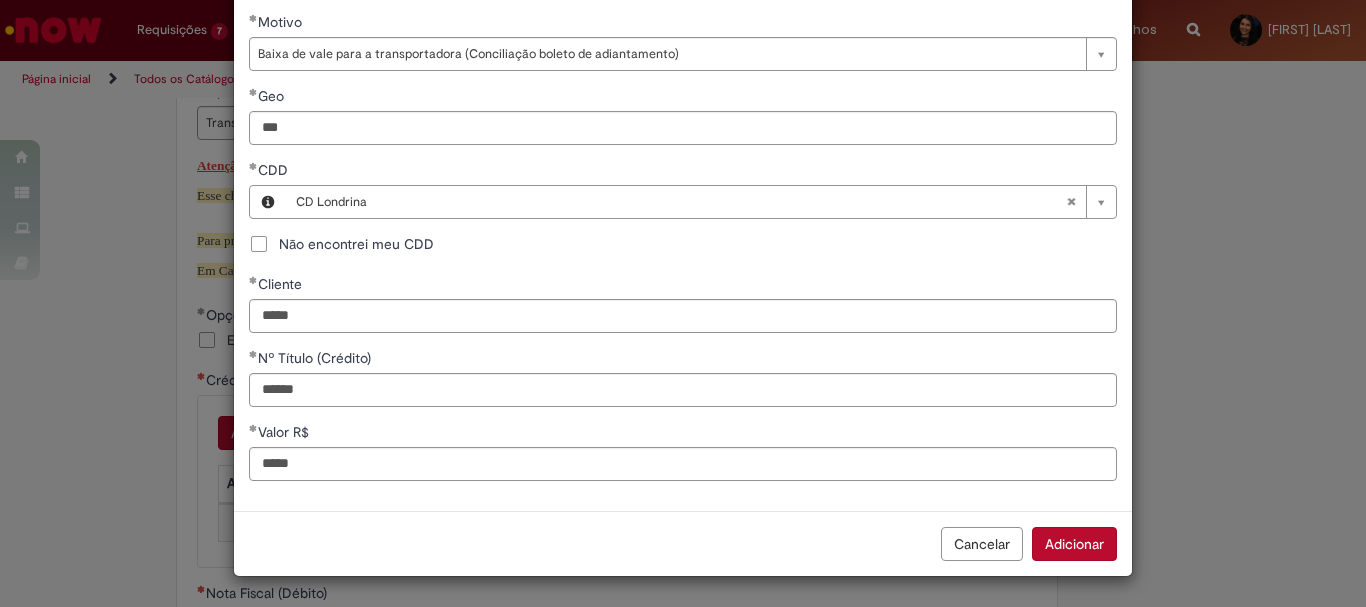 type on "**********" 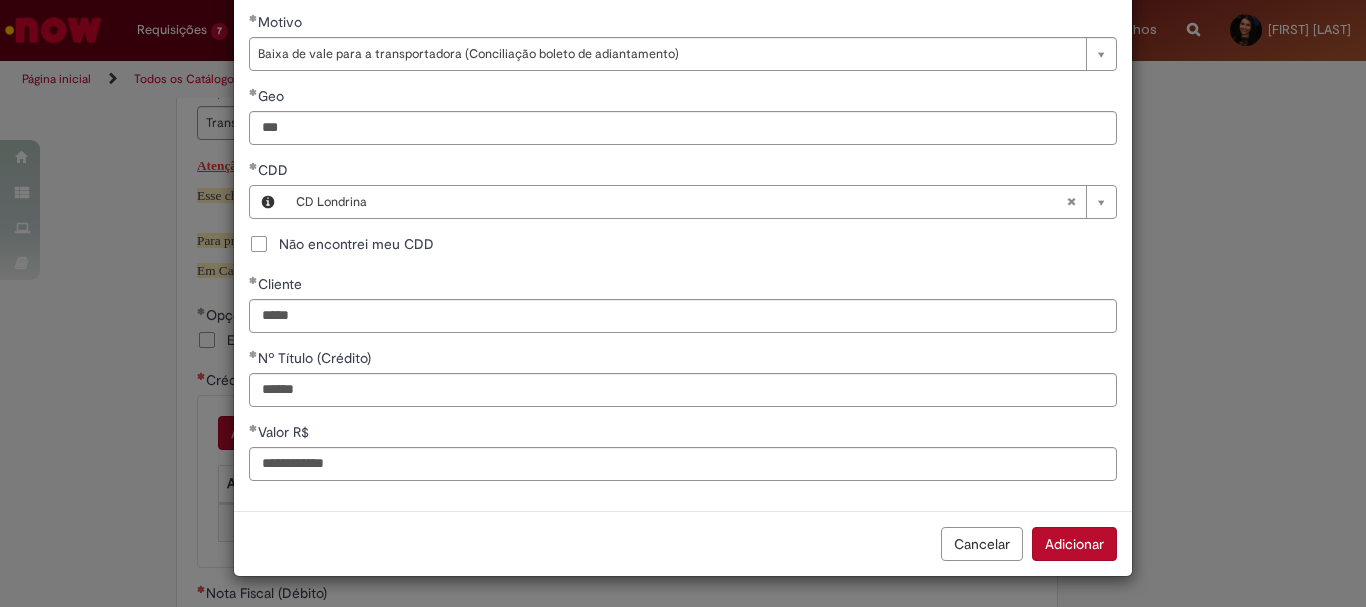 click on "Adicionar" at bounding box center [1074, 544] 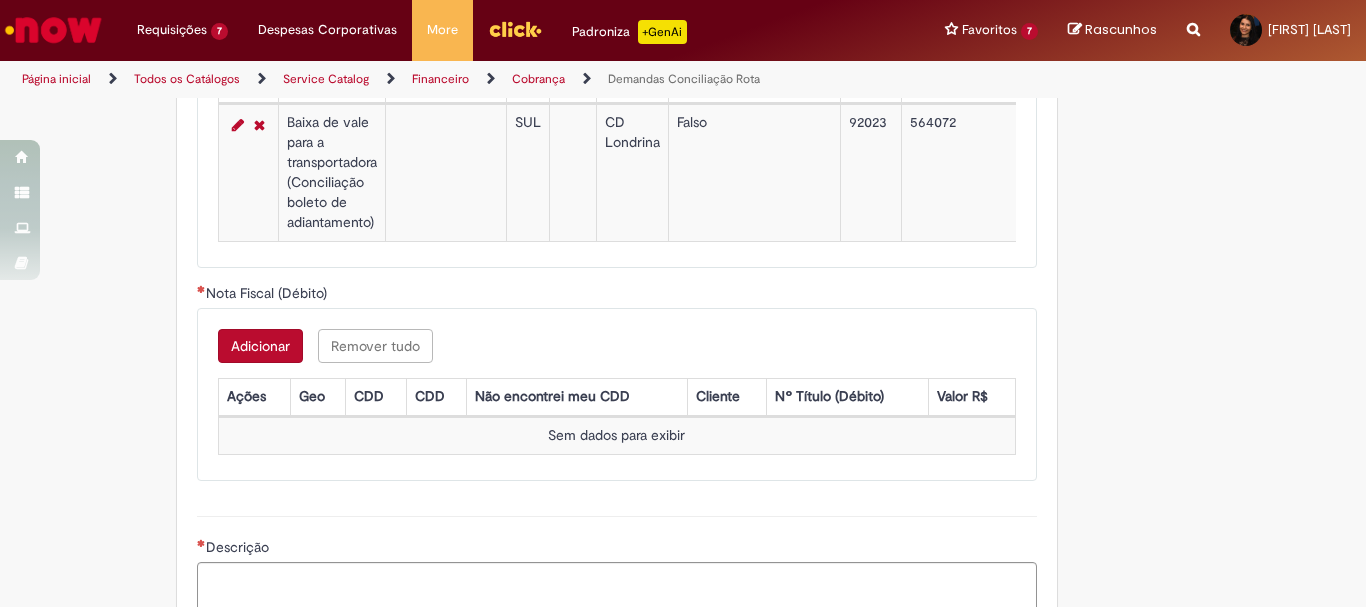 scroll, scrollTop: 1400, scrollLeft: 0, axis: vertical 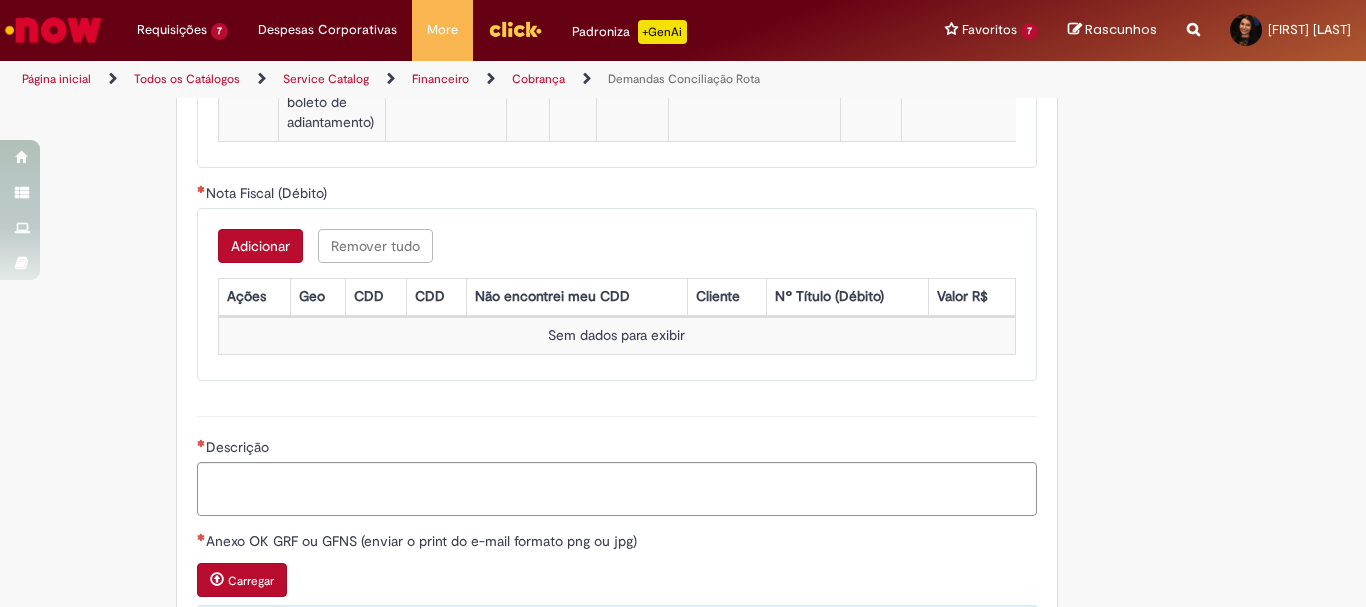 click on "Adicionar" at bounding box center [260, 246] 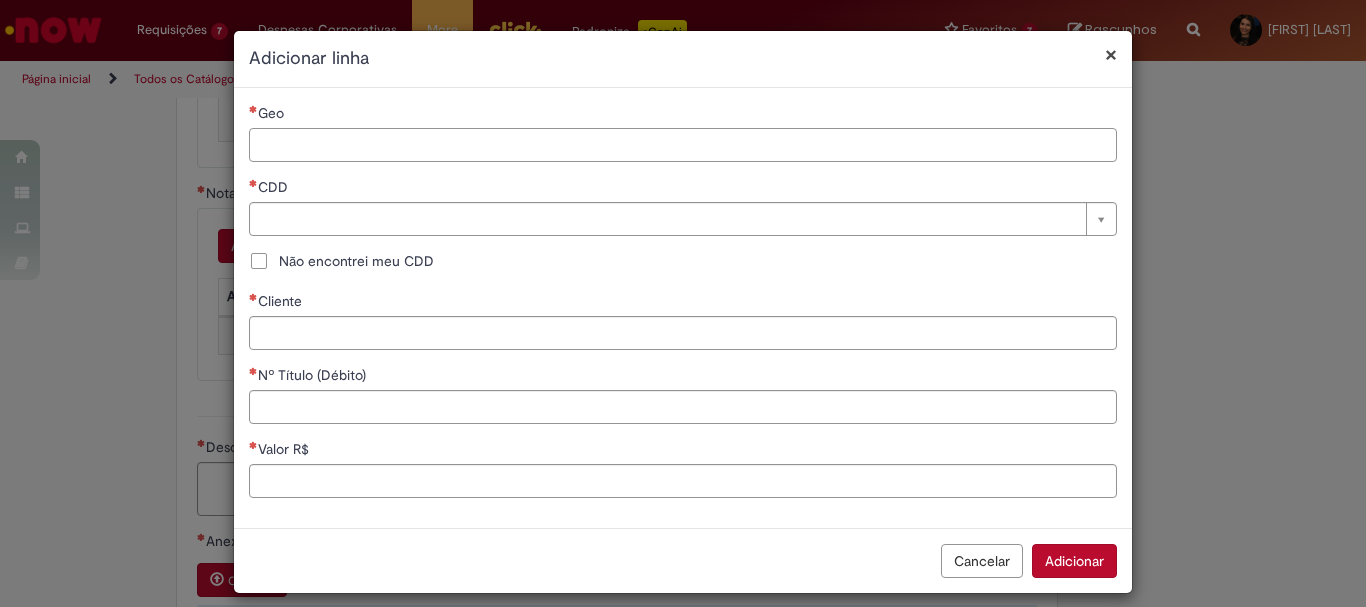click on "Geo" at bounding box center [683, 145] 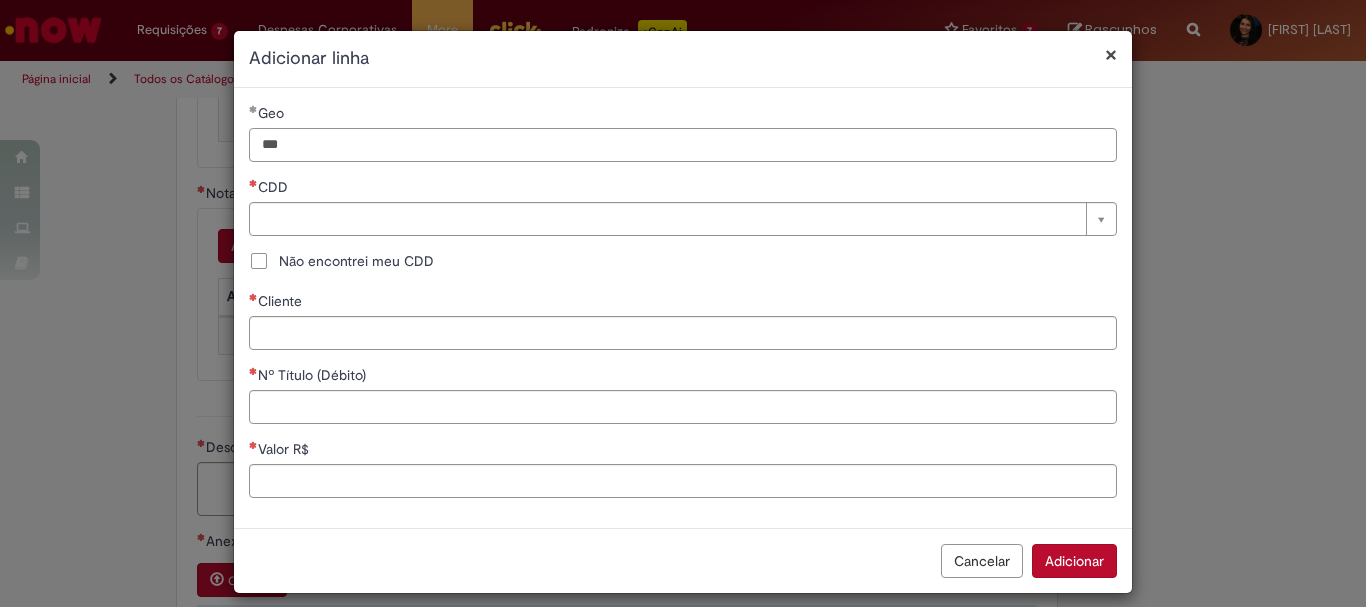 type on "***" 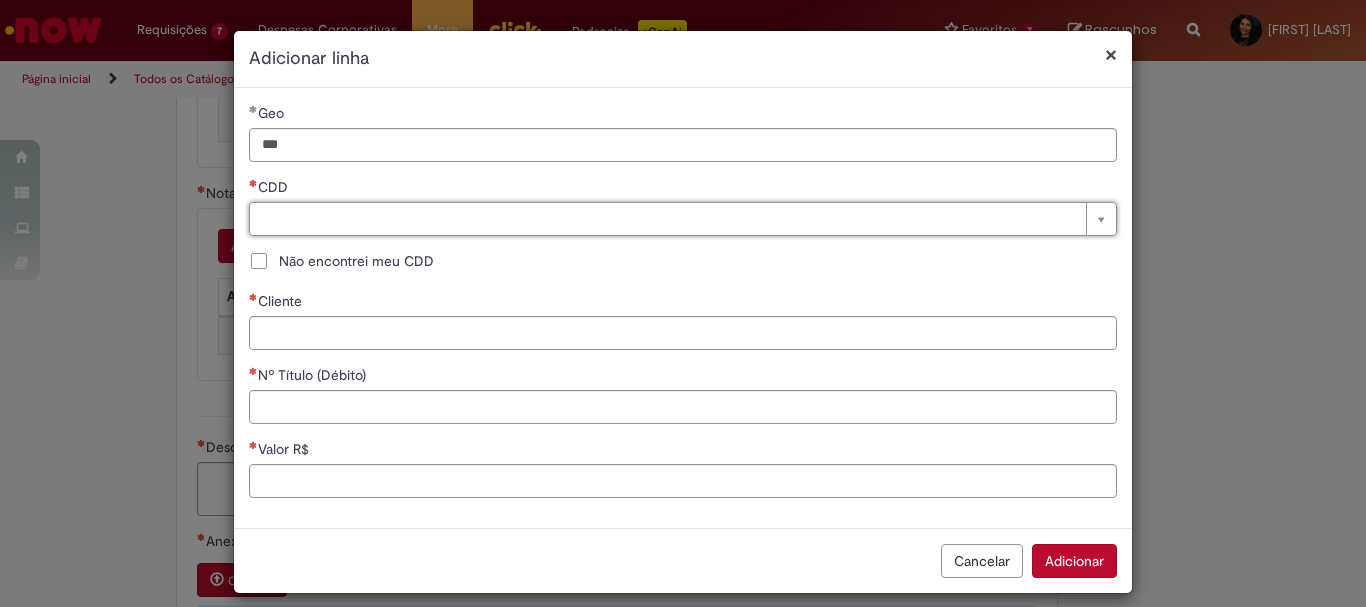 type on "*" 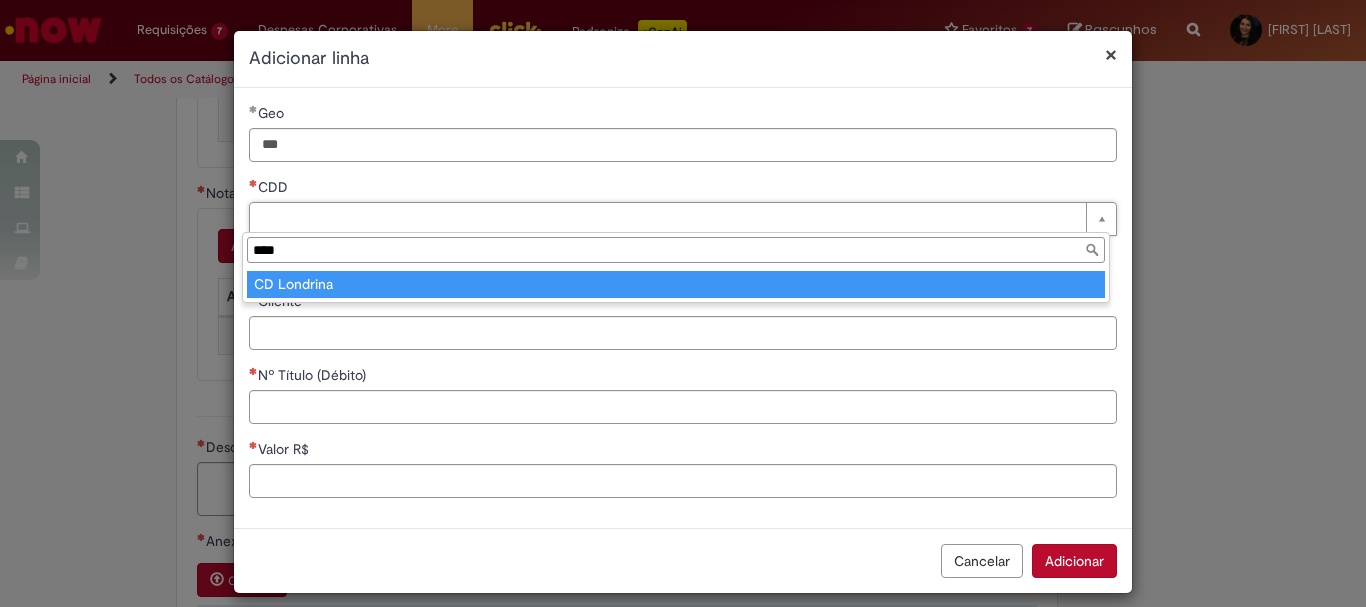 type on "****" 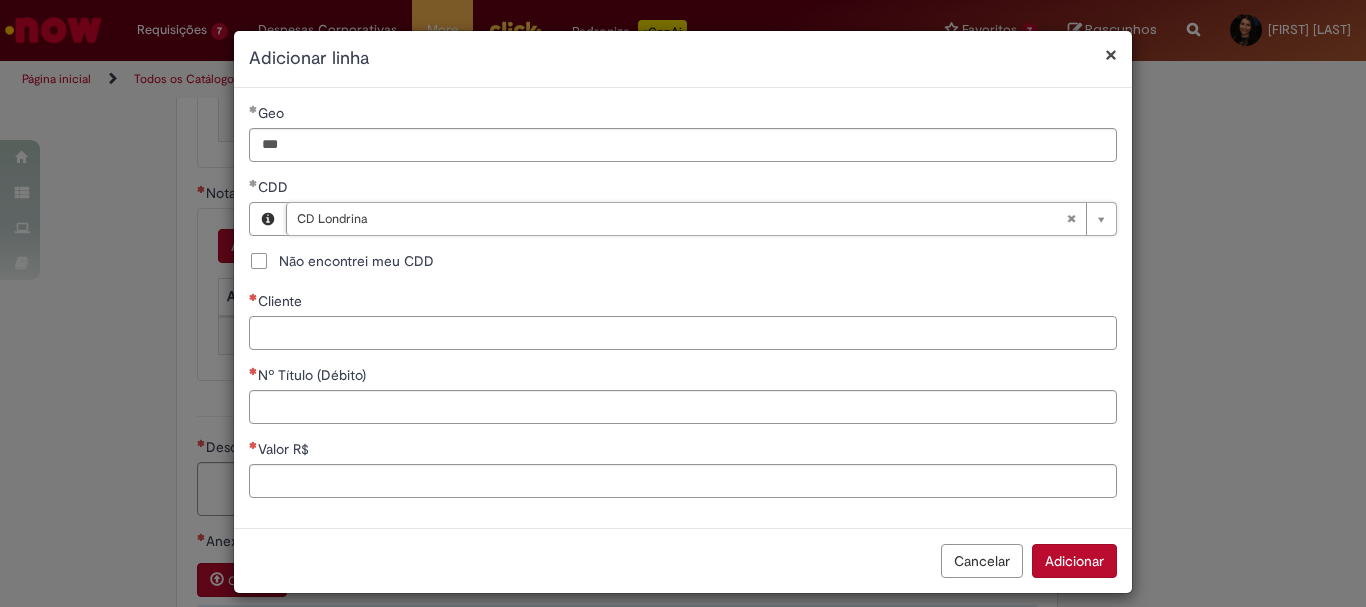 click on "Cliente" at bounding box center (683, 333) 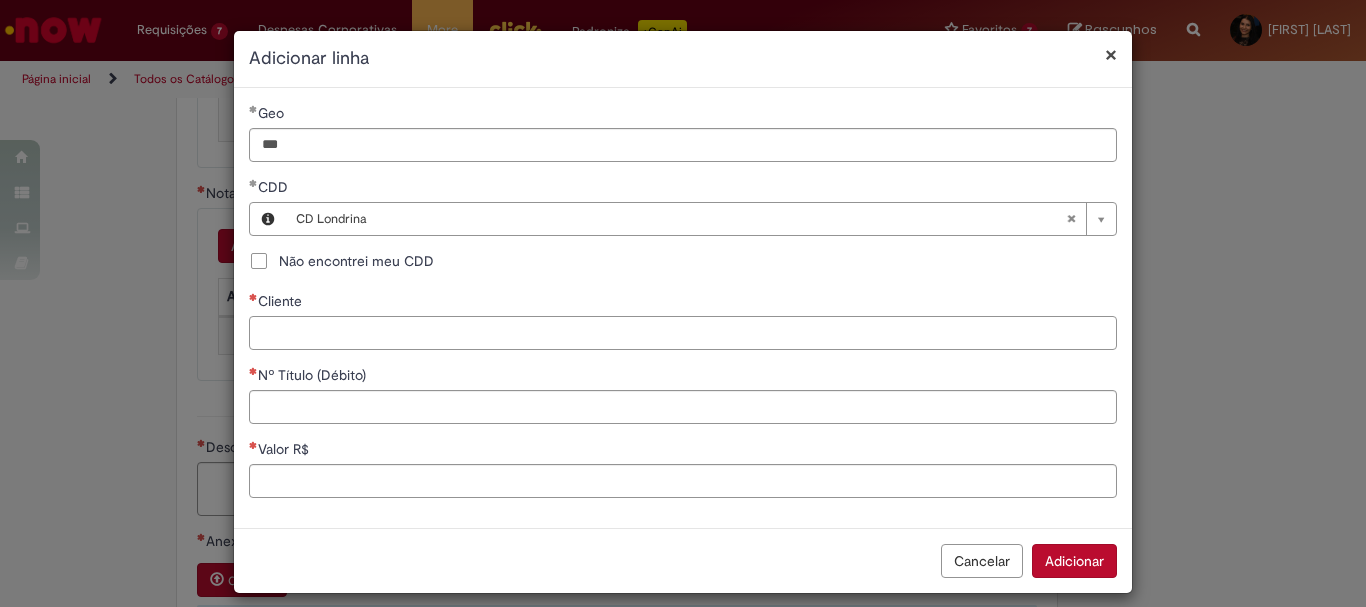 paste on "*****" 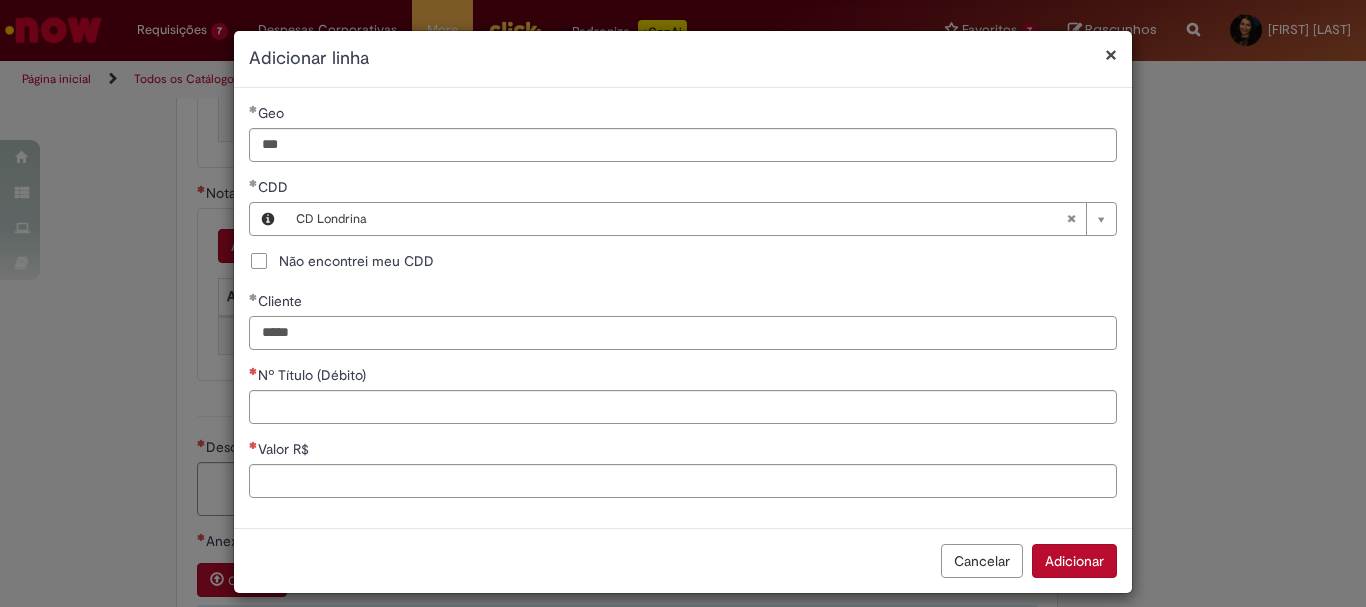 type on "*****" 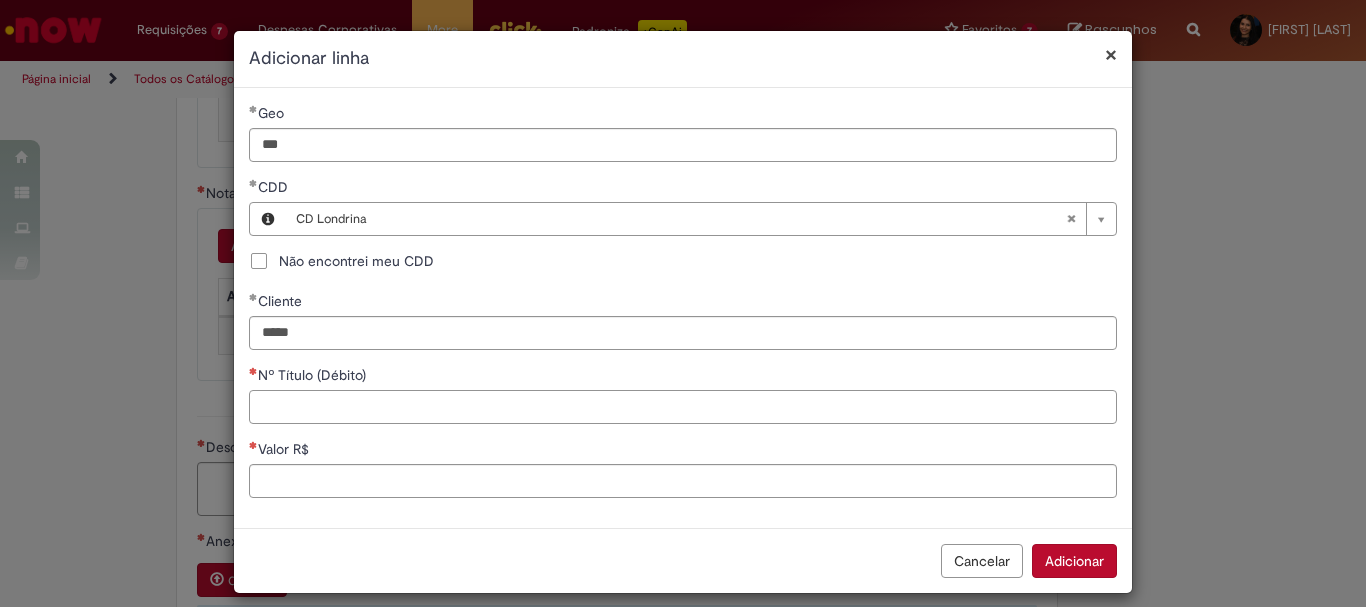 click on "Nº Título (Débito)" at bounding box center [683, 407] 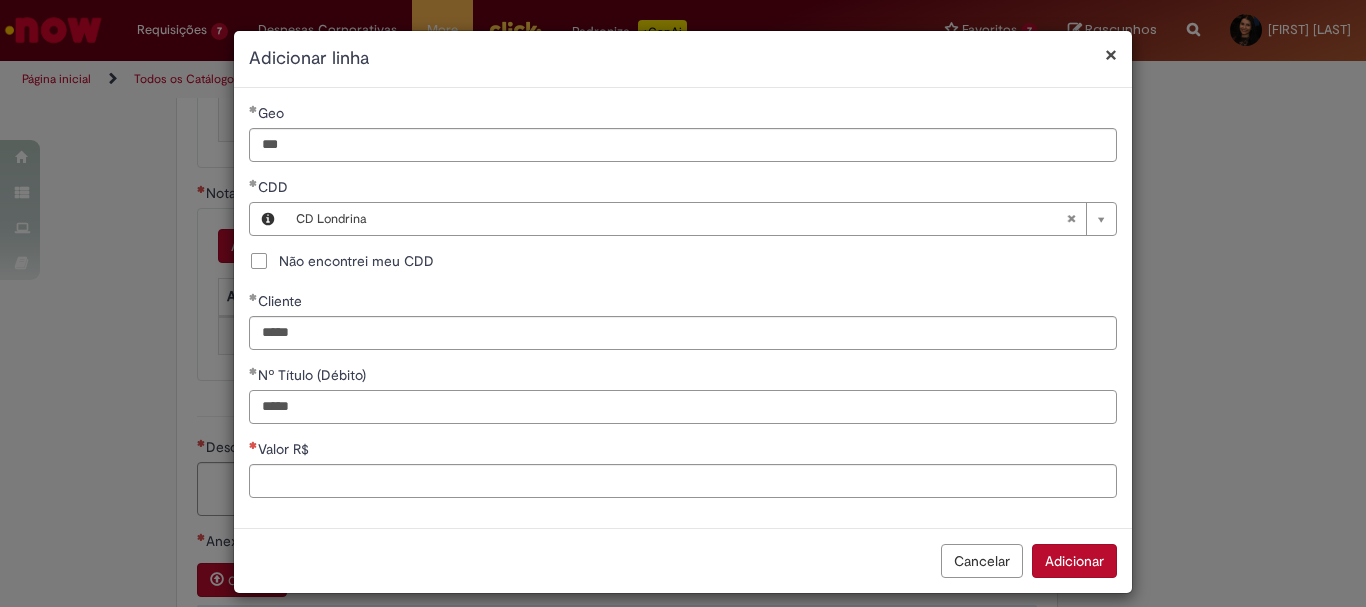 type on "*****" 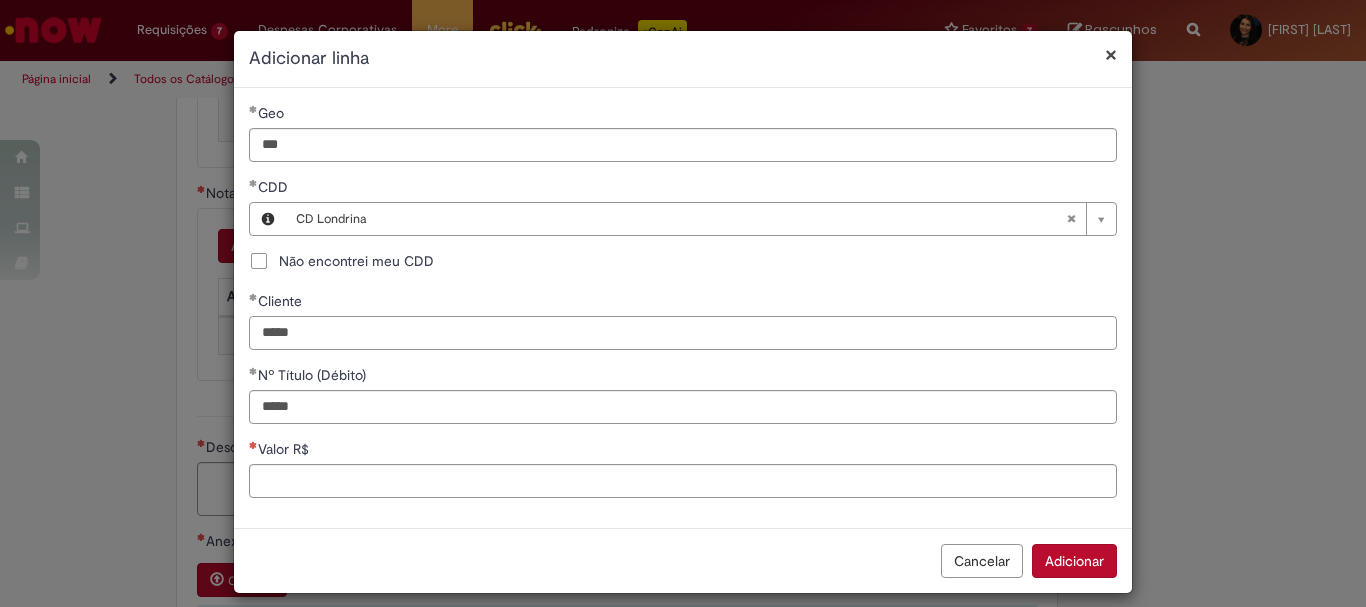 drag, startPoint x: 328, startPoint y: 335, endPoint x: 122, endPoint y: 349, distance: 206.47517 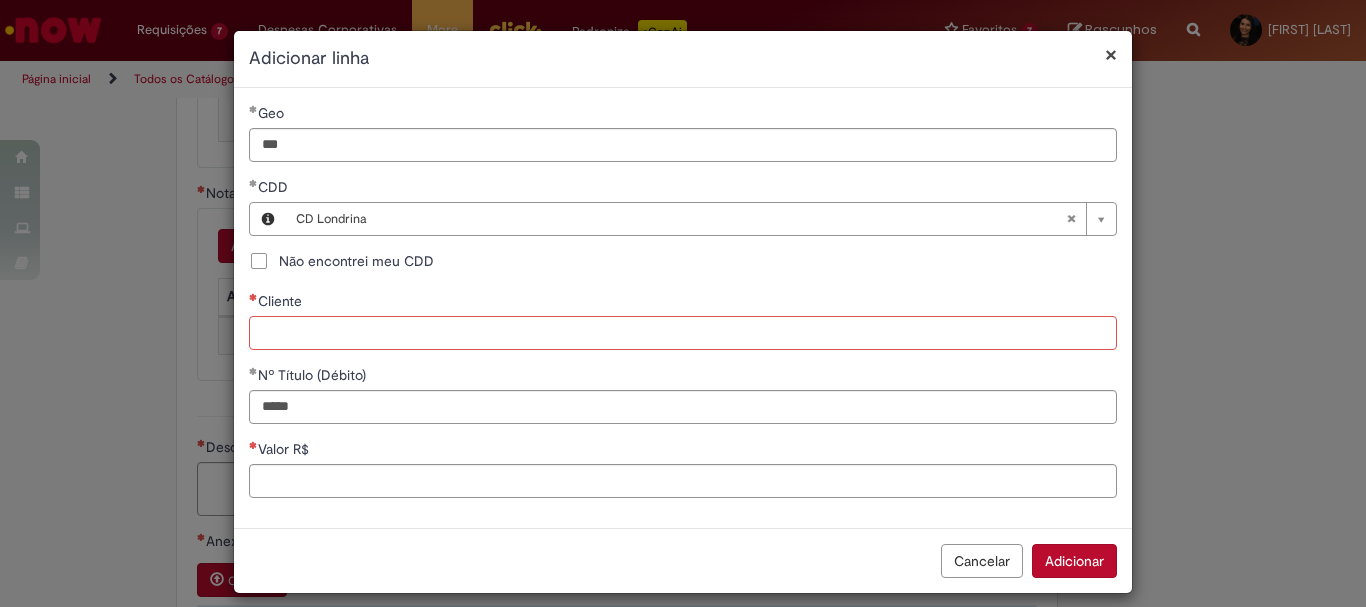 click on "Cliente" at bounding box center (683, 333) 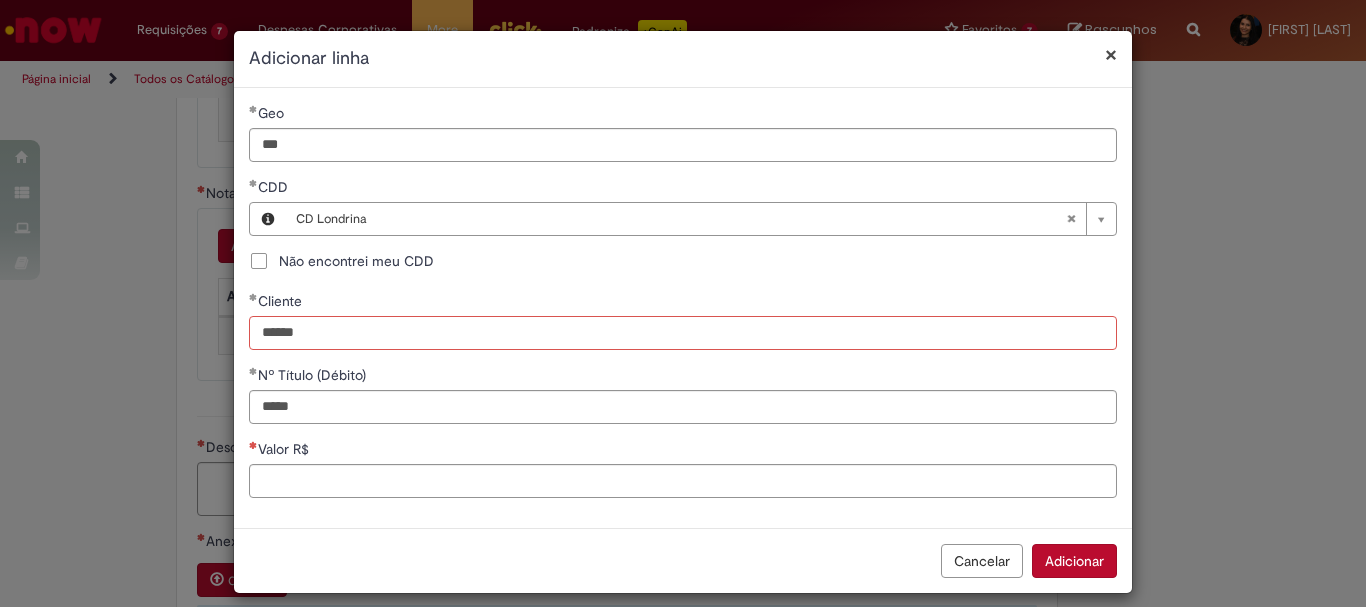 type on "*****" 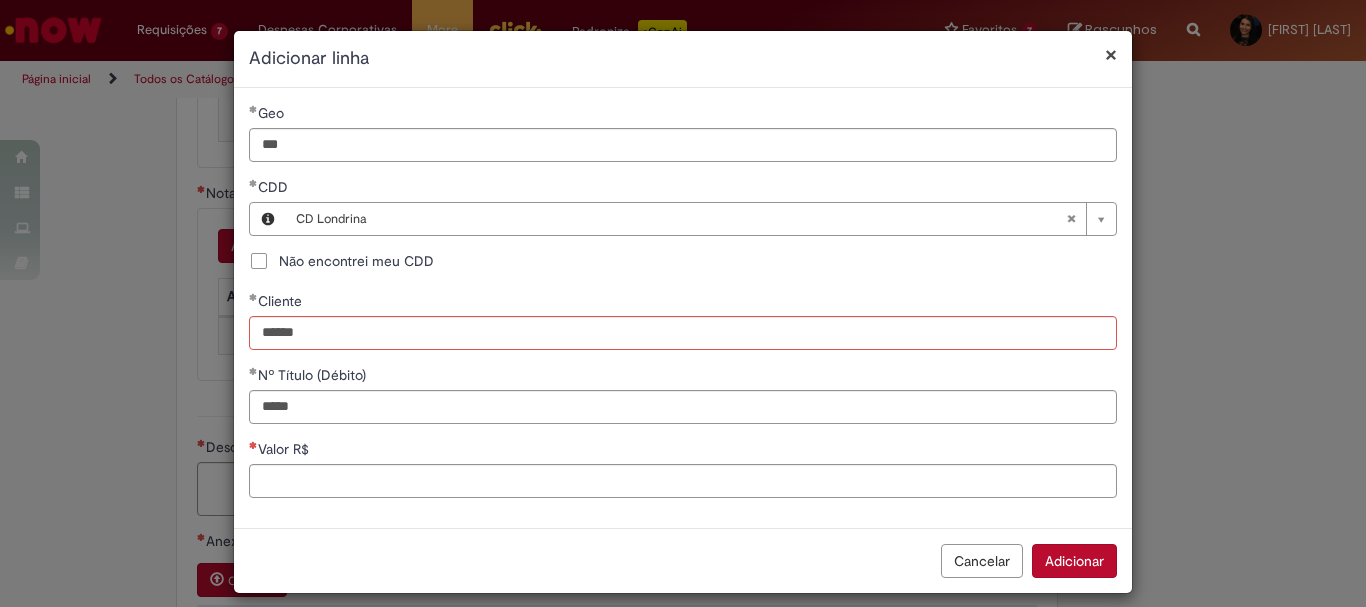 click on "**********" at bounding box center (683, 308) 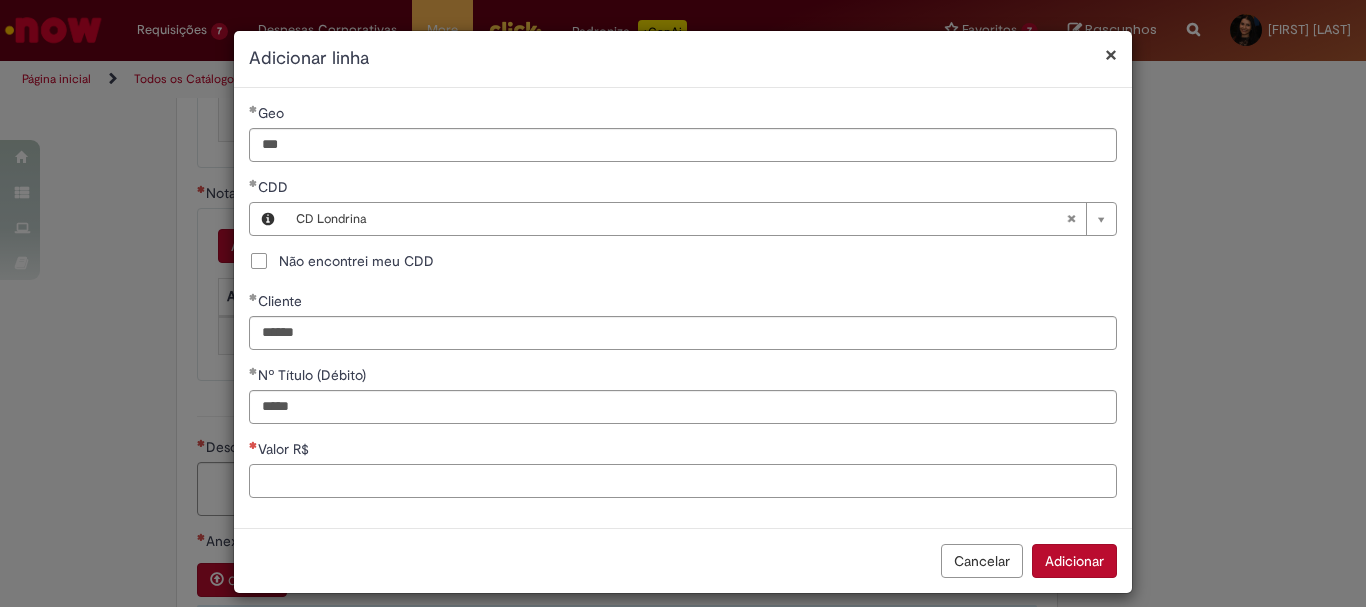click on "Valor R$" at bounding box center (683, 481) 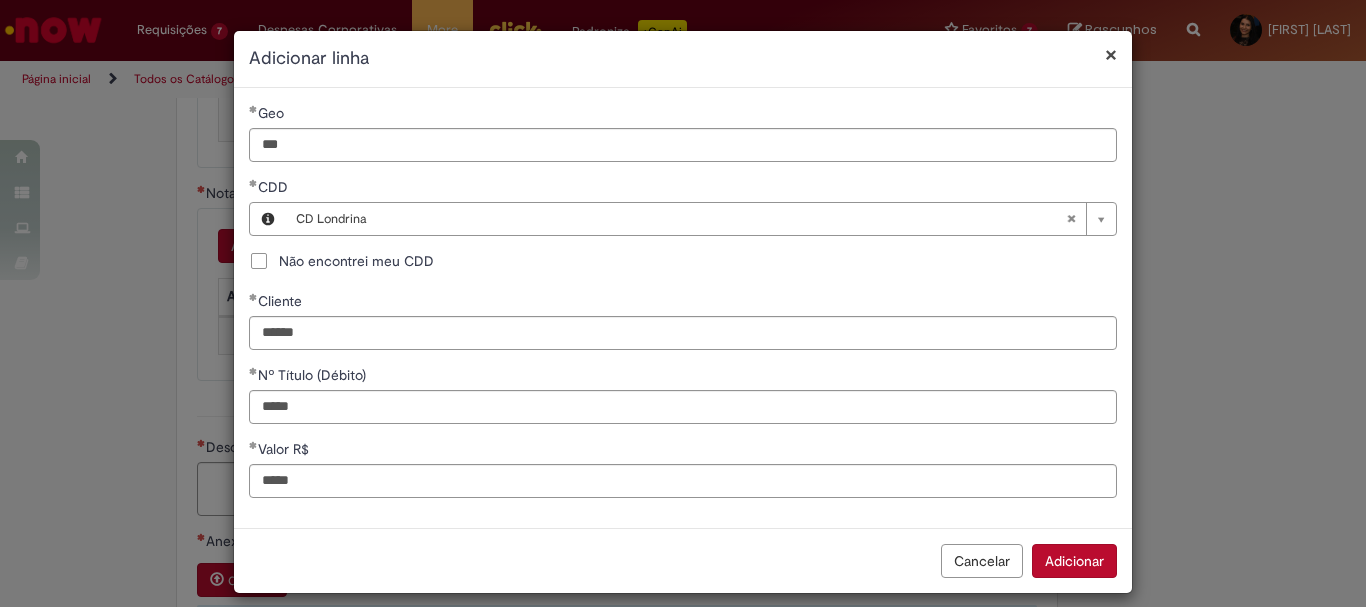 type on "**********" 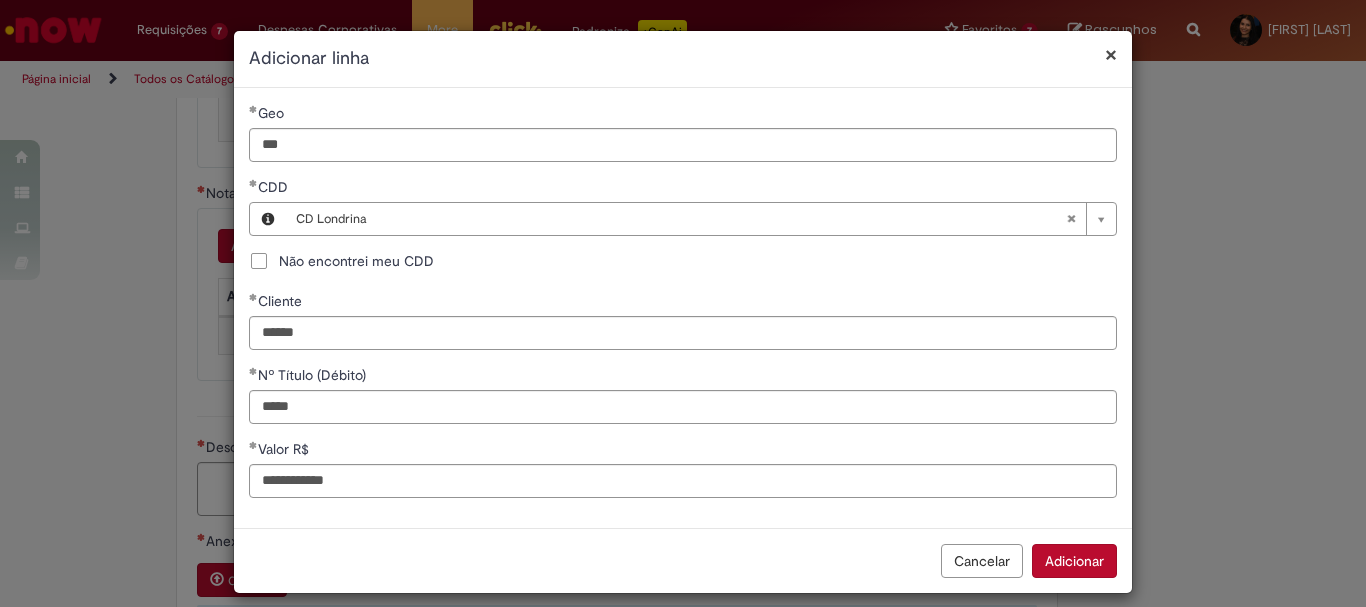 click on "Adicionar" at bounding box center (1074, 561) 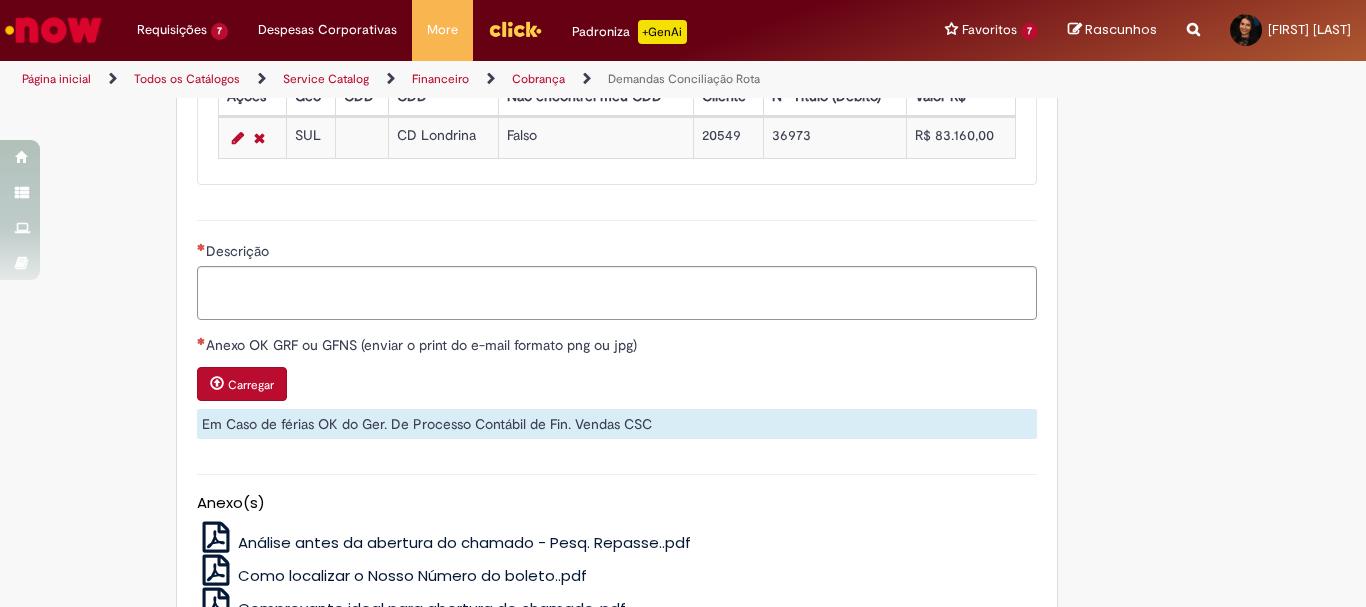 scroll, scrollTop: 1700, scrollLeft: 0, axis: vertical 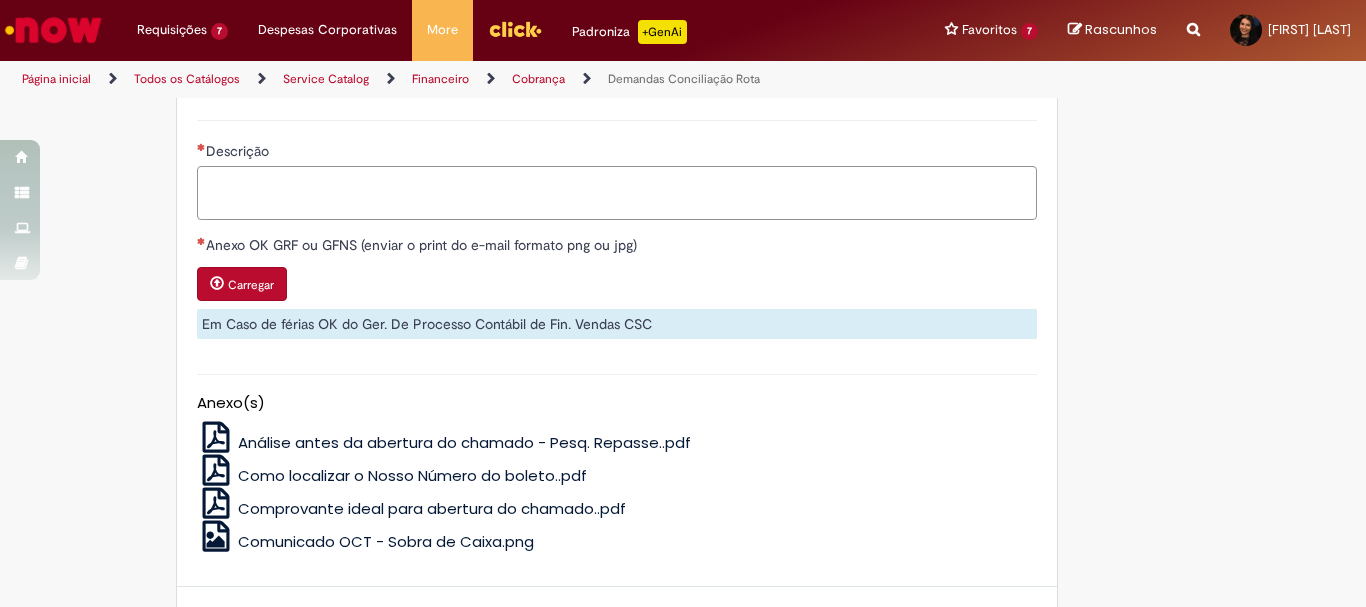 click on "Descrição" at bounding box center (617, 193) 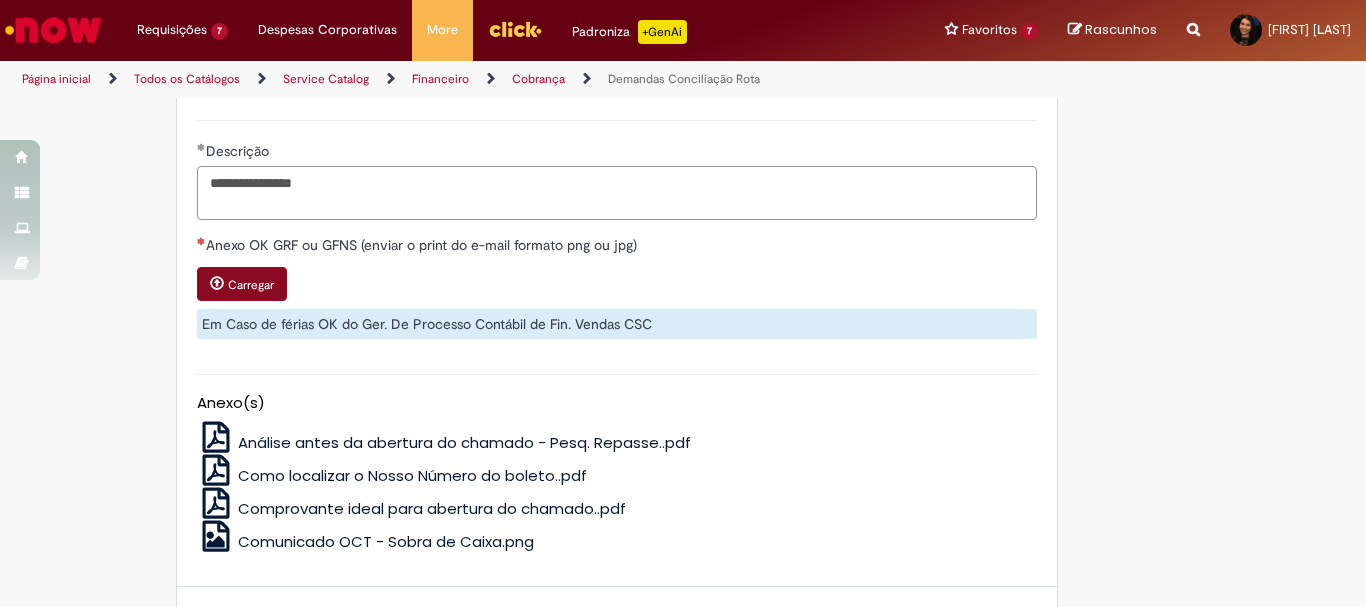 type on "**********" 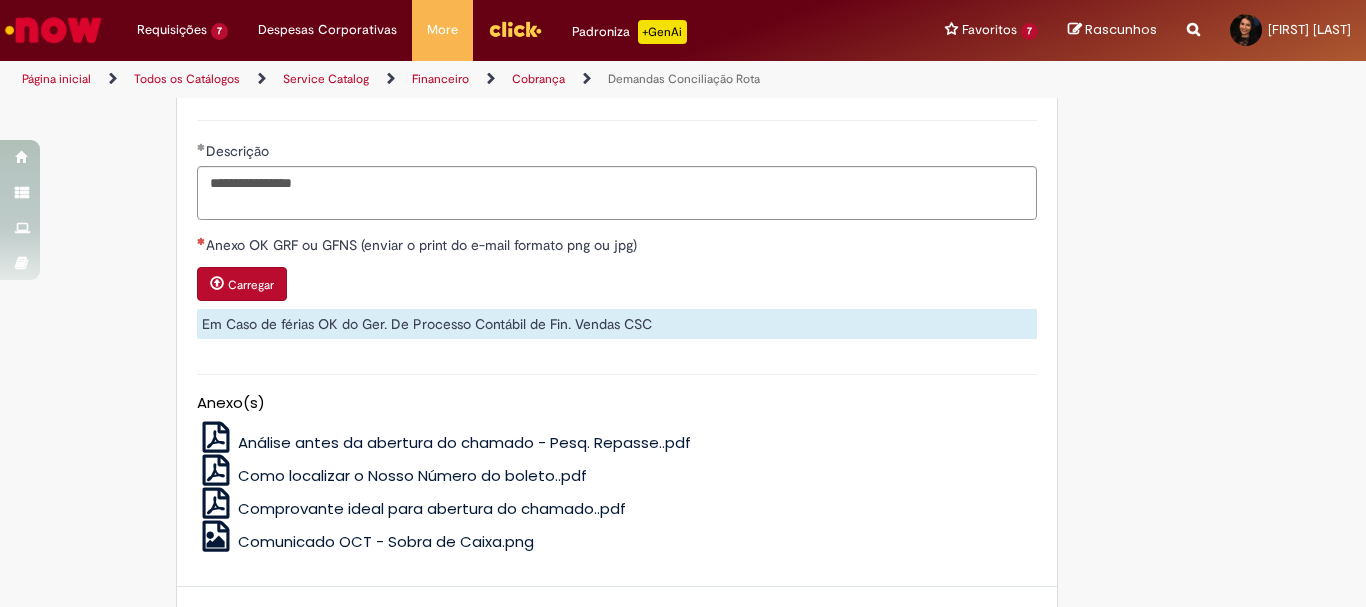 click on "Carregar" at bounding box center (242, 284) 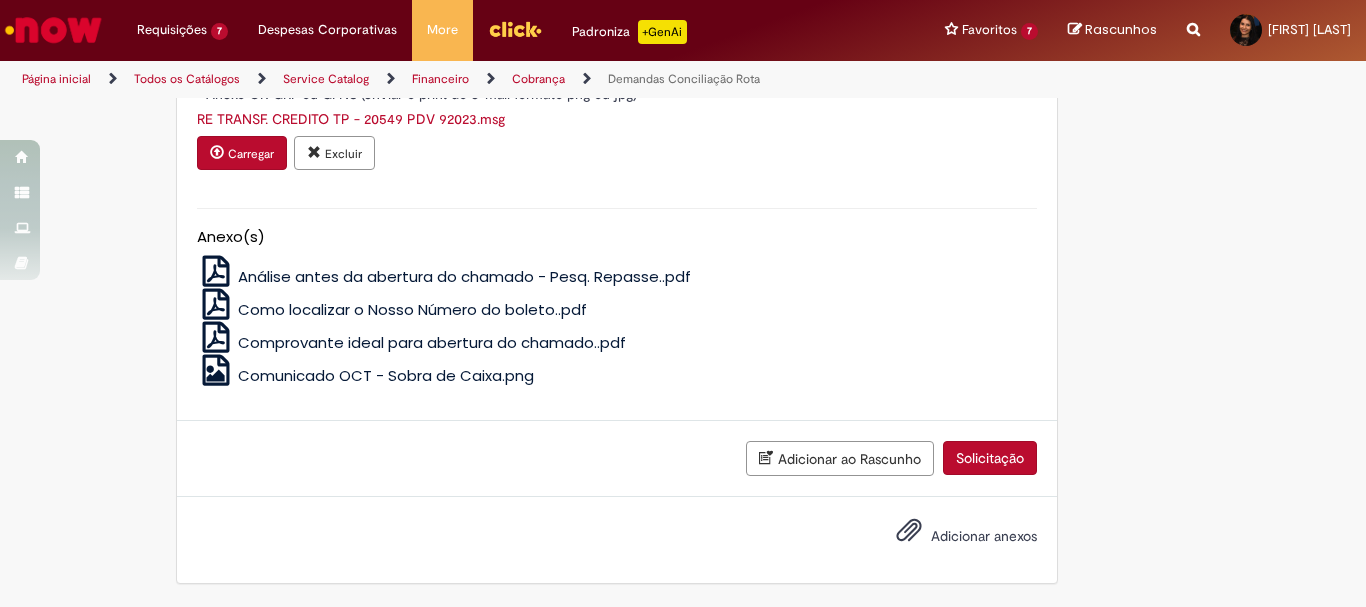 click on "Solicitação" at bounding box center (990, 458) 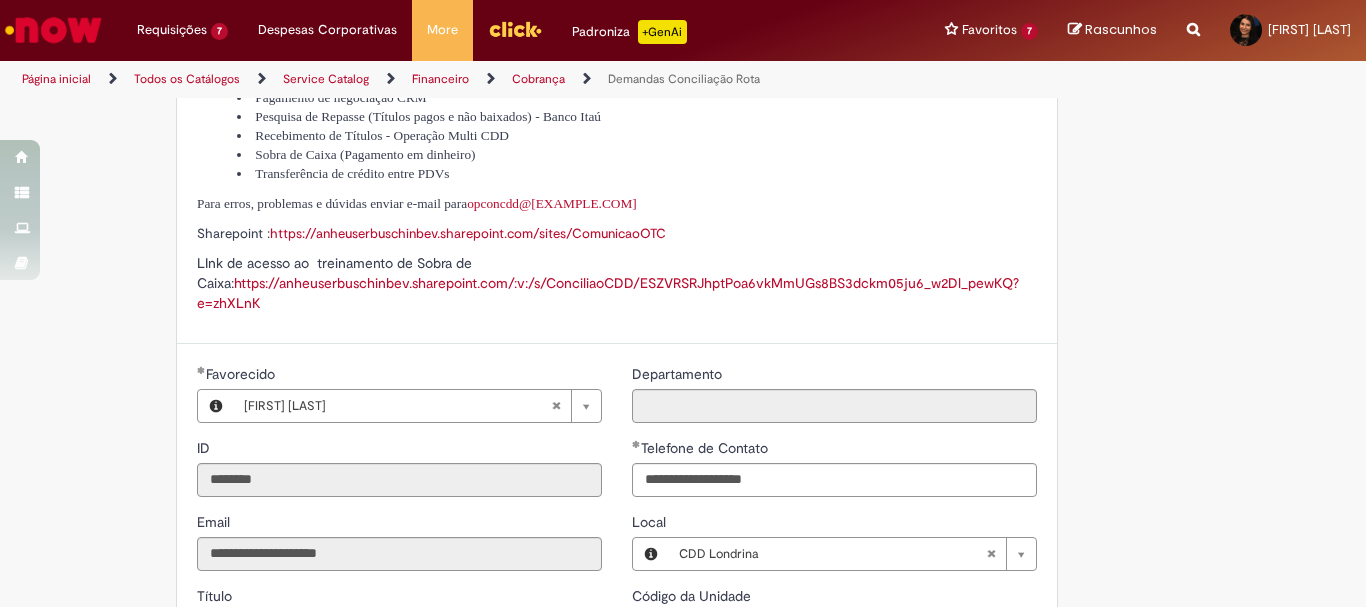 scroll, scrollTop: 0, scrollLeft: 0, axis: both 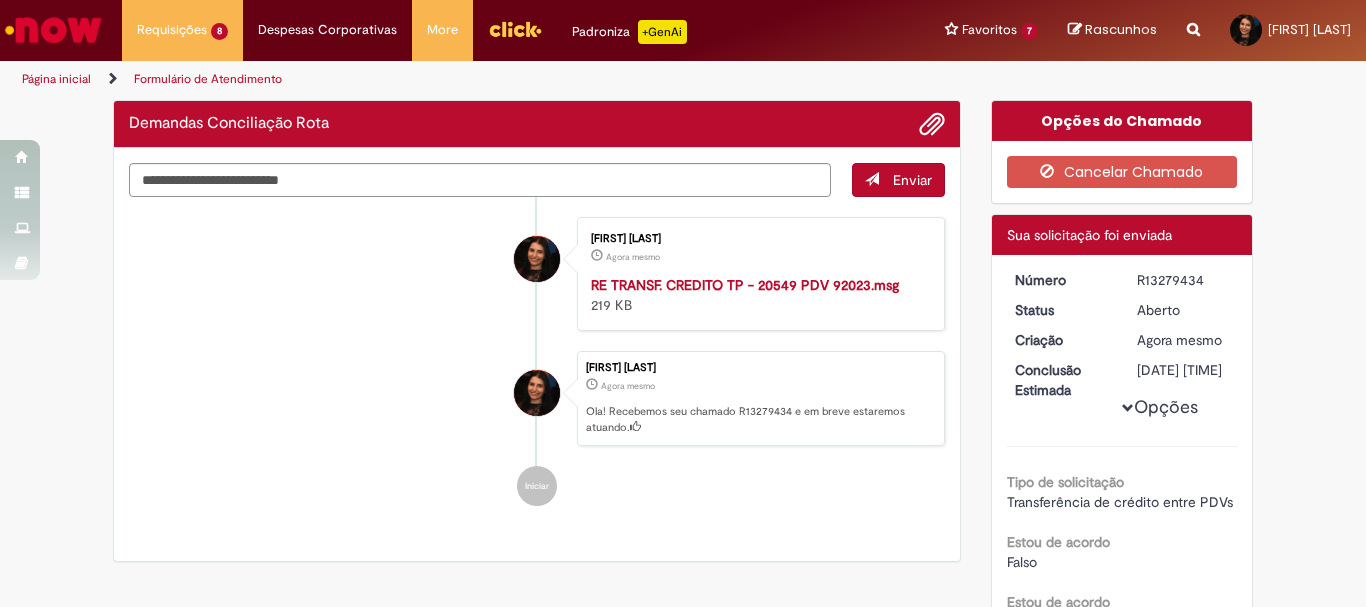 click on "R13279434" at bounding box center (1183, 280) 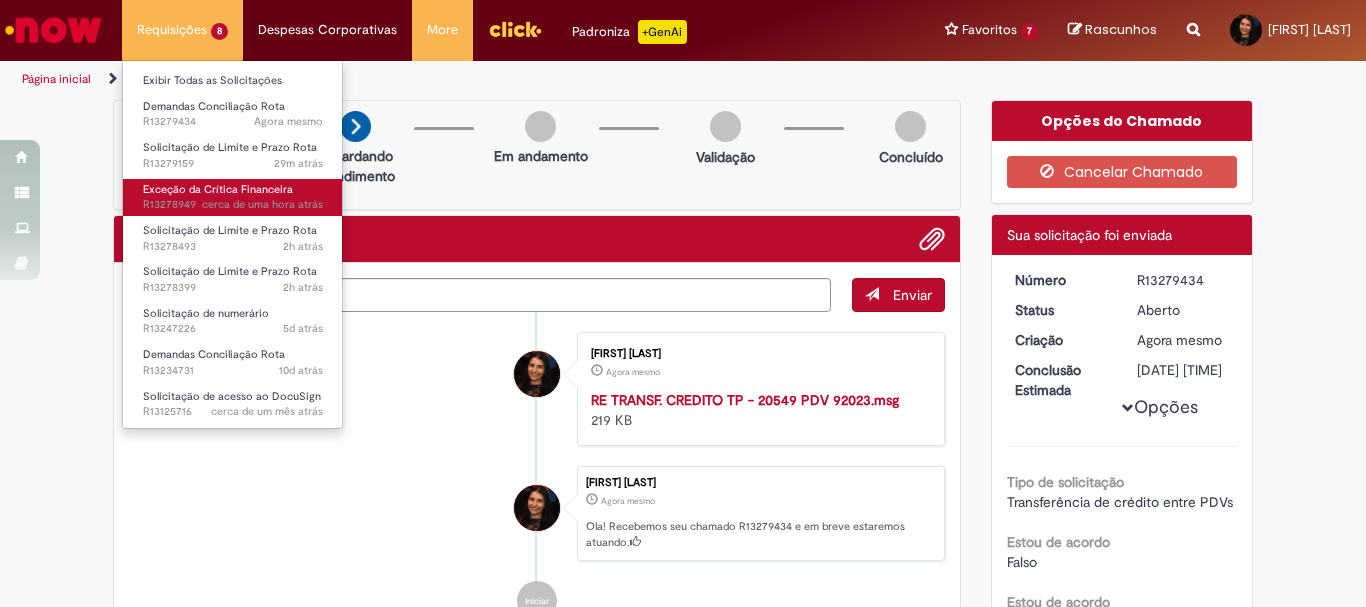 click on "Exceção da Crítica Financeira" at bounding box center (218, 189) 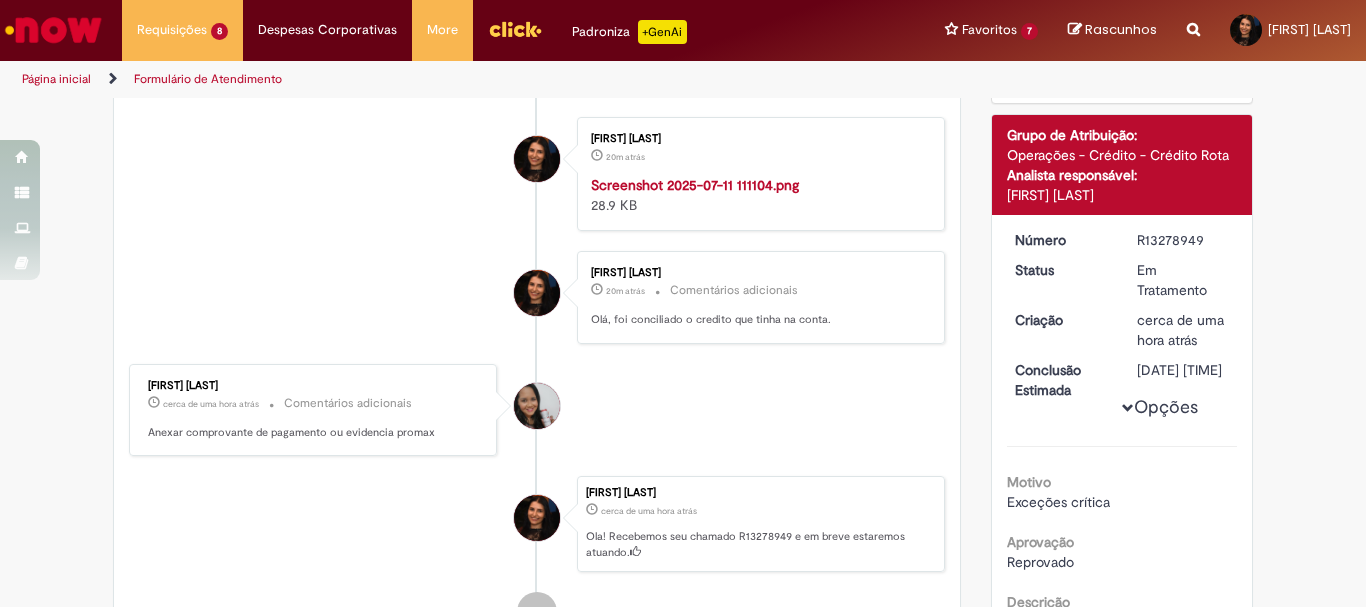 click on "Número
R13278949
Status
Em Tratamento
Criação
cerca de uma hora atrás cerca de uma hora atrás
Conclusão Estimada
[DATE] [TIME]
Opções
Motivo
Exceções crítica
Aprovação
Reprovado
Descrição
PDV PAGOU 24721
Reprovar demais?
Não" at bounding box center (1122, 468) 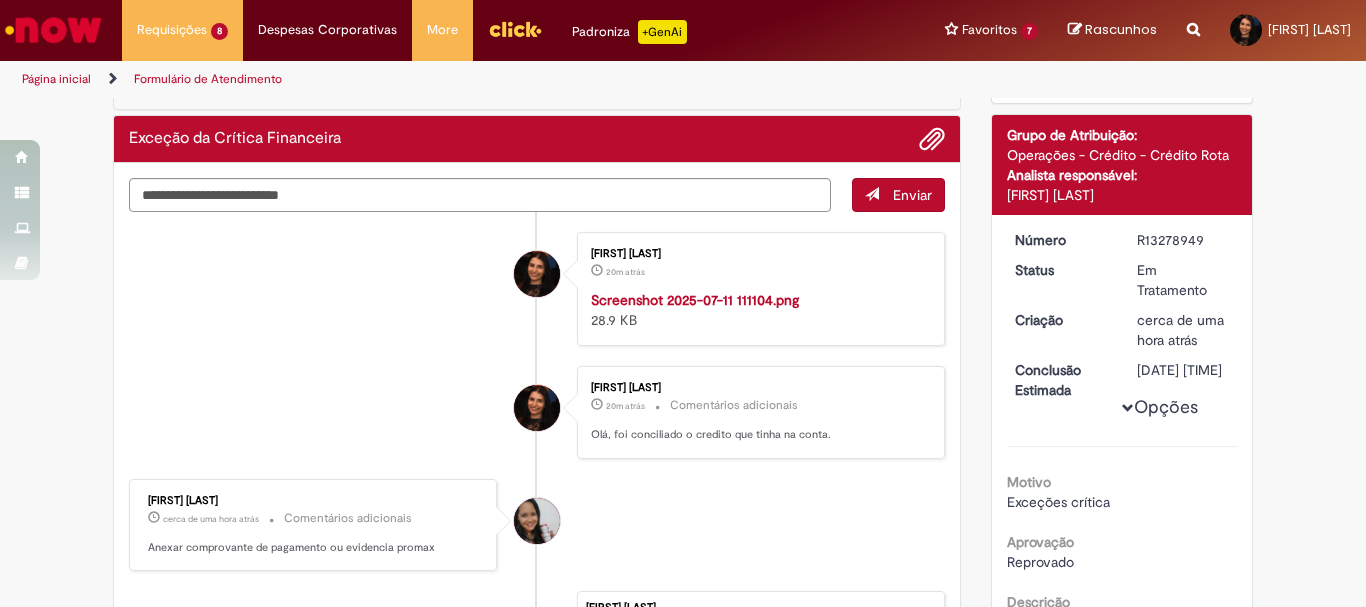 scroll, scrollTop: 215, scrollLeft: 0, axis: vertical 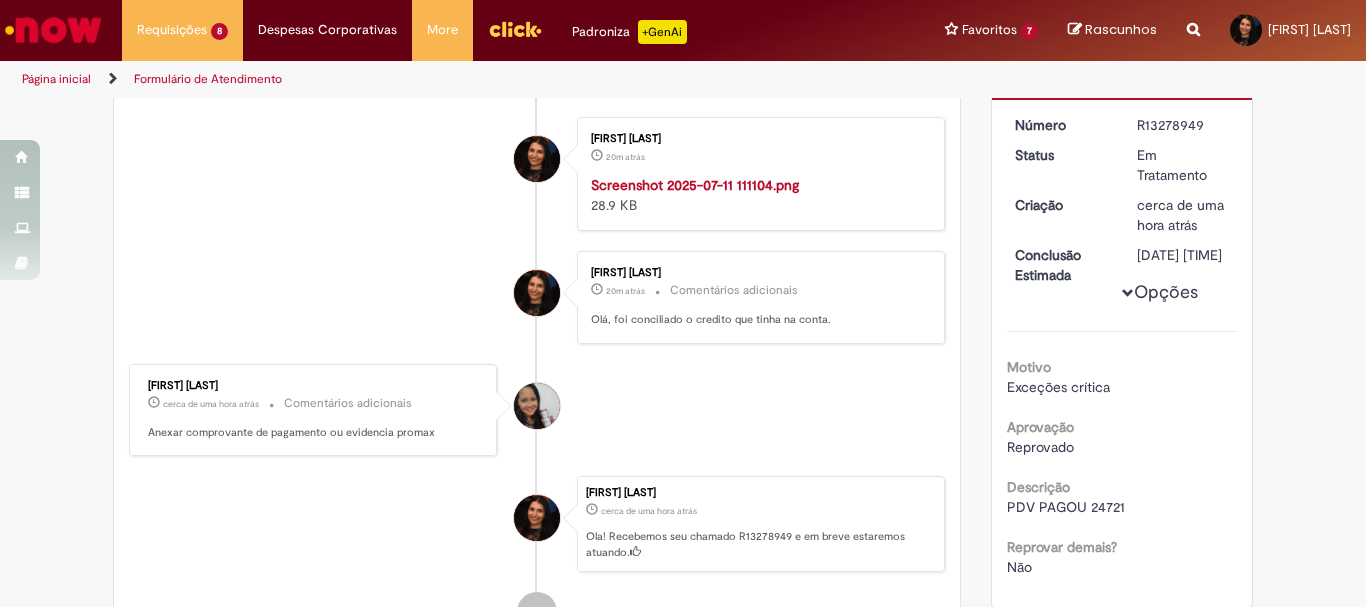 click on "Opções
Motivo
Exceções crítica
Aprovação
Reprovado
Descrição
PDV PAGOU 24721
Reprovar demais?
Não" at bounding box center (1122, 346) 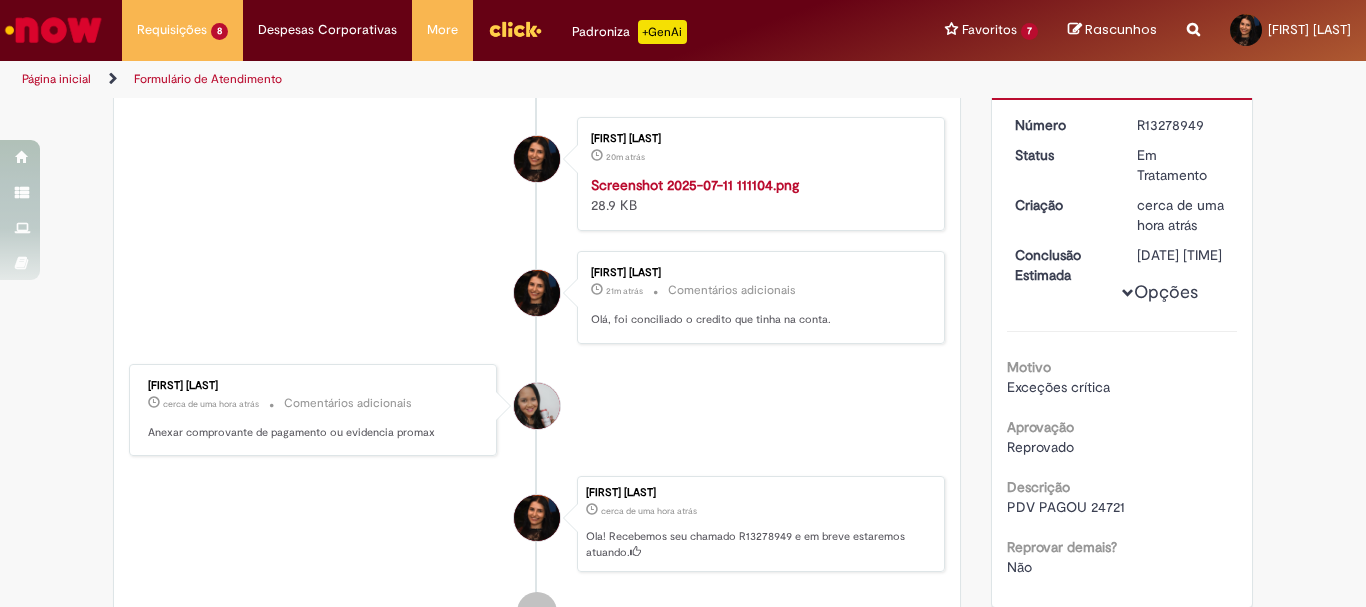 click on "[FIRST] [LAST]
cerca de uma hora atrás cerca de uma hora atrás     Comentários adicionais
Anexar comprovante de pagamento ou evidencia promax" at bounding box center [537, 410] 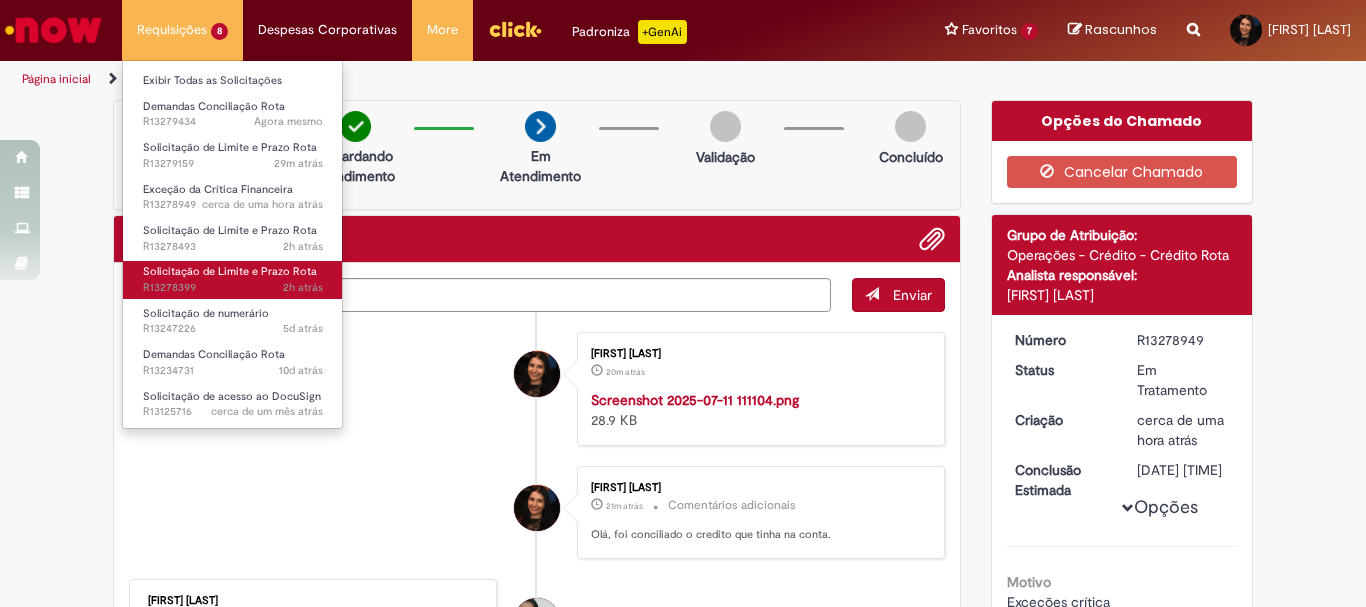 click on "Solicitação de Limite e Prazo Rota" at bounding box center [230, 271] 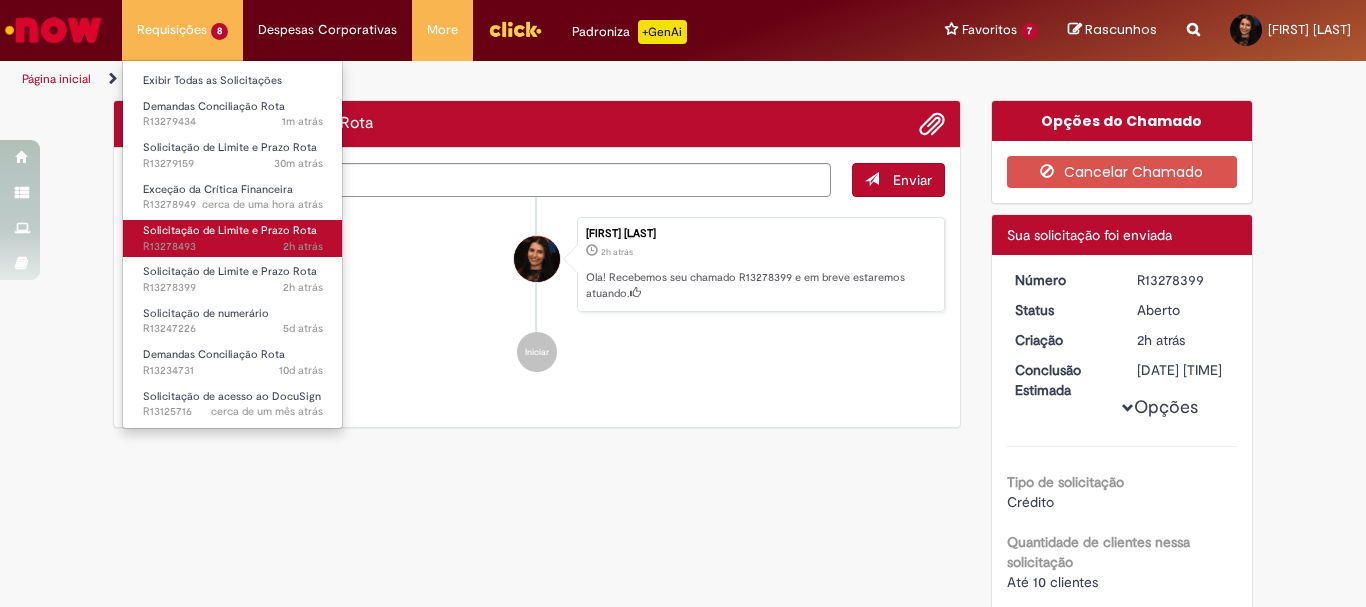 click on "Solicitação de Limite e Prazo Rota" at bounding box center [230, 230] 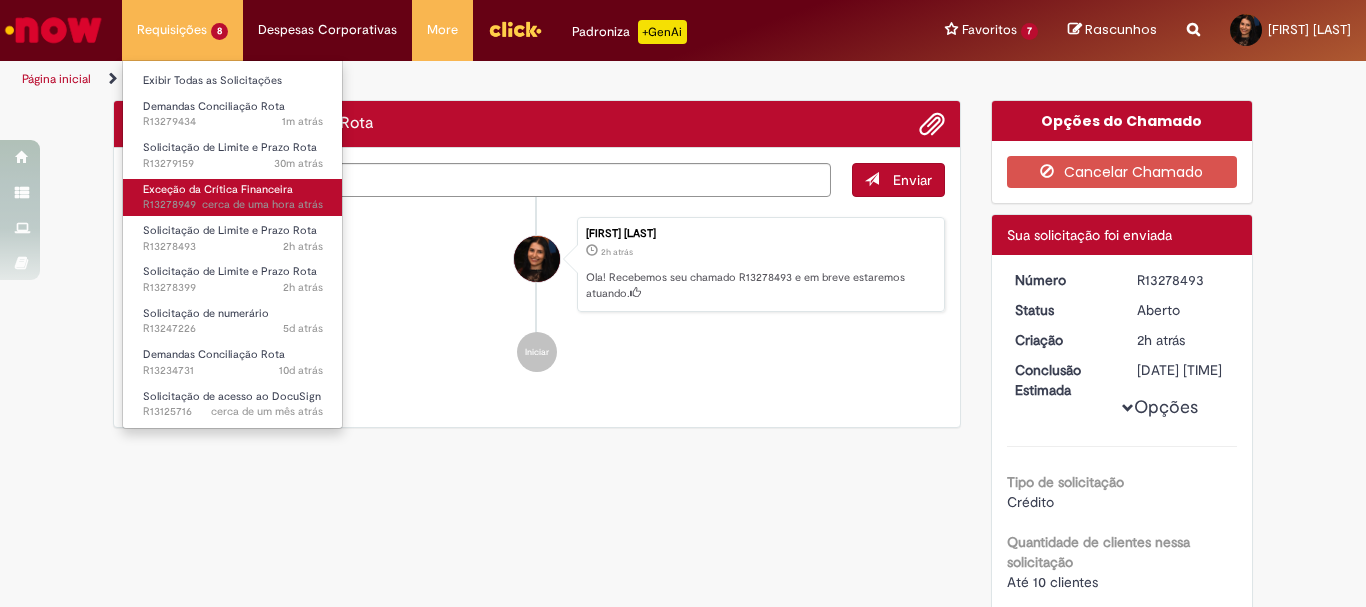 click on "Exceção da Crítica Financeira" at bounding box center (218, 189) 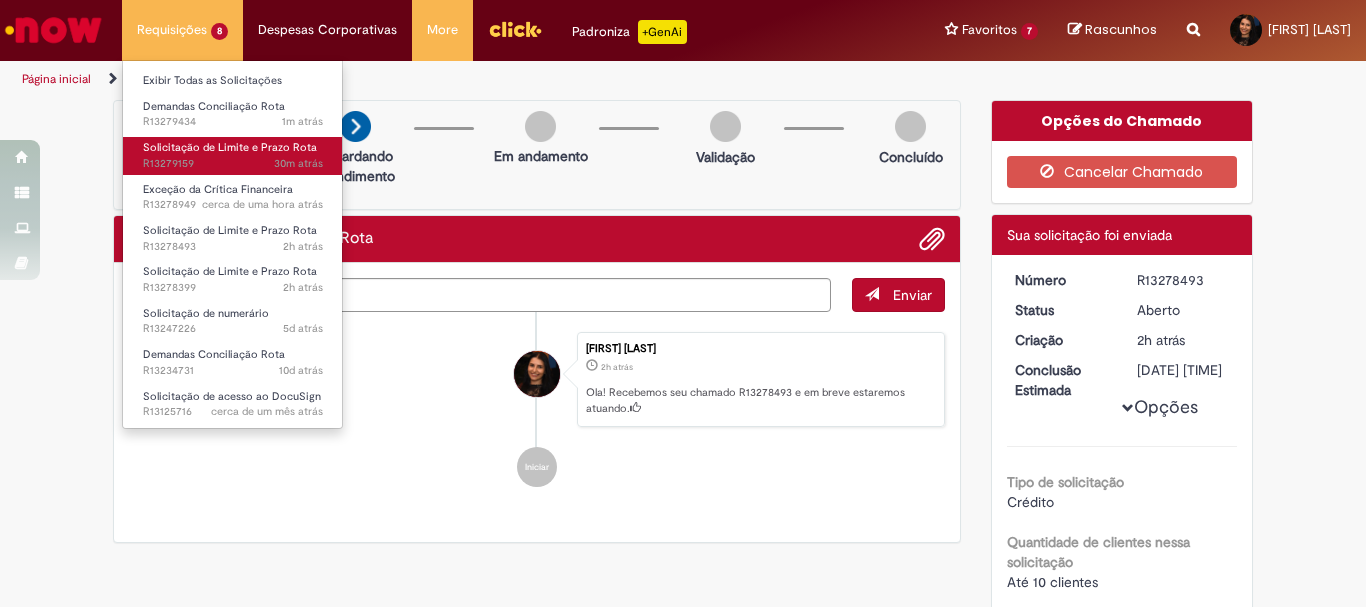 click on "Solicitação de Limite e Prazo Rota" at bounding box center (230, 147) 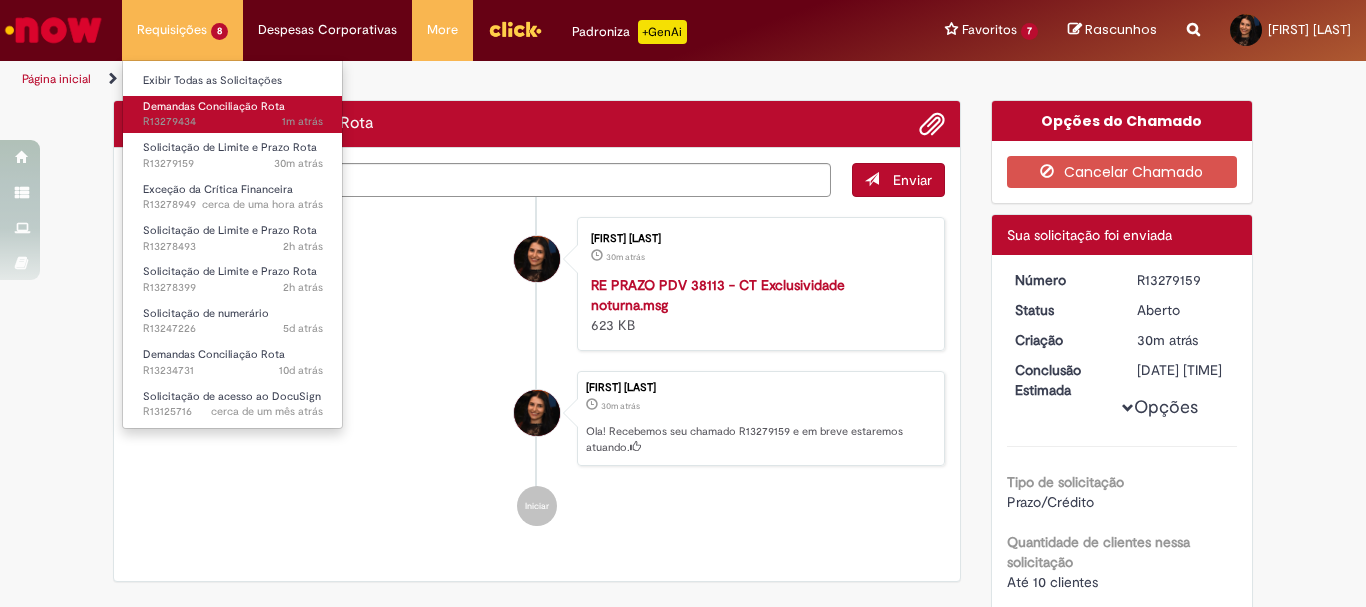 click on "Demandas Conciliação Rota" at bounding box center (214, 106) 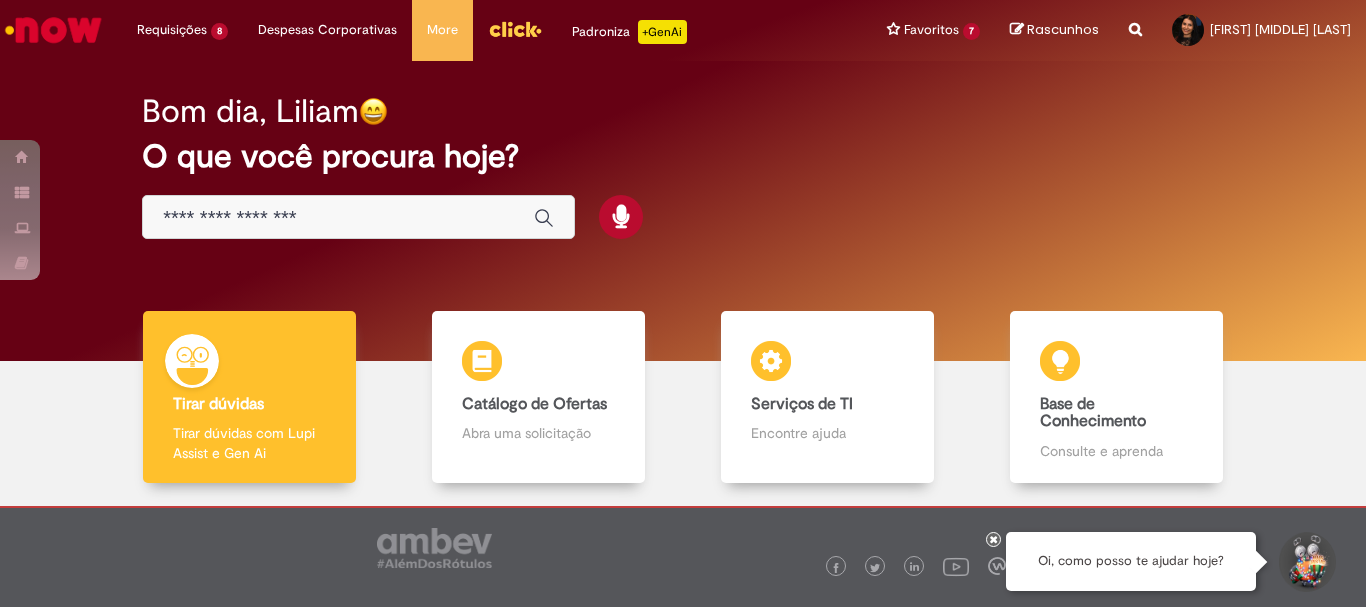 scroll, scrollTop: 0, scrollLeft: 0, axis: both 